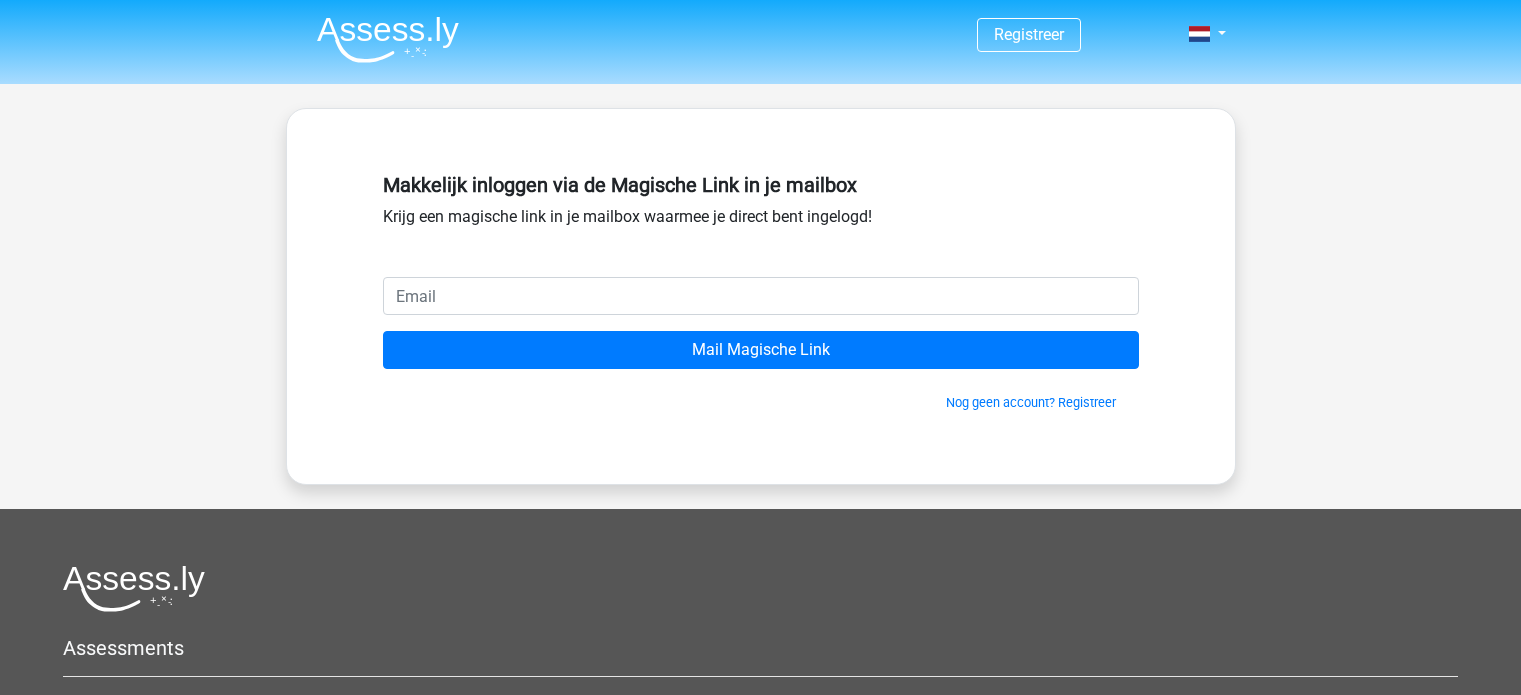 scroll, scrollTop: 0, scrollLeft: 0, axis: both 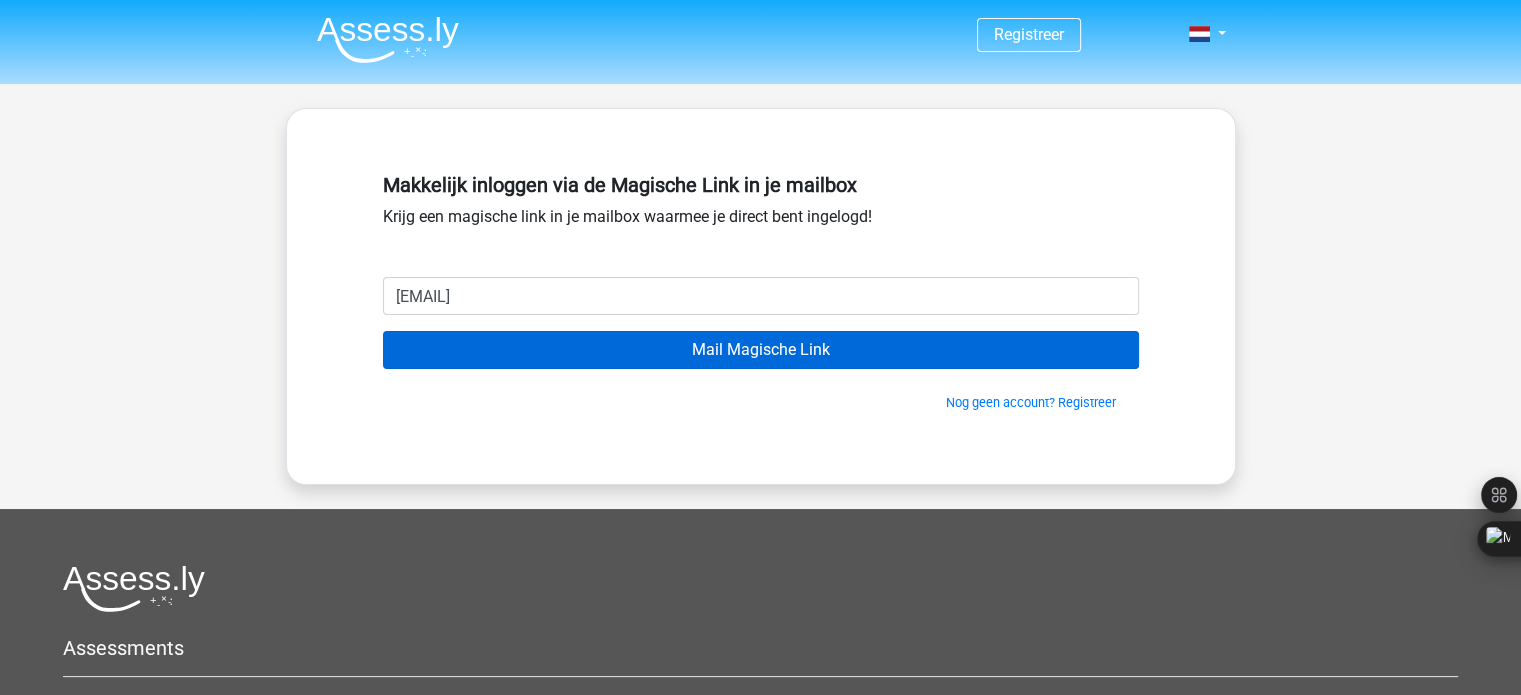 type on "[EMAIL]" 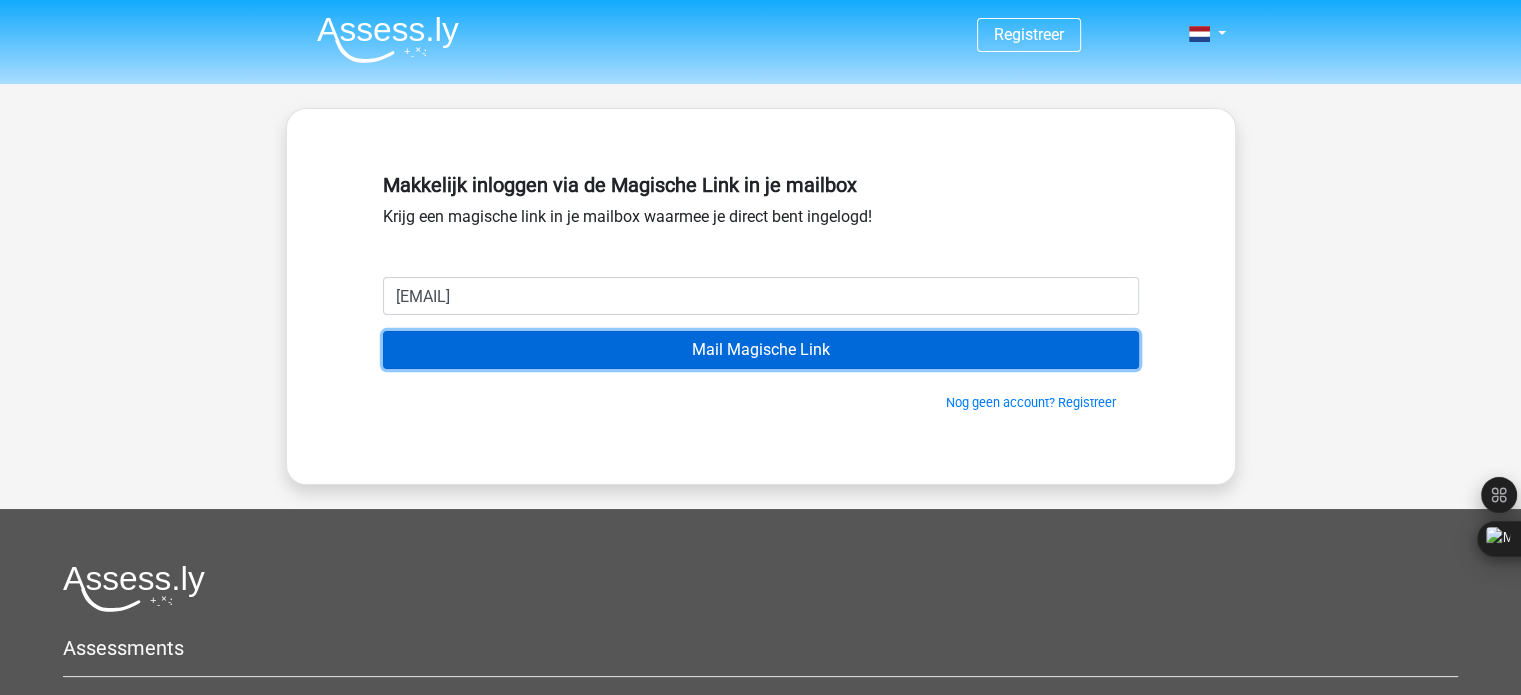click on "Mail Magische Link" at bounding box center (761, 350) 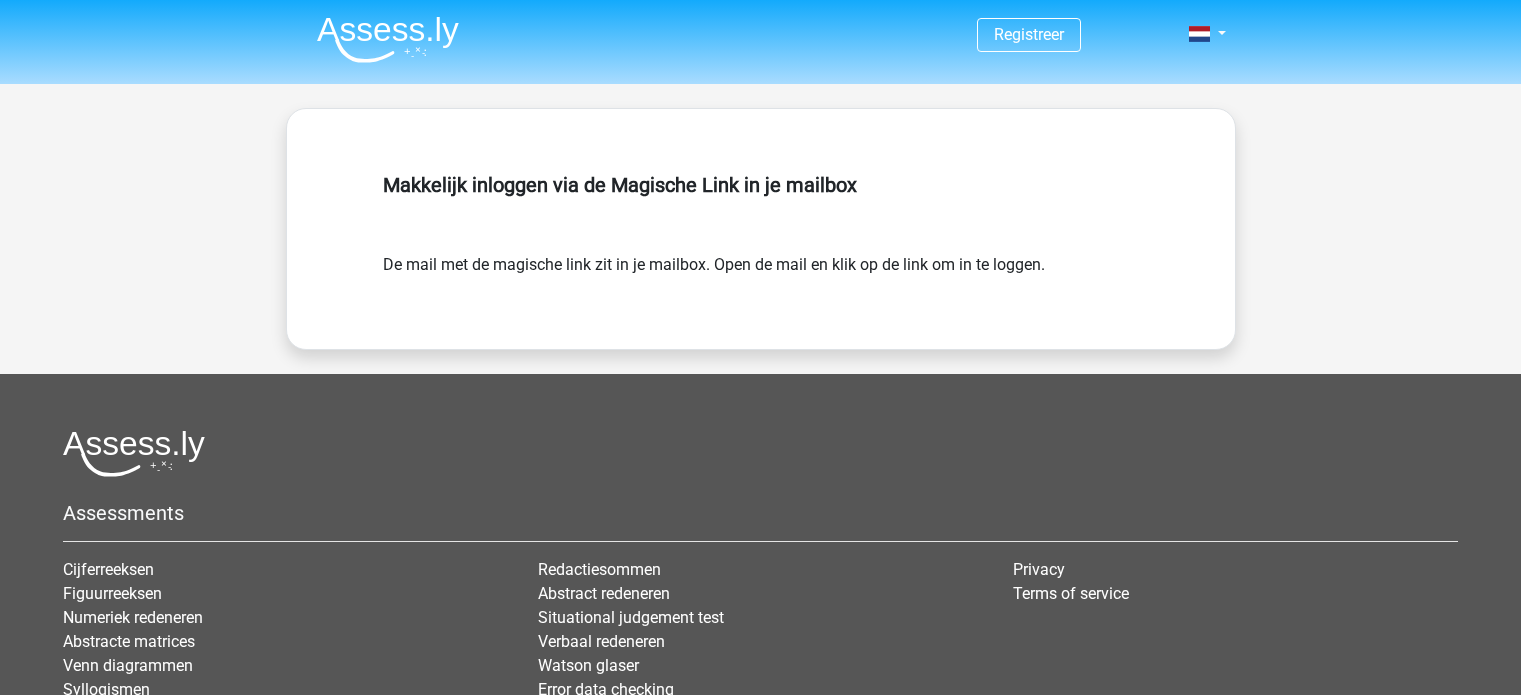 scroll, scrollTop: 0, scrollLeft: 0, axis: both 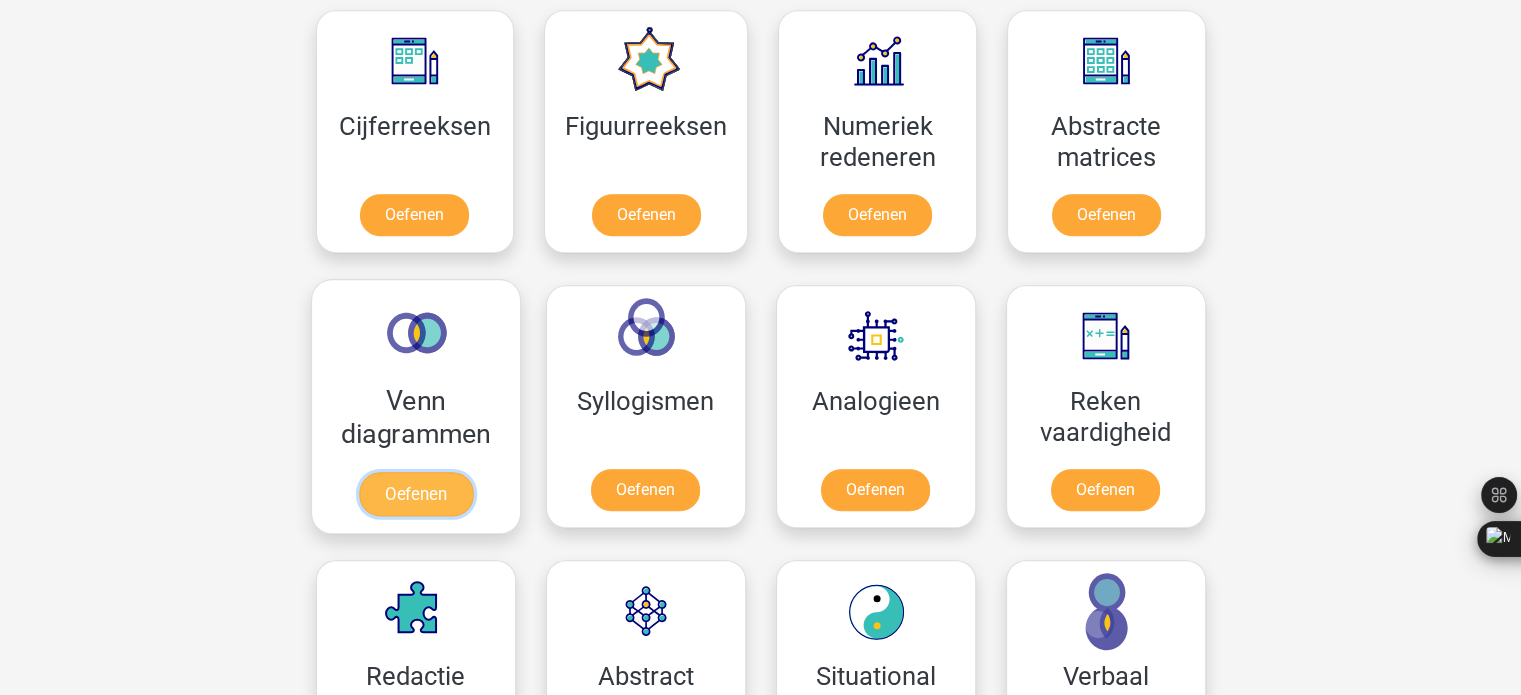 click on "Oefenen" at bounding box center [415, 494] 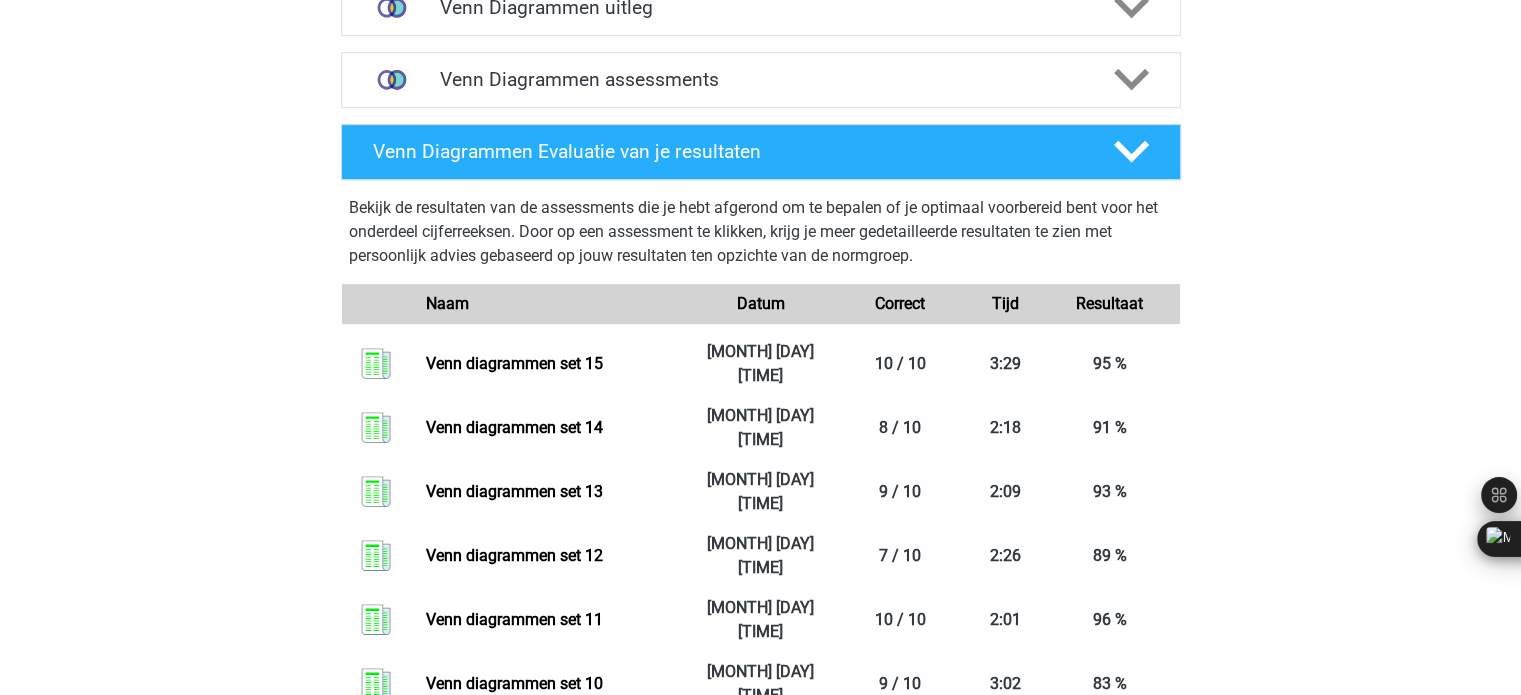 scroll, scrollTop: 533, scrollLeft: 0, axis: vertical 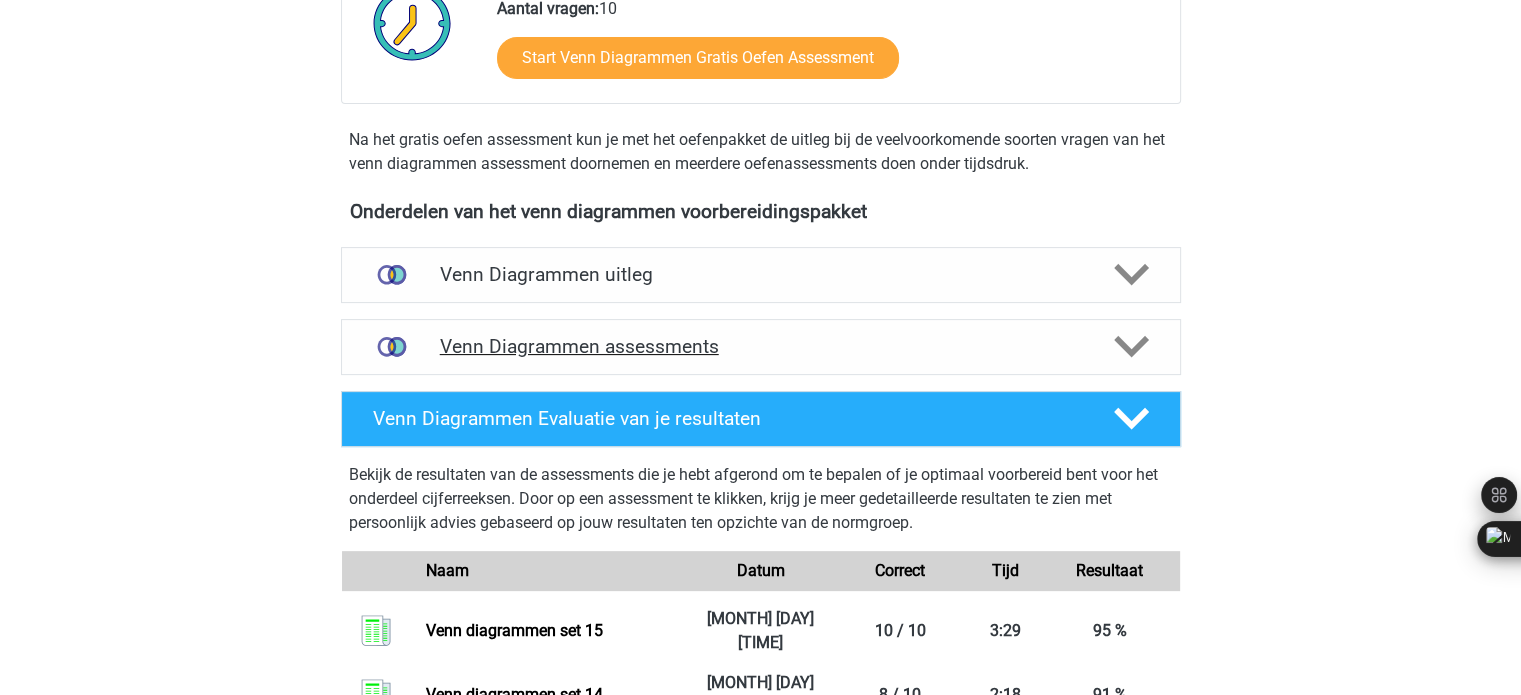 click on "Venn Diagrammen assessments" at bounding box center (761, 346) 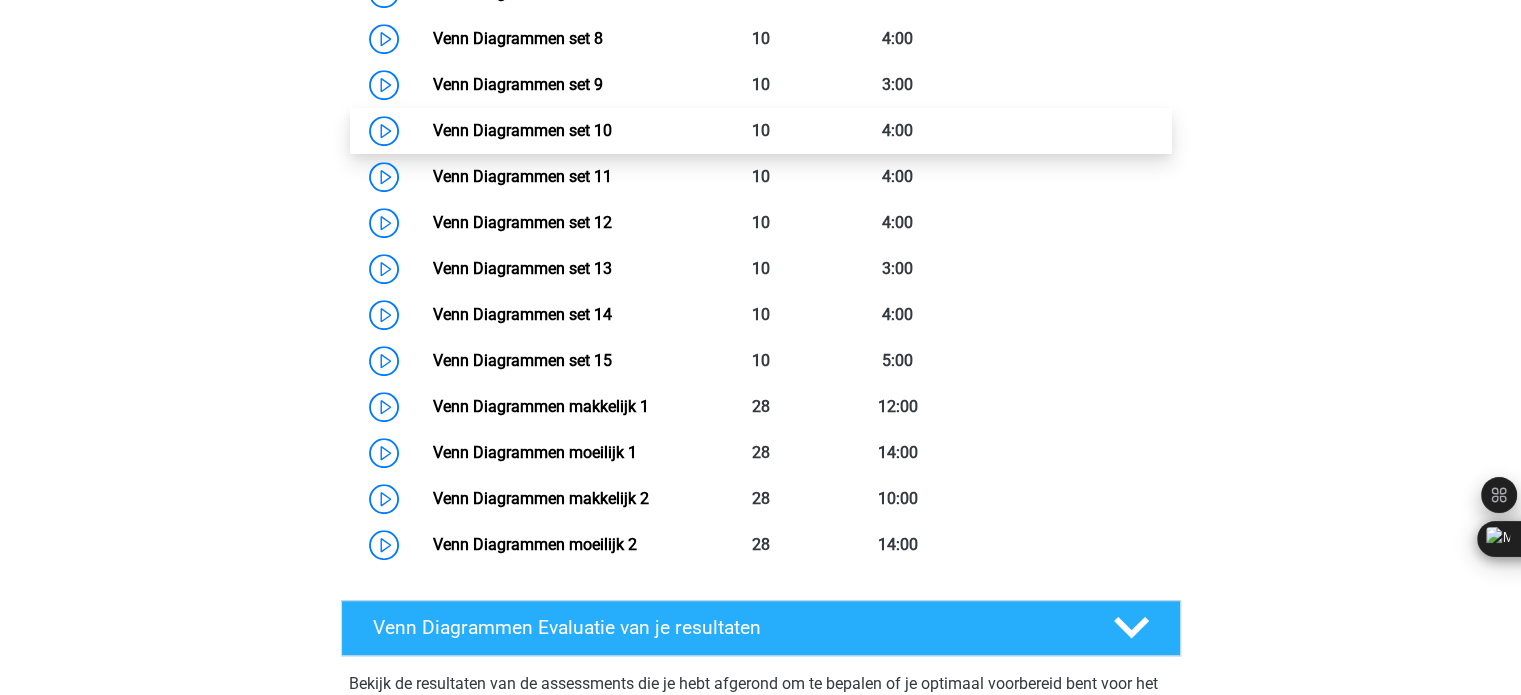 scroll, scrollTop: 1333, scrollLeft: 0, axis: vertical 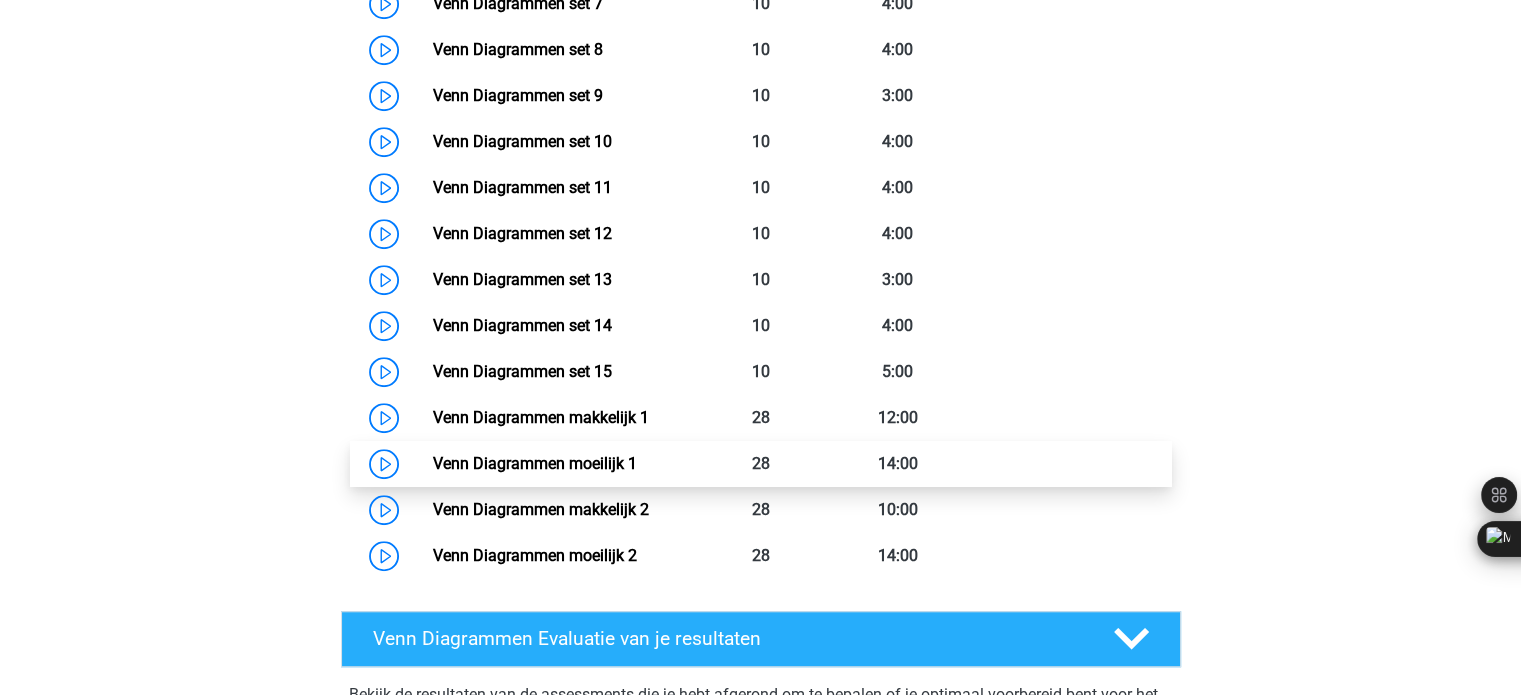 click on "Venn Diagrammen
moeilijk 1" at bounding box center (535, 463) 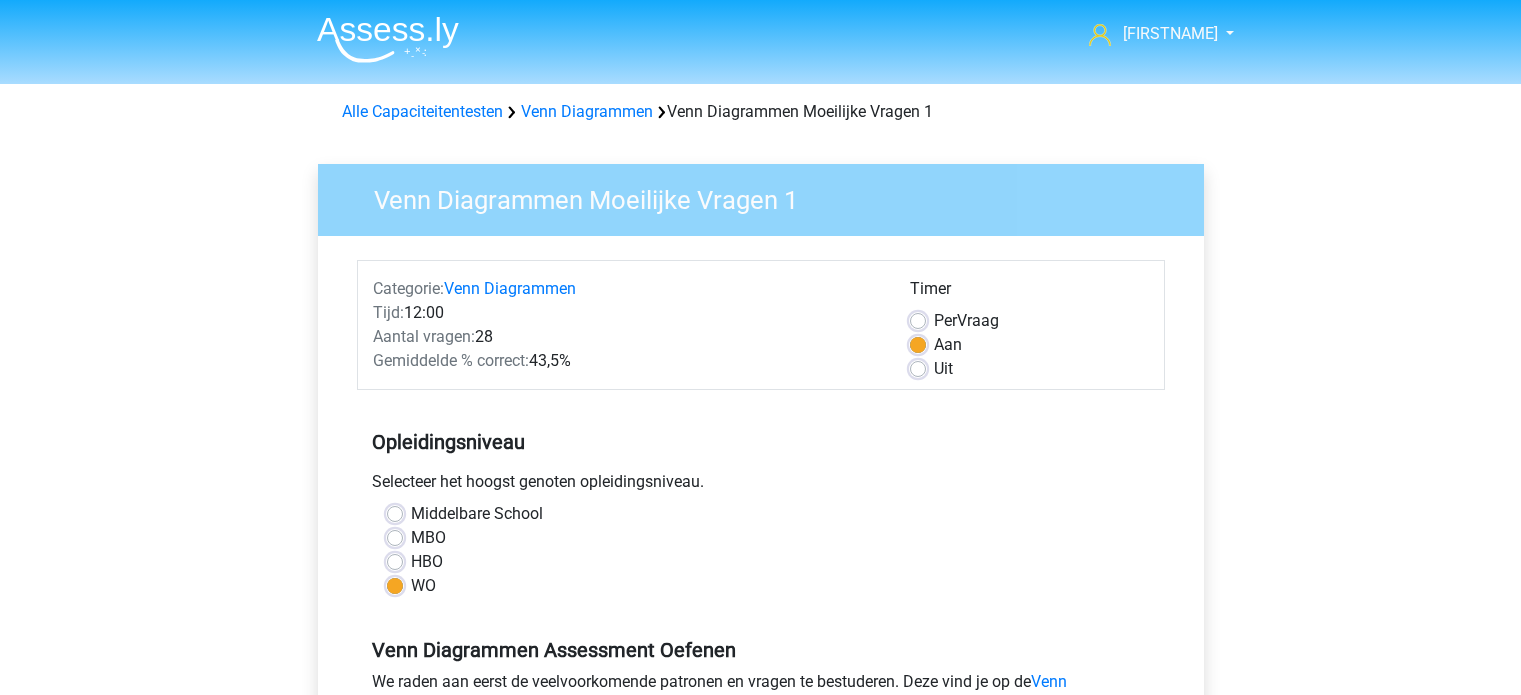 scroll, scrollTop: 0, scrollLeft: 0, axis: both 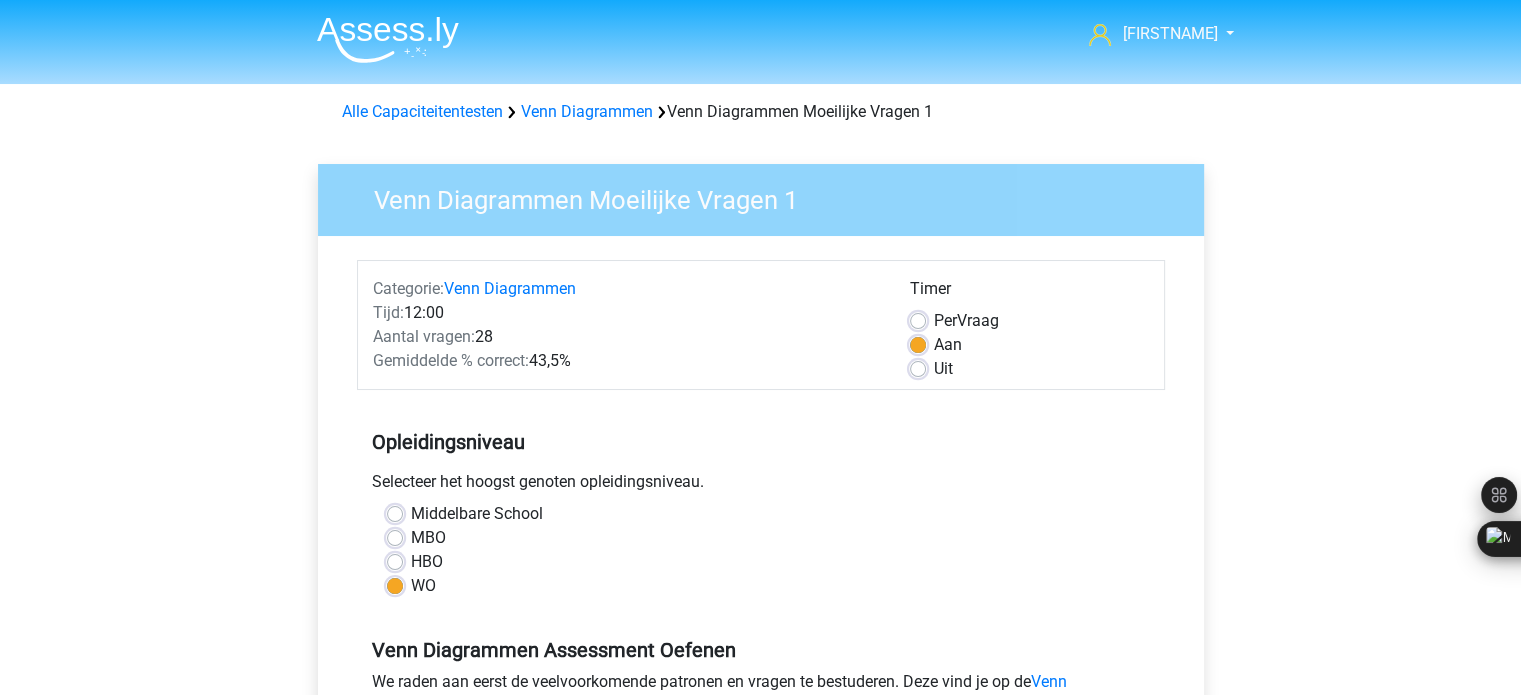 click on "Per  Vraag" at bounding box center (966, 321) 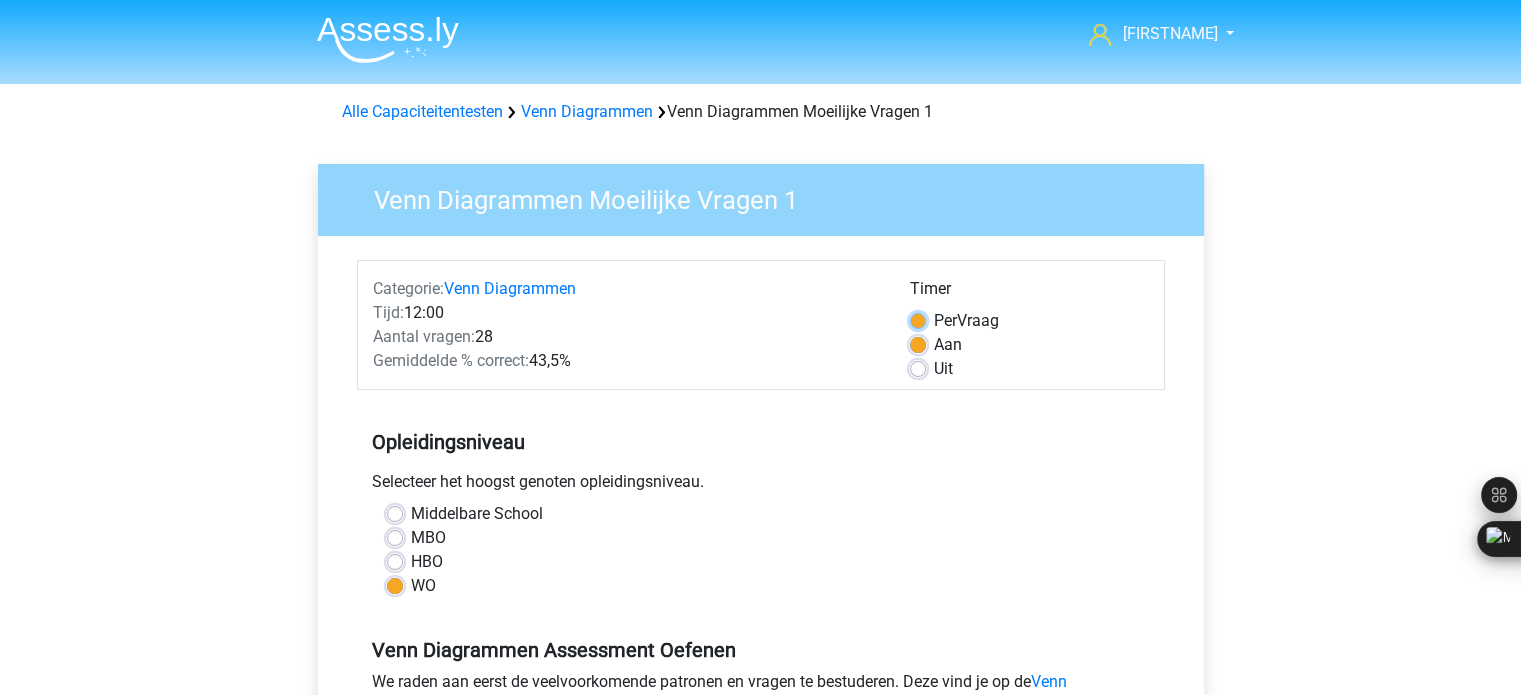 click on "Per  Vraag" at bounding box center [918, 319] 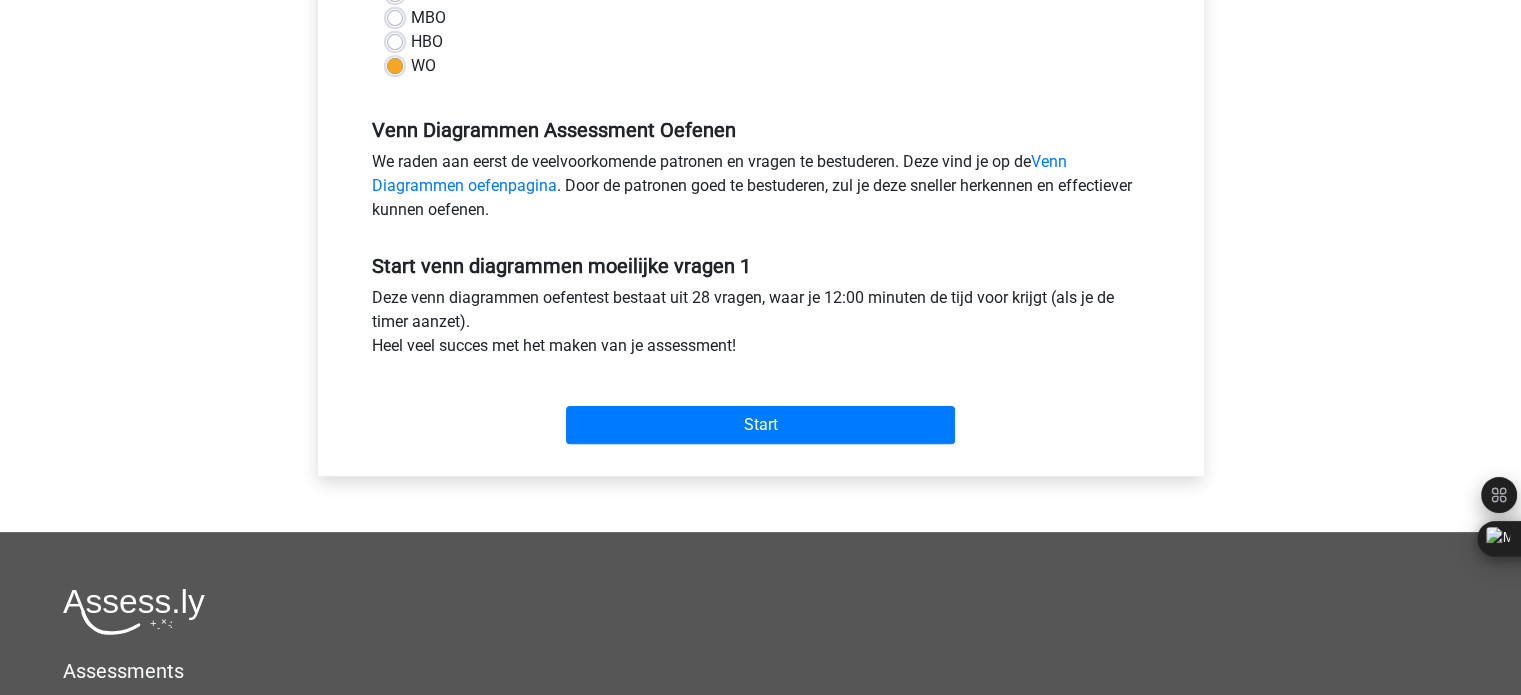 scroll, scrollTop: 533, scrollLeft: 0, axis: vertical 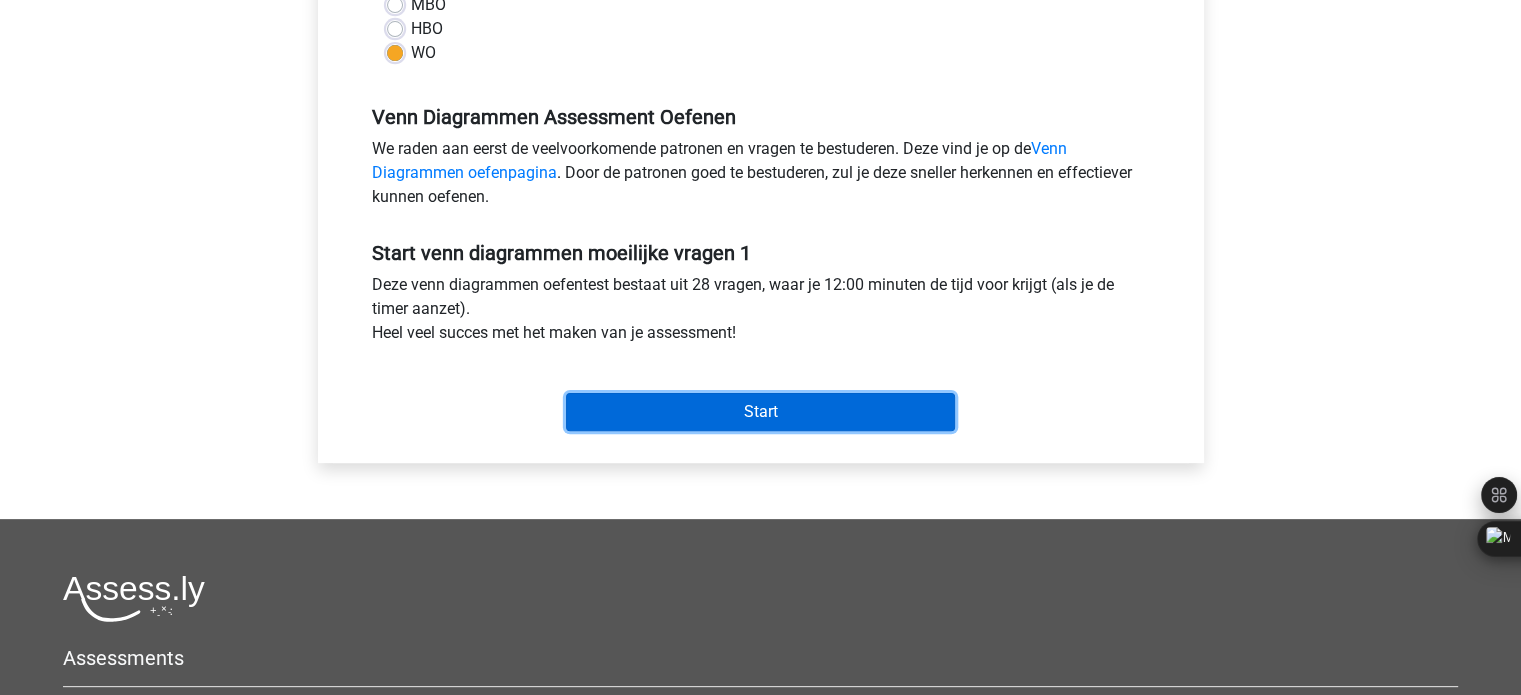 click on "Start" at bounding box center [760, 412] 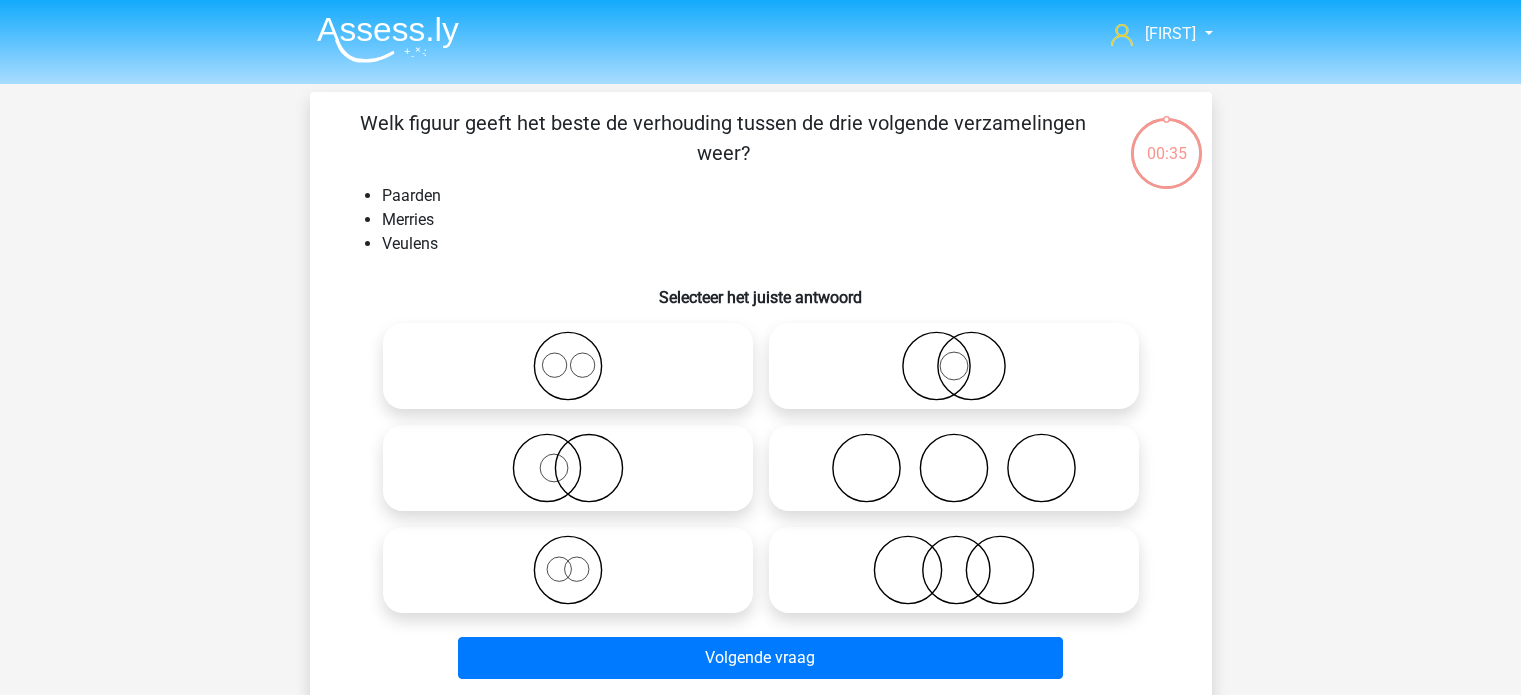 scroll, scrollTop: 0, scrollLeft: 0, axis: both 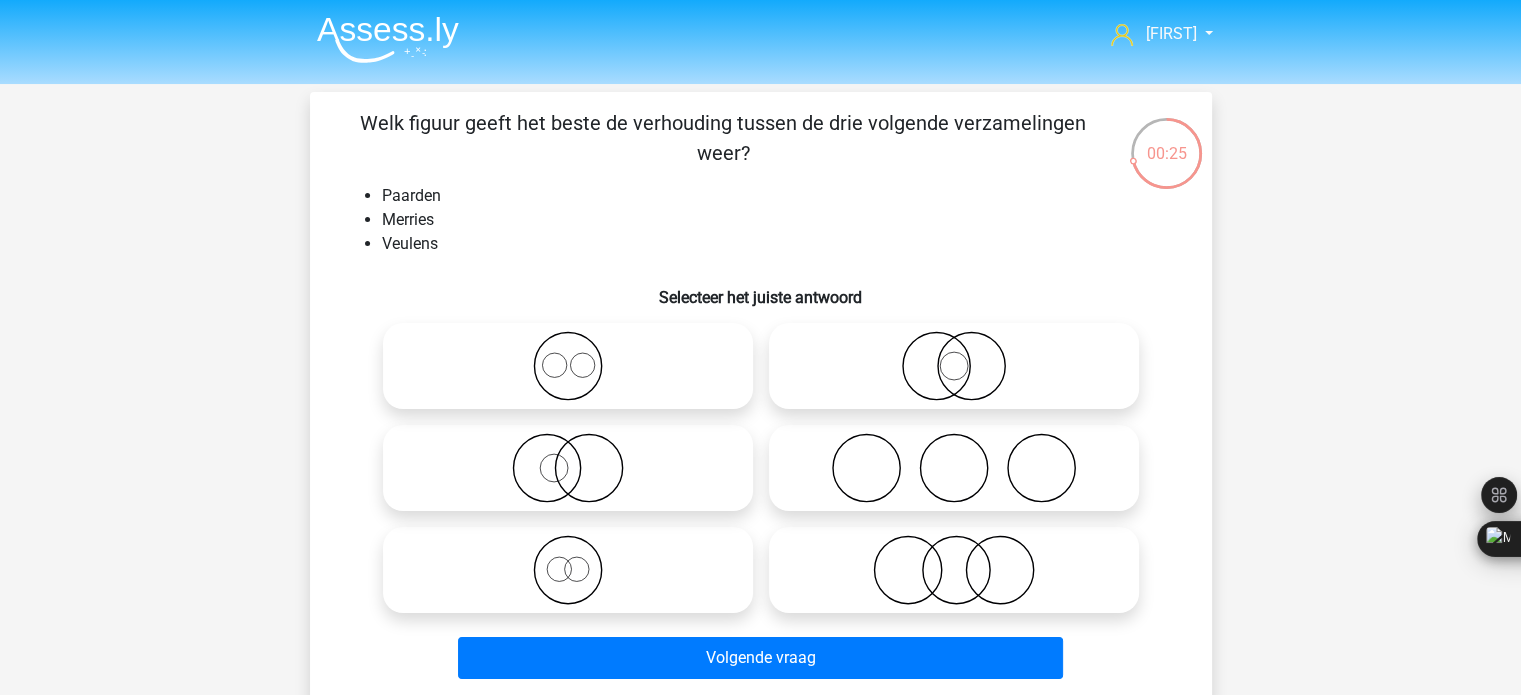 click 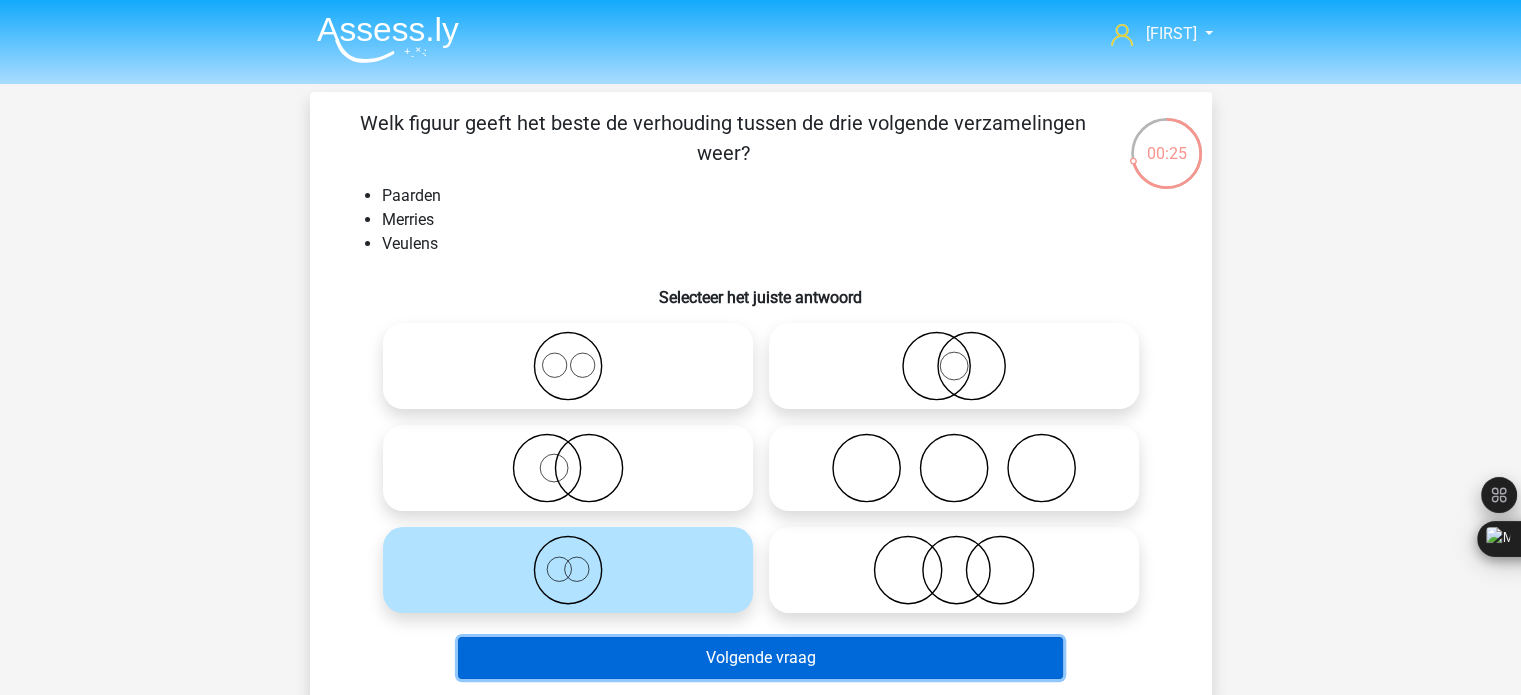 click on "Volgende vraag" at bounding box center [760, 658] 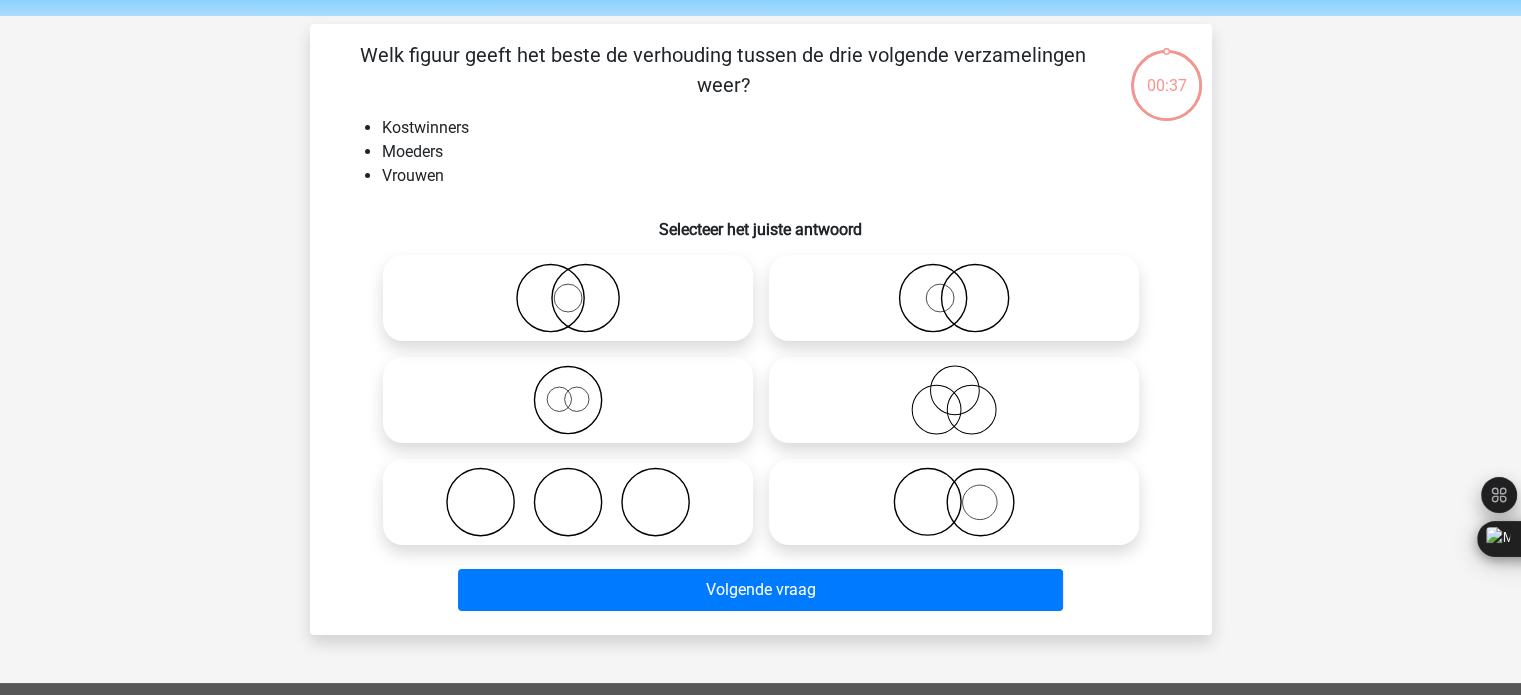 scroll, scrollTop: 92, scrollLeft: 0, axis: vertical 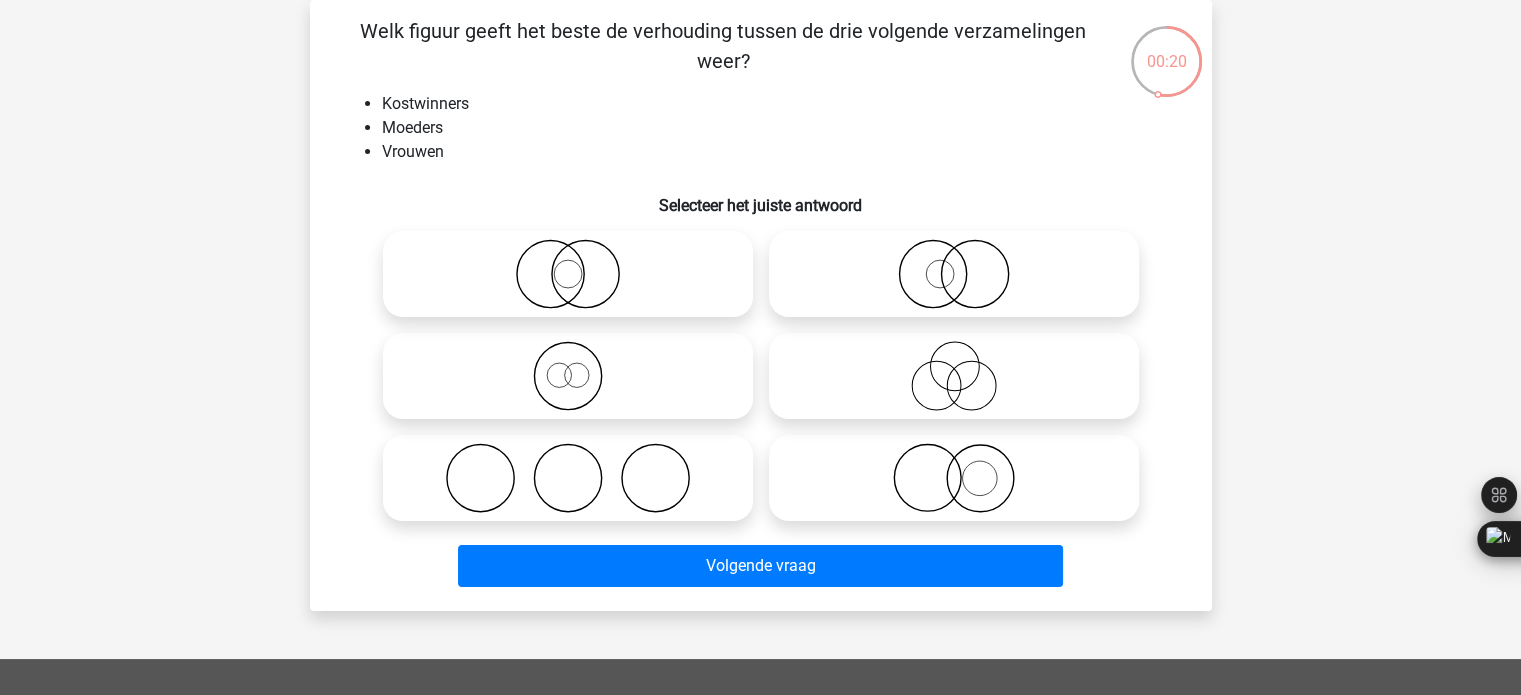 click 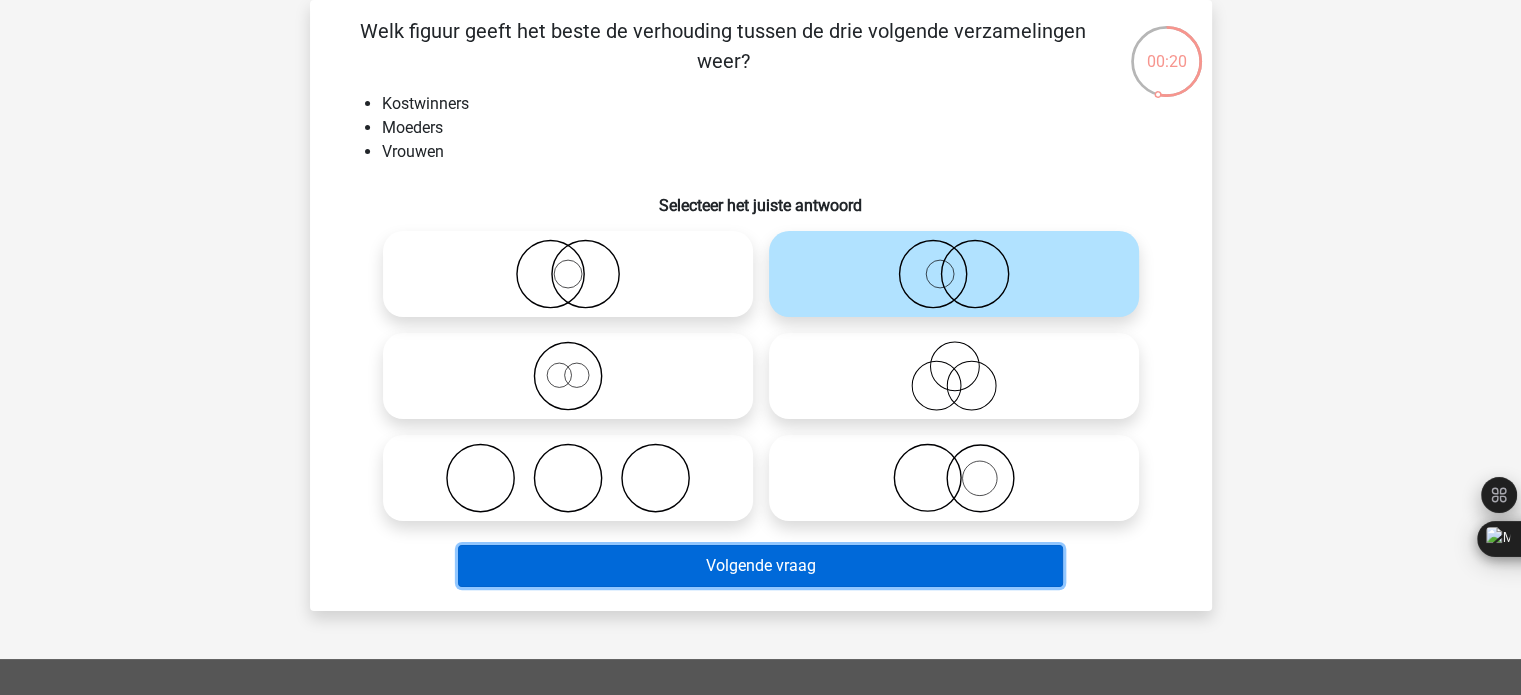 click on "Volgende vraag" at bounding box center [760, 566] 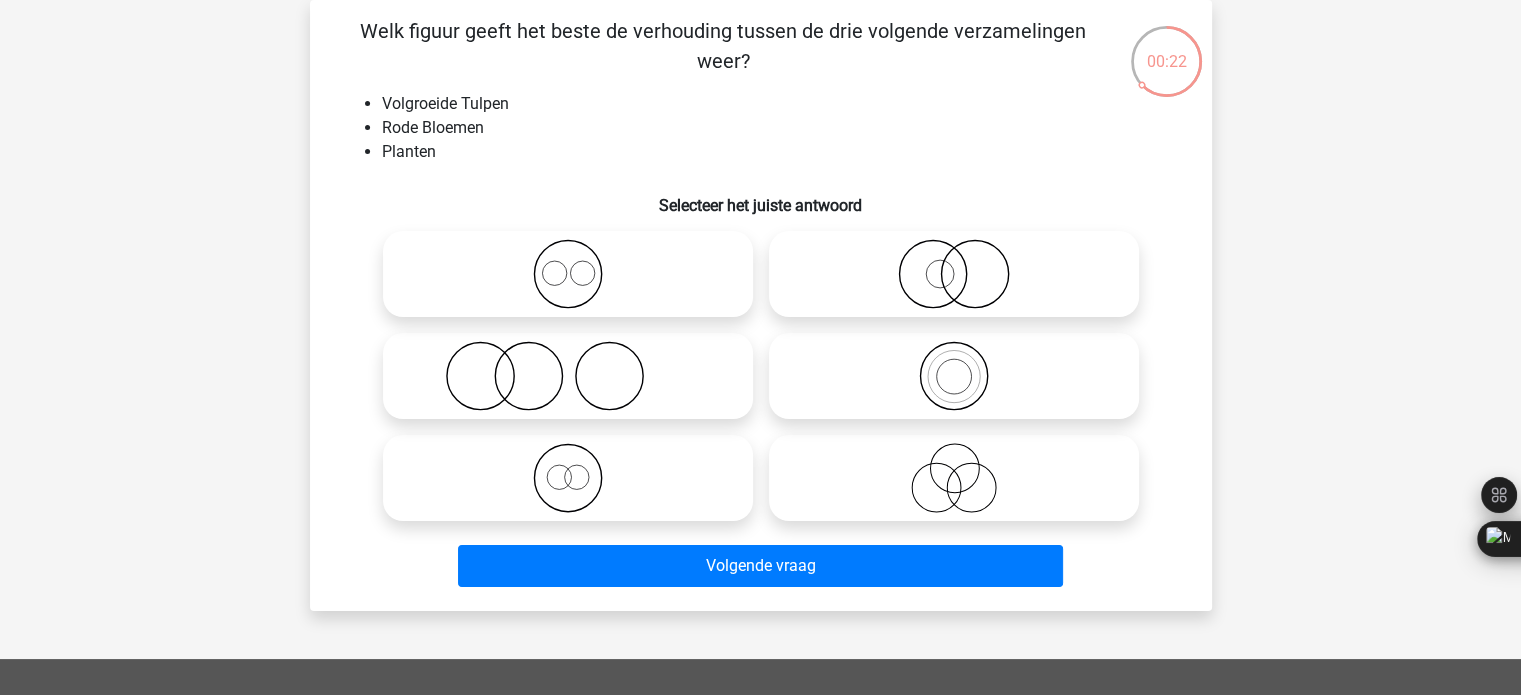 click 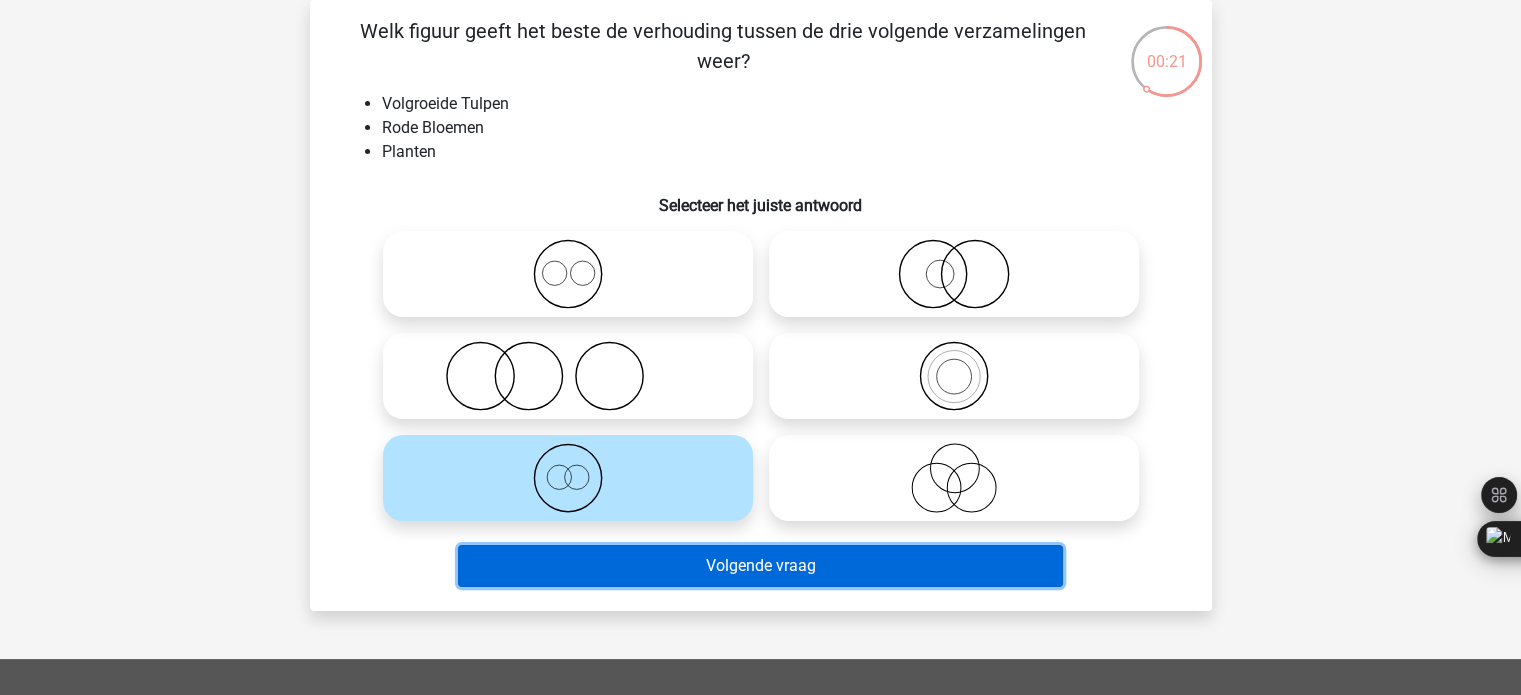 click on "Volgende vraag" at bounding box center [760, 566] 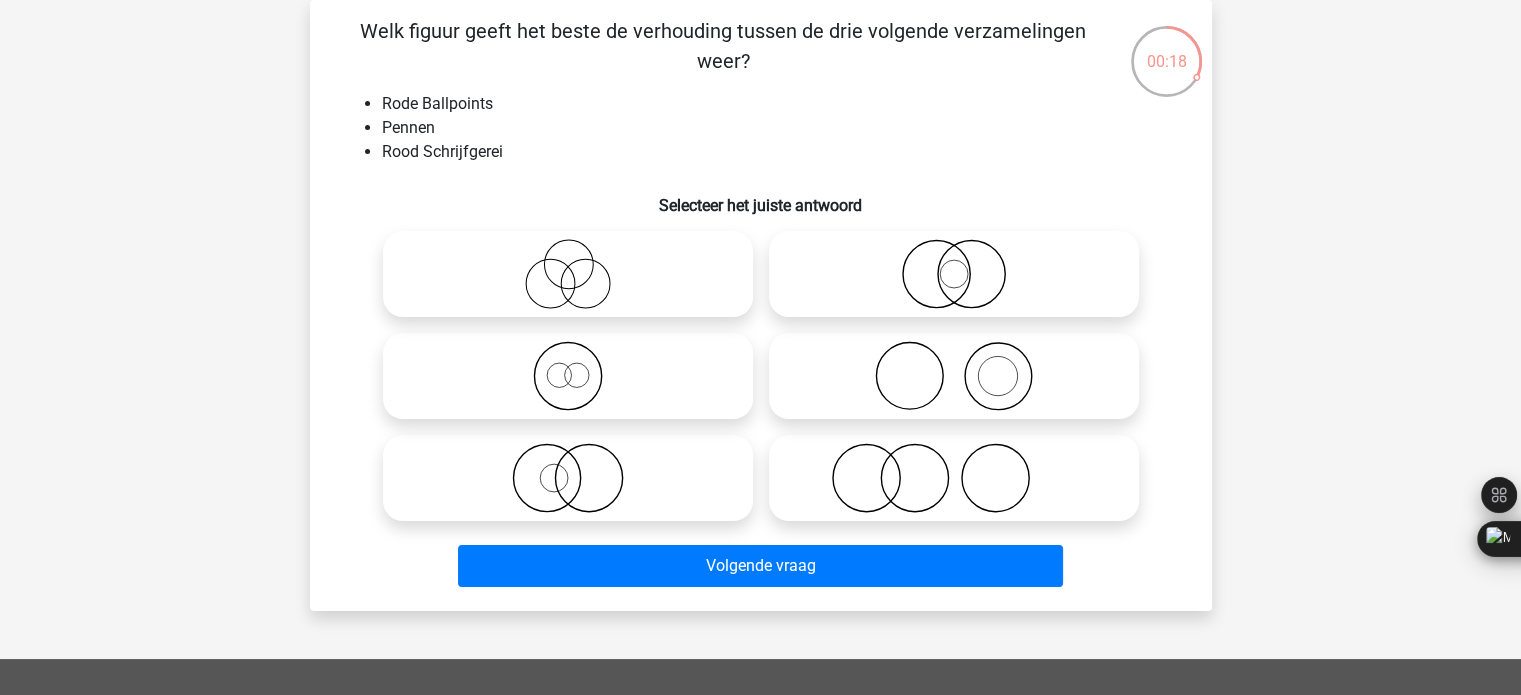 click 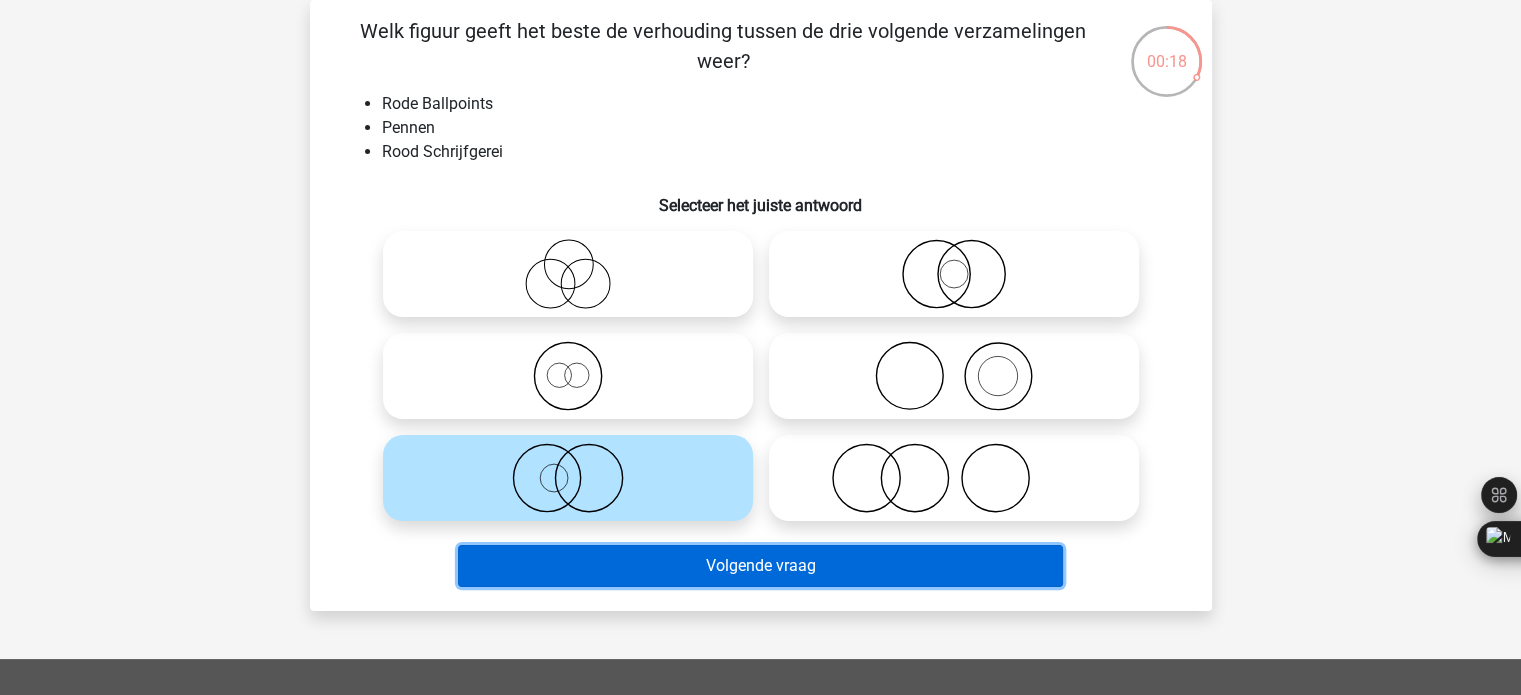 click on "Volgende vraag" at bounding box center [760, 566] 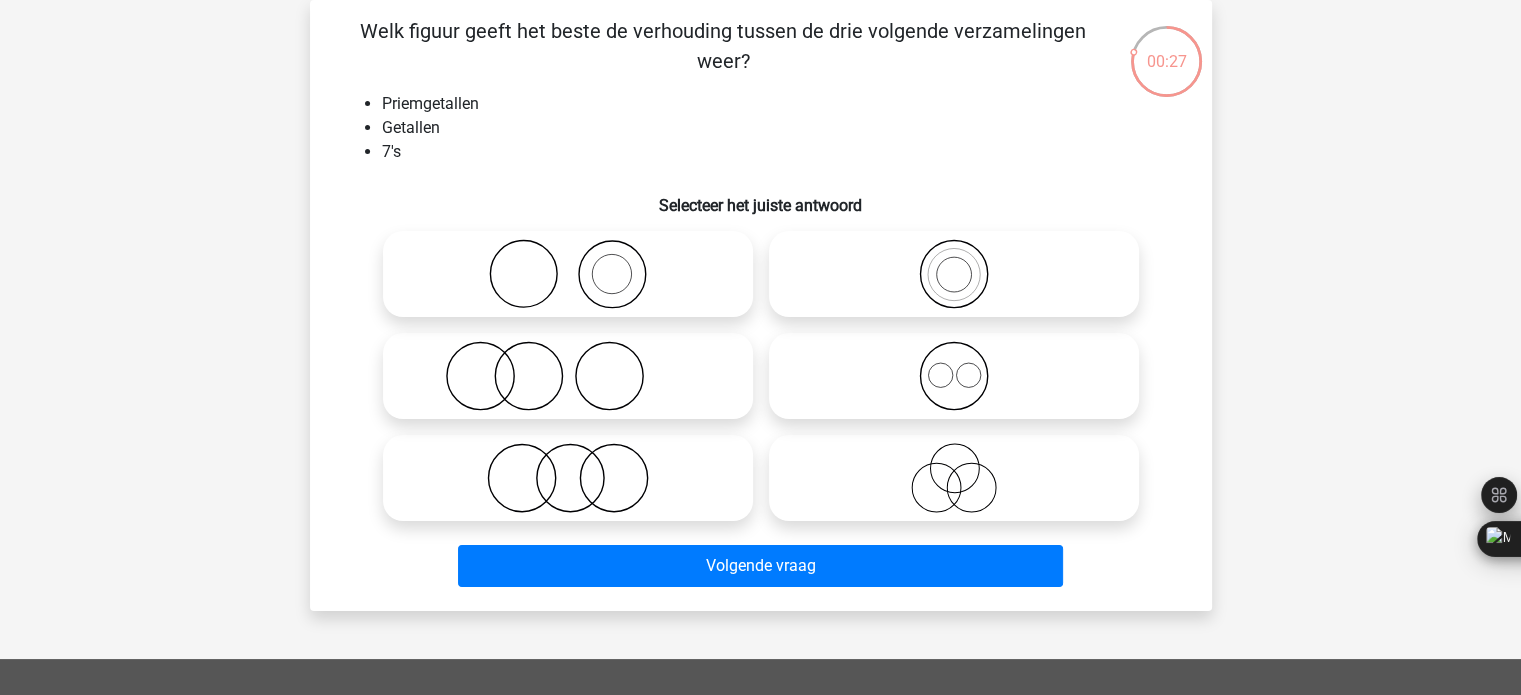 drag, startPoint x: 935, startPoint y: 527, endPoint x: 1390, endPoint y: 368, distance: 481.98132 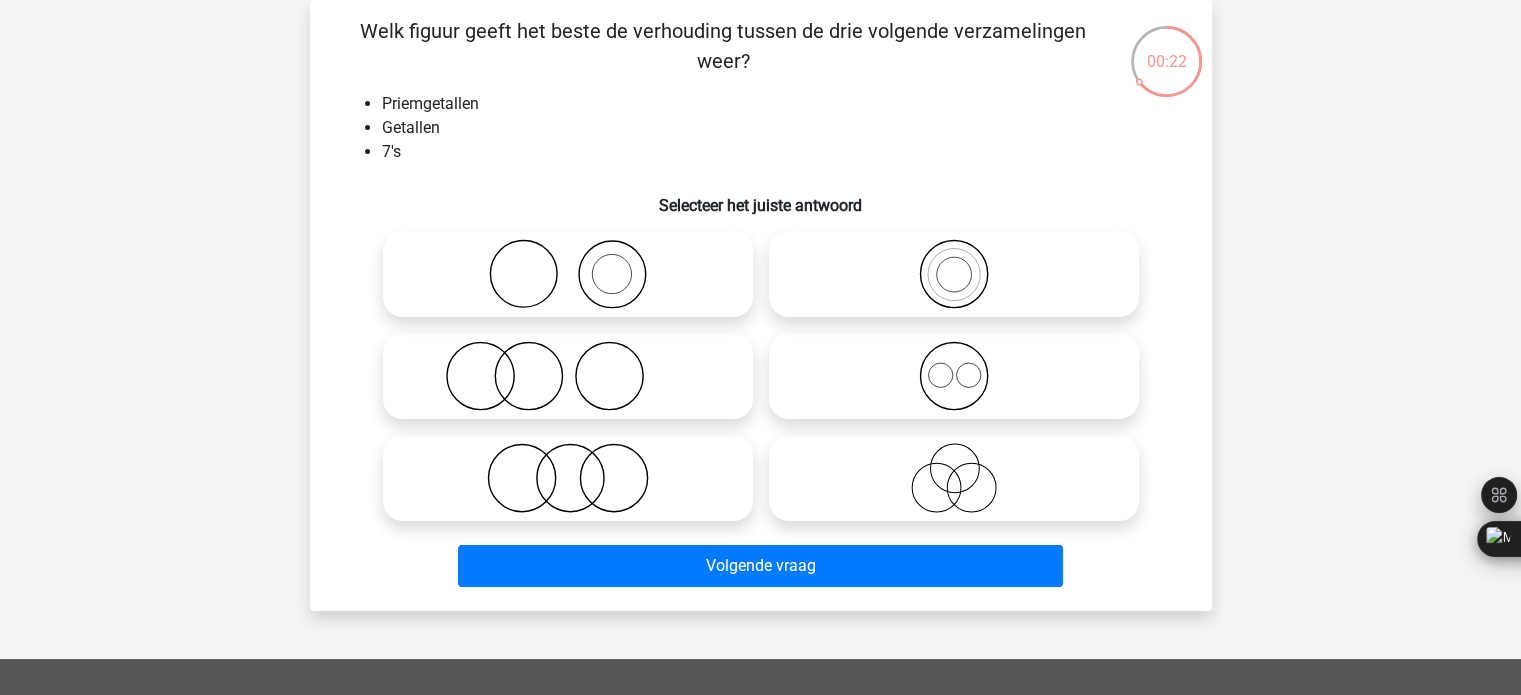 click 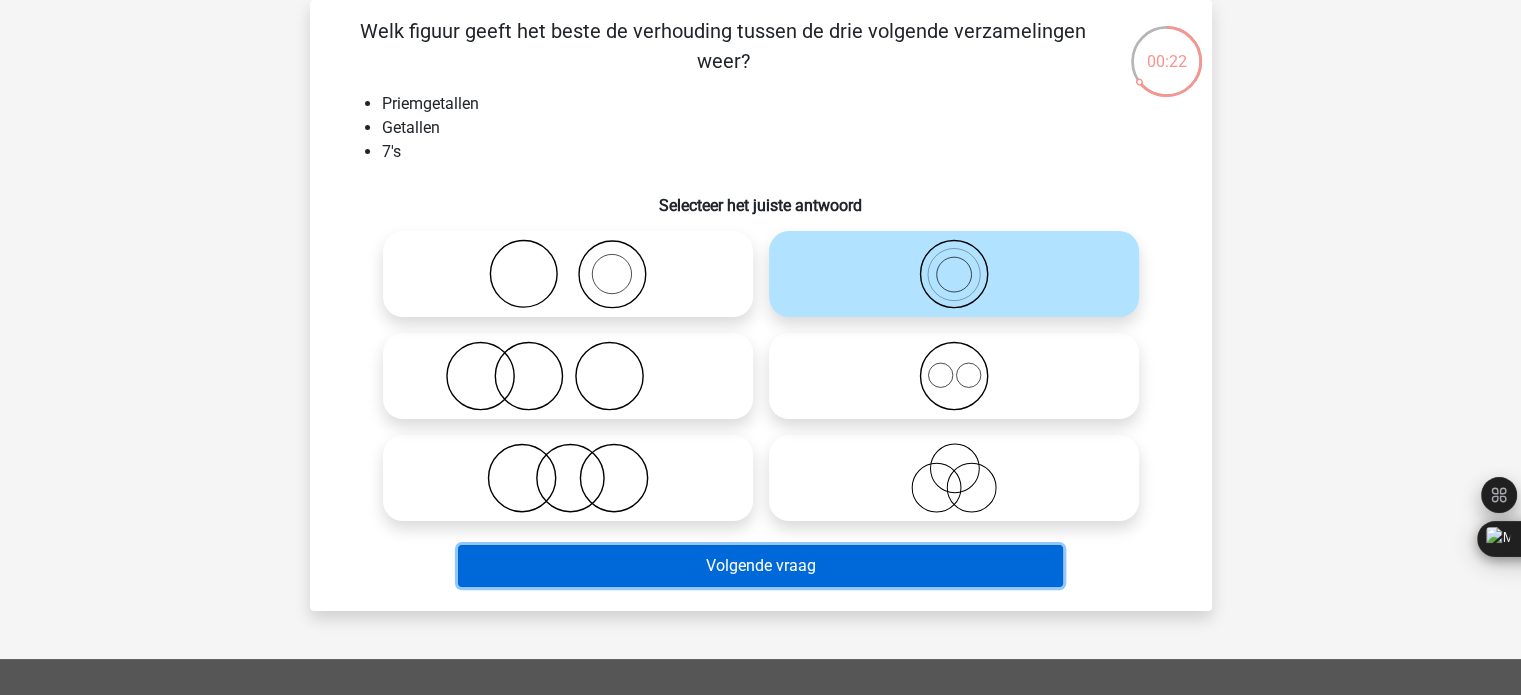 click on "Volgende vraag" at bounding box center (760, 566) 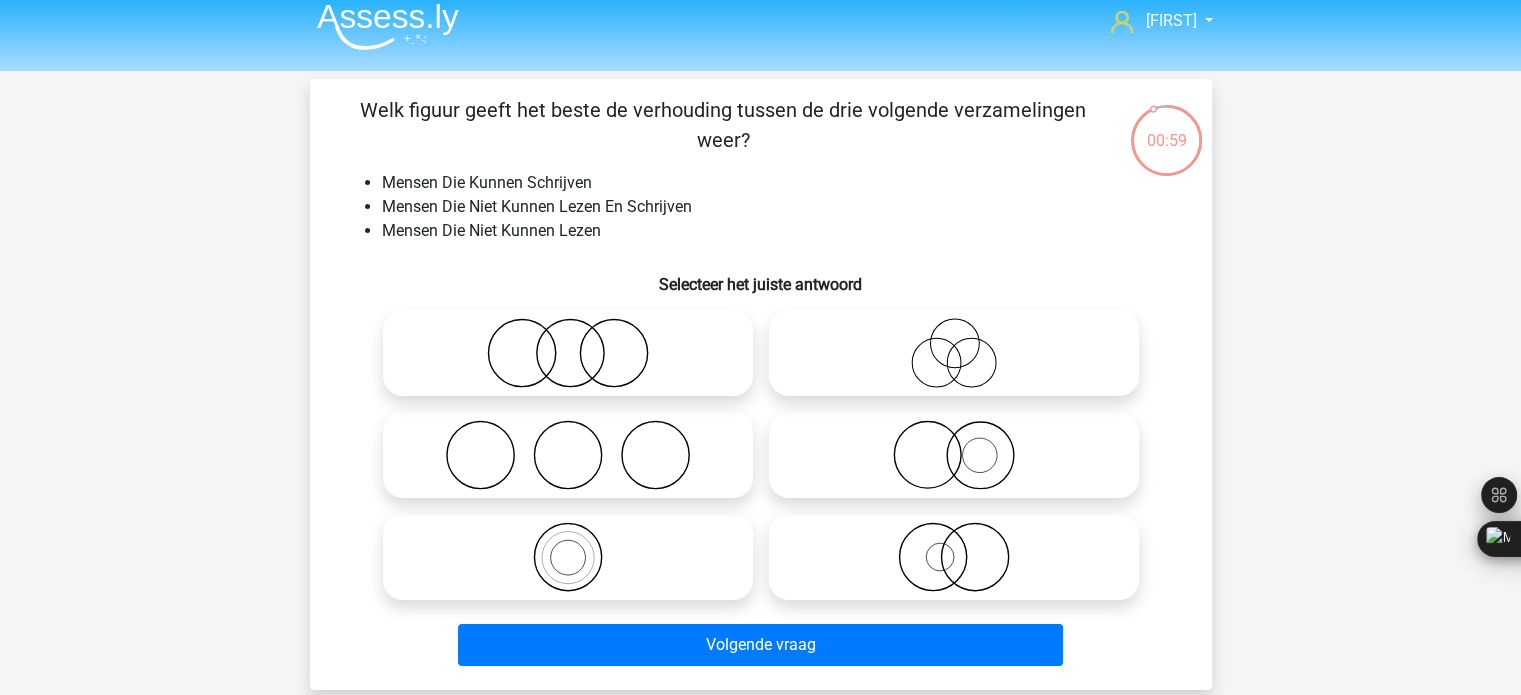 scroll, scrollTop: 0, scrollLeft: 0, axis: both 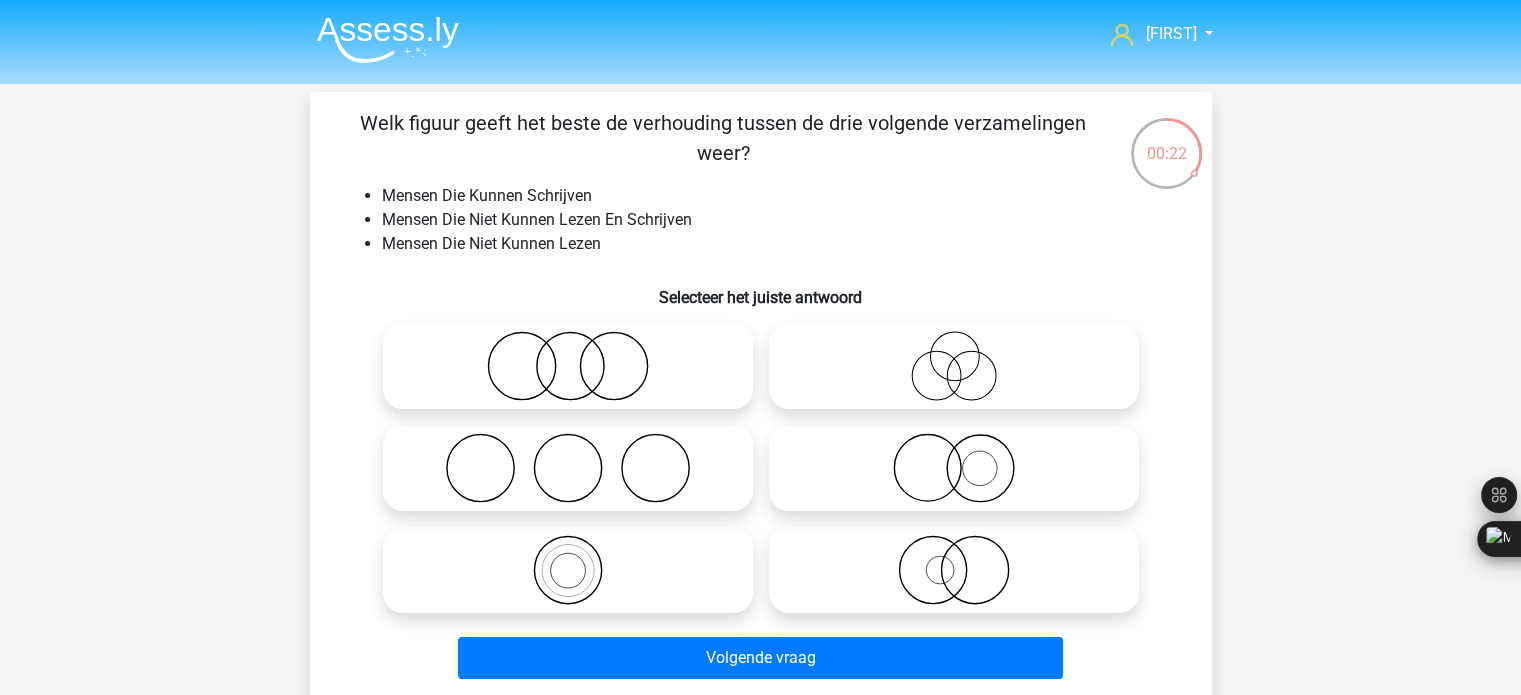 click 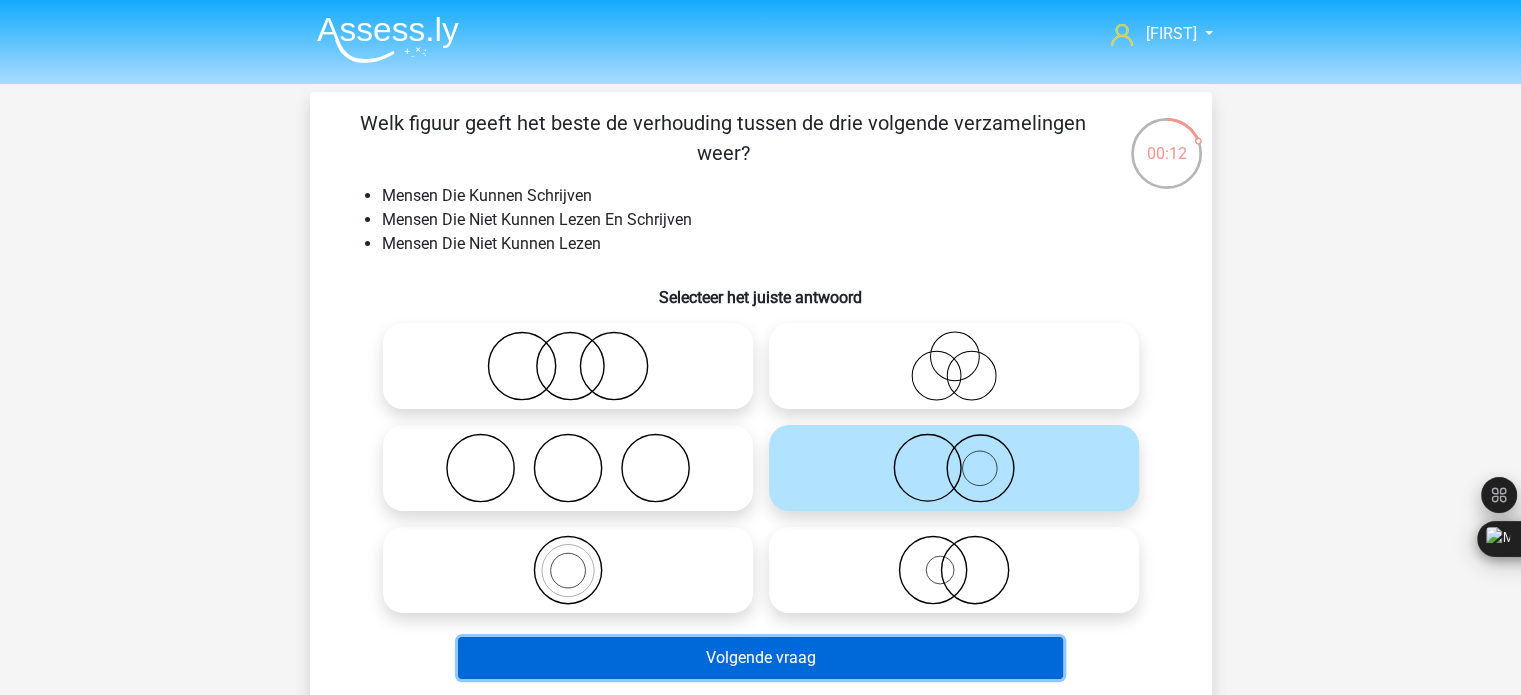 click on "Volgende vraag" at bounding box center [760, 658] 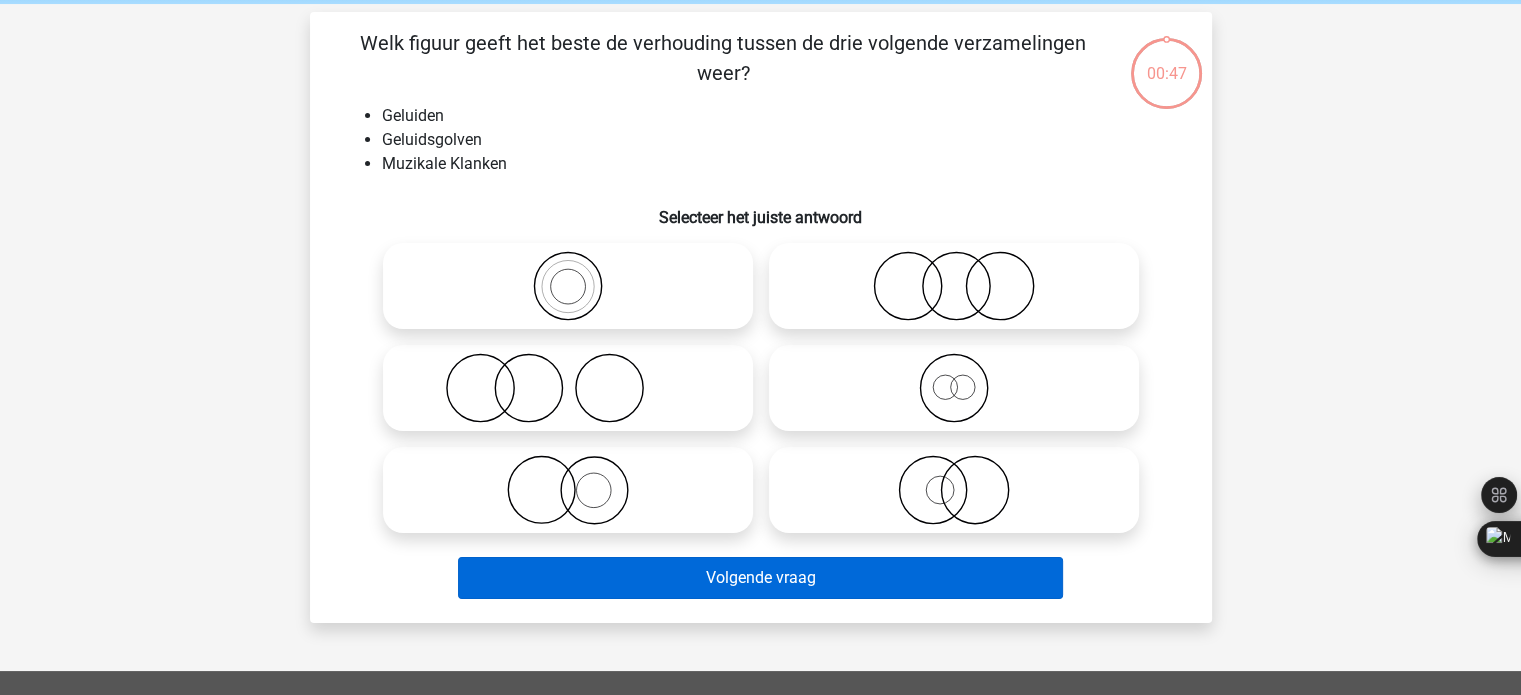scroll, scrollTop: 92, scrollLeft: 0, axis: vertical 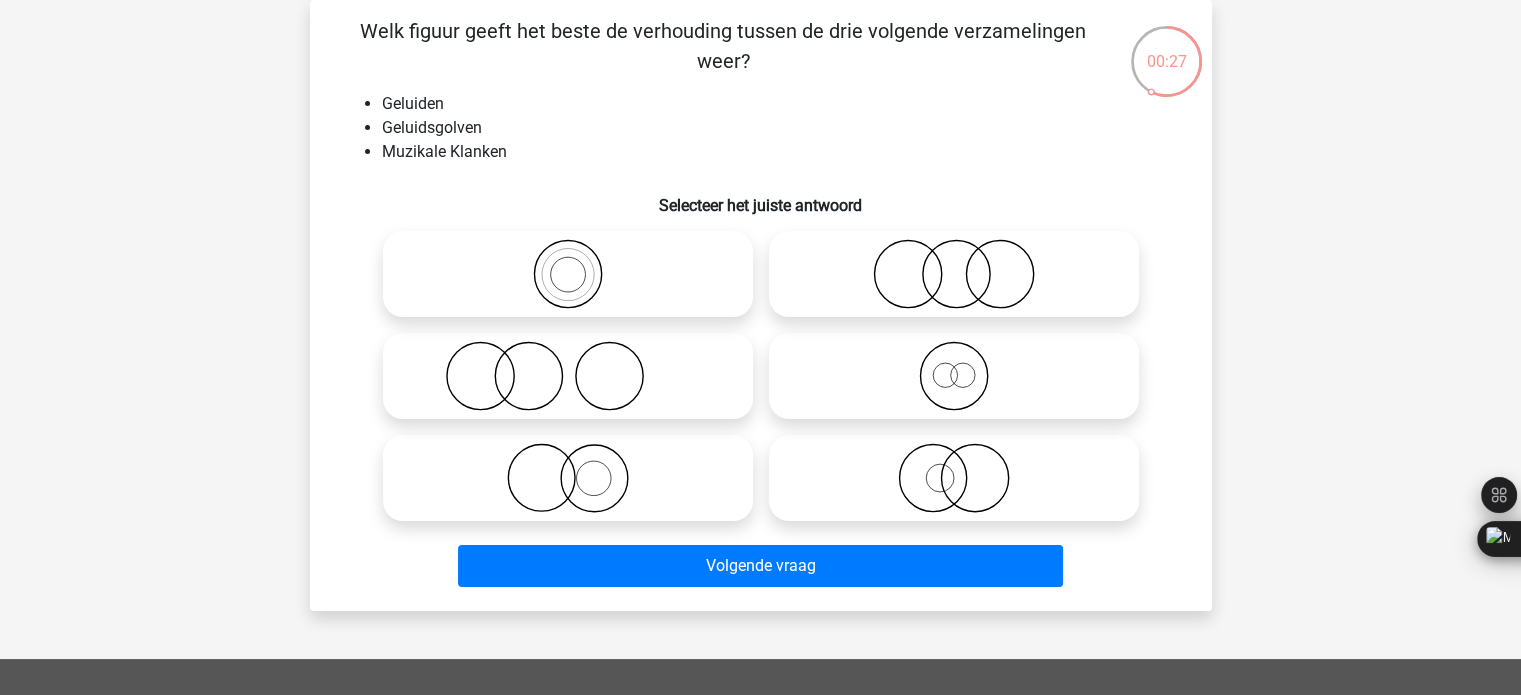 click 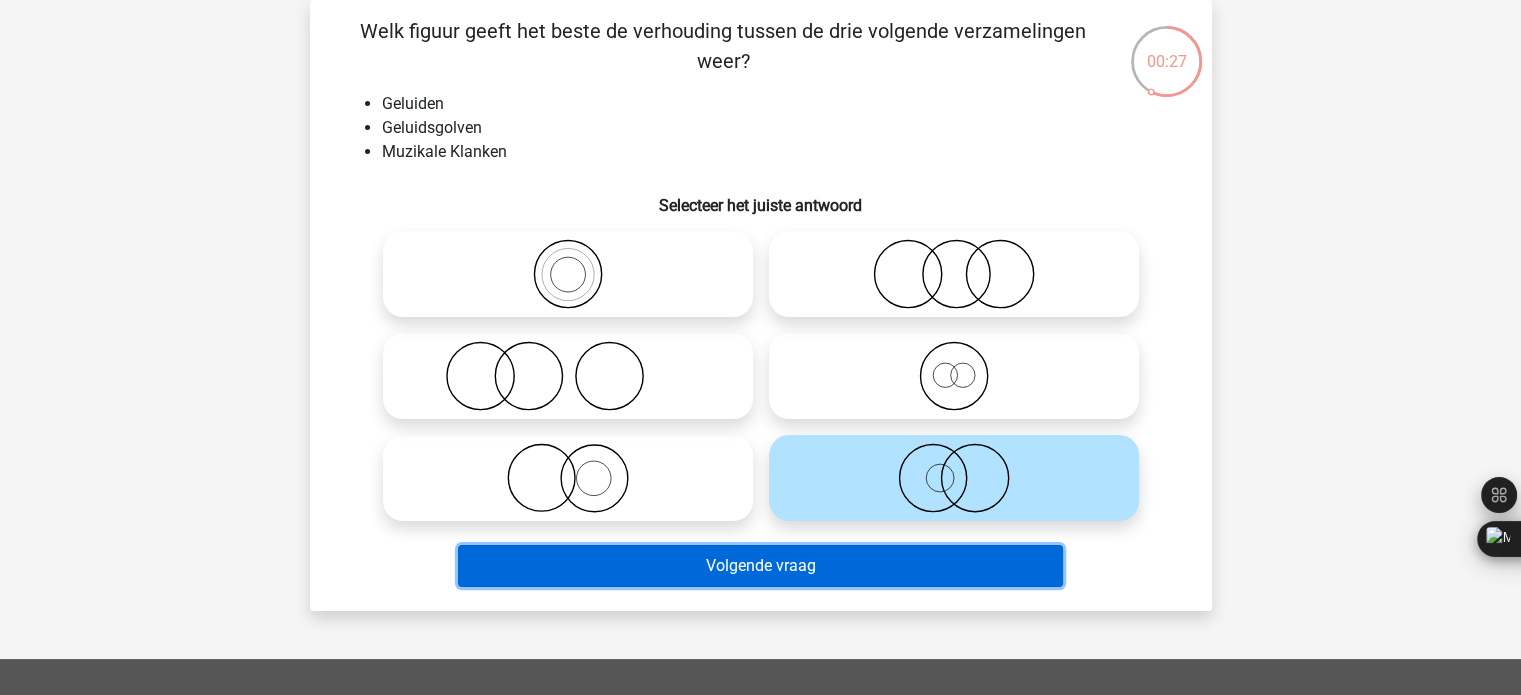 click on "Volgende vraag" at bounding box center [760, 566] 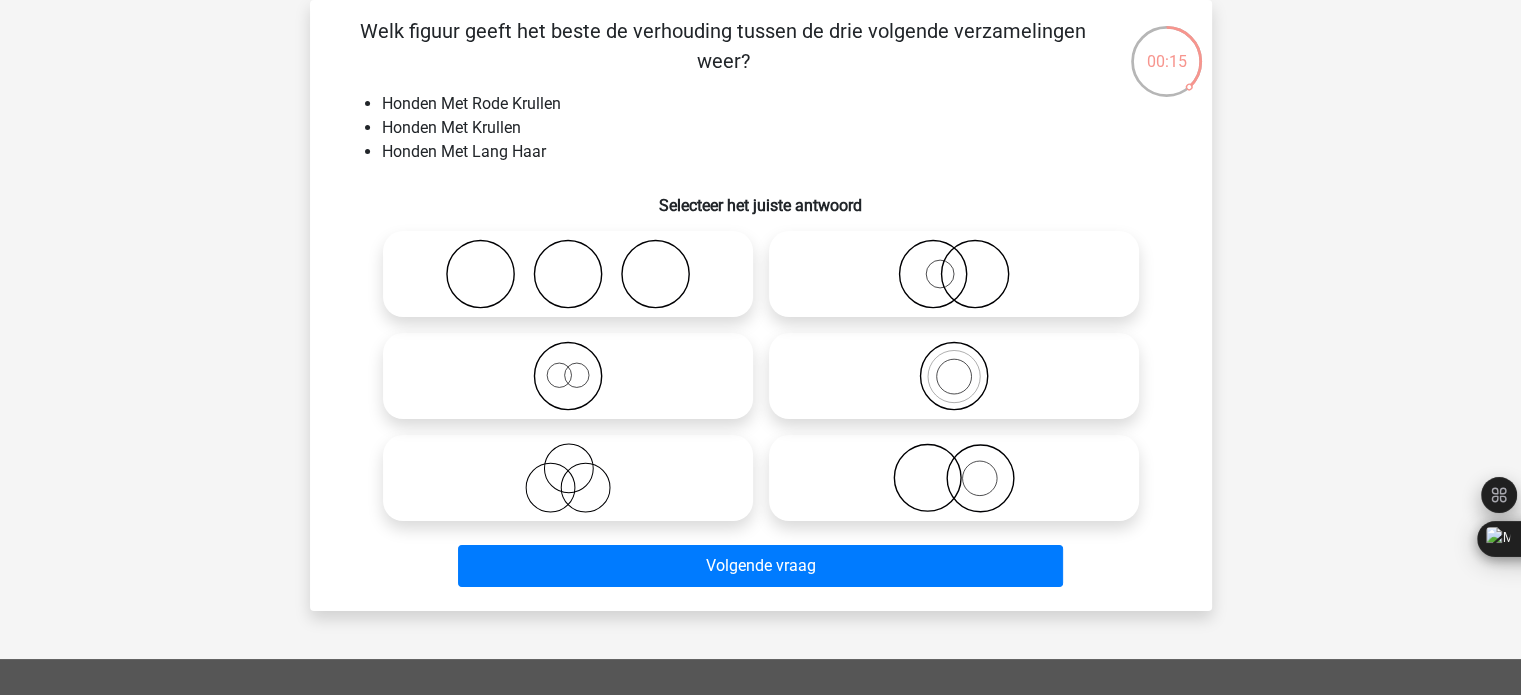 click 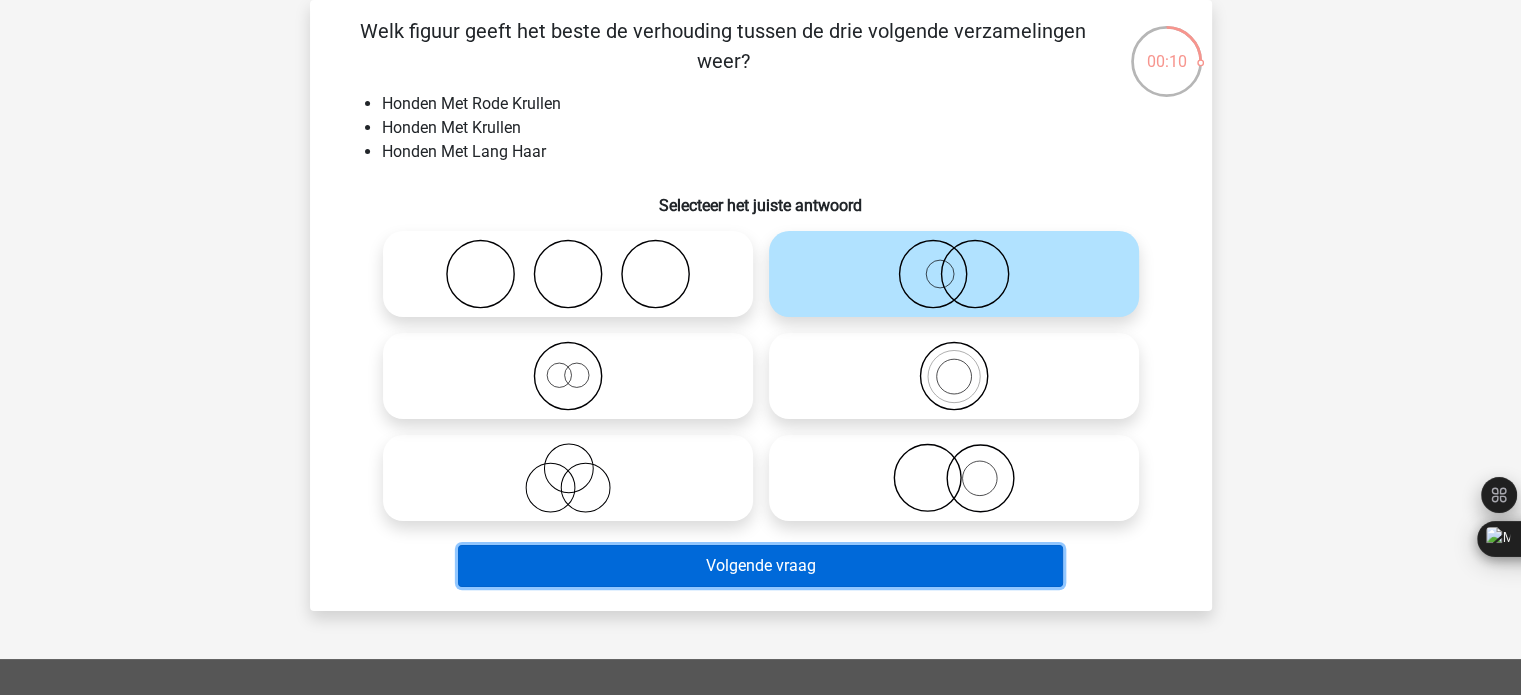 click on "Volgende vraag" at bounding box center (760, 566) 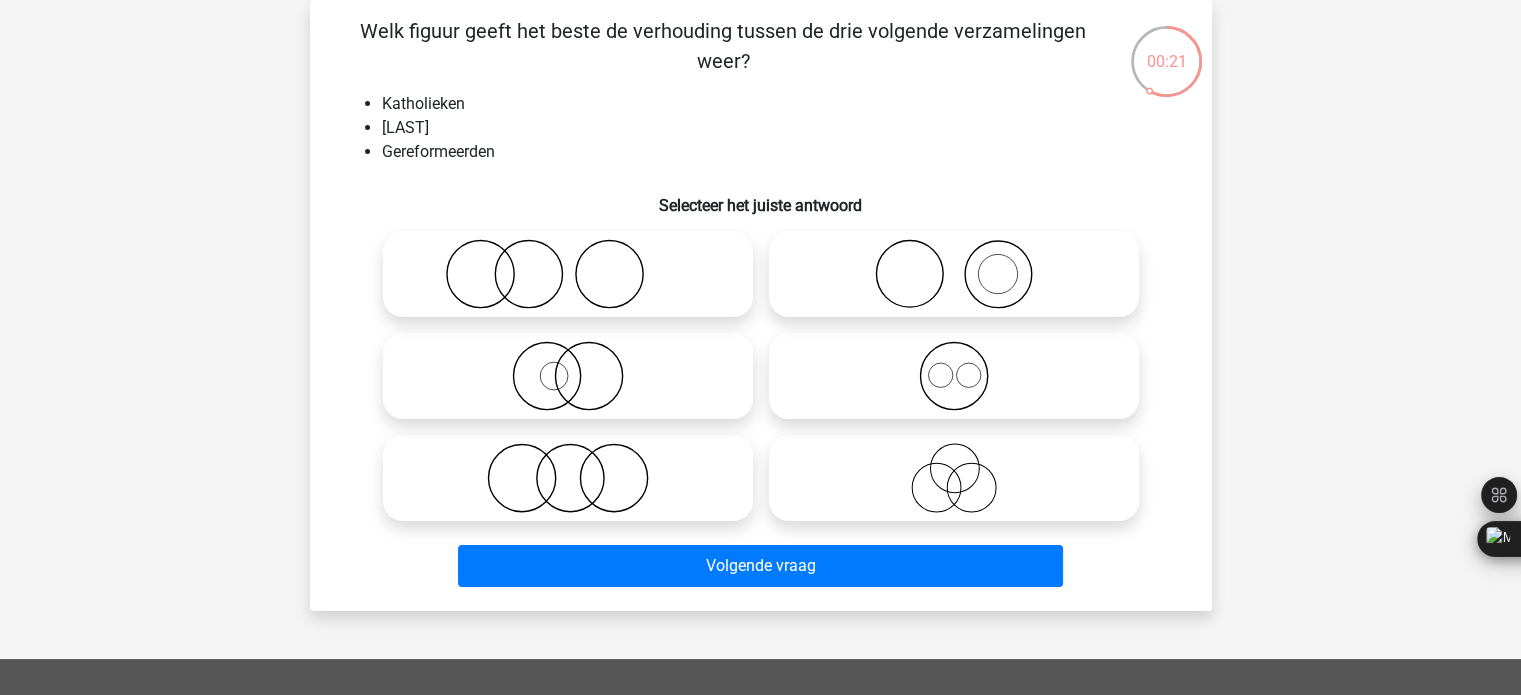 click 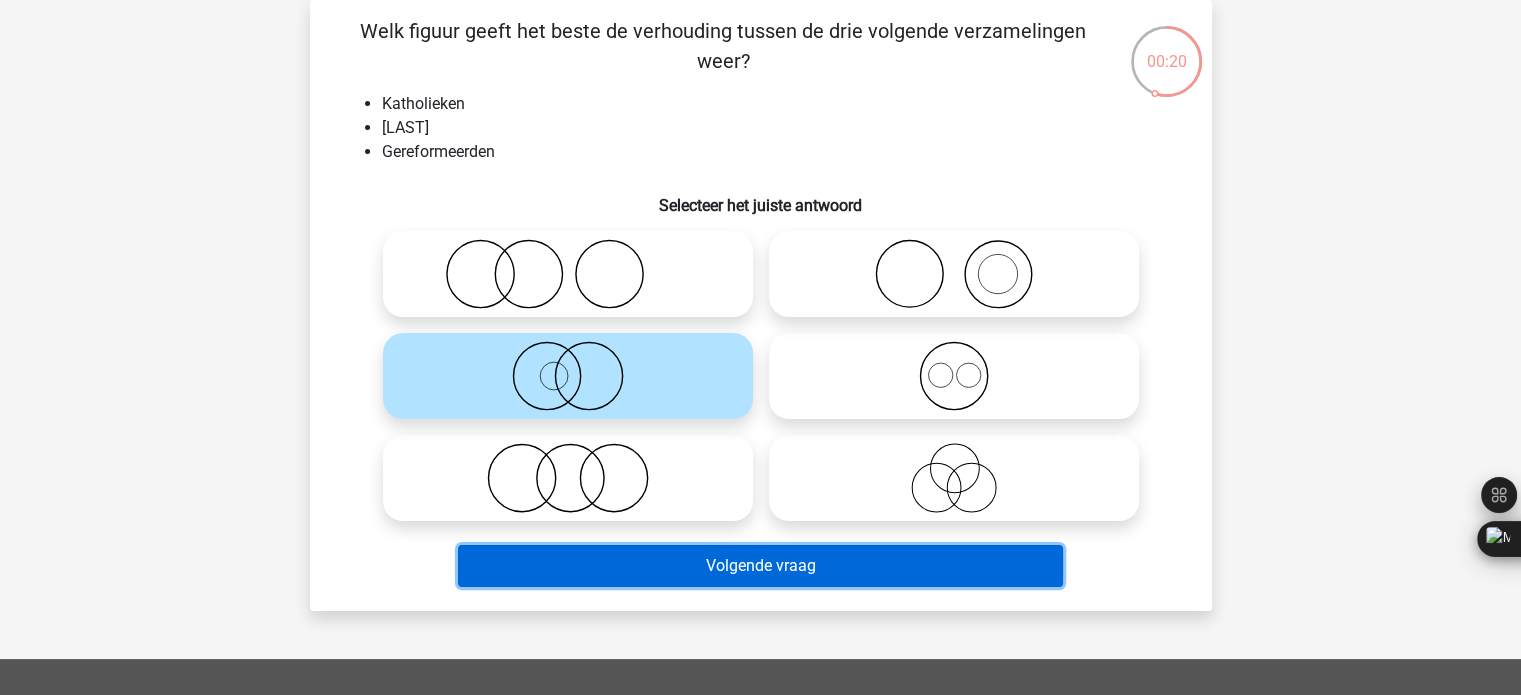 click on "Volgende vraag" at bounding box center (760, 566) 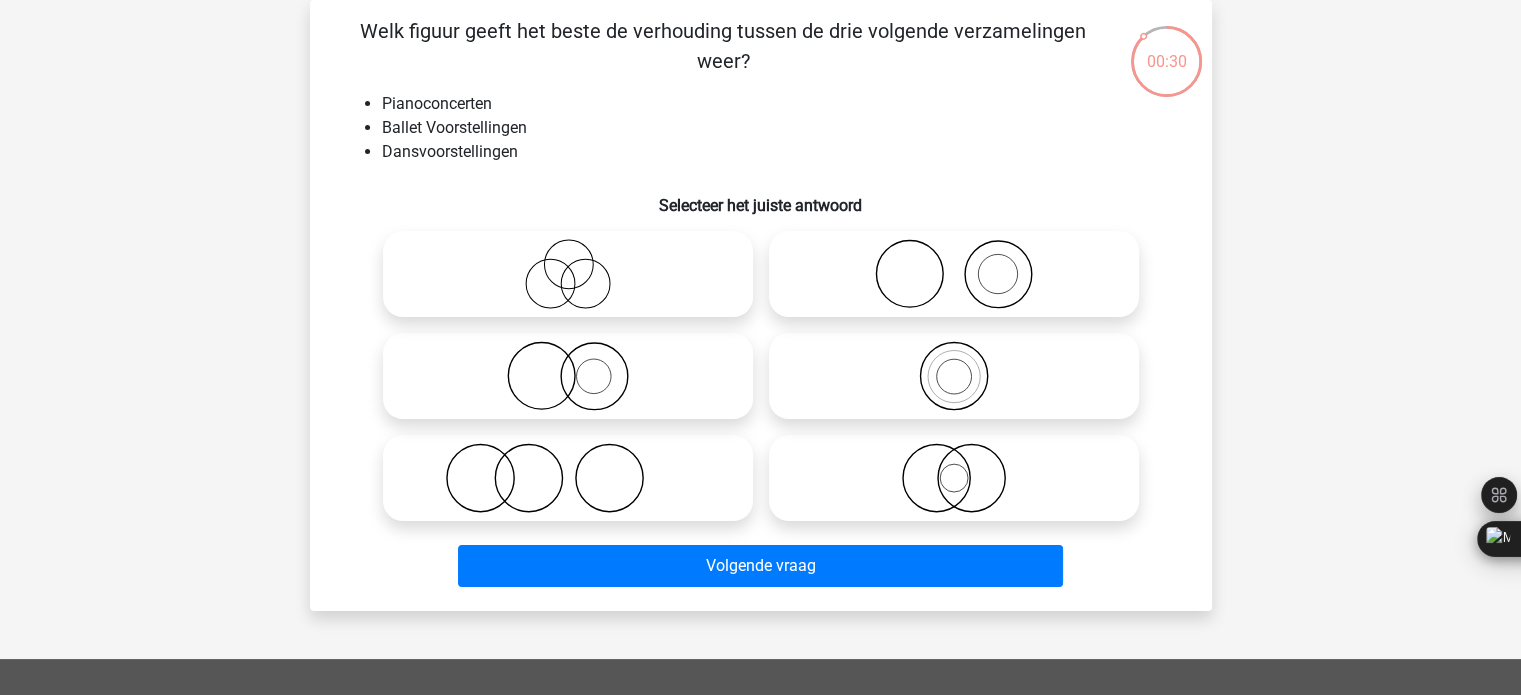 click 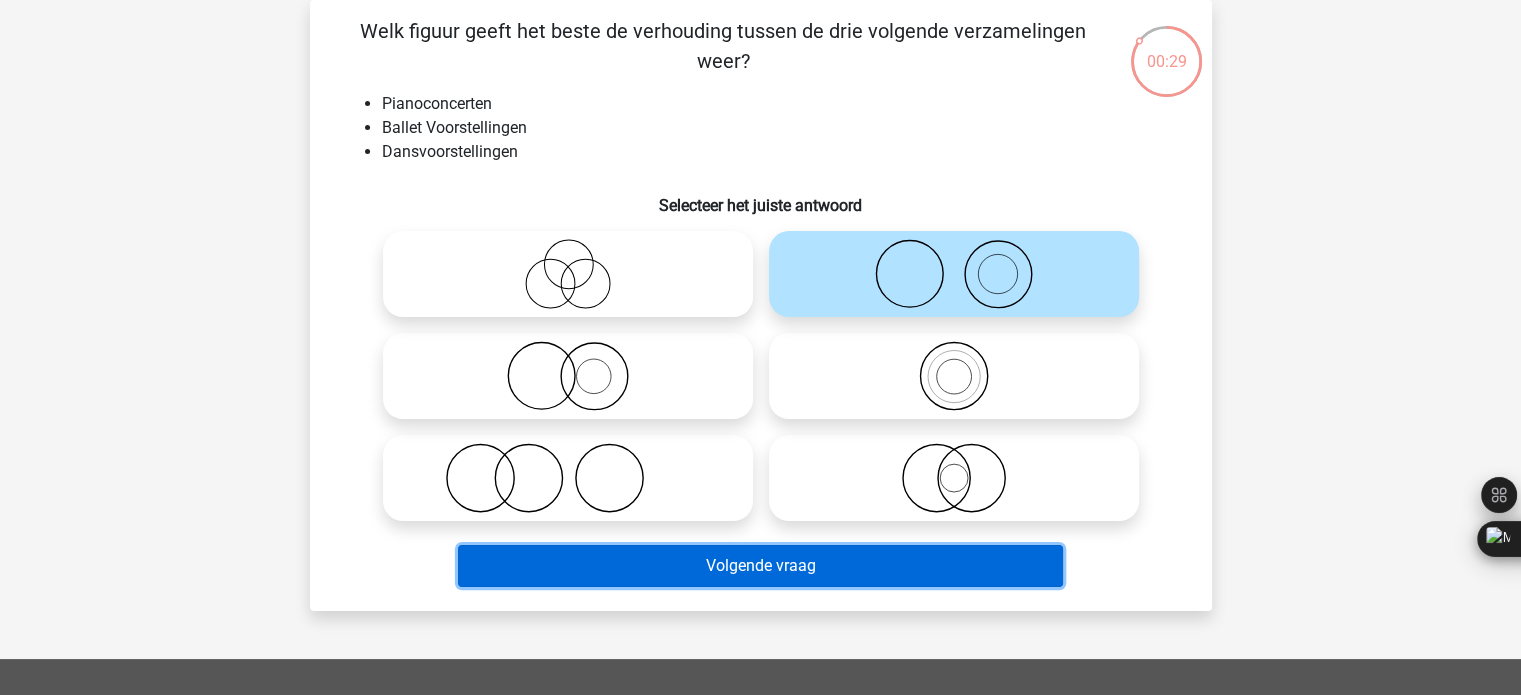 click on "Volgende vraag" at bounding box center [760, 566] 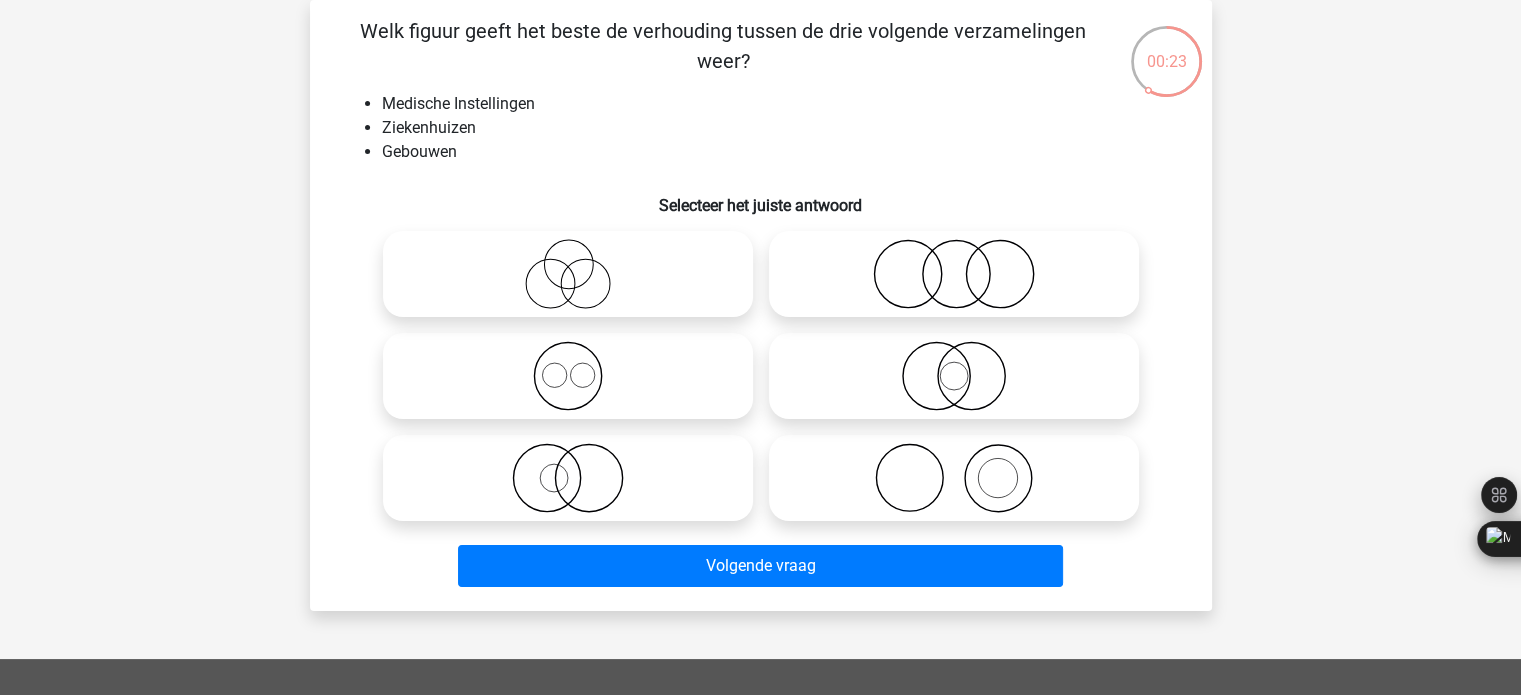 click 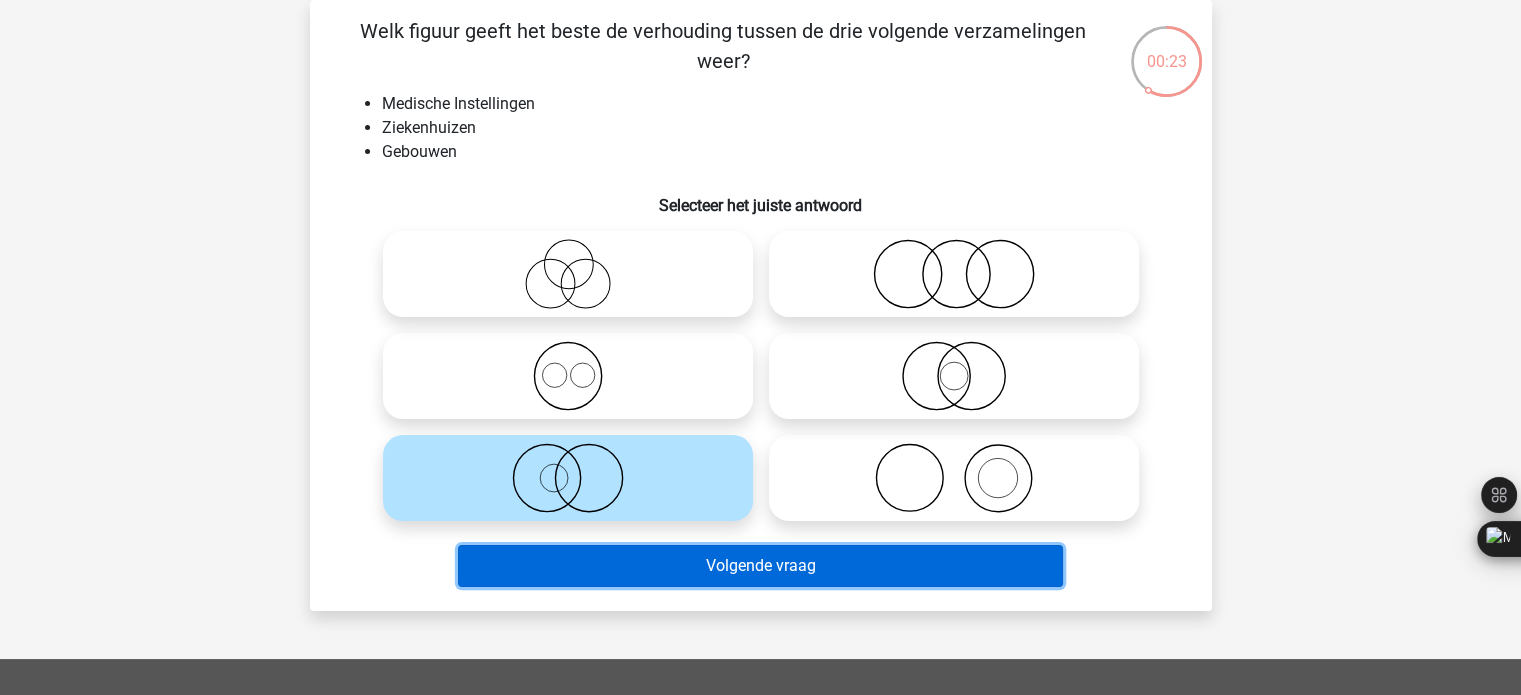 click on "Volgende vraag" at bounding box center (760, 566) 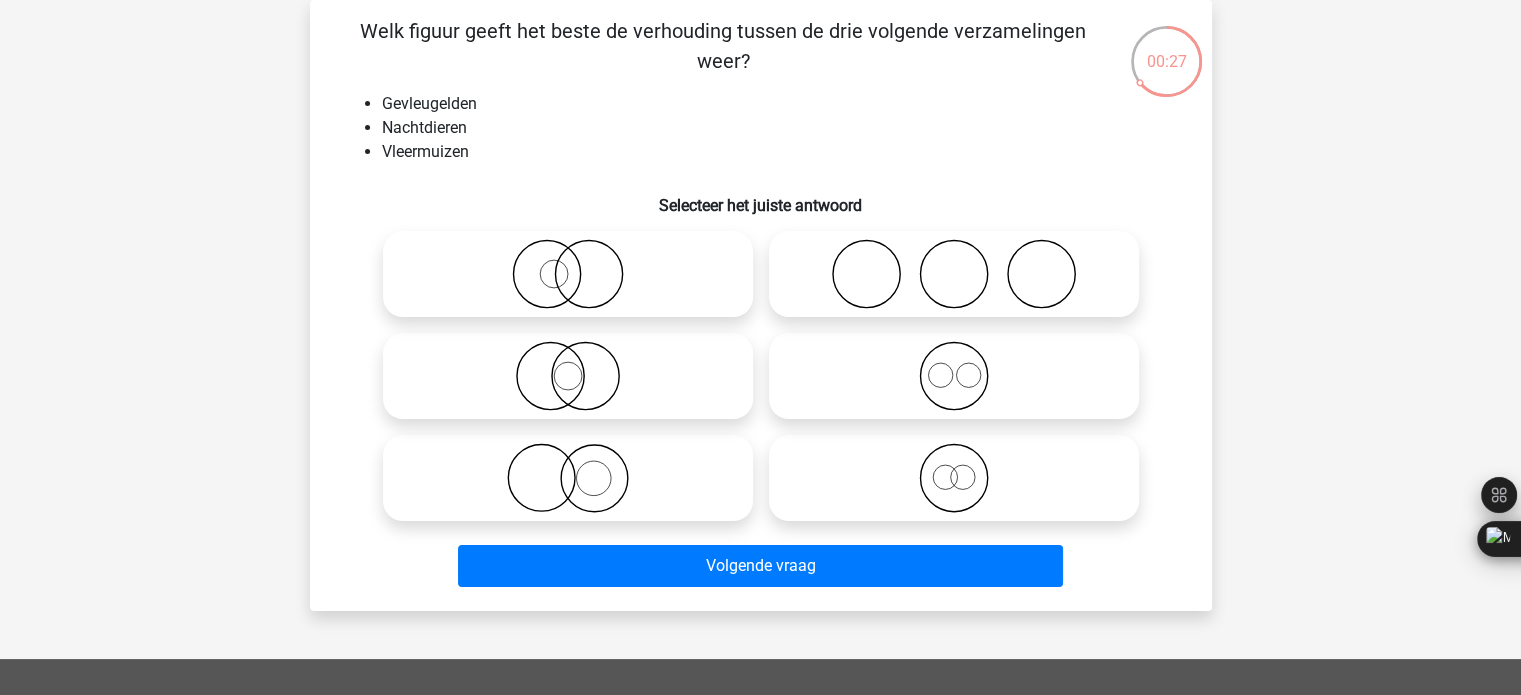 drag, startPoint x: 575, startPoint y: 386, endPoint x: 588, endPoint y: 391, distance: 13.928389 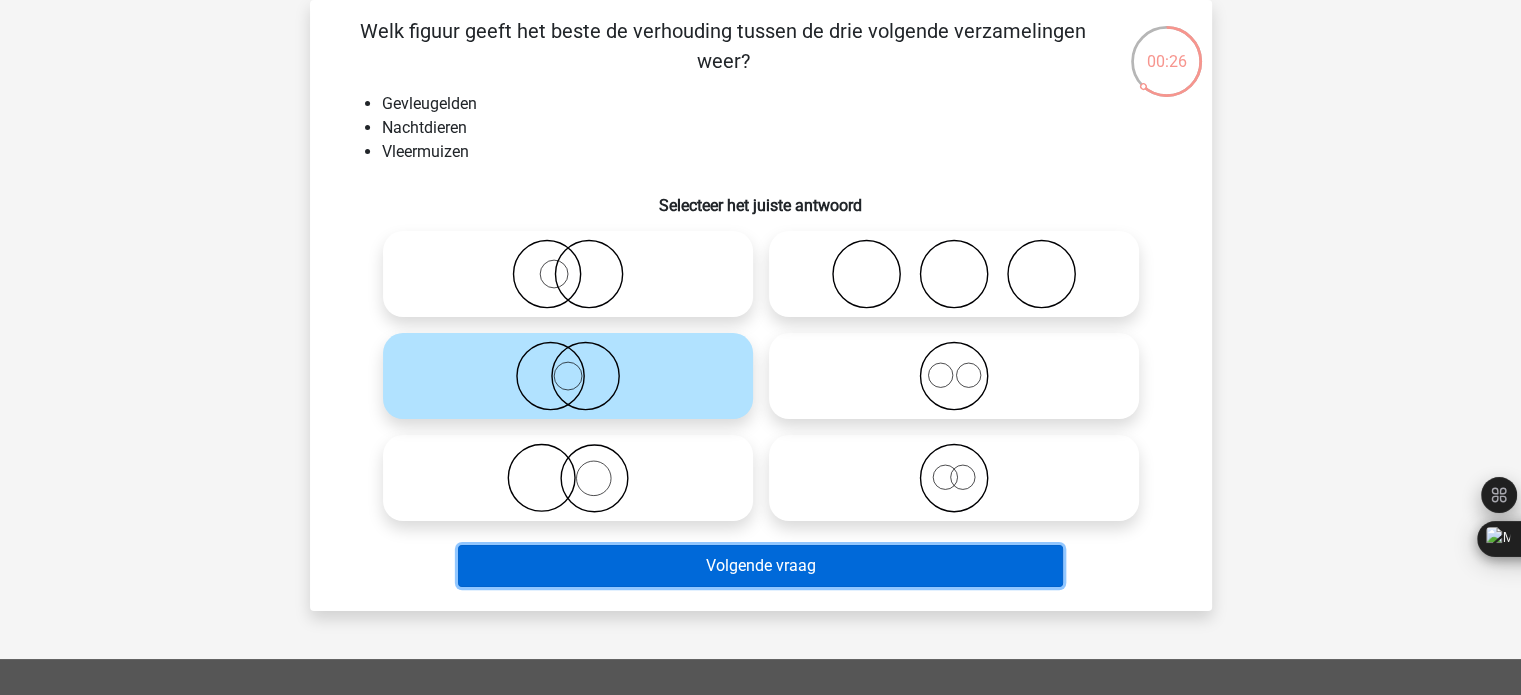 click on "Volgende vraag" at bounding box center [760, 566] 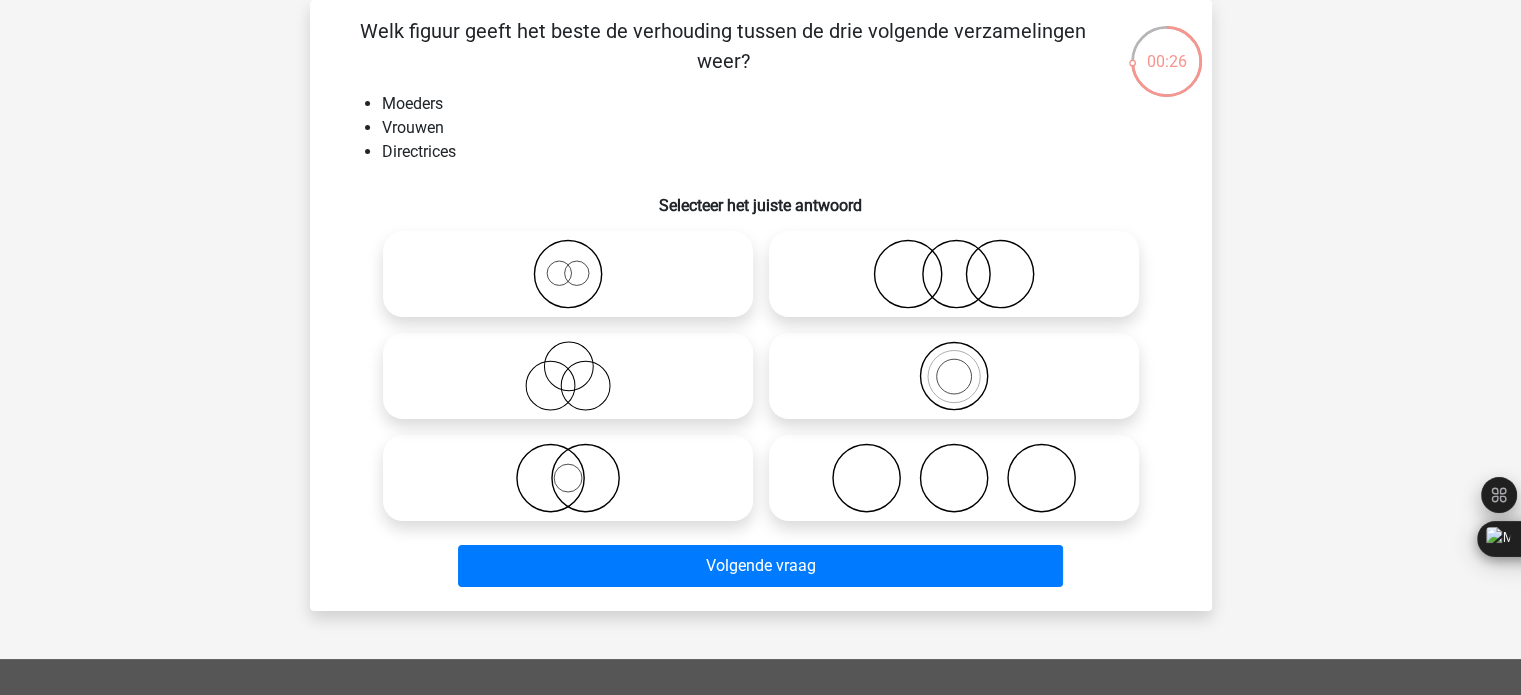click 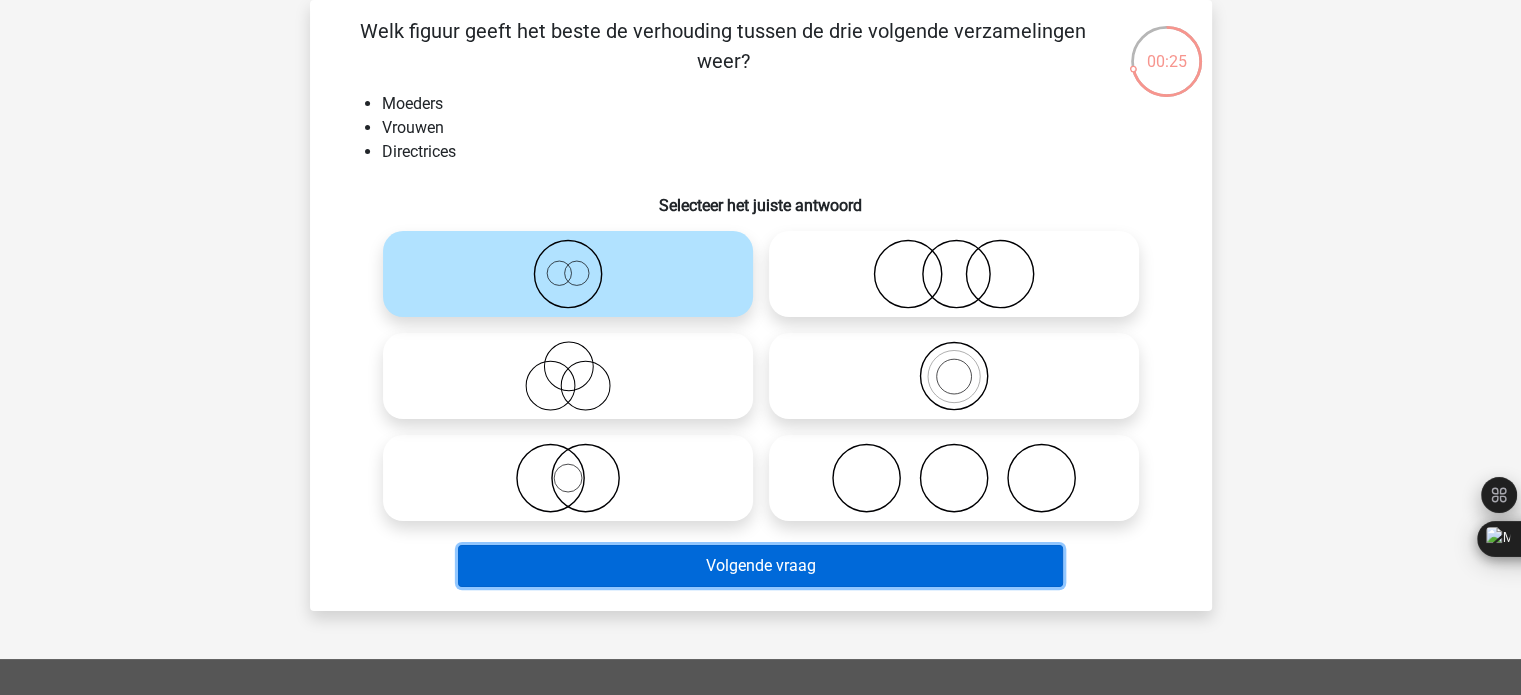 click on "Volgende vraag" at bounding box center [760, 566] 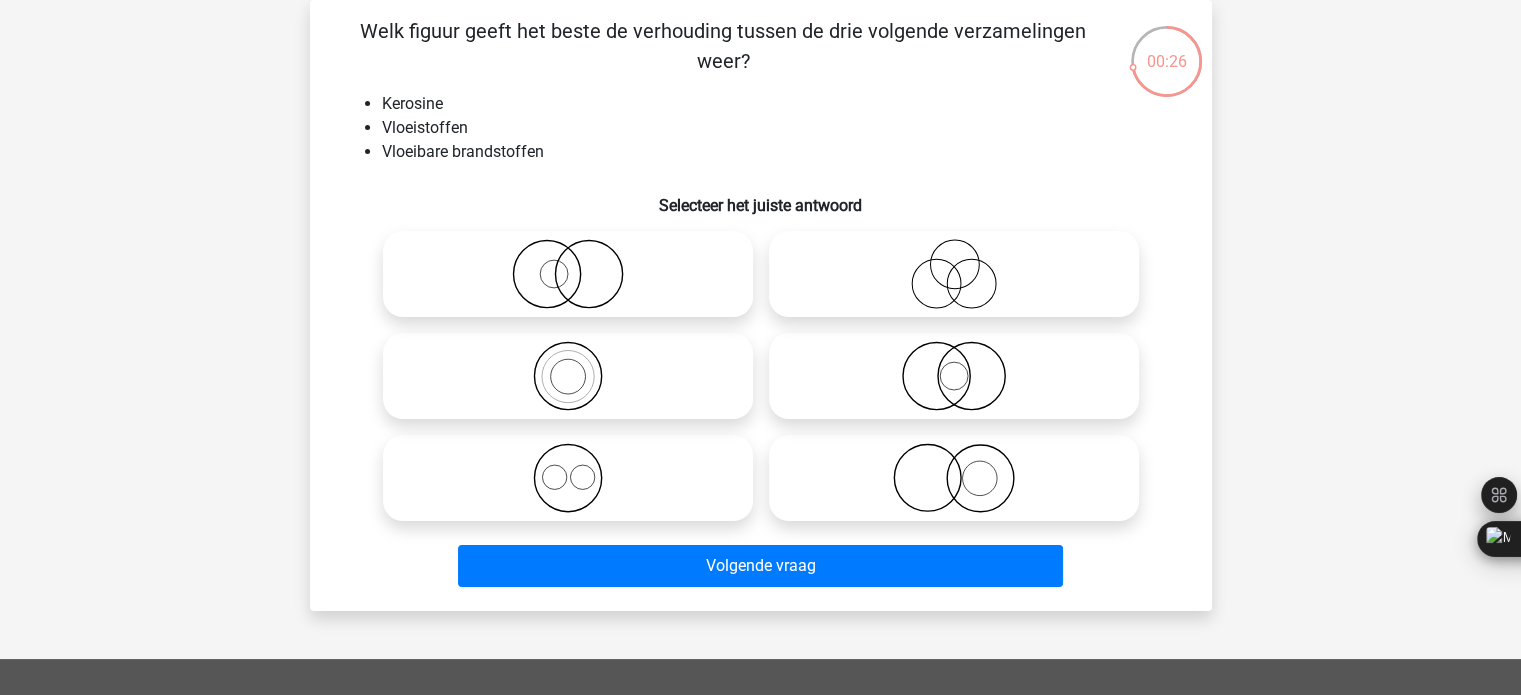 click 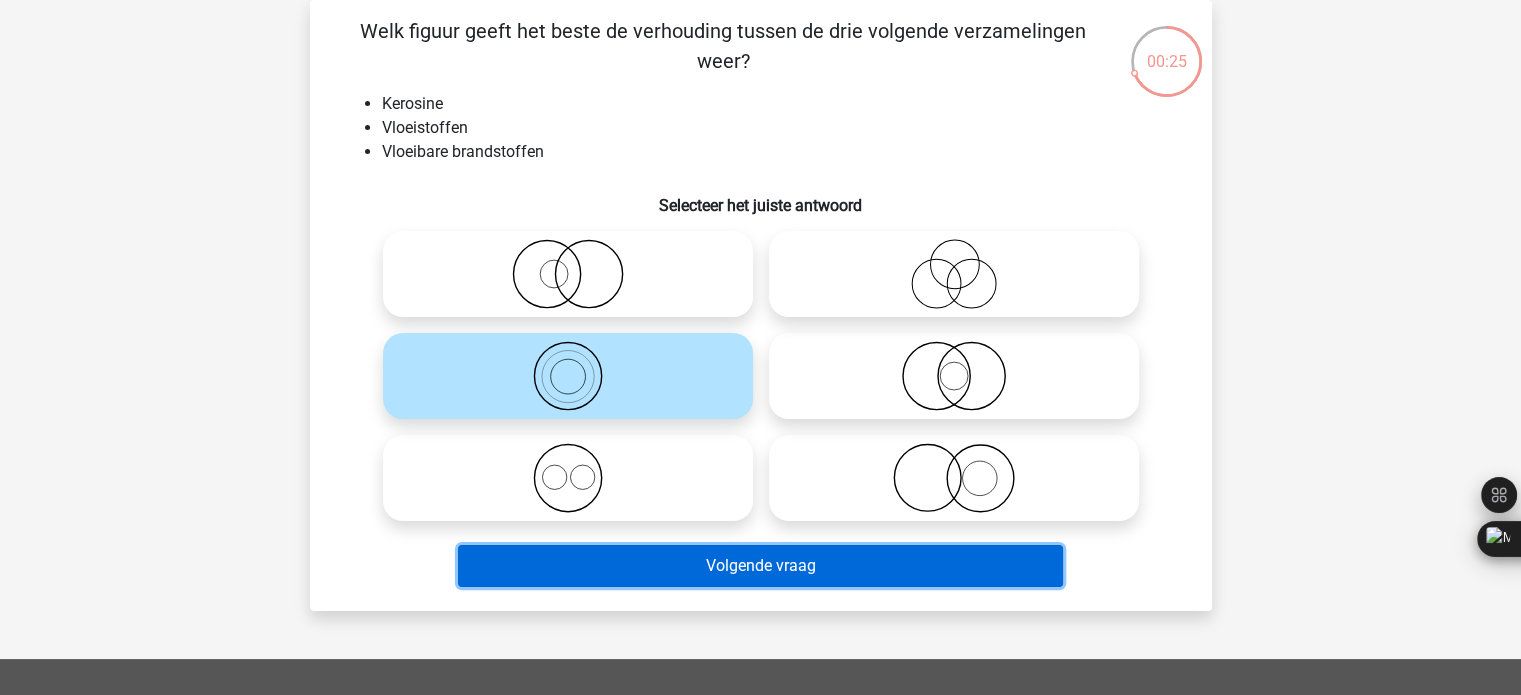 click on "Volgende vraag" at bounding box center [760, 566] 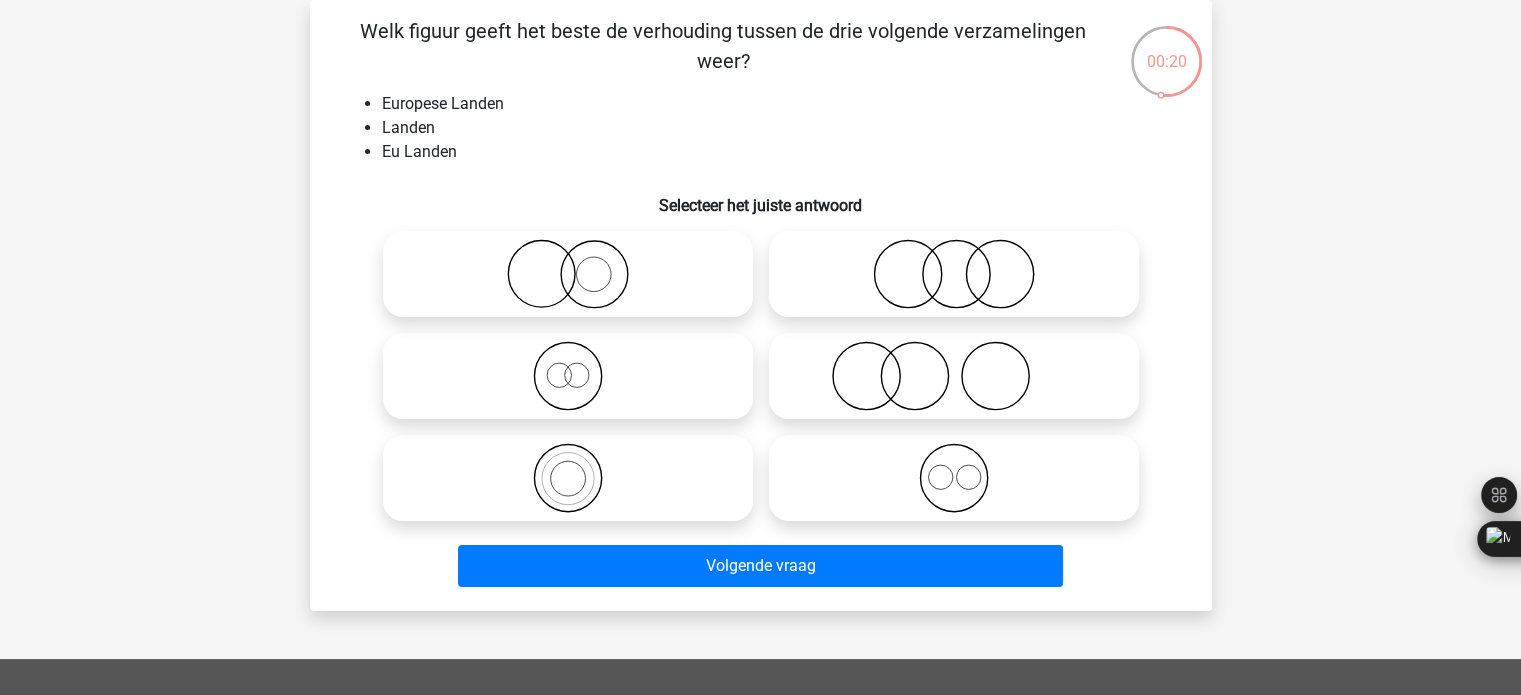 click 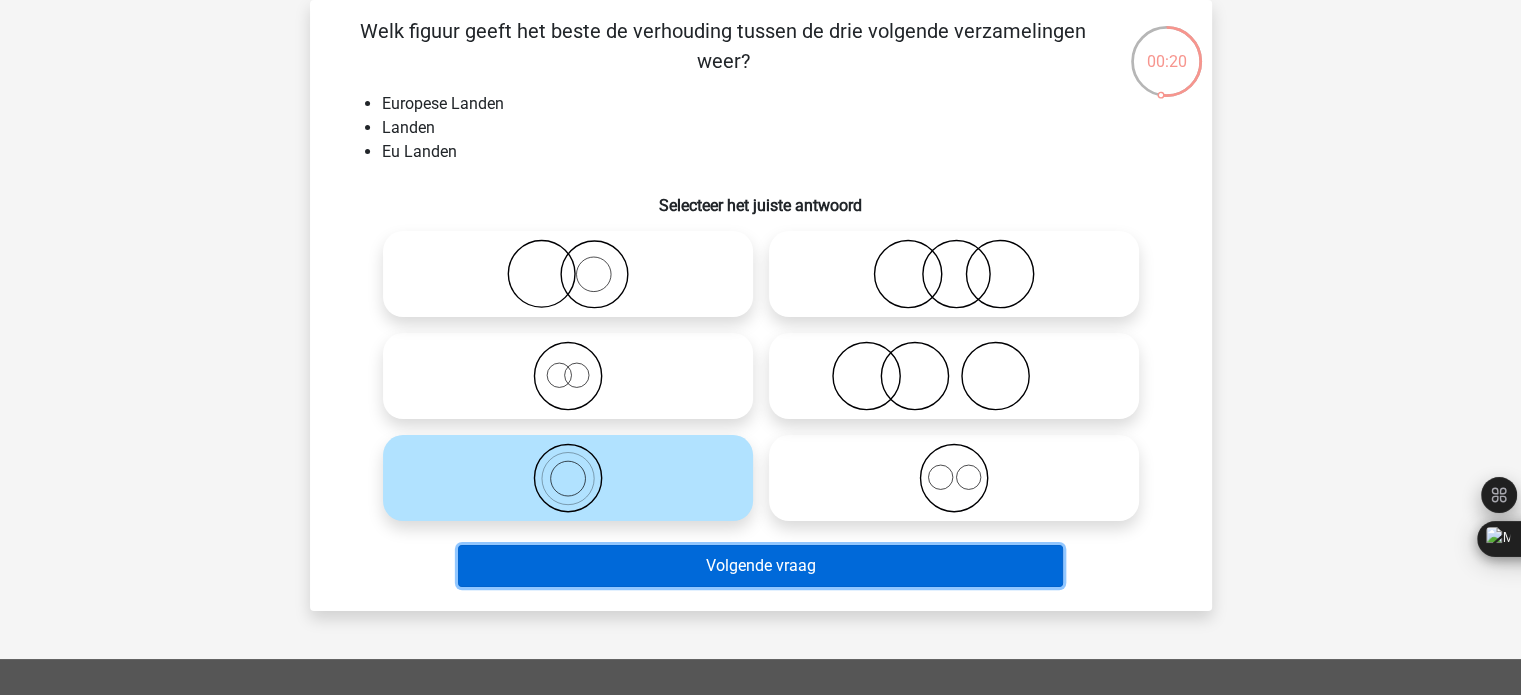 click on "Volgende vraag" at bounding box center [760, 566] 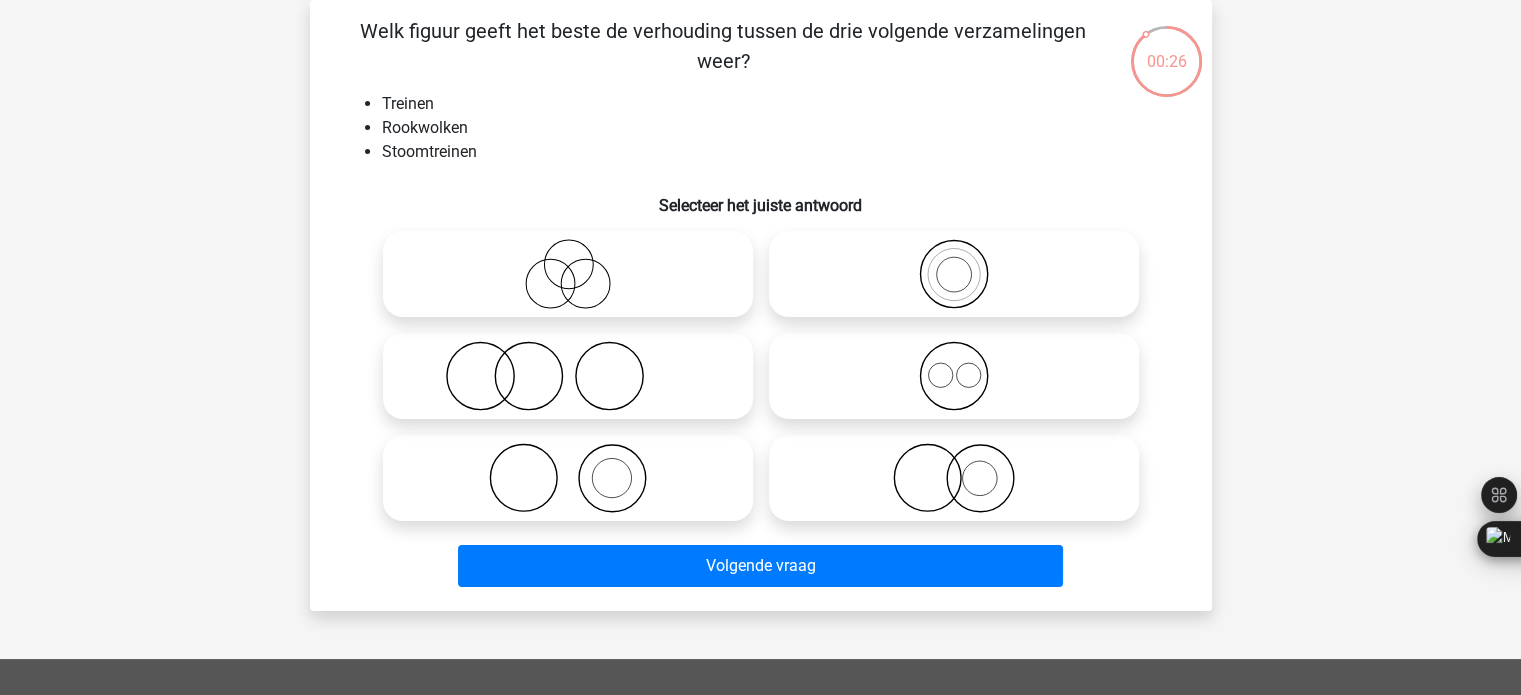 click 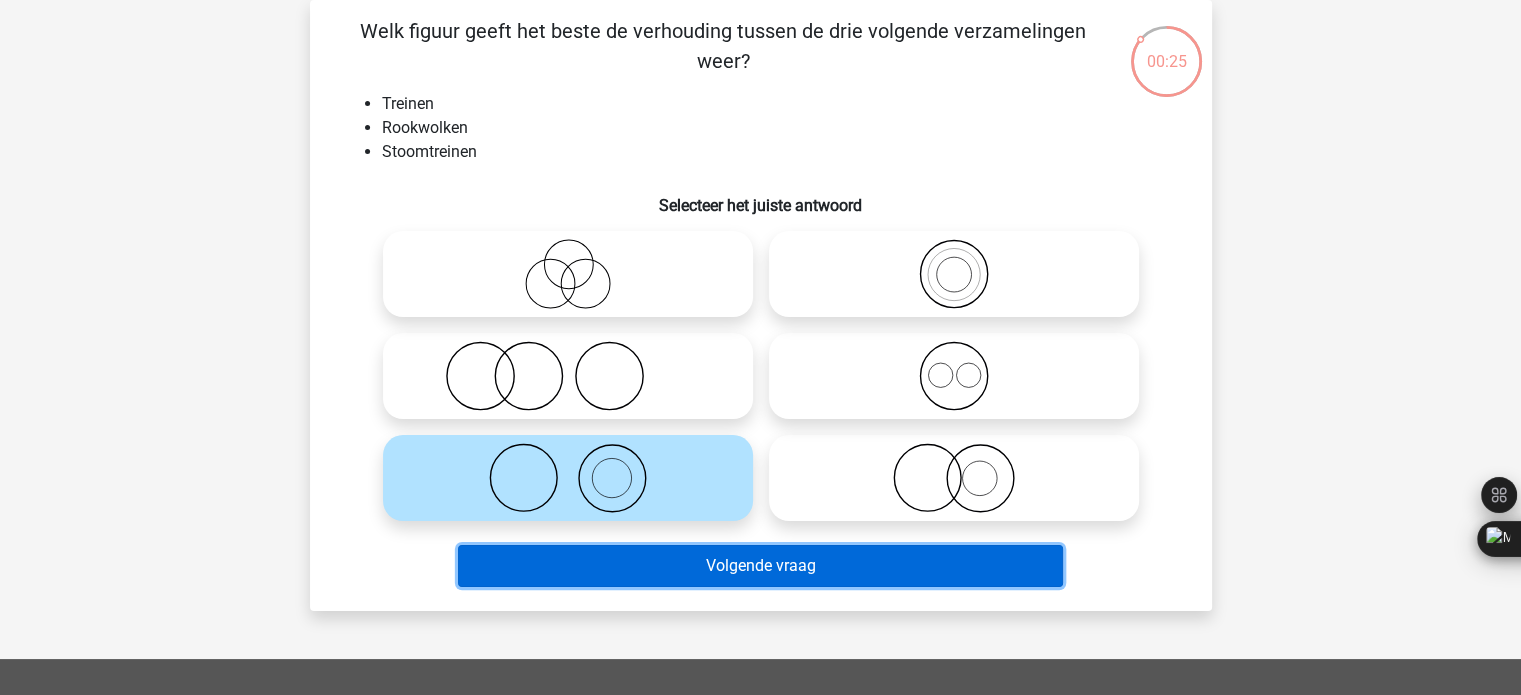 click on "Volgende vraag" at bounding box center [760, 566] 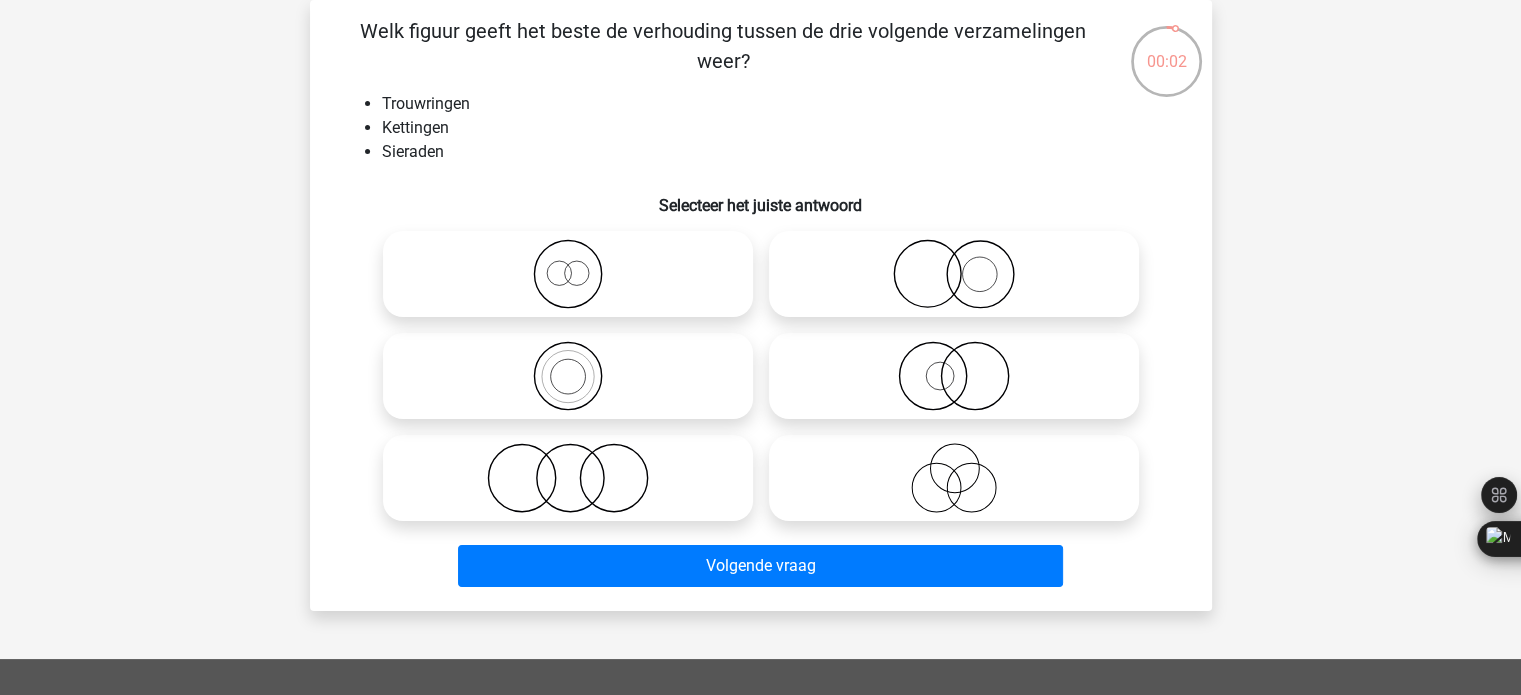 click 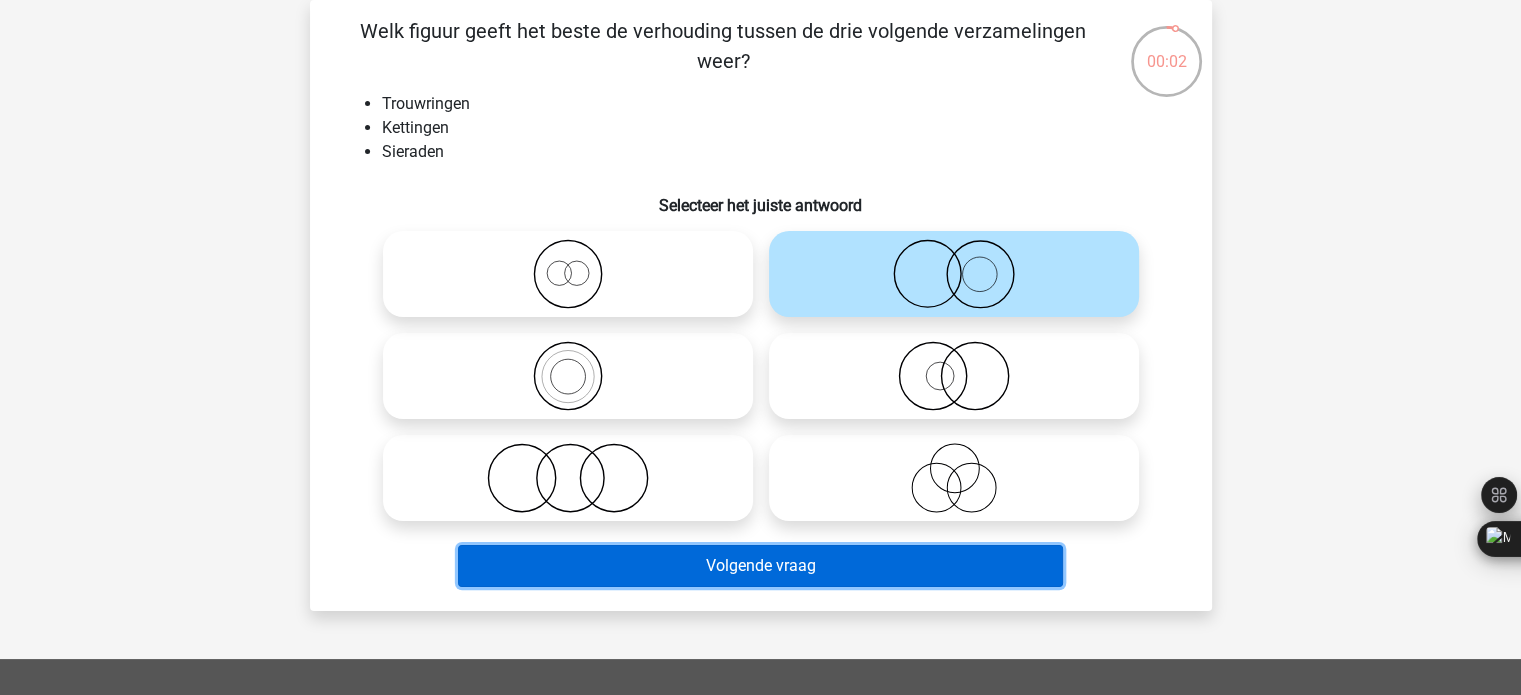 click on "Volgende vraag" at bounding box center (760, 566) 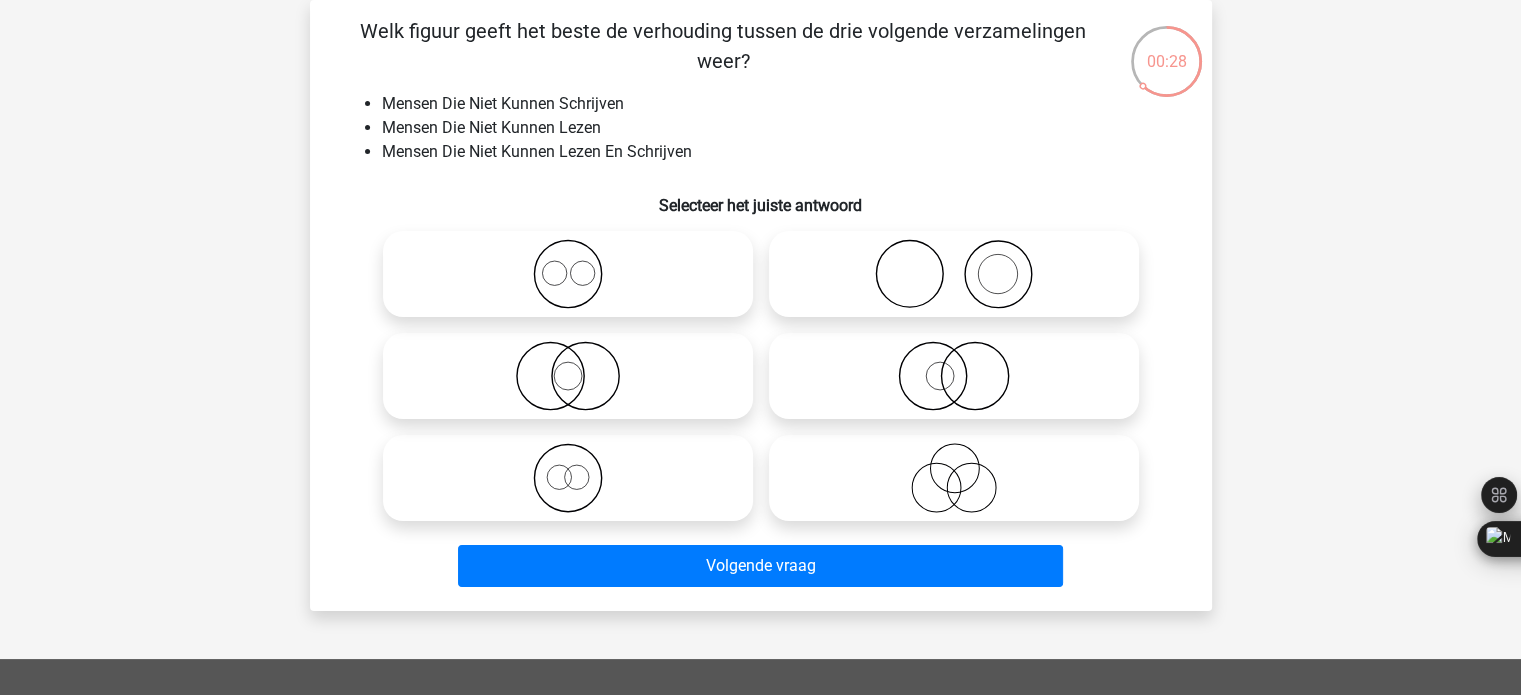 click 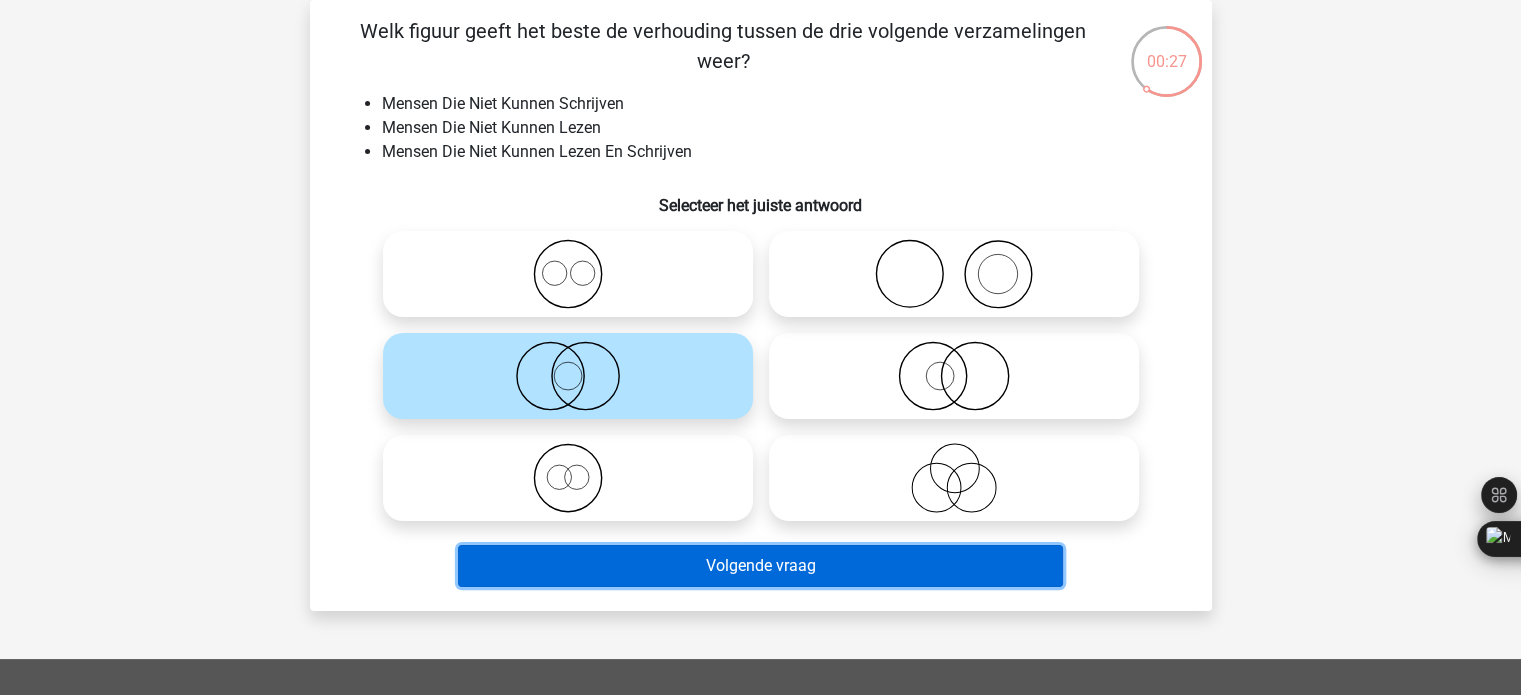 click on "Volgende vraag" at bounding box center [760, 566] 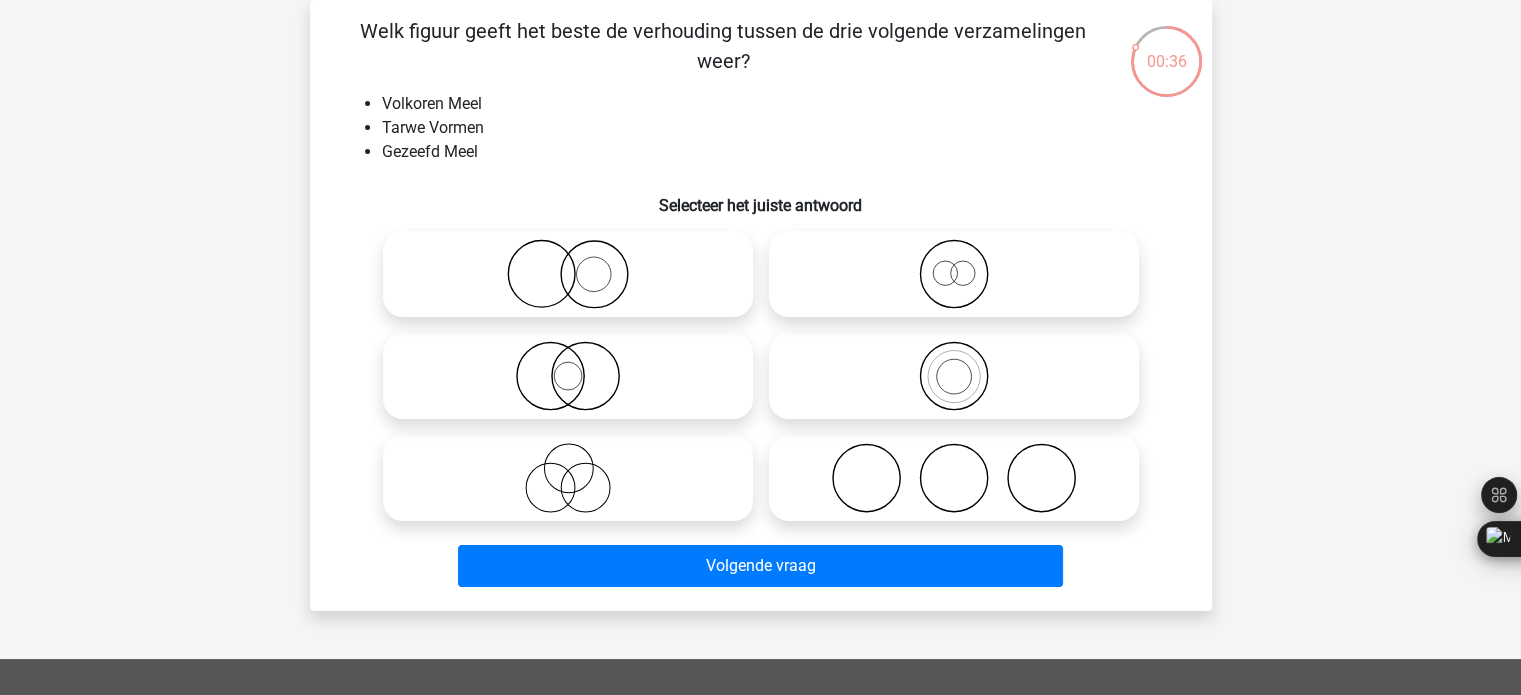 click 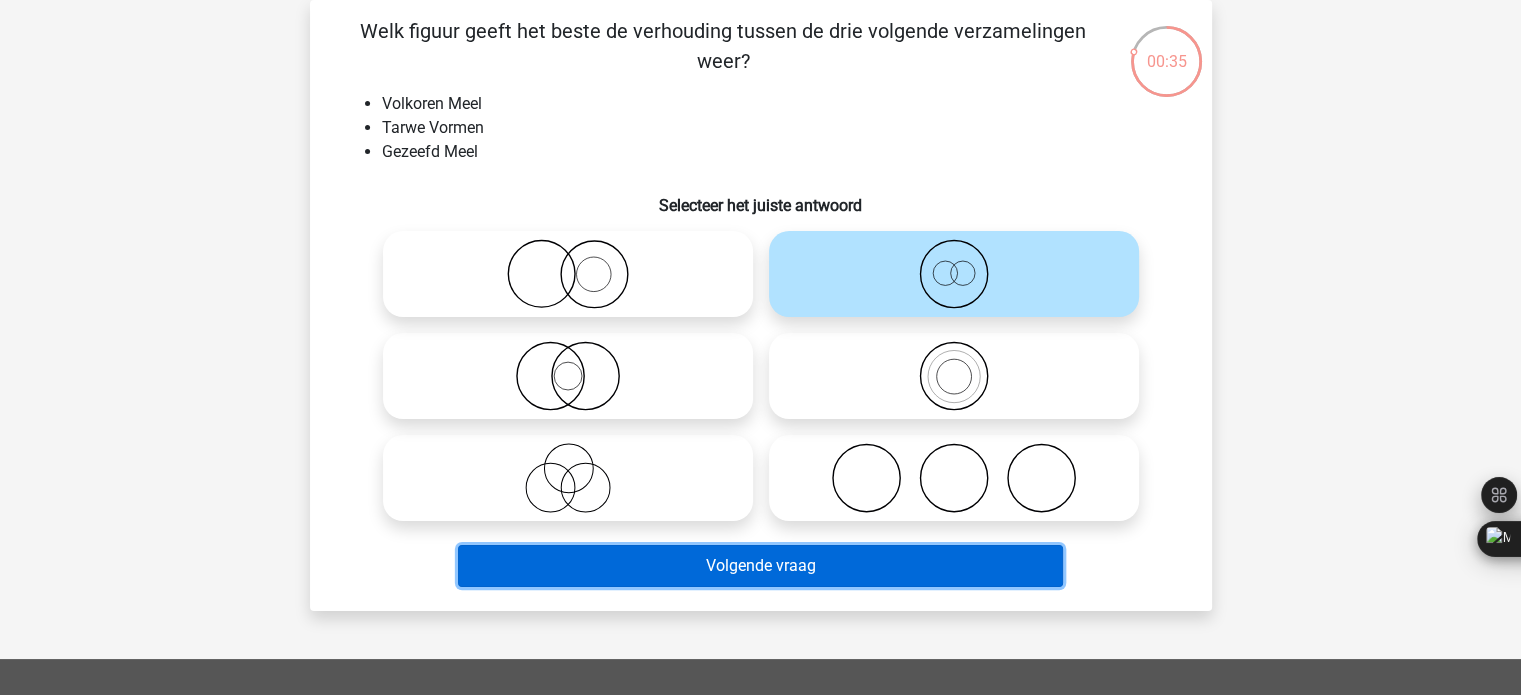 click on "Volgende vraag" at bounding box center [760, 566] 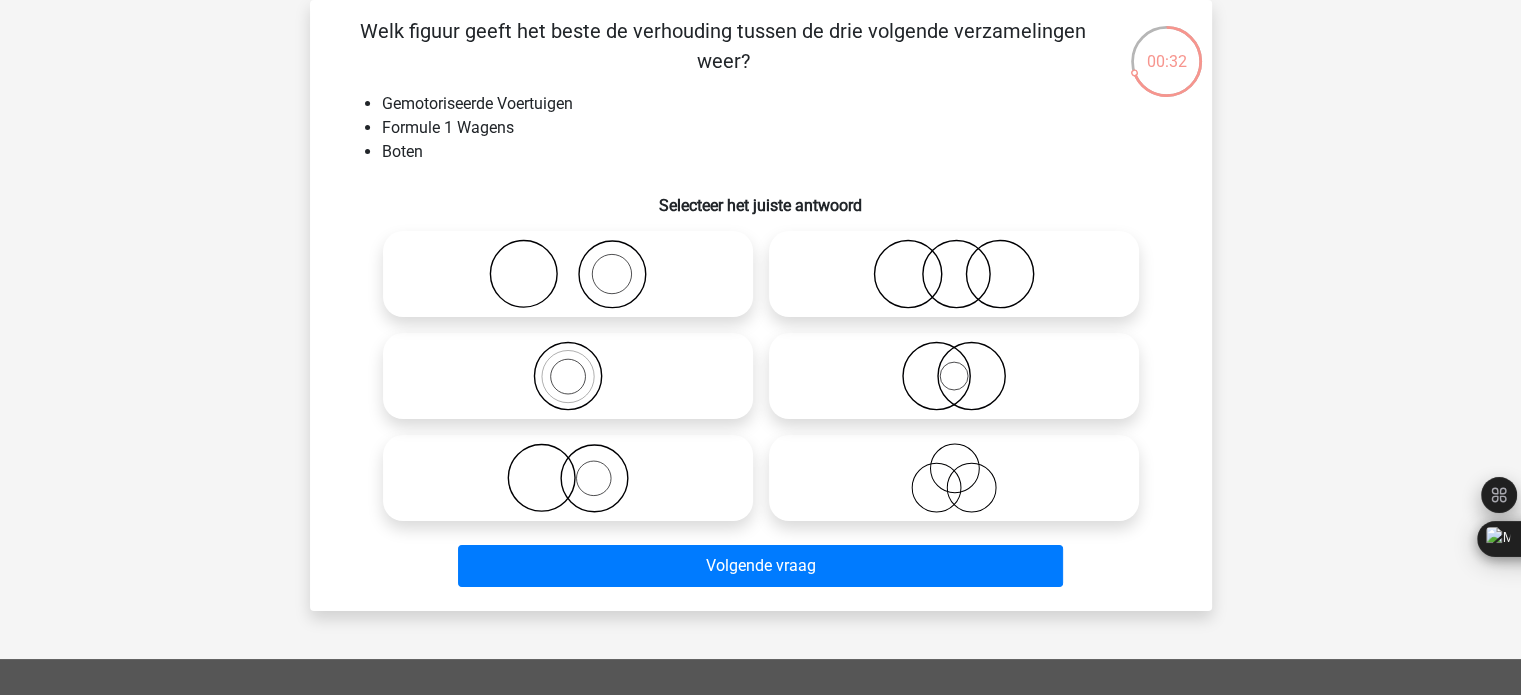 click 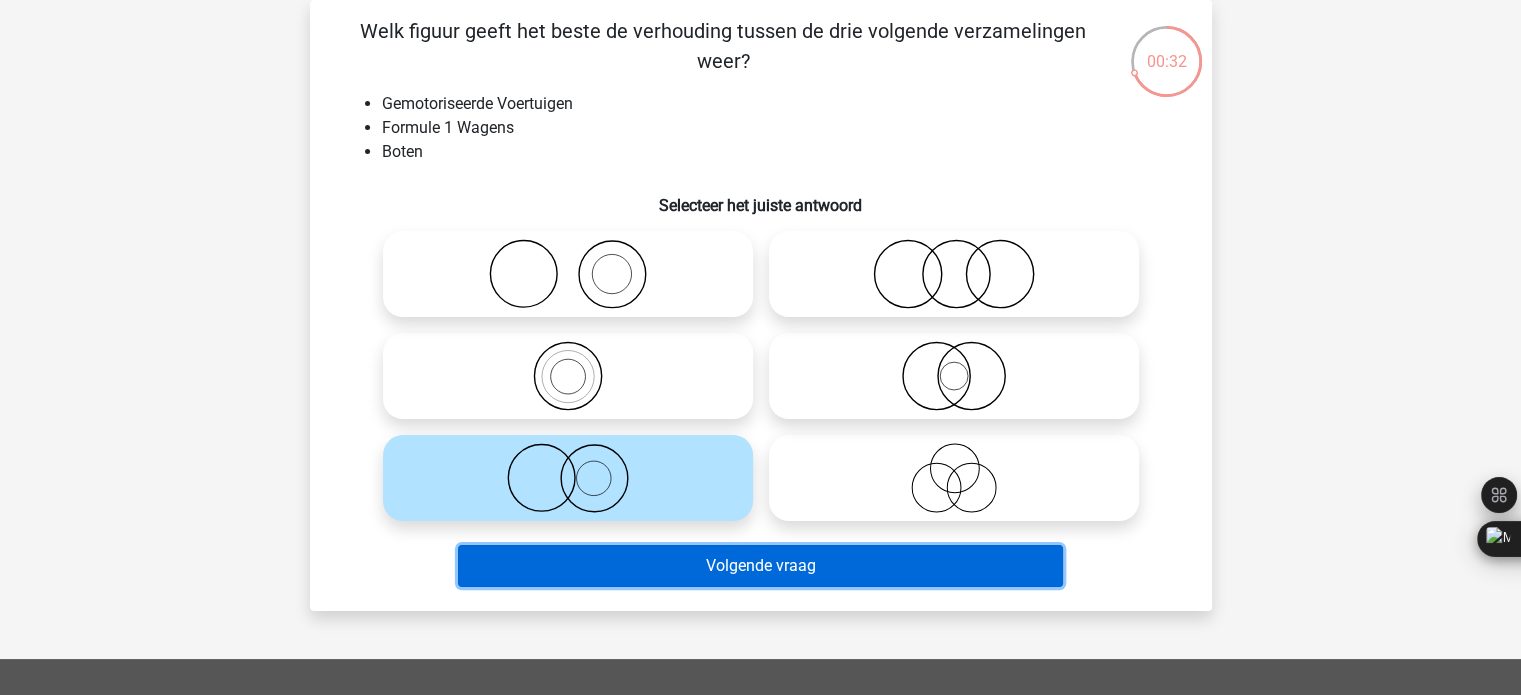 click on "Volgende vraag" at bounding box center (760, 566) 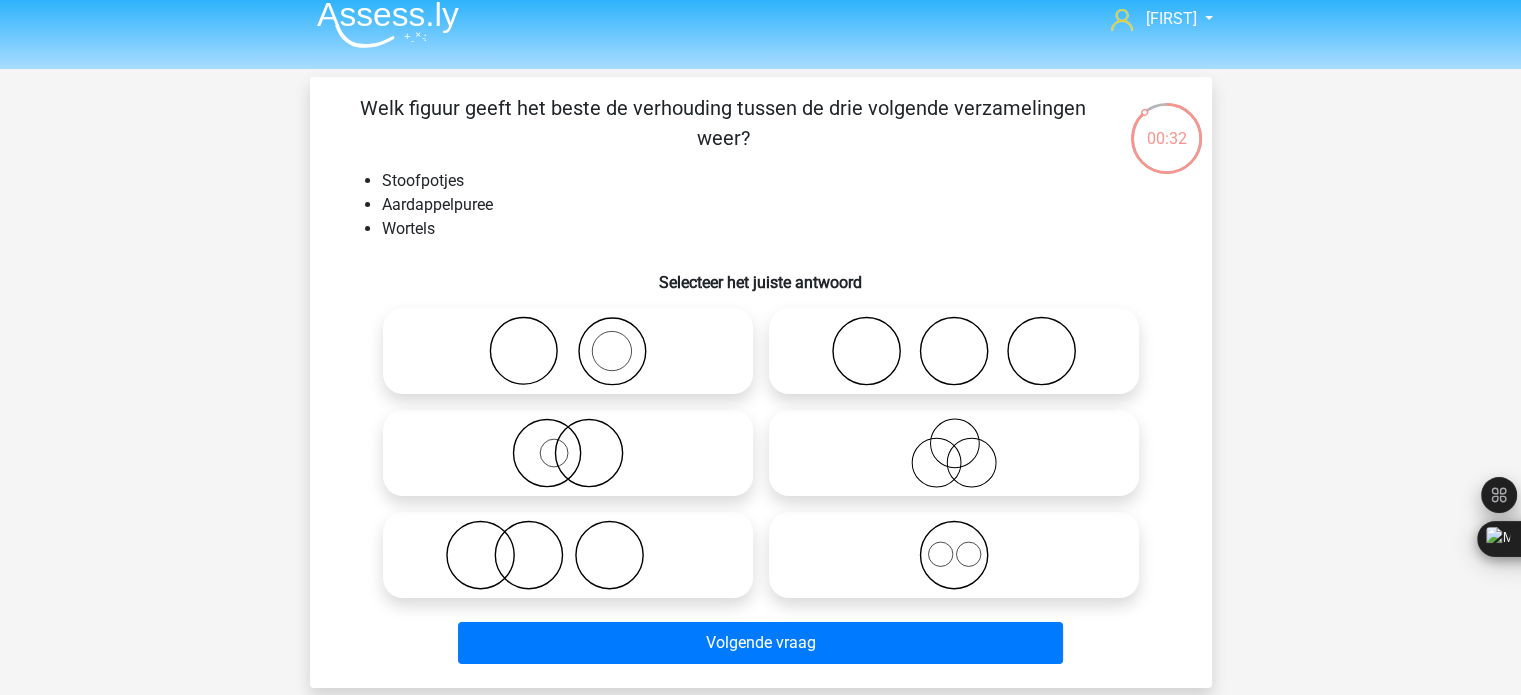 scroll, scrollTop: 0, scrollLeft: 0, axis: both 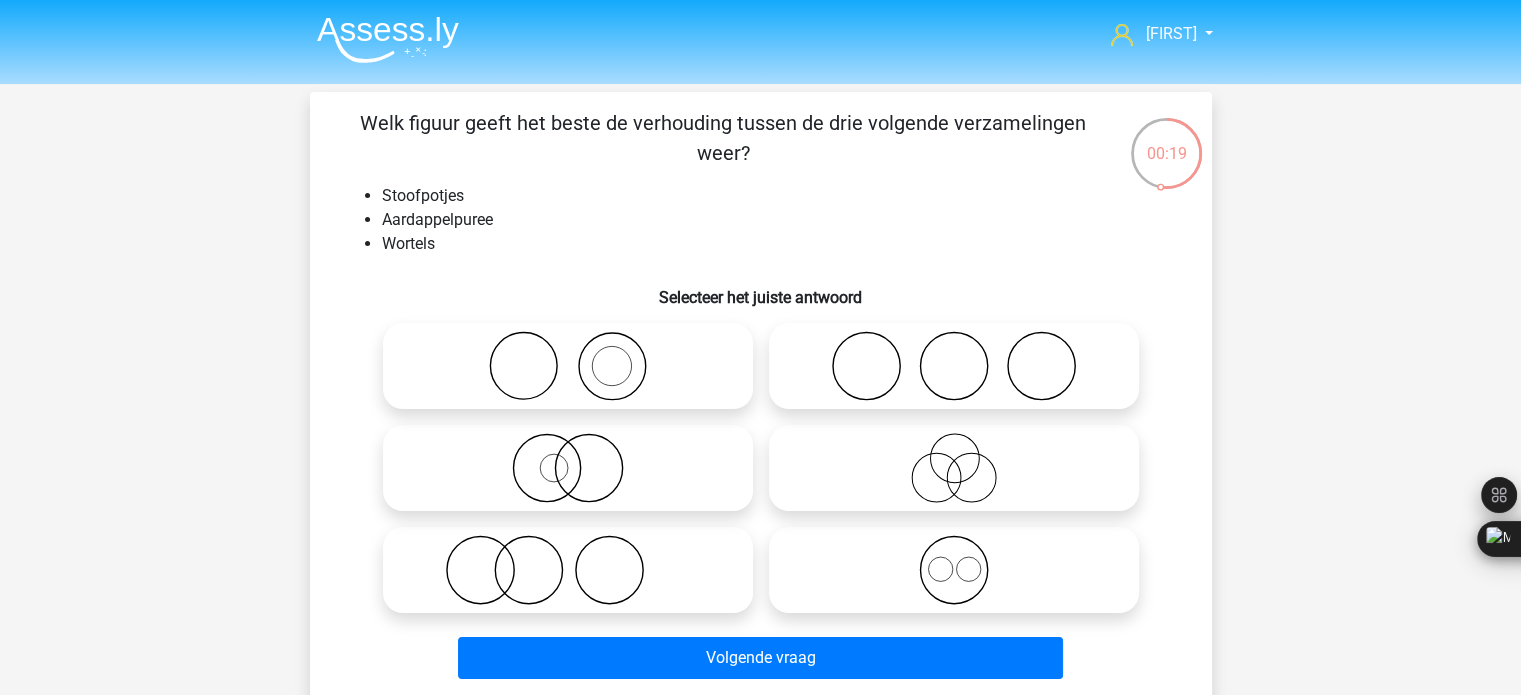 click 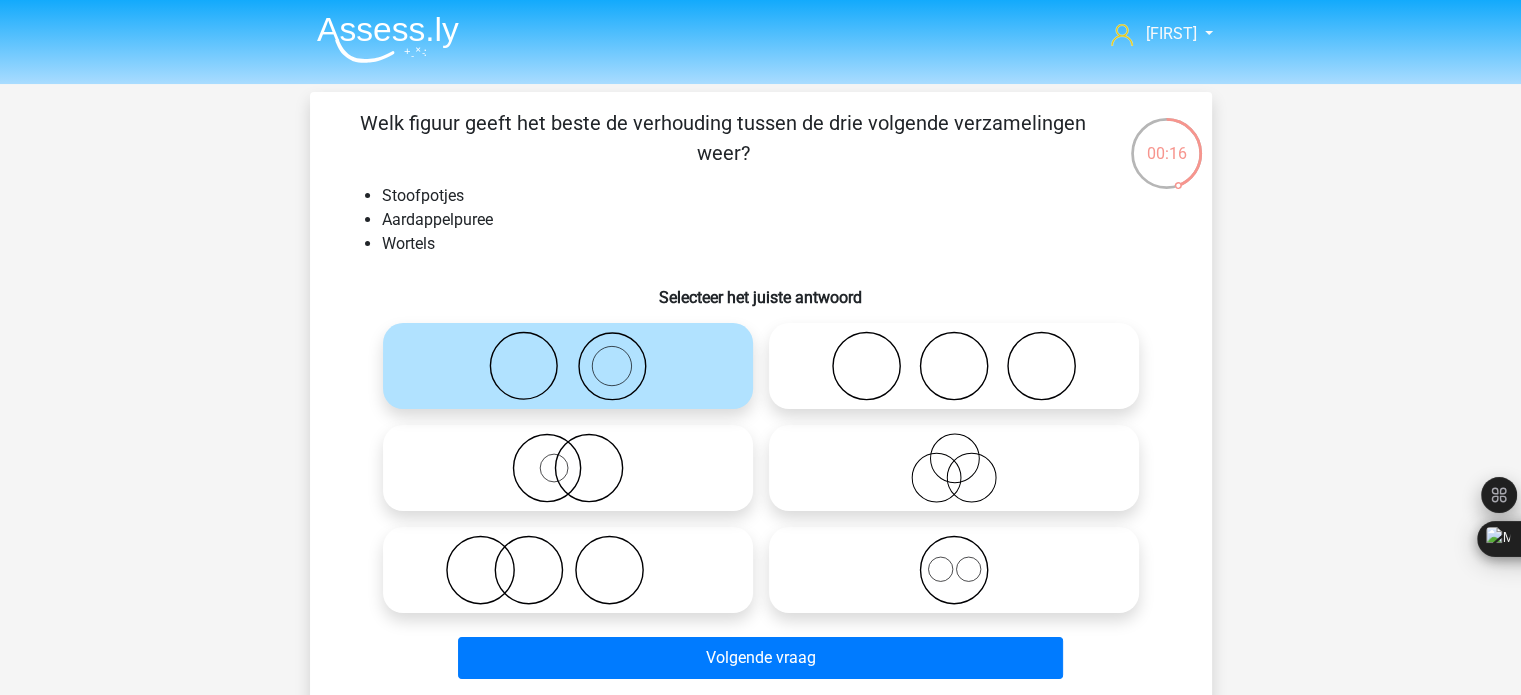 click 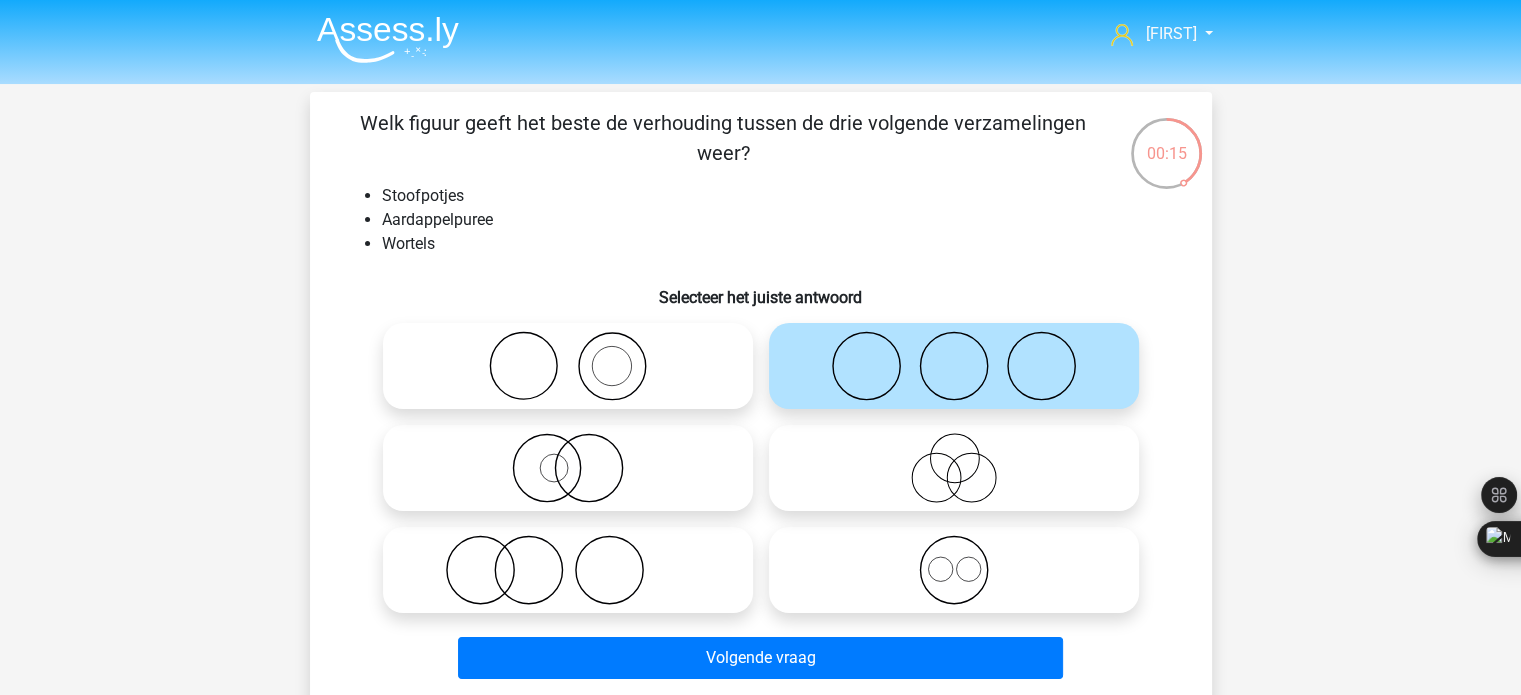click 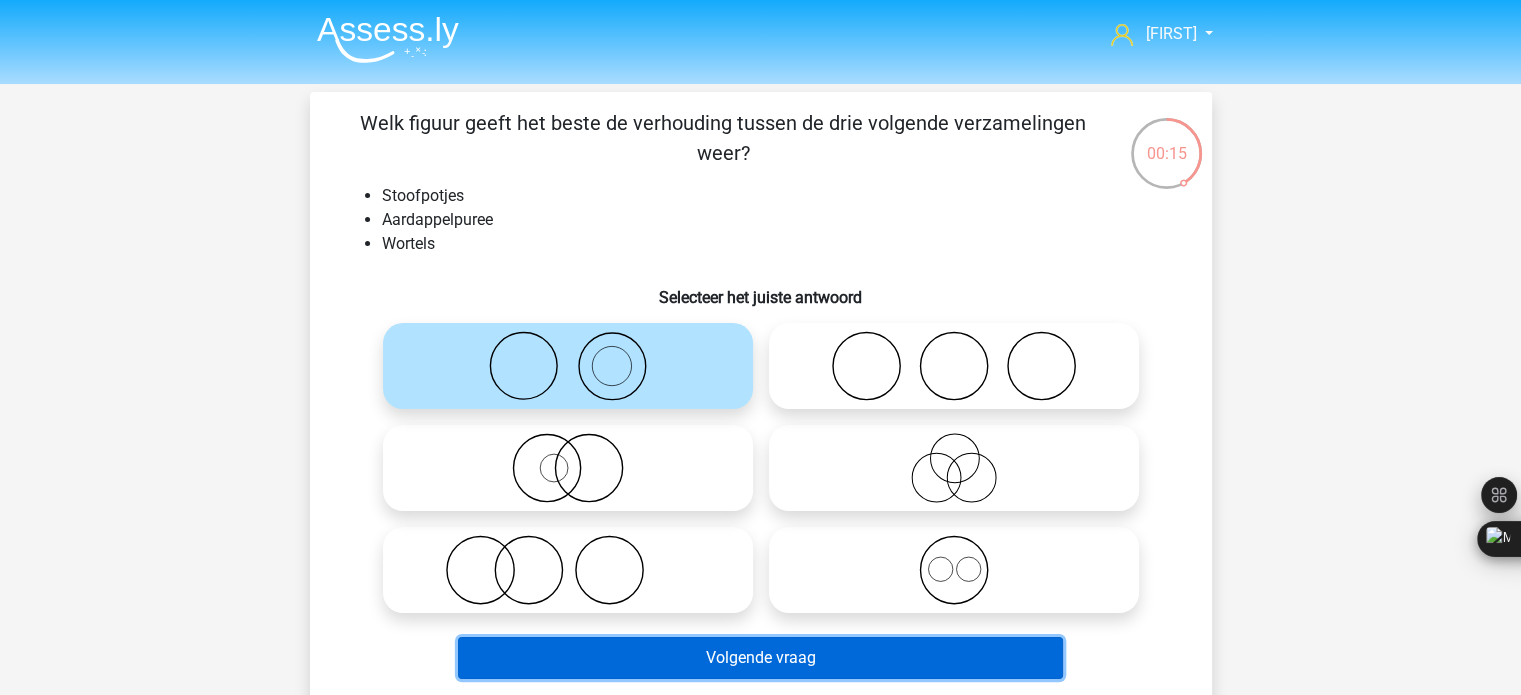 click on "Volgende vraag" at bounding box center [760, 658] 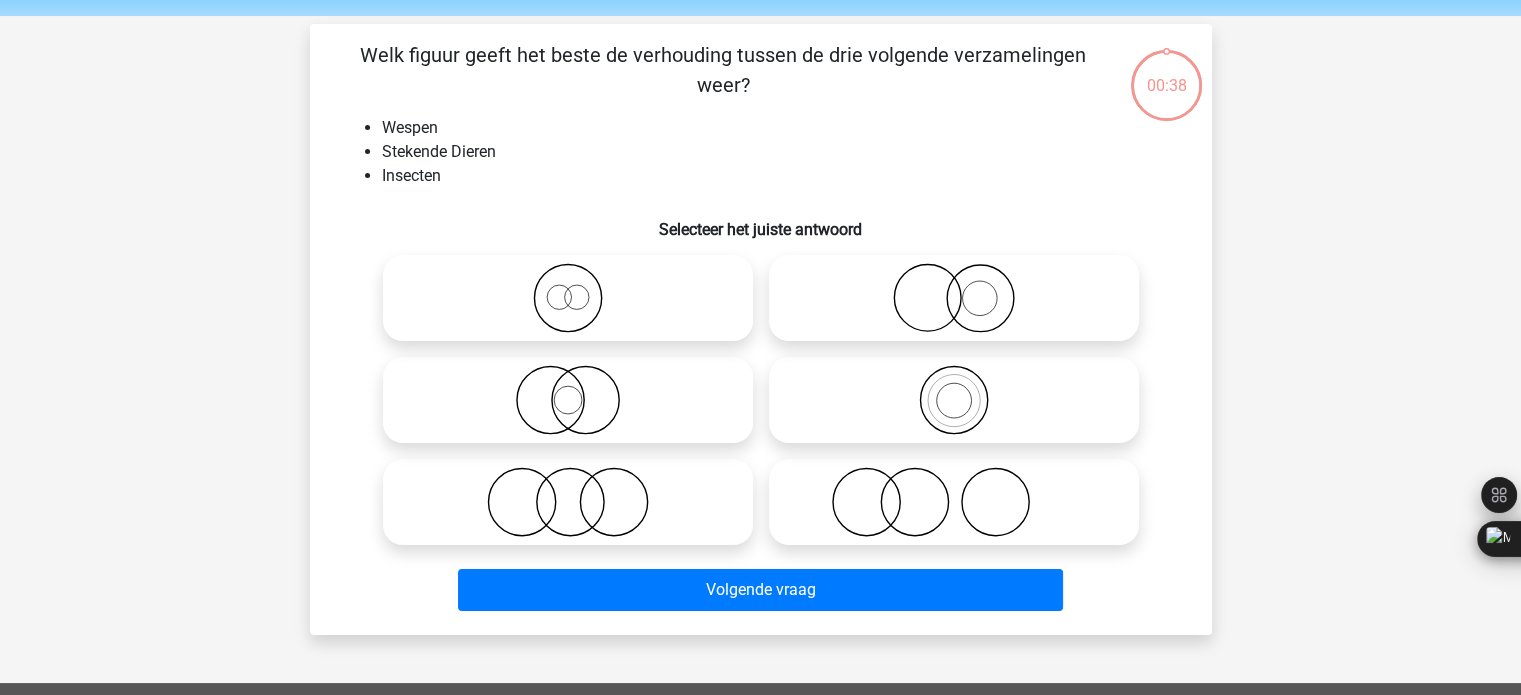 scroll, scrollTop: 92, scrollLeft: 0, axis: vertical 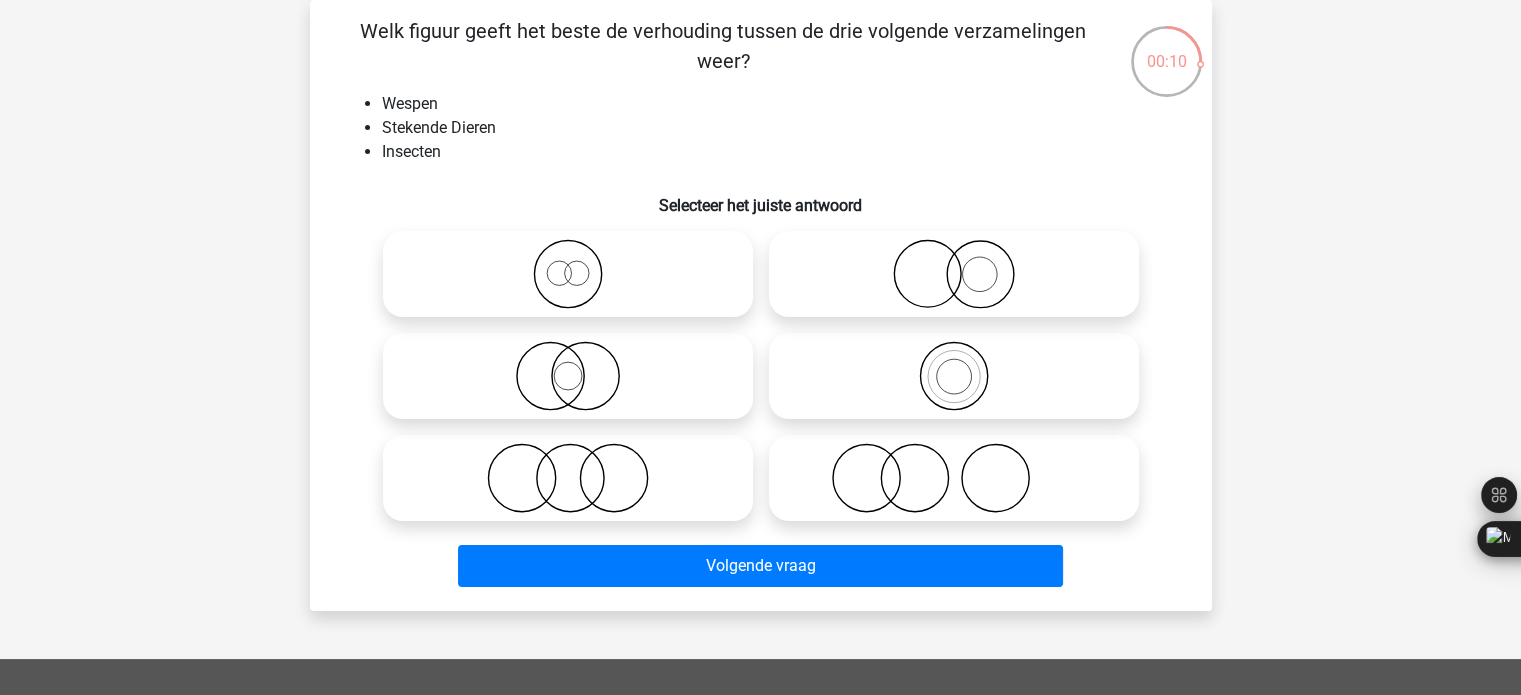 click 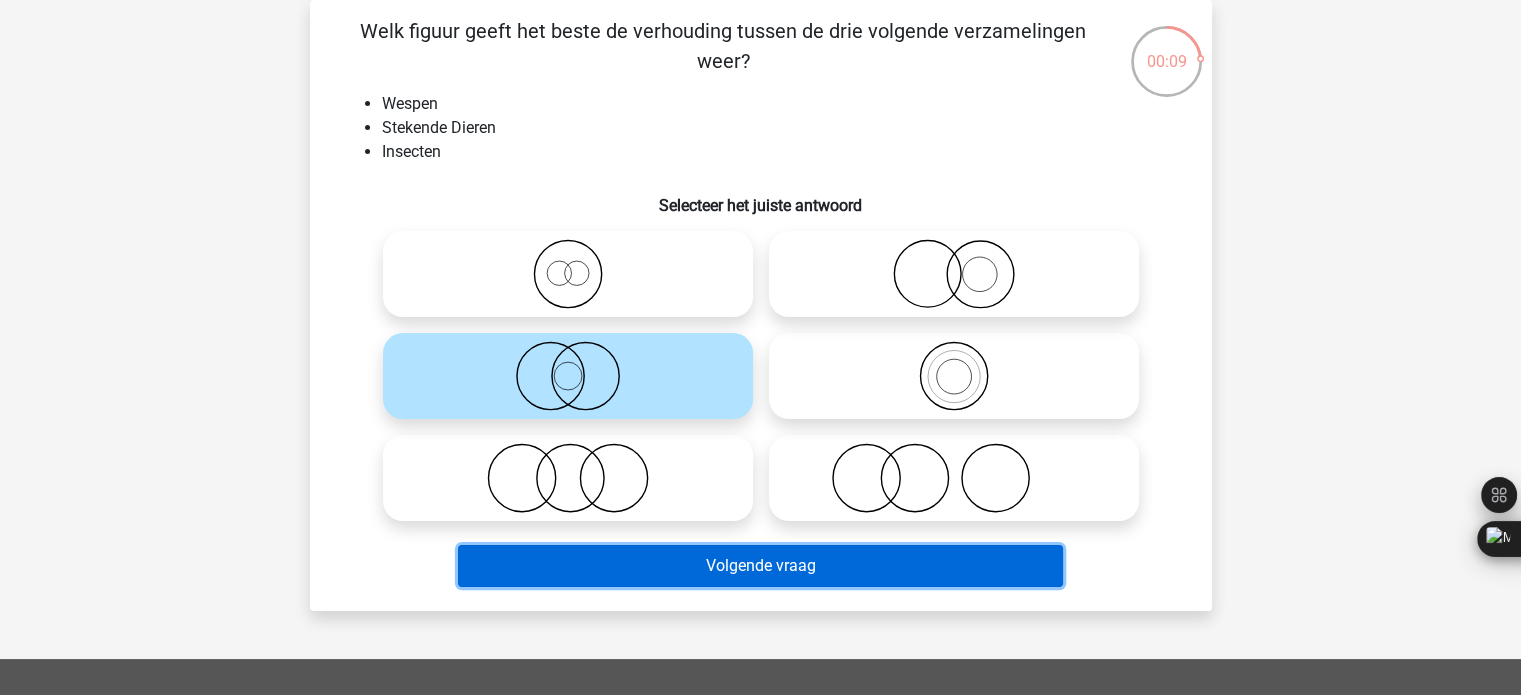 click on "Volgende vraag" at bounding box center (760, 566) 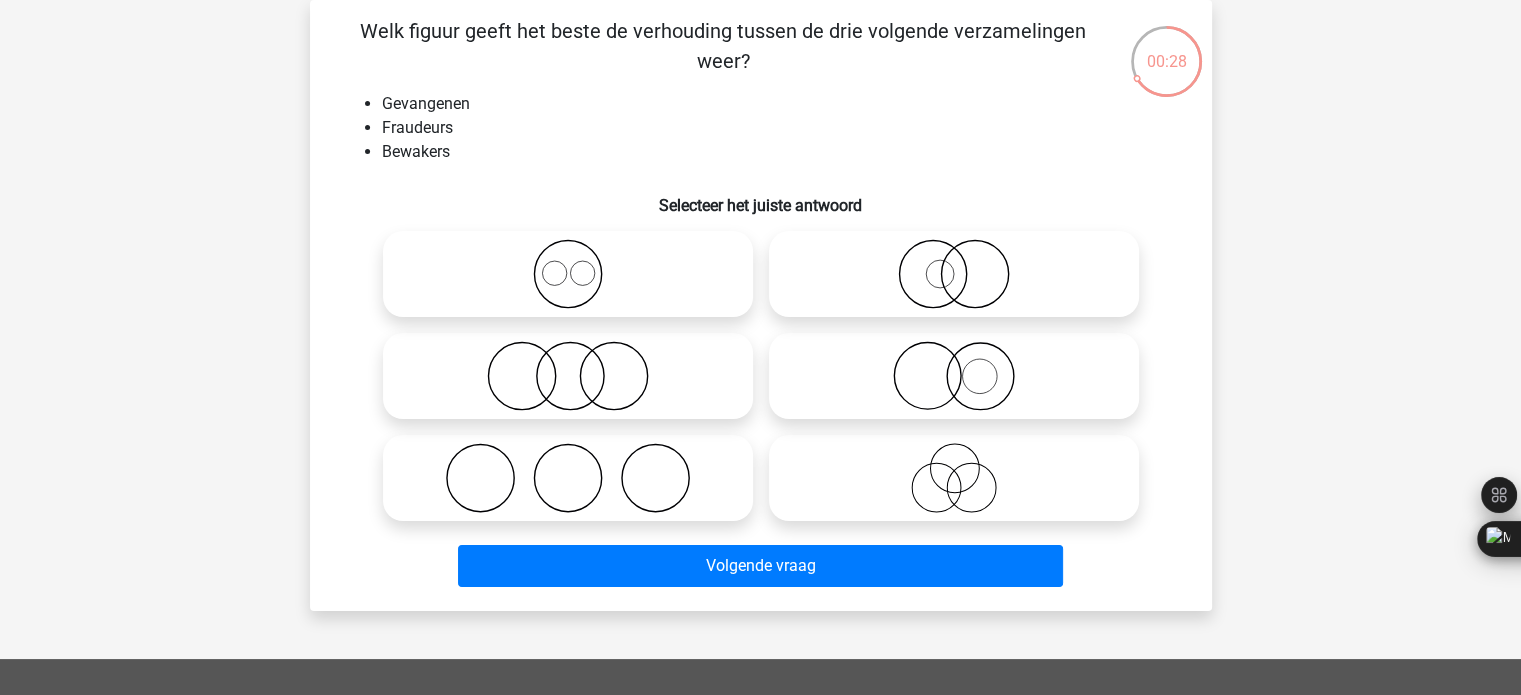 click 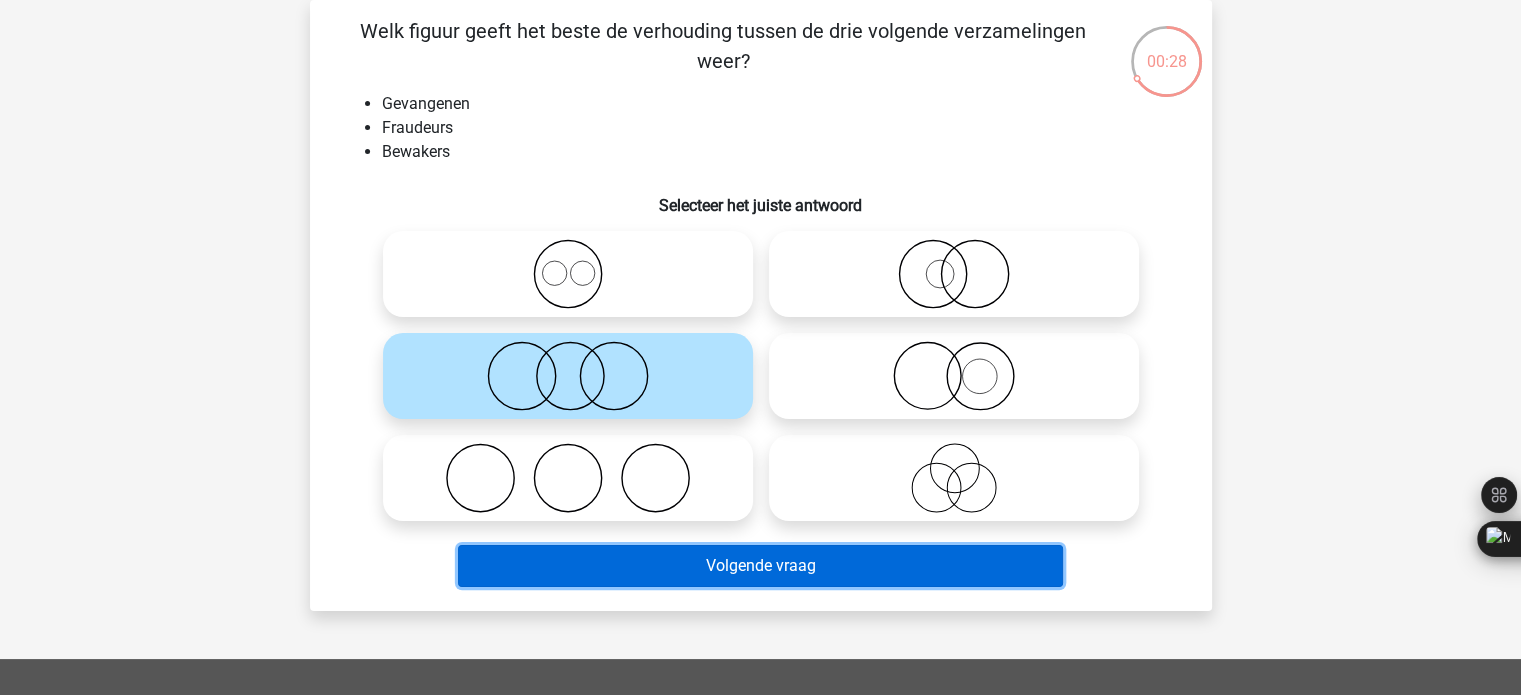 click on "Volgende vraag" at bounding box center [760, 566] 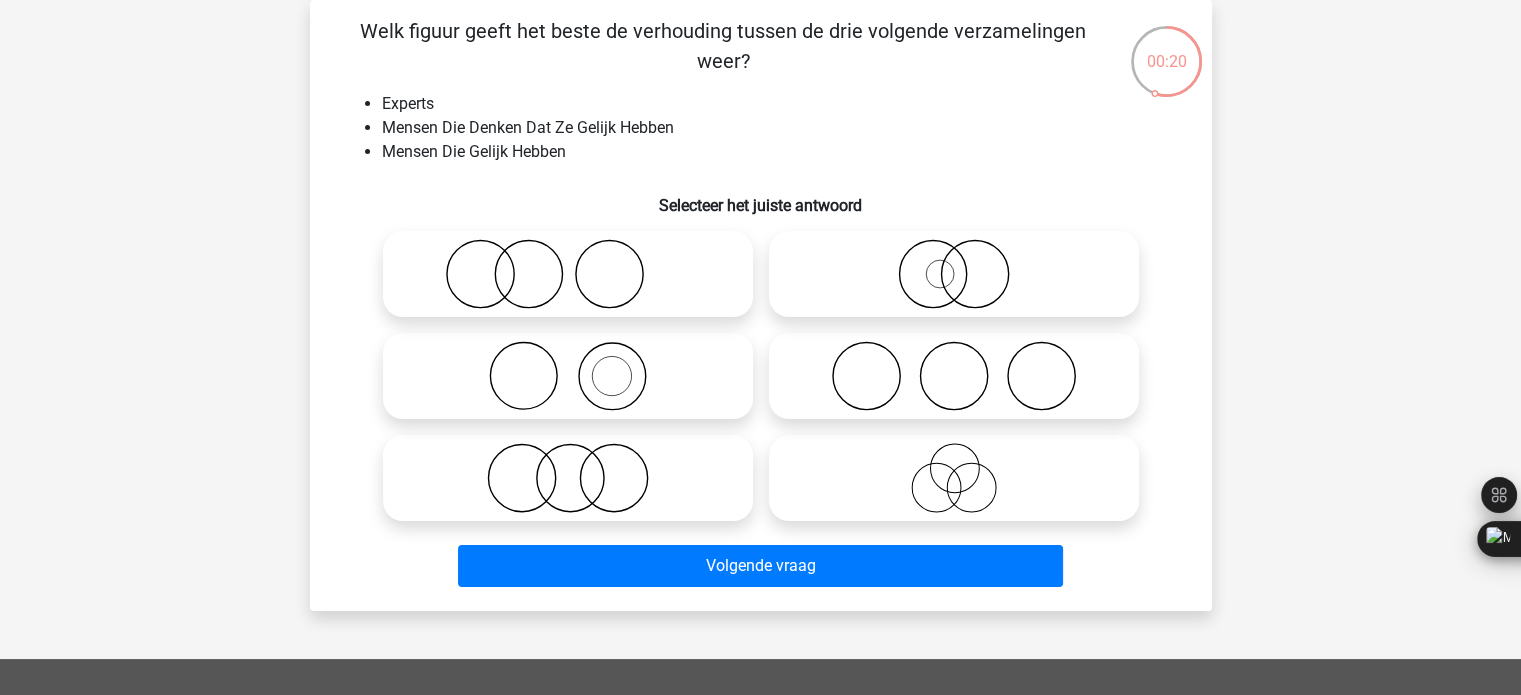 click 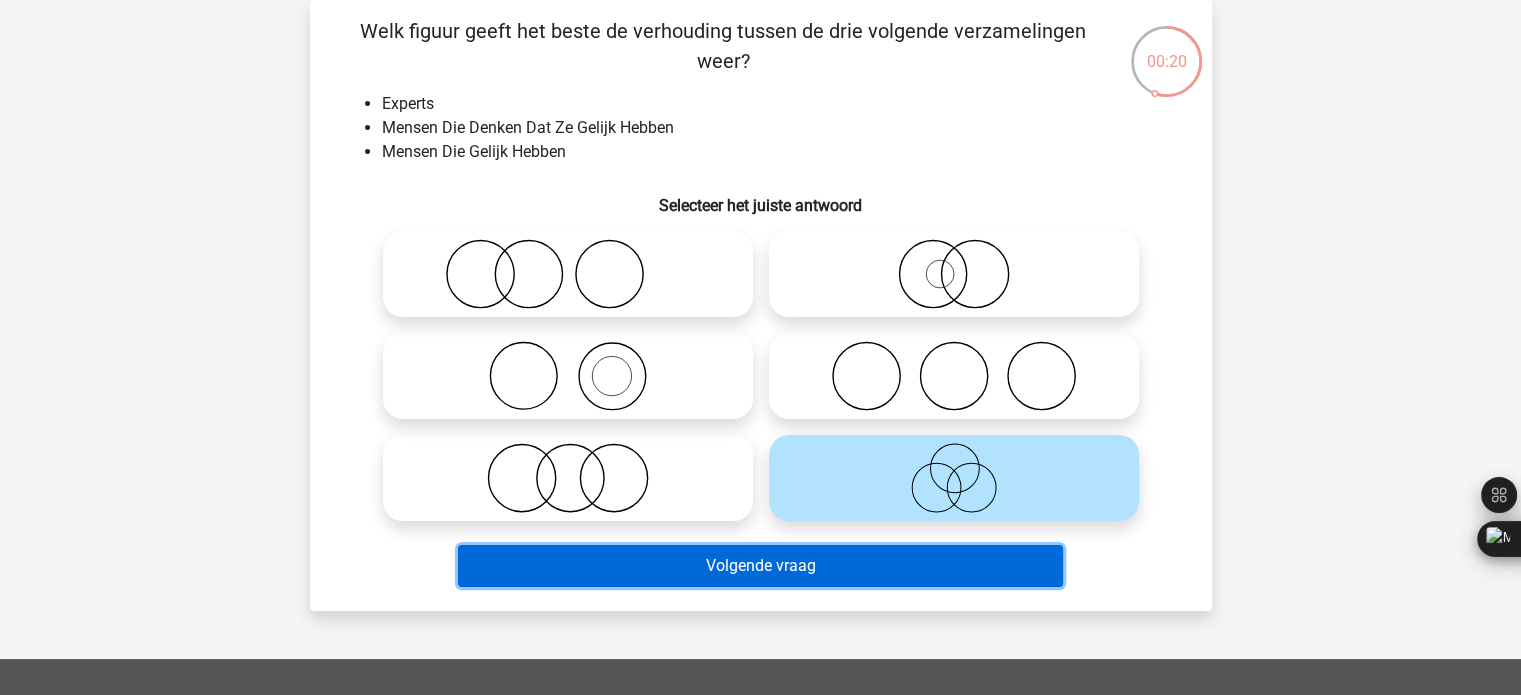 click on "Volgende vraag" at bounding box center [760, 566] 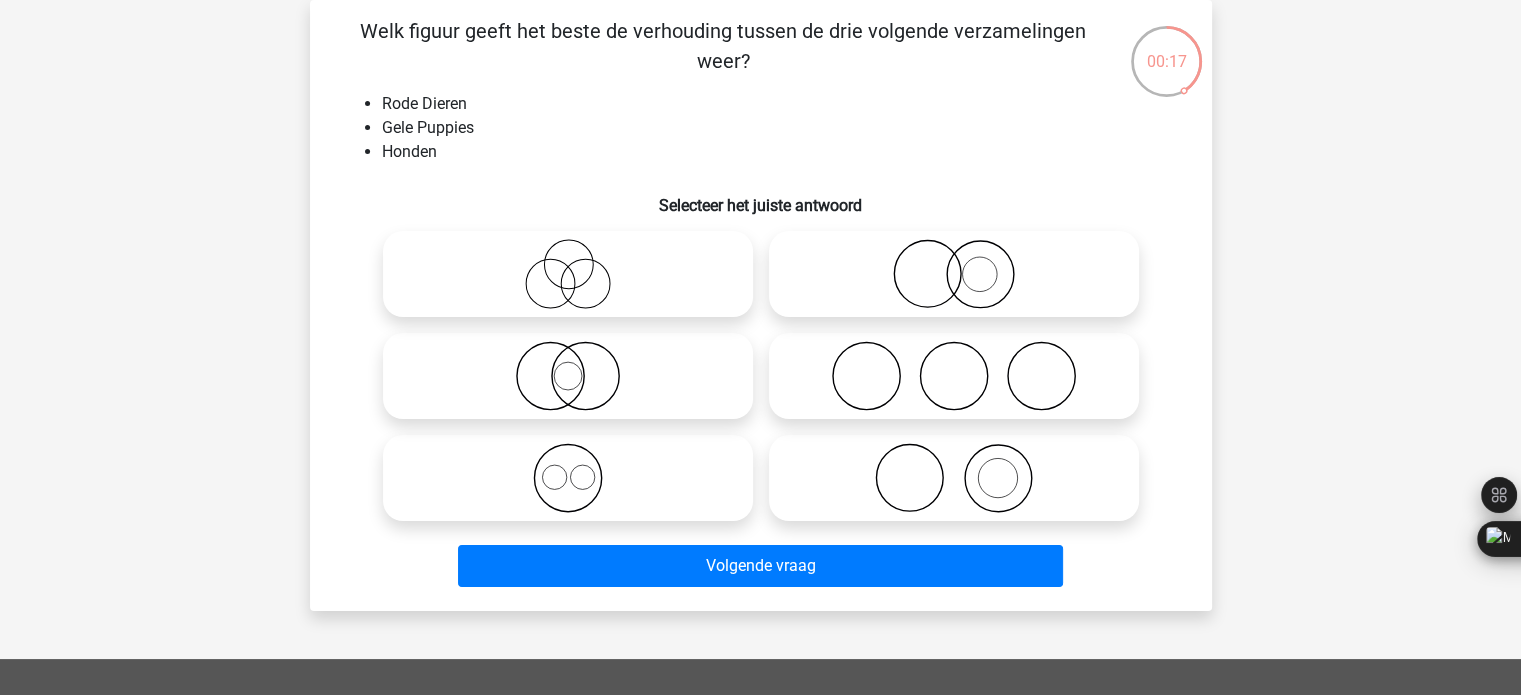 click 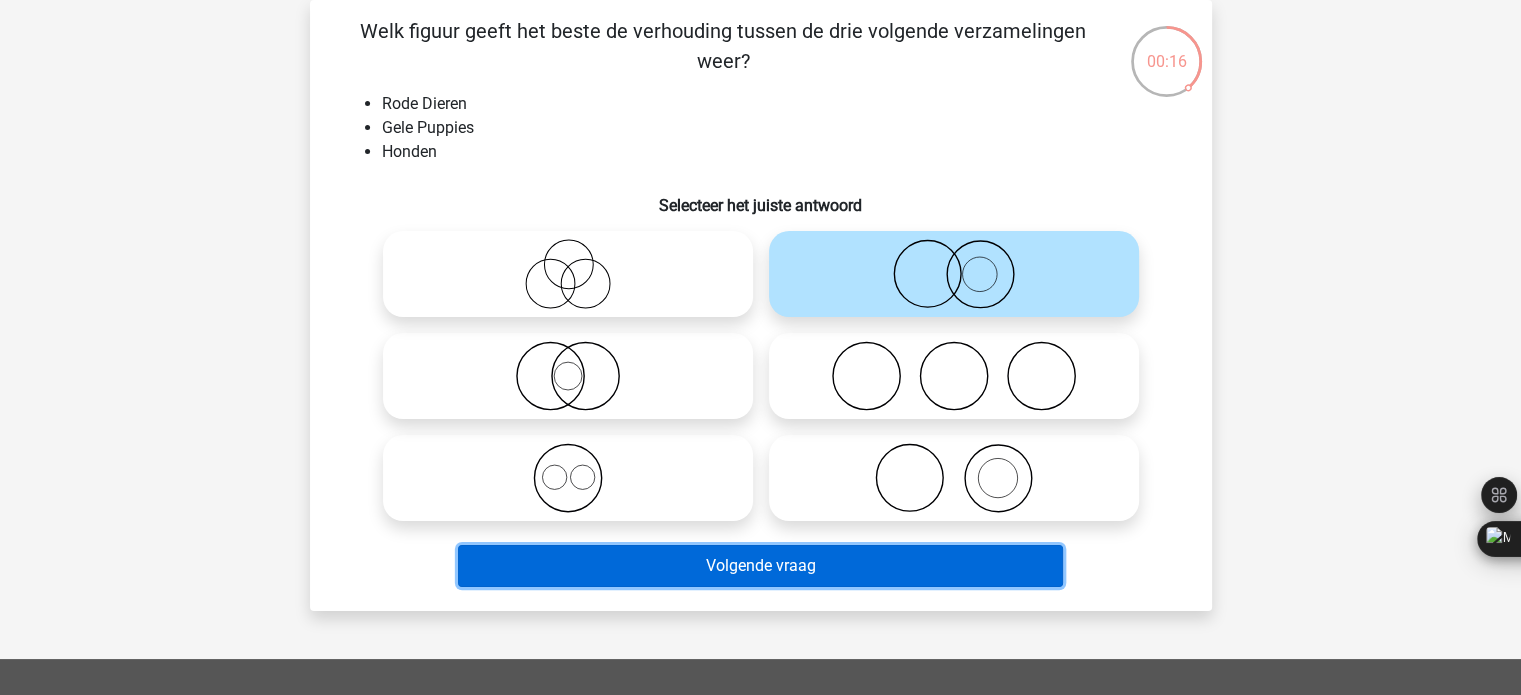 click on "Volgende vraag" at bounding box center [760, 566] 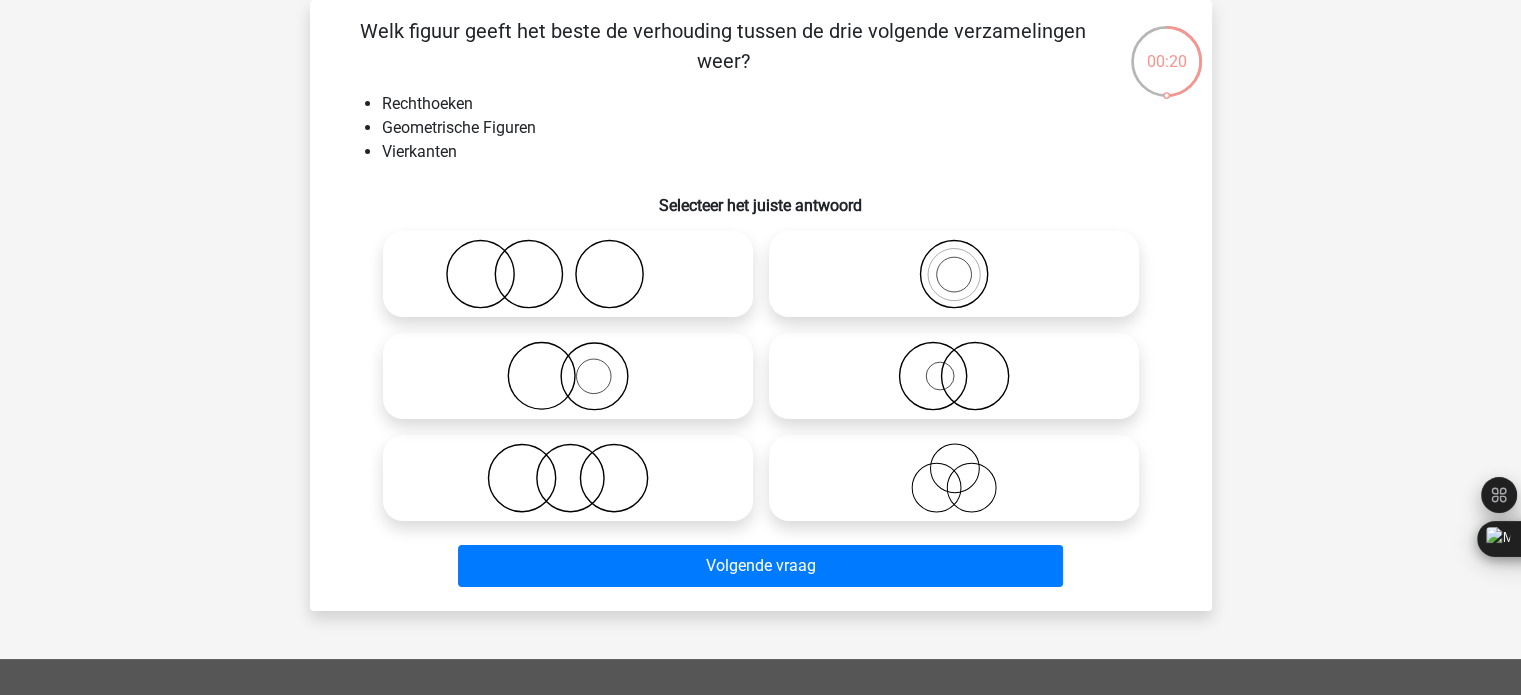 click 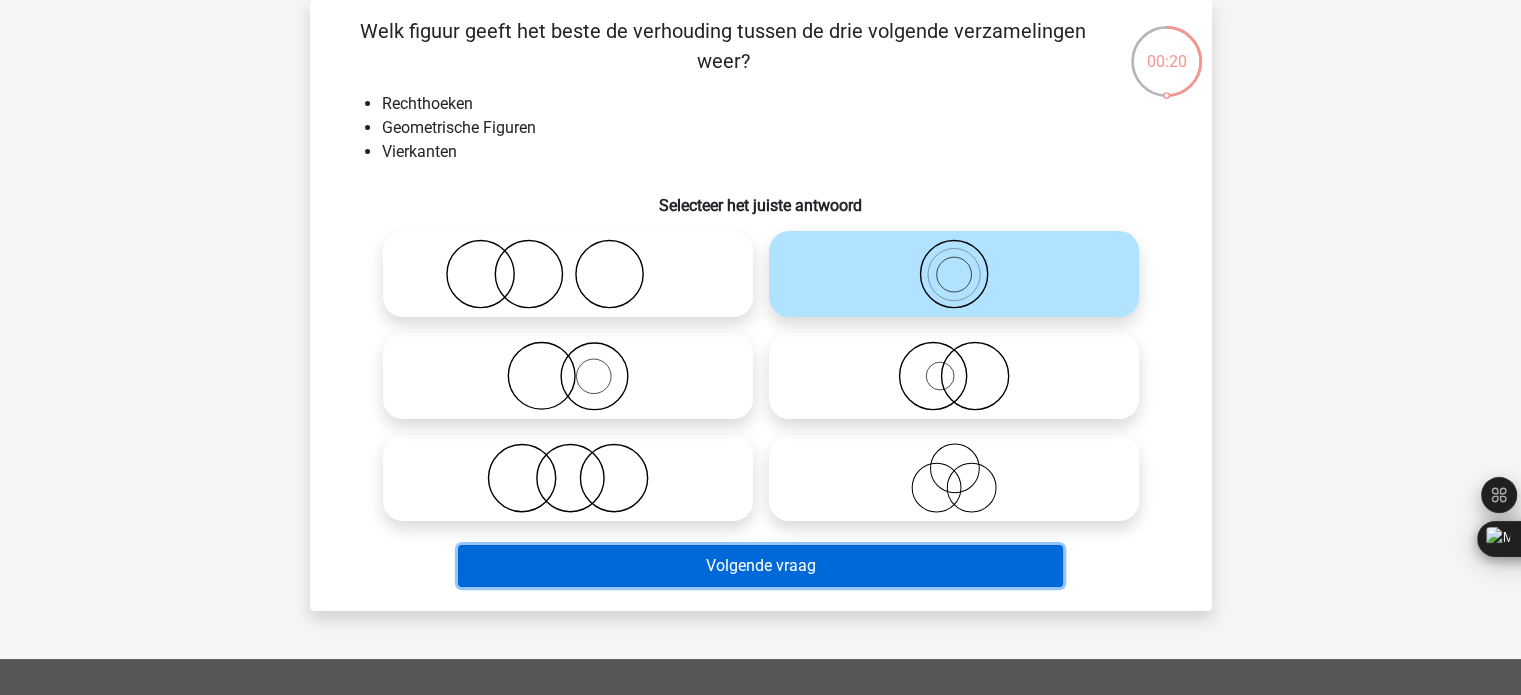 click on "Volgende vraag" at bounding box center [760, 566] 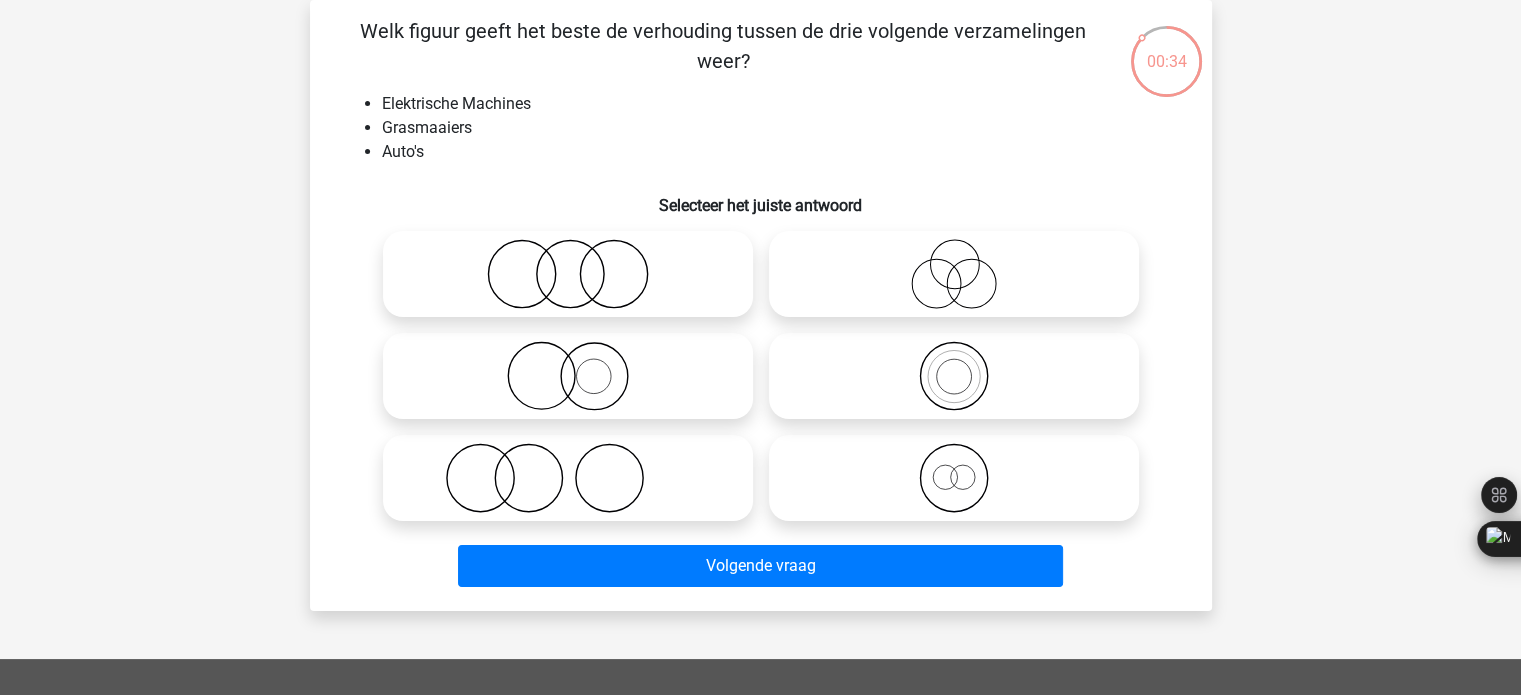 click 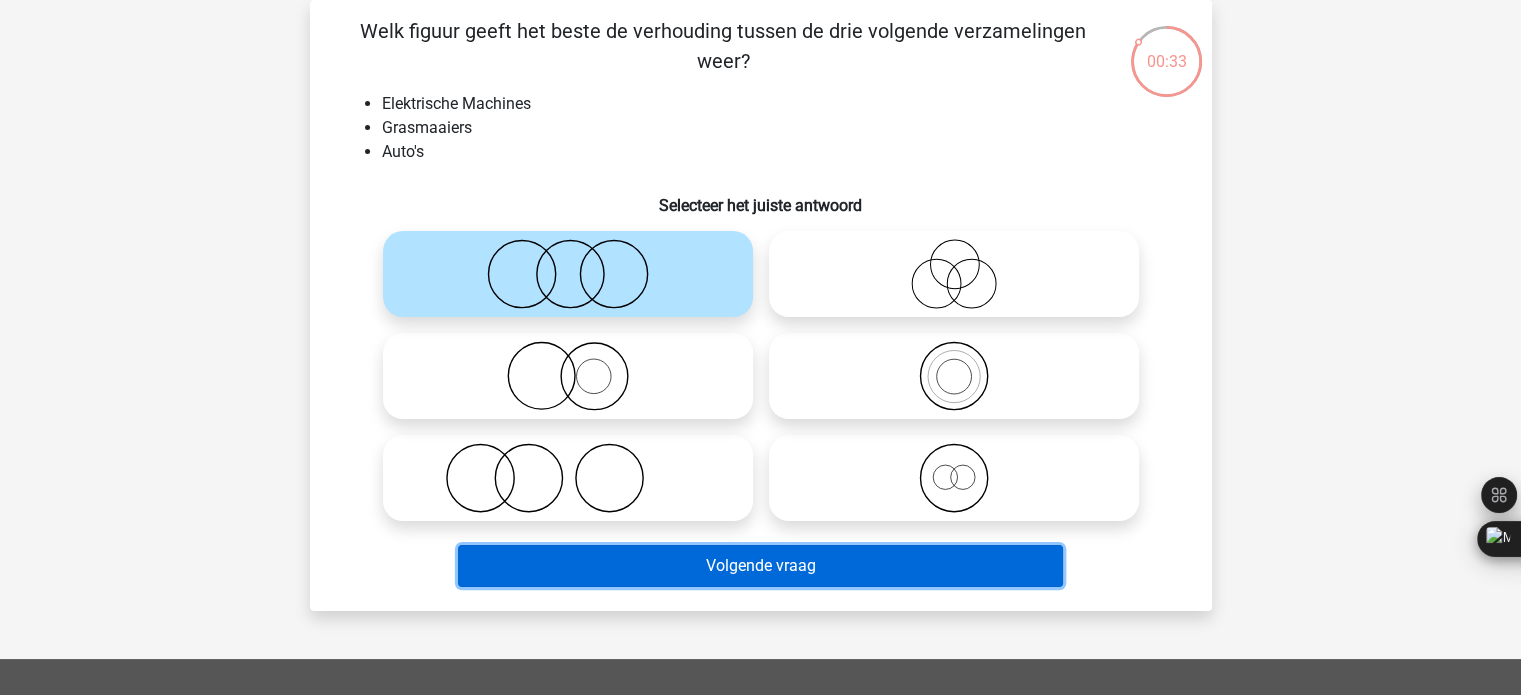 click on "Volgende vraag" at bounding box center (760, 566) 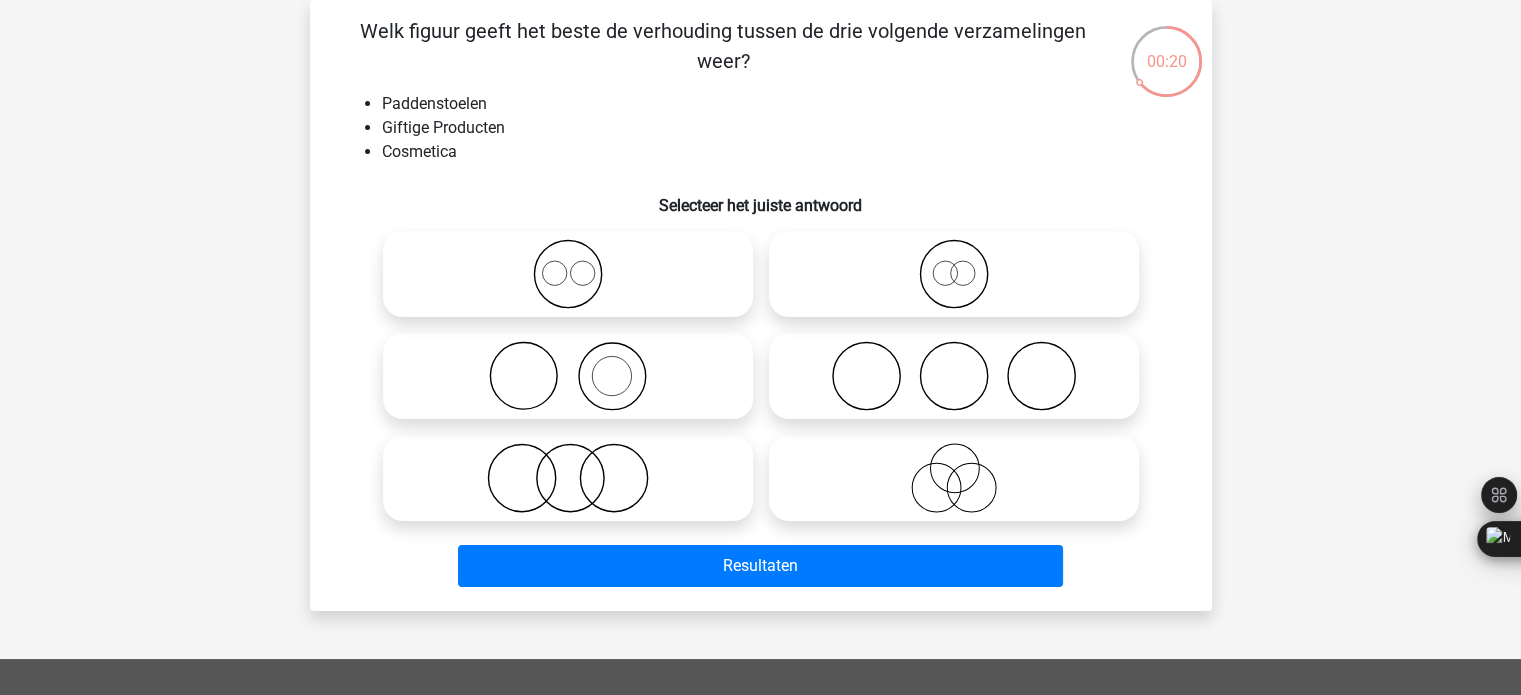click 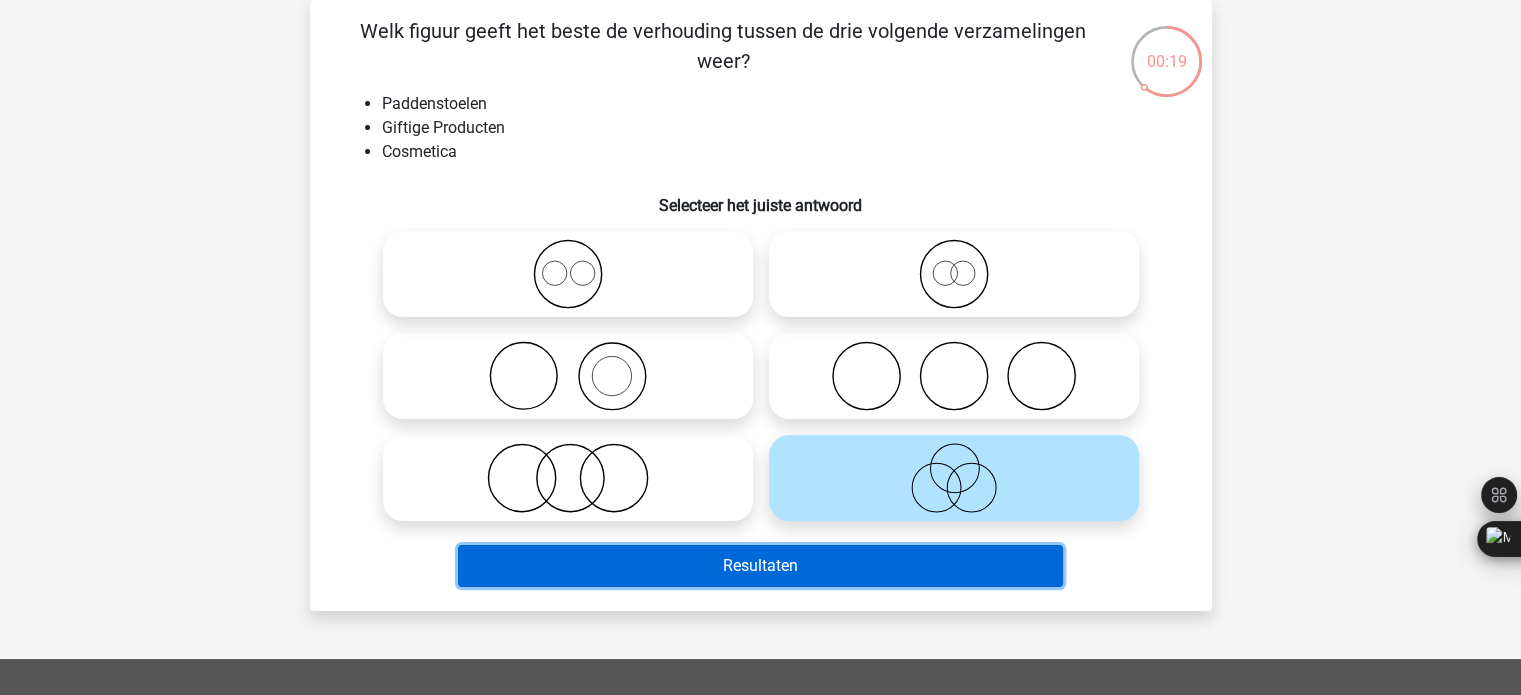 click on "Resultaten" at bounding box center (760, 566) 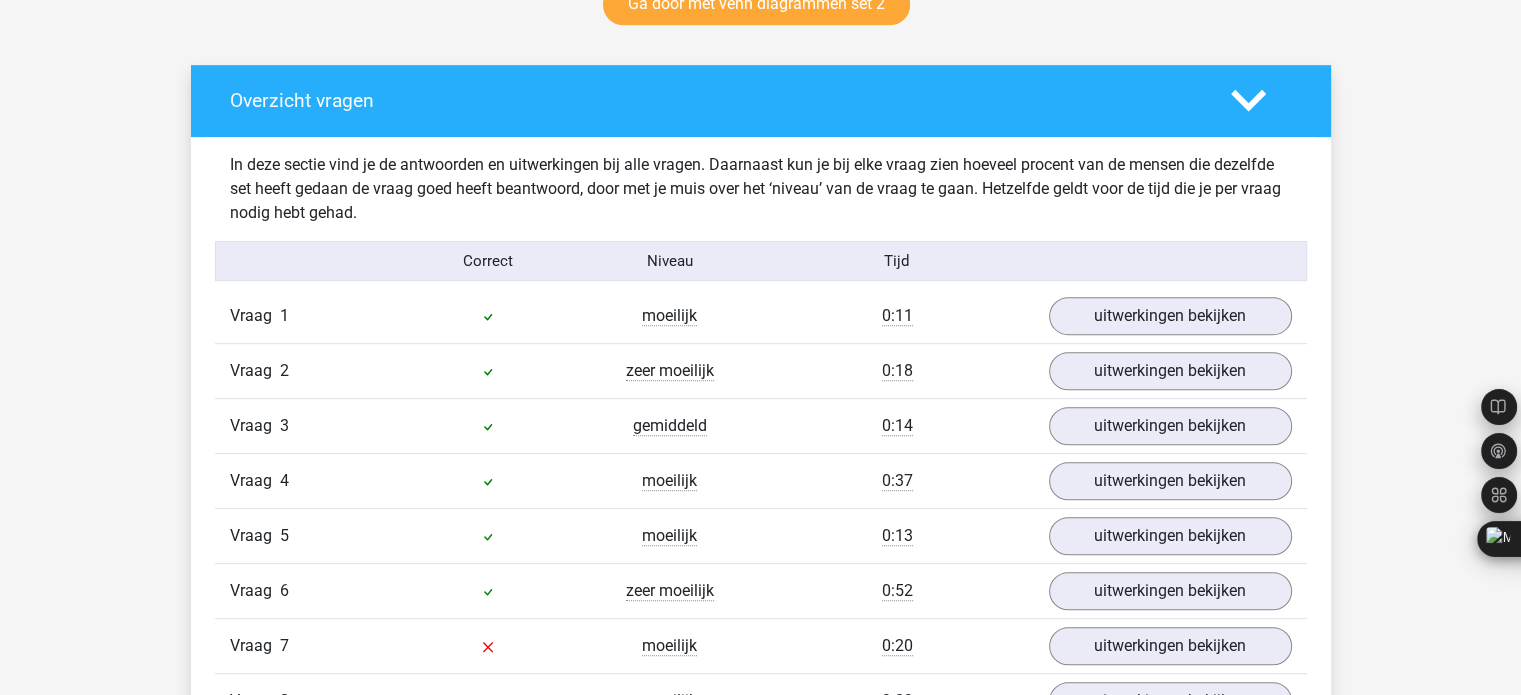 scroll, scrollTop: 1066, scrollLeft: 0, axis: vertical 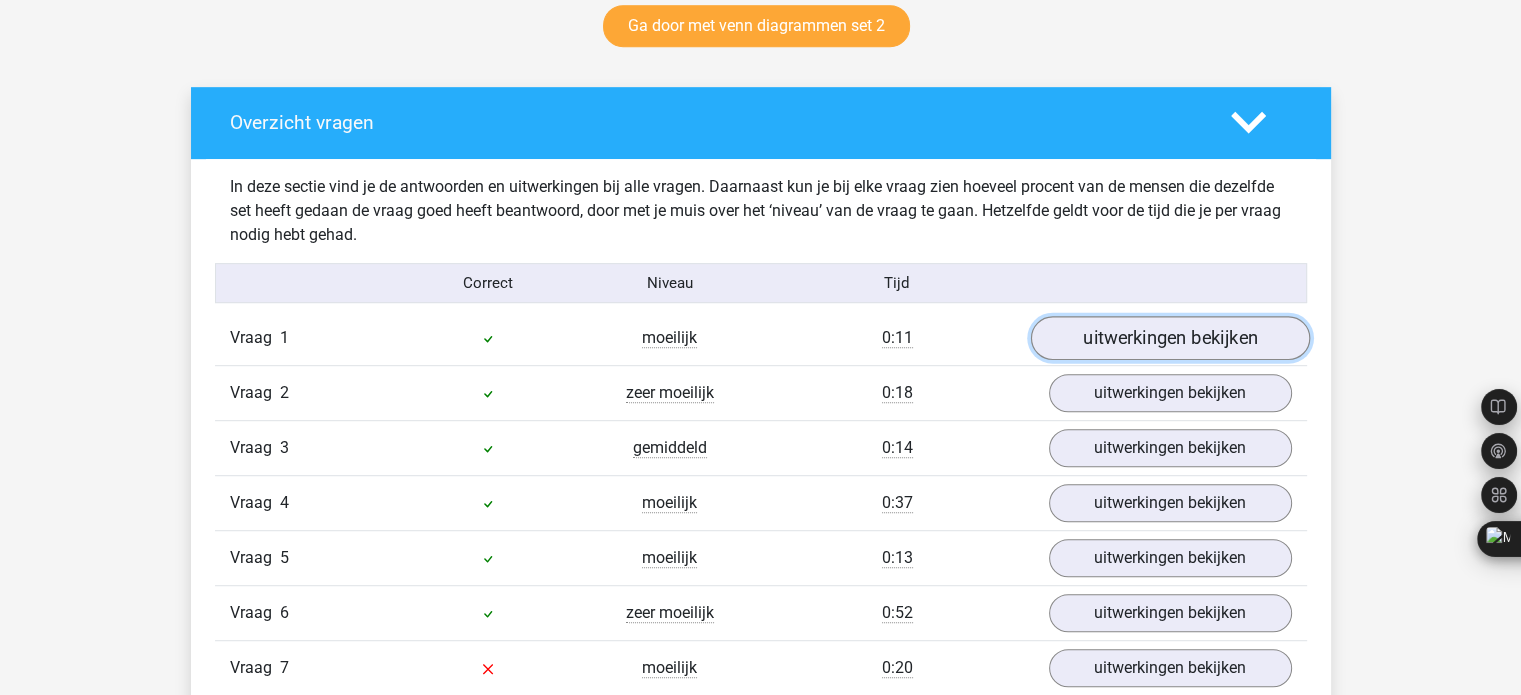 click on "uitwerkingen bekijken" at bounding box center [1169, 339] 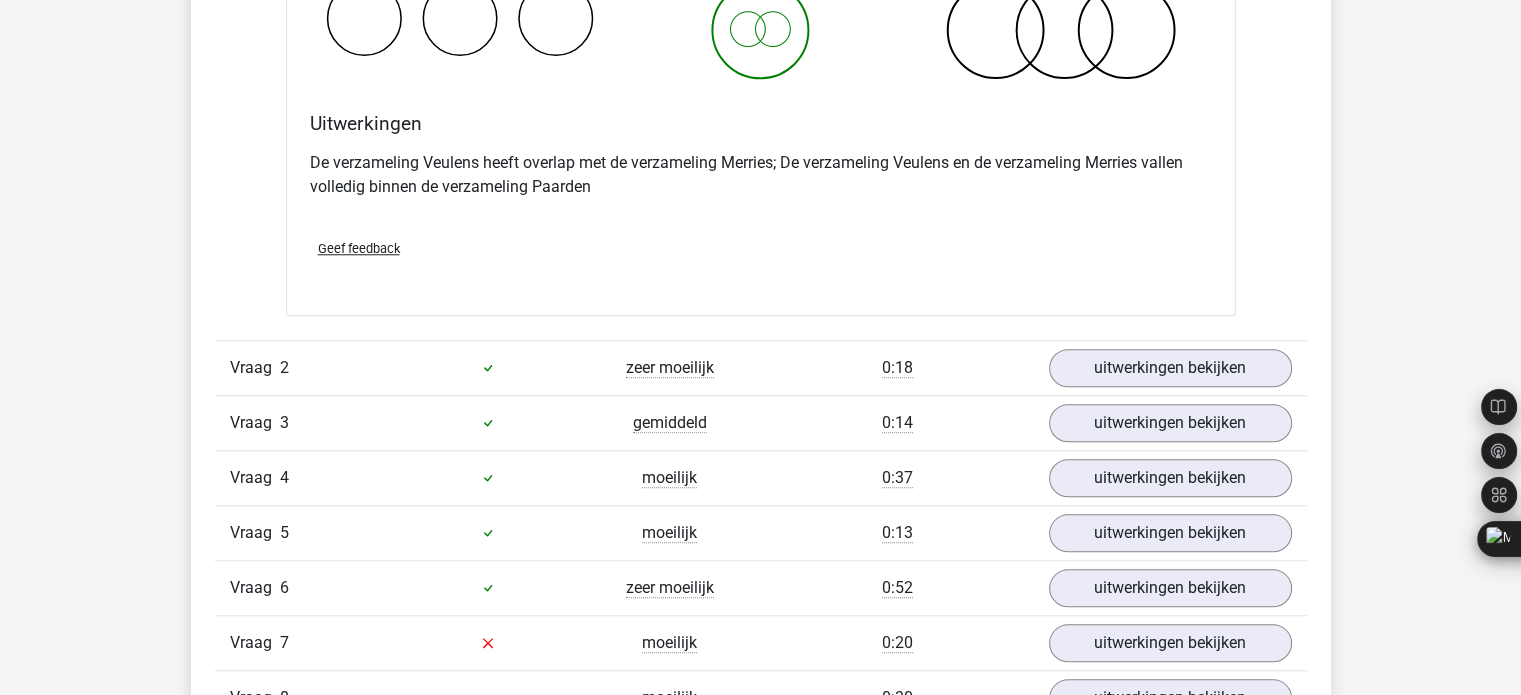 scroll, scrollTop: 1866, scrollLeft: 0, axis: vertical 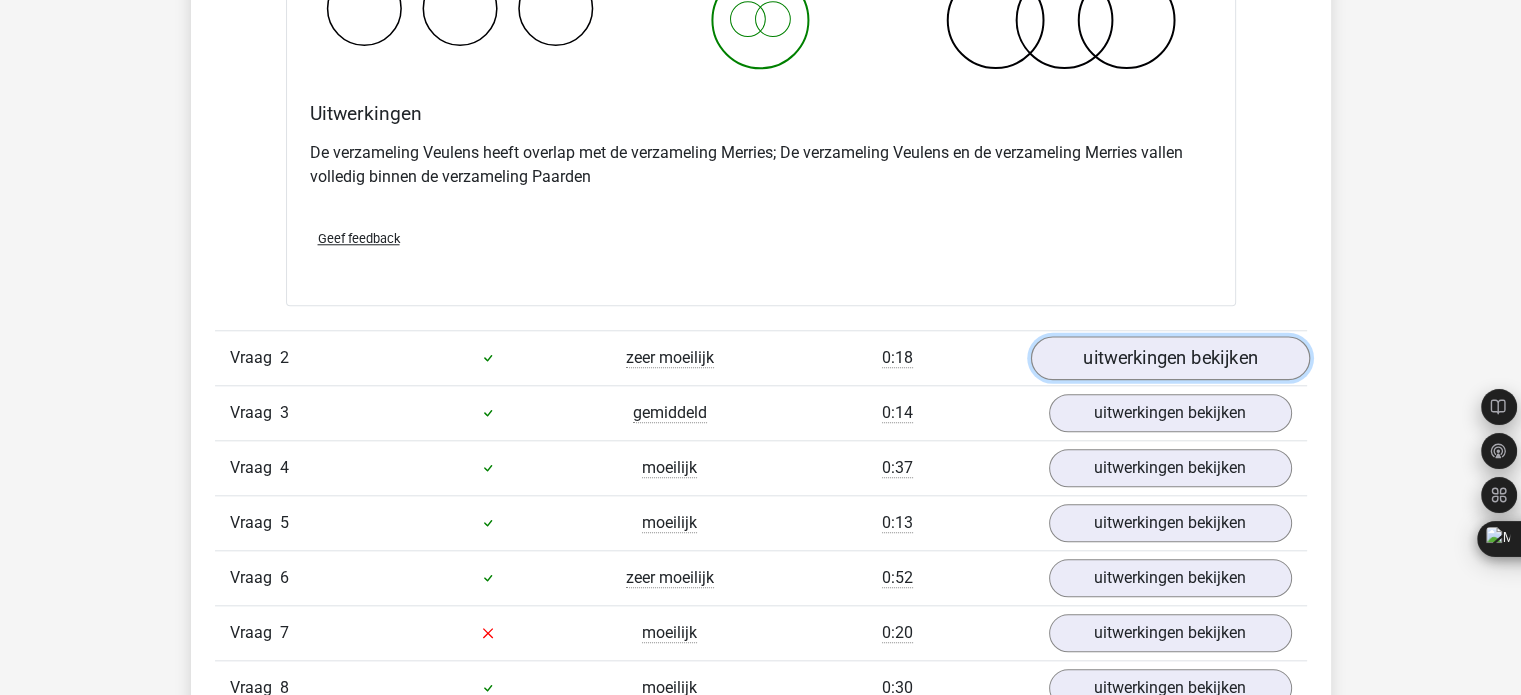 click on "uitwerkingen bekijken" at bounding box center (1169, 358) 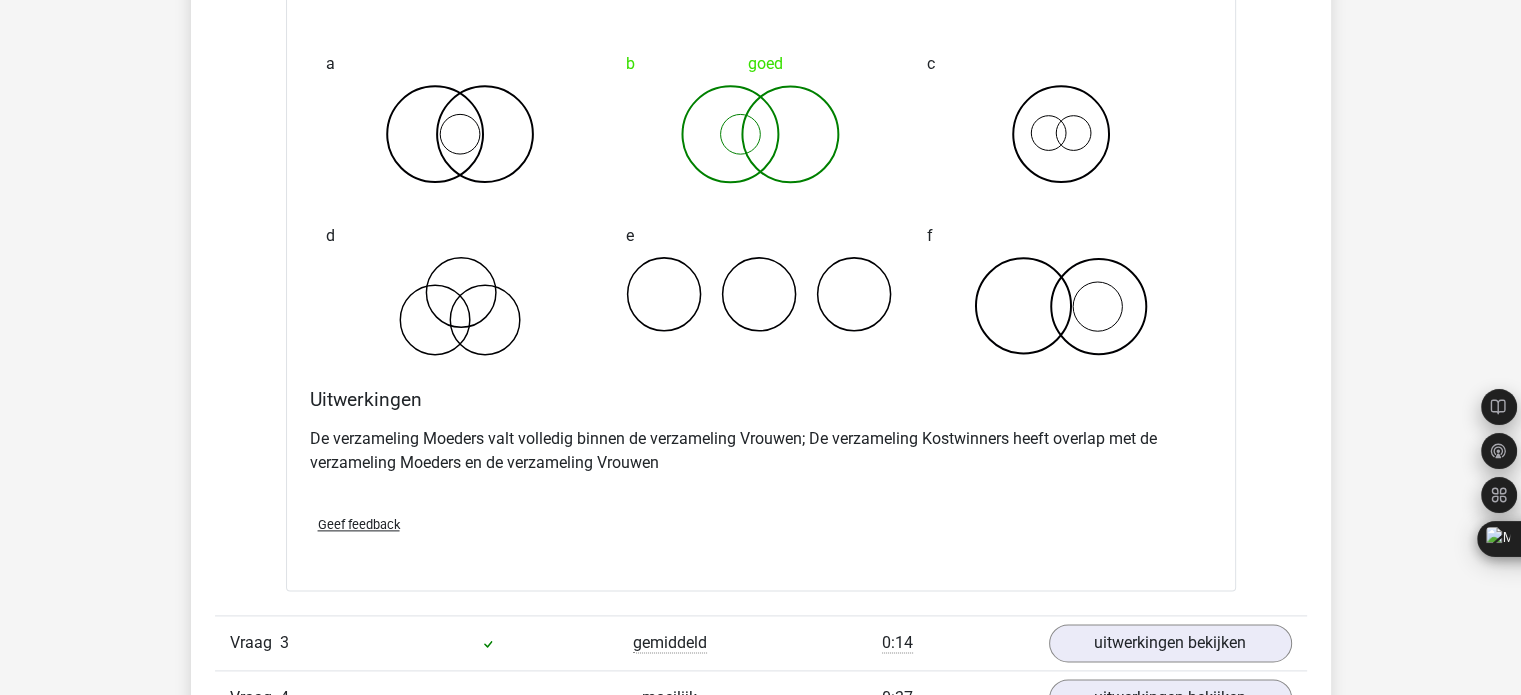 scroll, scrollTop: 2933, scrollLeft: 0, axis: vertical 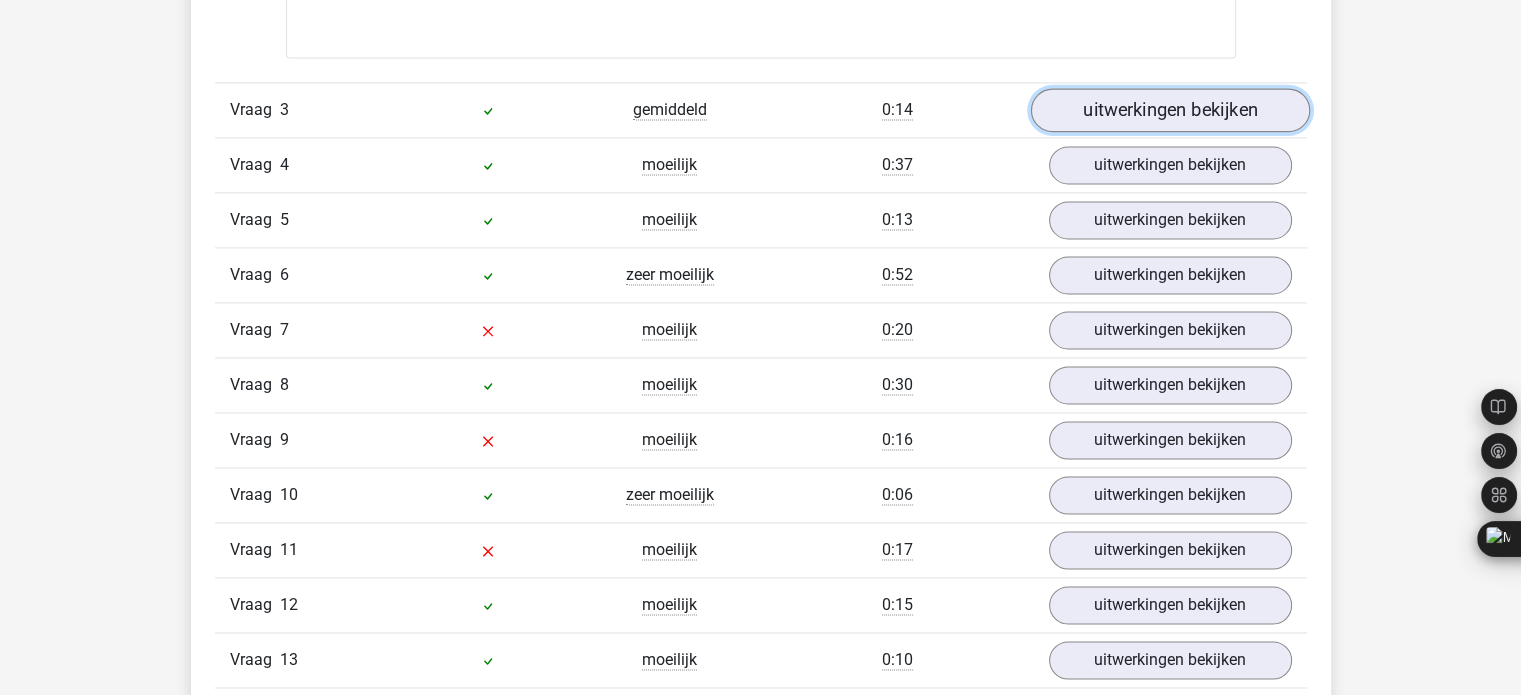 click on "uitwerkingen bekijken" at bounding box center (1169, 110) 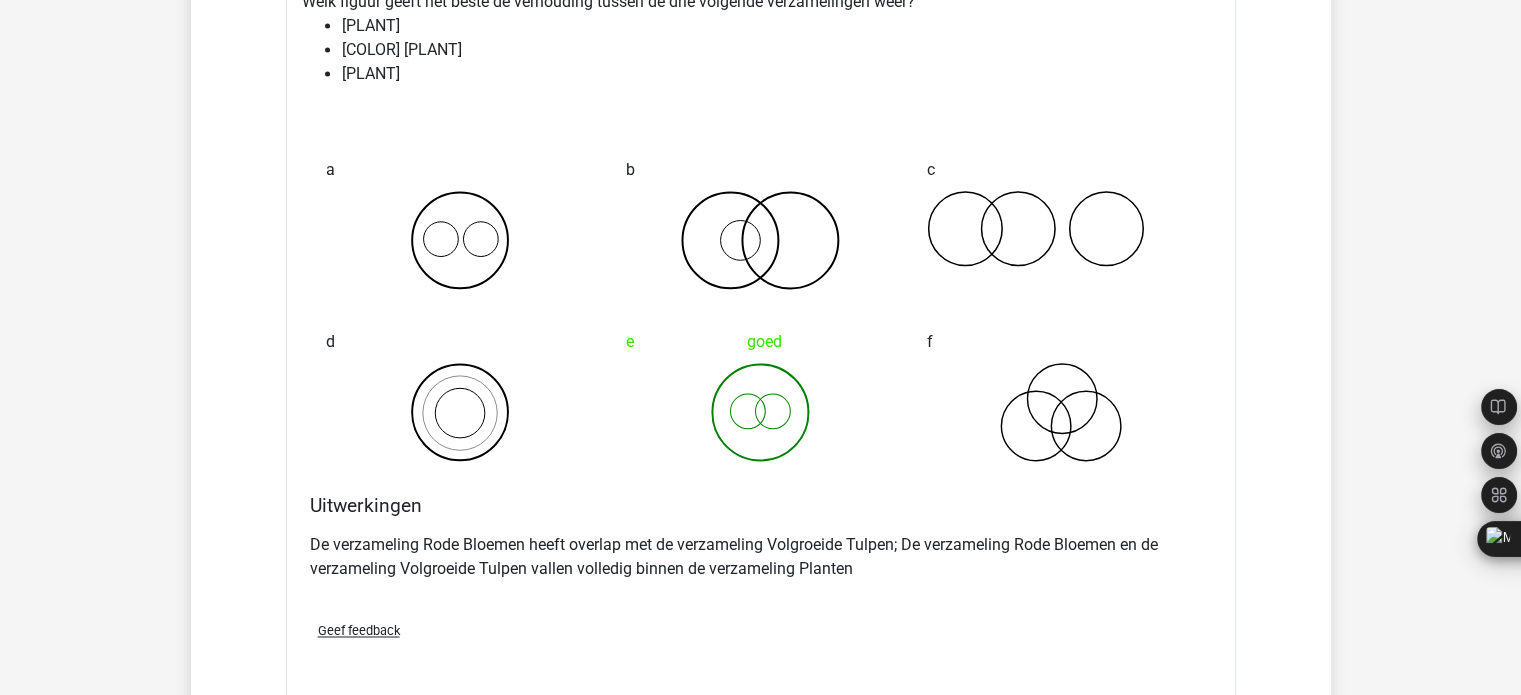 scroll, scrollTop: 3466, scrollLeft: 0, axis: vertical 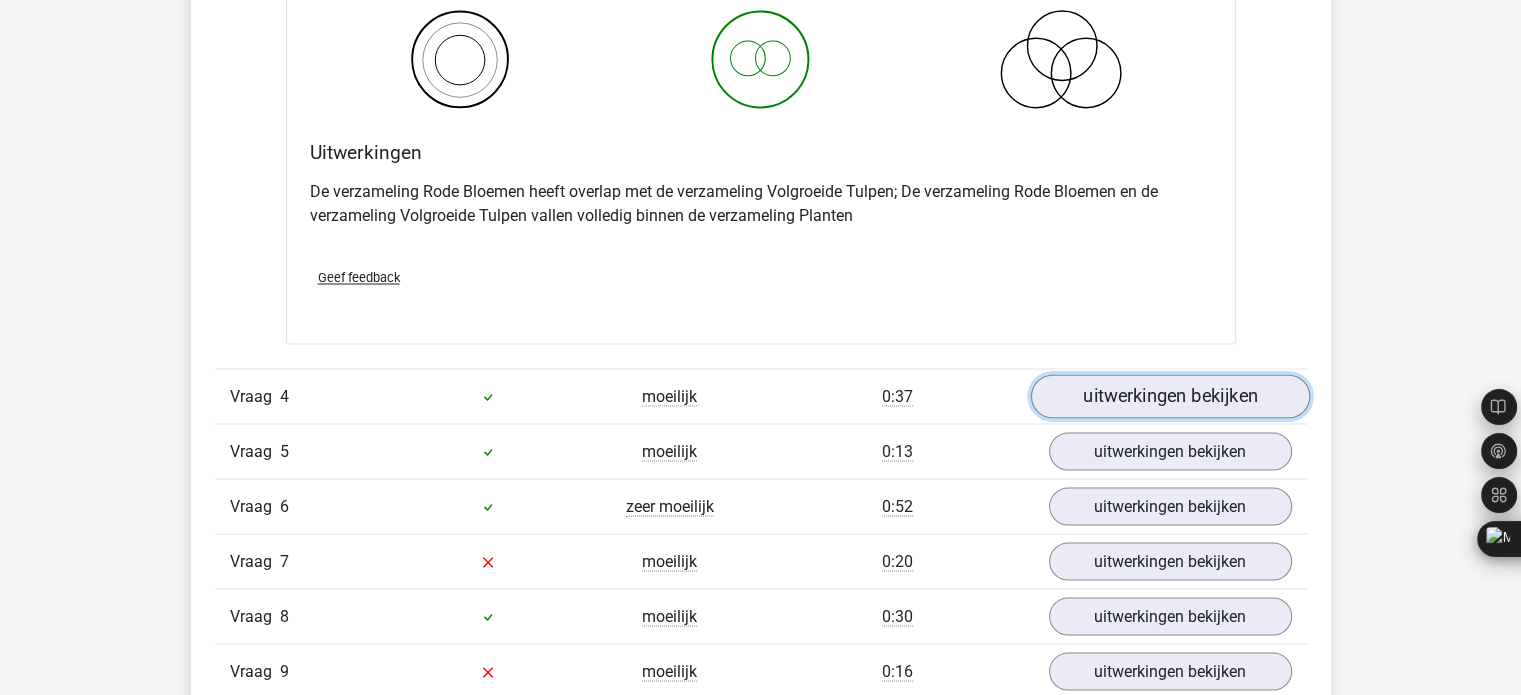 click on "uitwerkingen bekijken" at bounding box center [1169, 396] 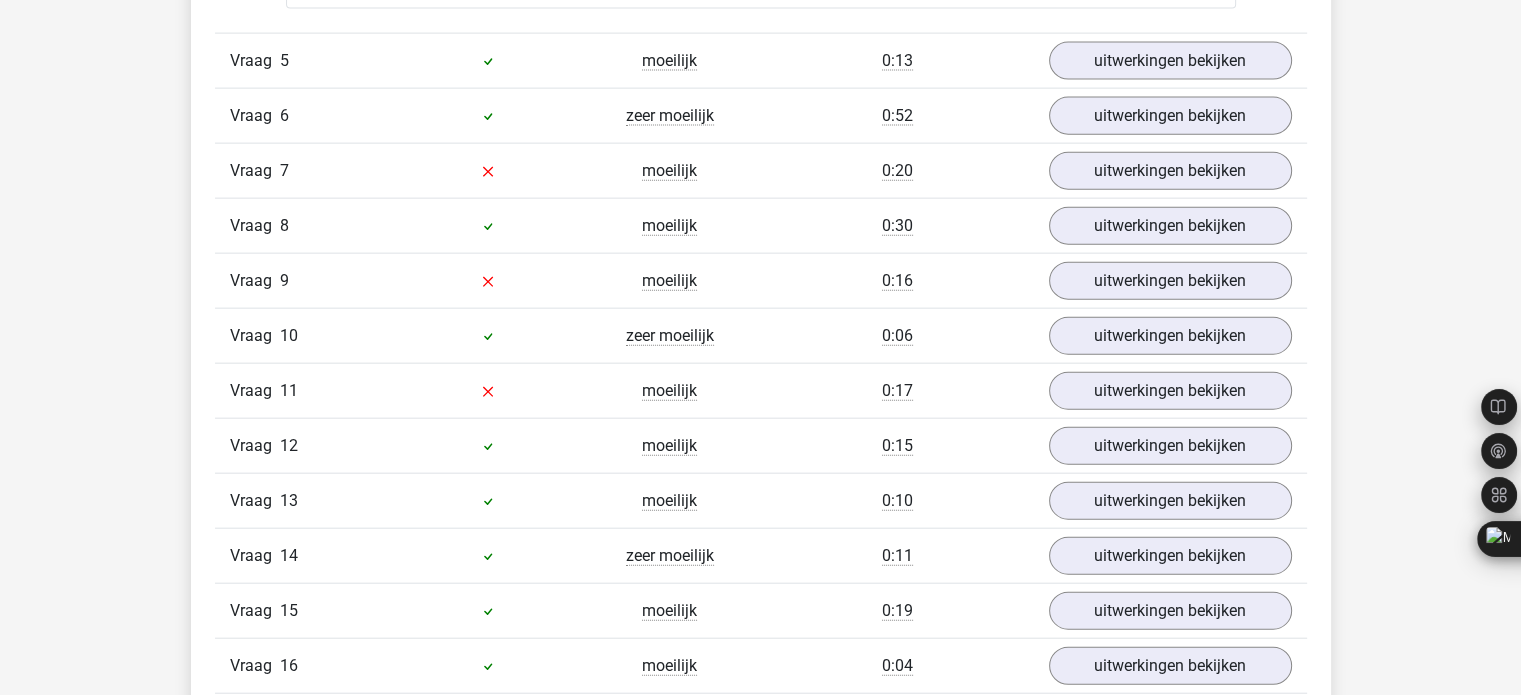 scroll, scrollTop: 4800, scrollLeft: 0, axis: vertical 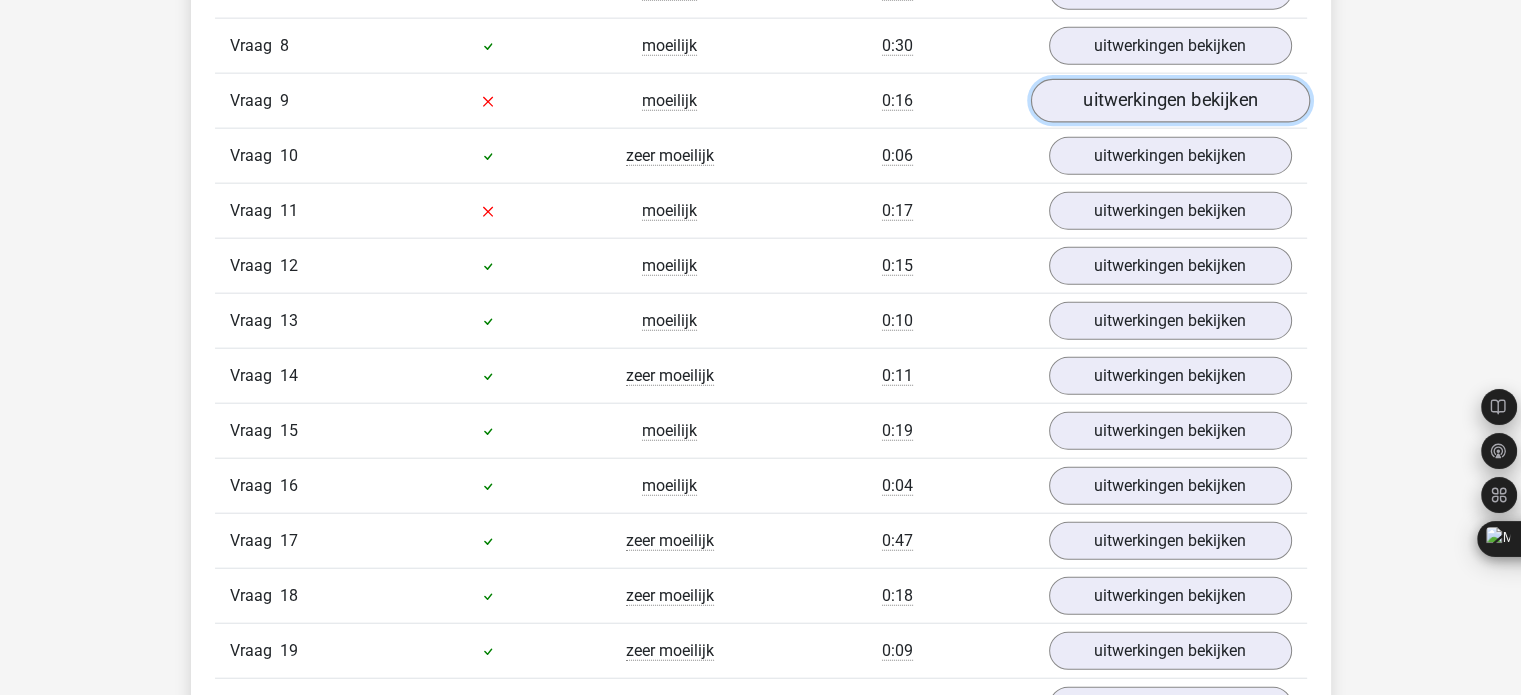 click on "uitwerkingen bekijken" at bounding box center (1169, 101) 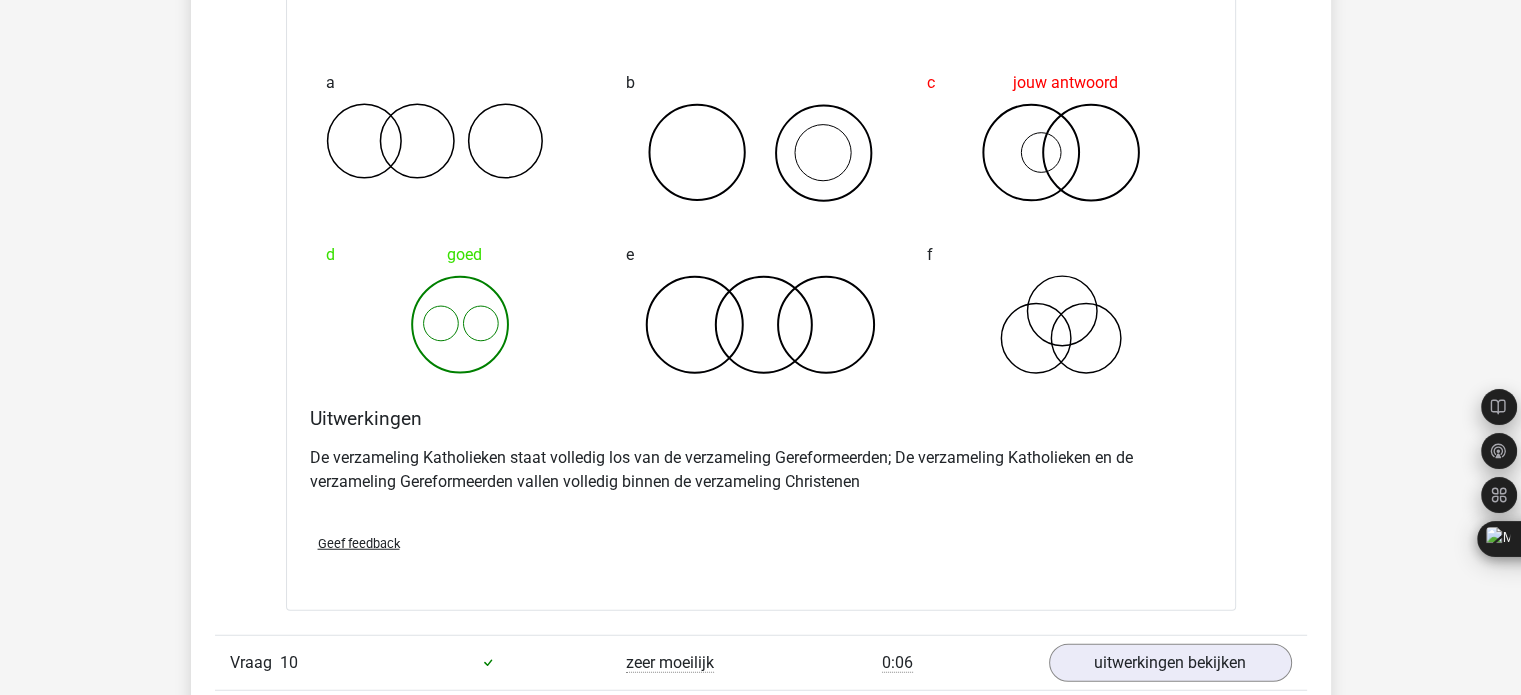 scroll, scrollTop: 5333, scrollLeft: 0, axis: vertical 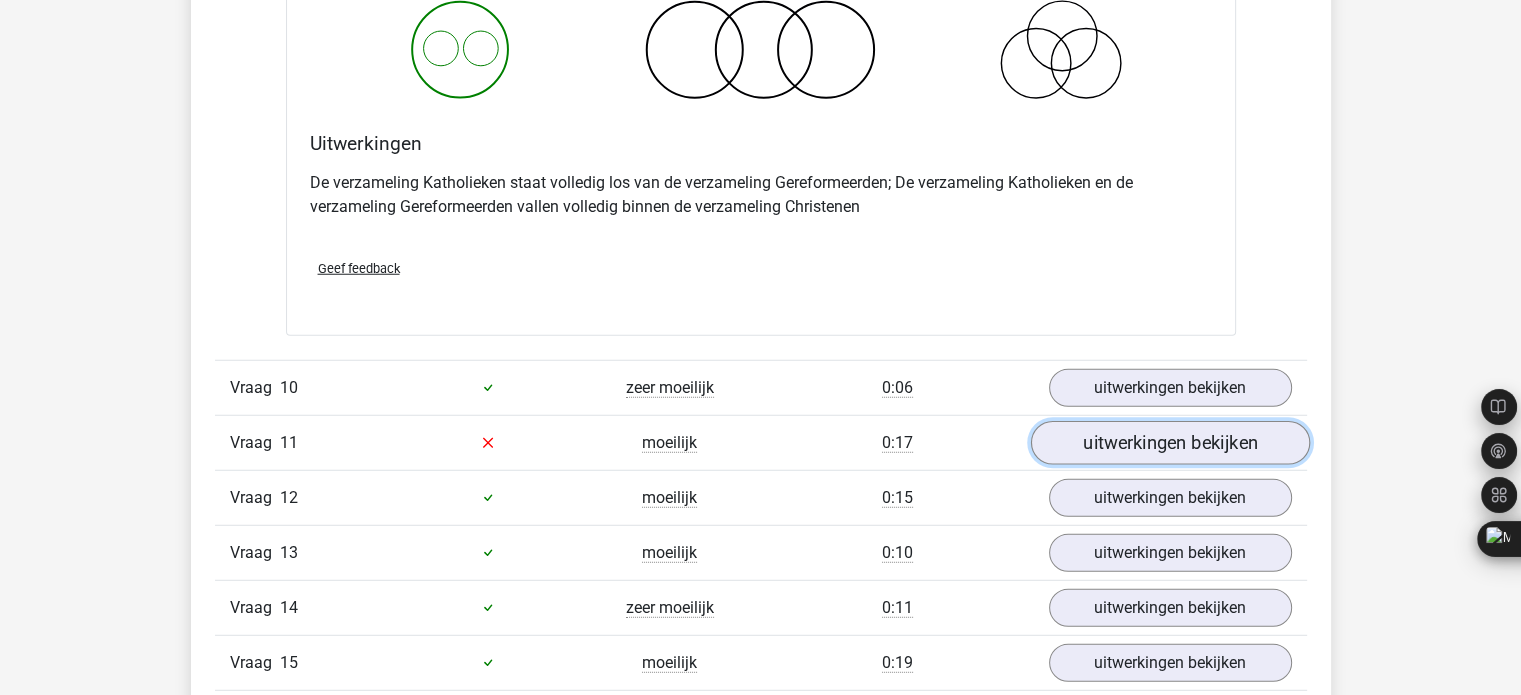 click on "uitwerkingen bekijken" at bounding box center (1169, 443) 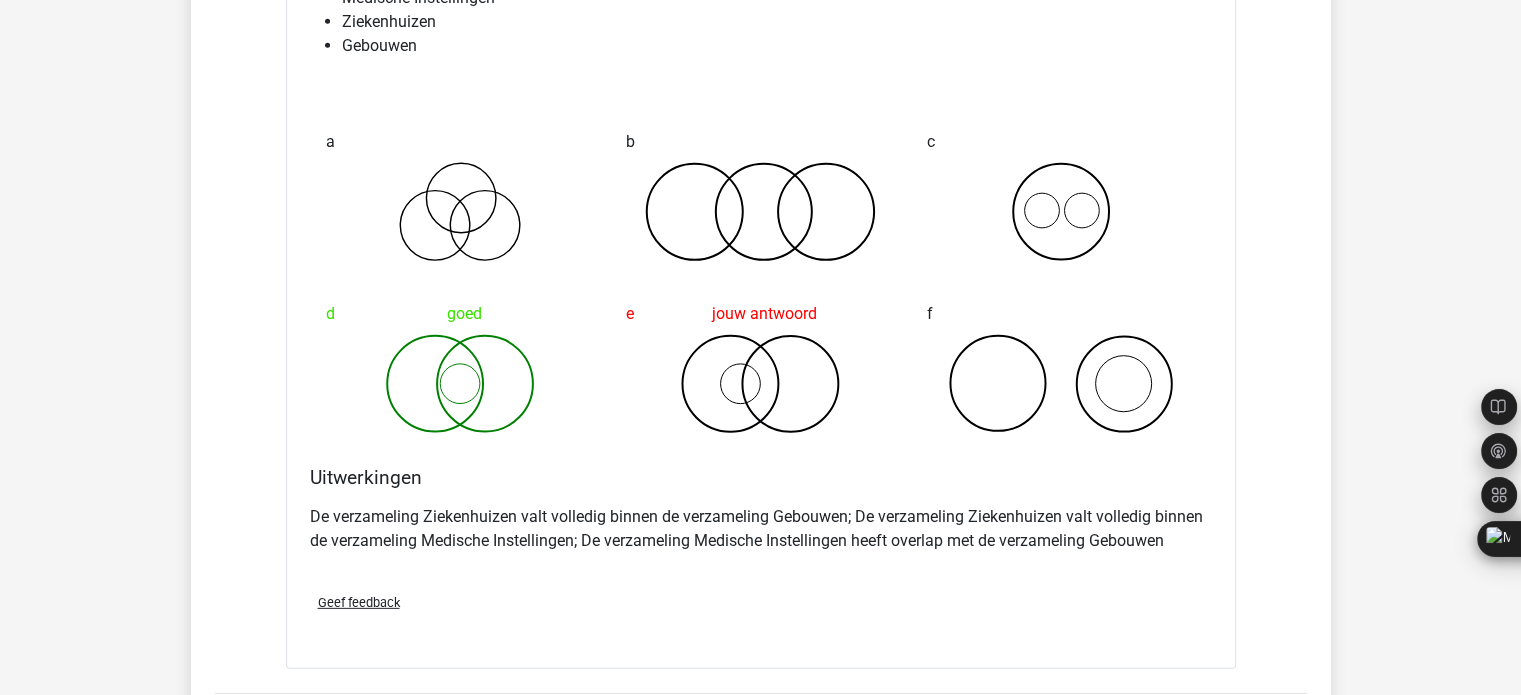 scroll, scrollTop: 6133, scrollLeft: 0, axis: vertical 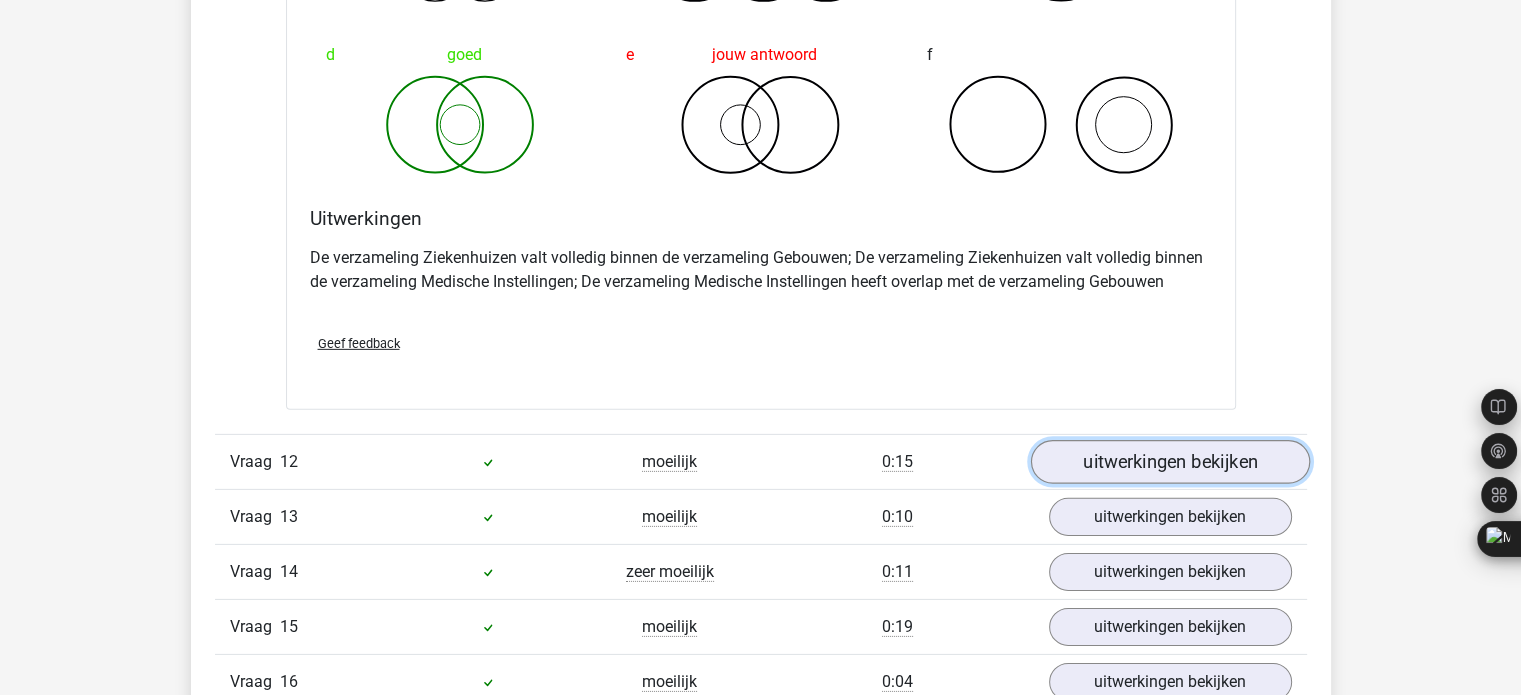 click on "uitwerkingen bekijken" at bounding box center (1169, 462) 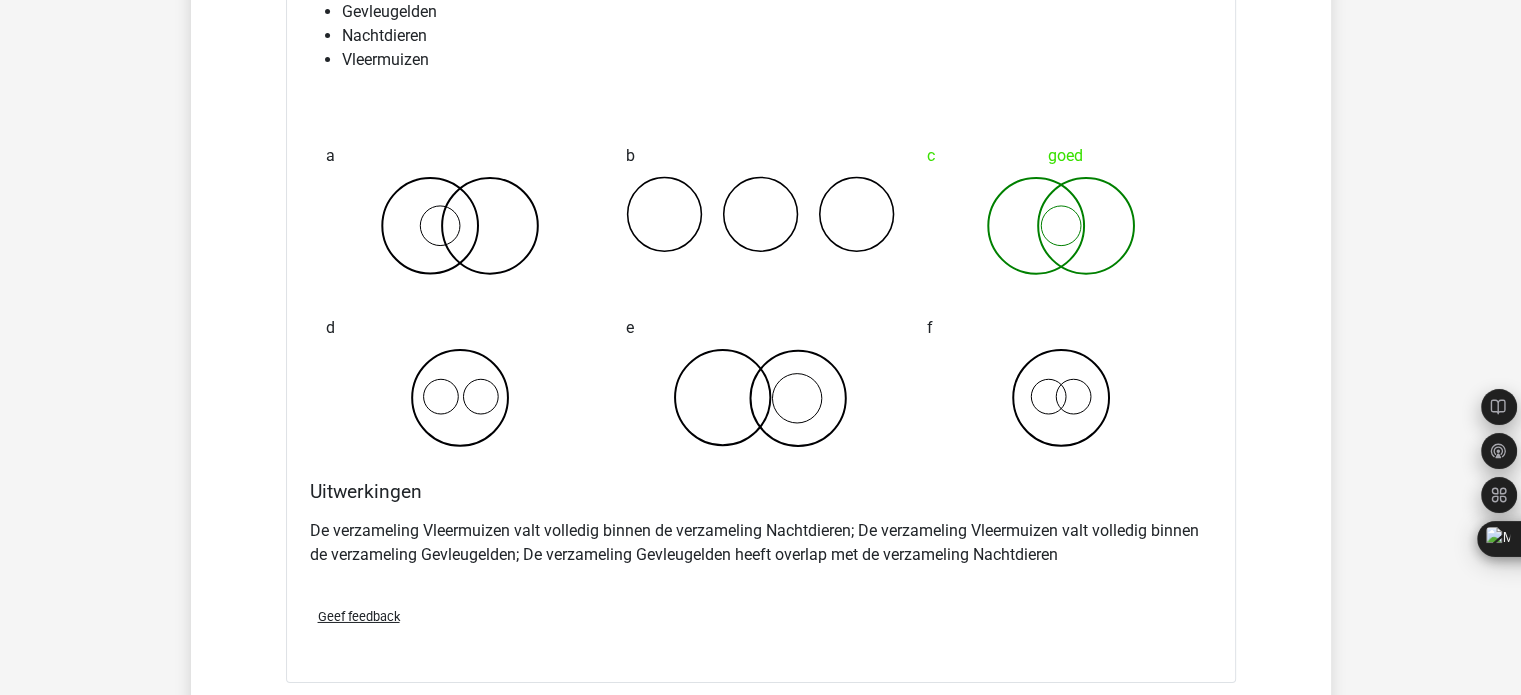 scroll, scrollTop: 6933, scrollLeft: 0, axis: vertical 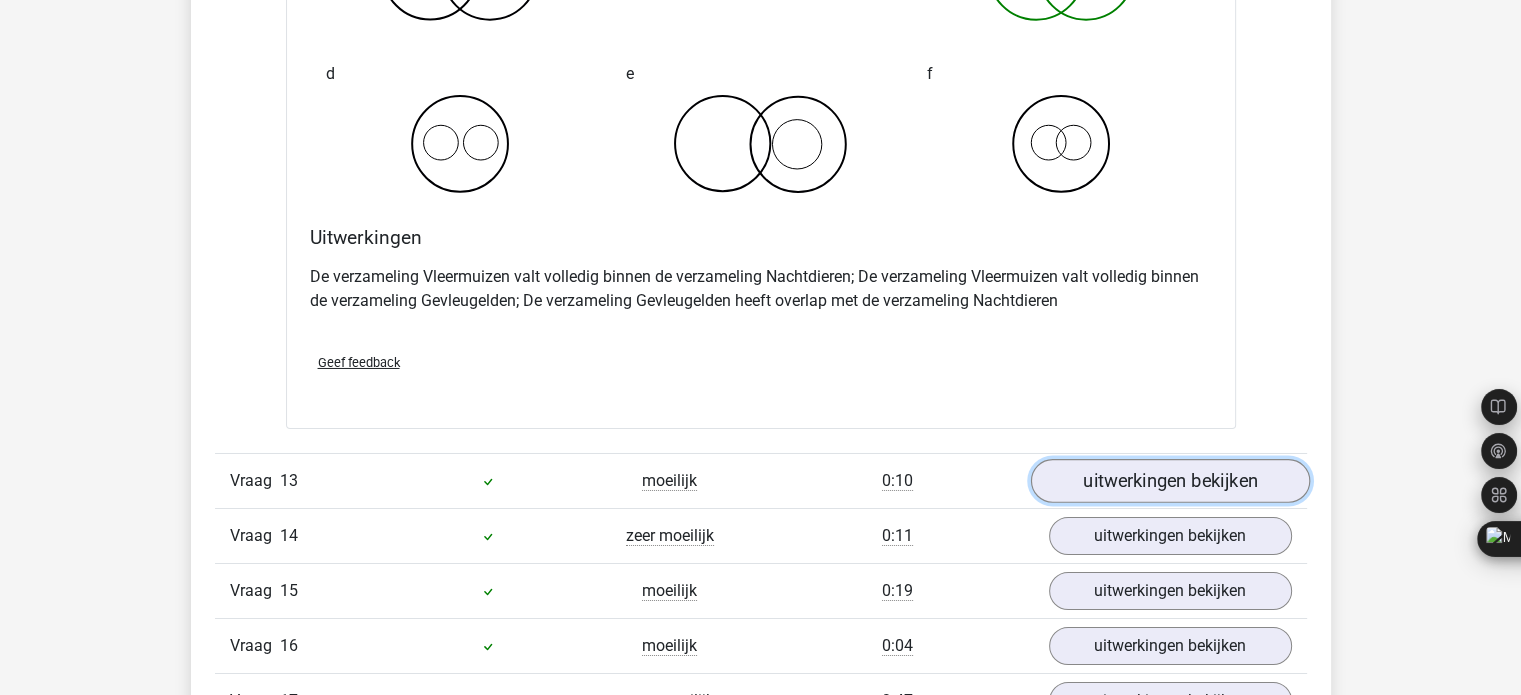 click on "uitwerkingen bekijken" at bounding box center (1169, 481) 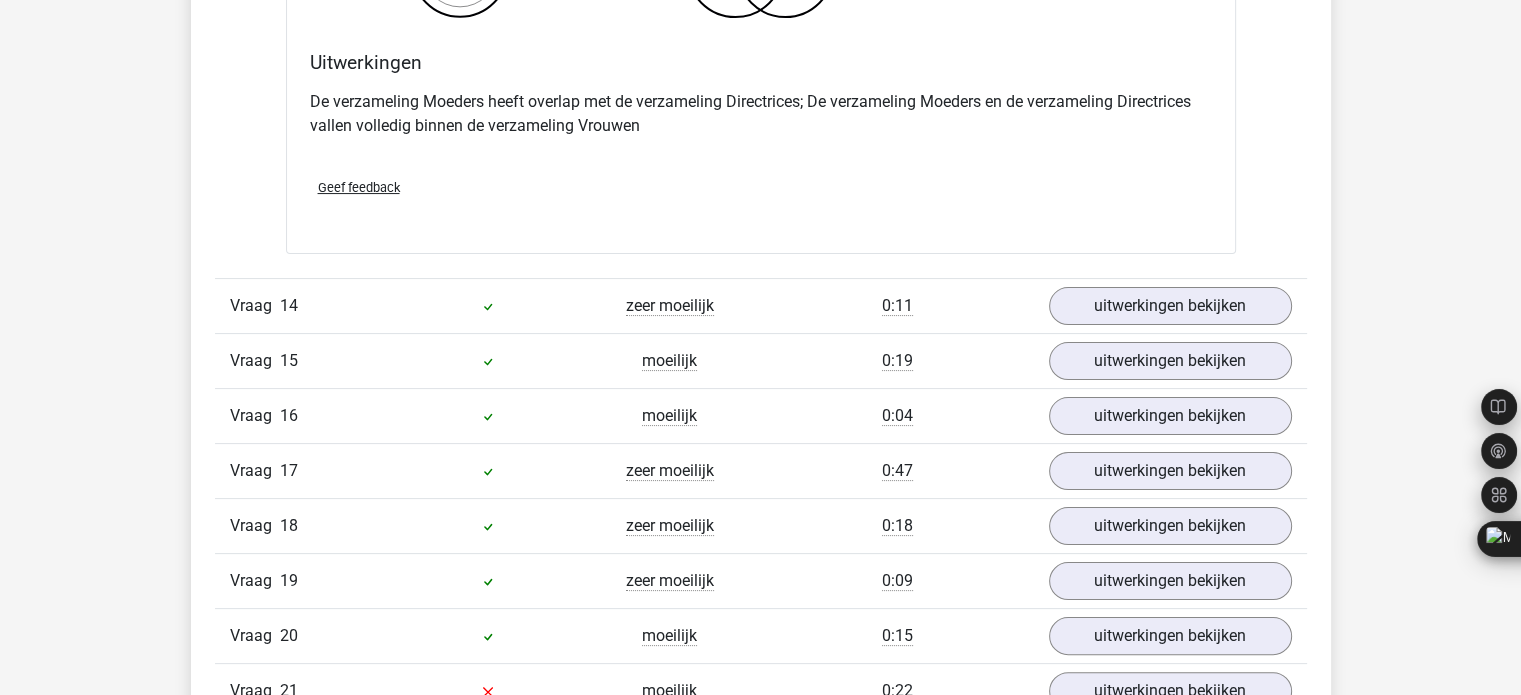 scroll, scrollTop: 8000, scrollLeft: 0, axis: vertical 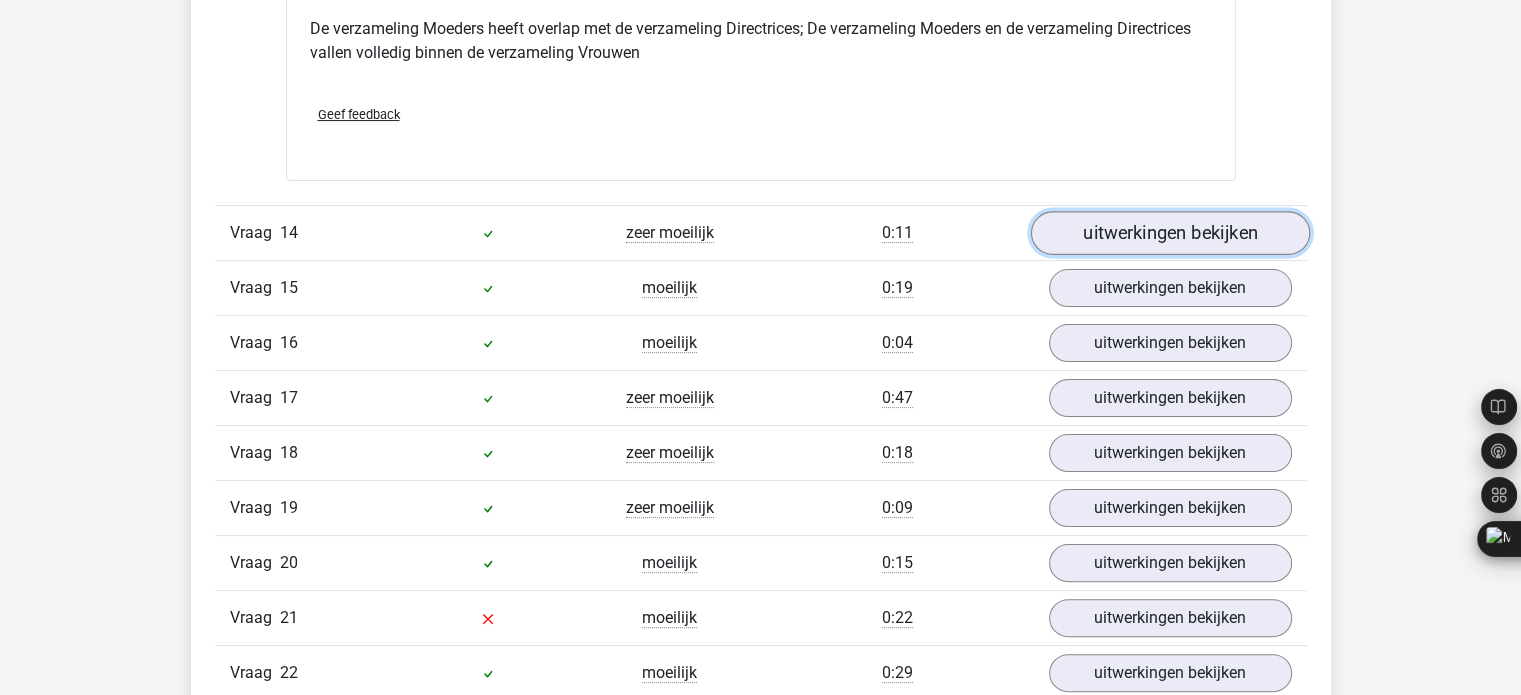 click on "uitwerkingen bekijken" at bounding box center (1169, 233) 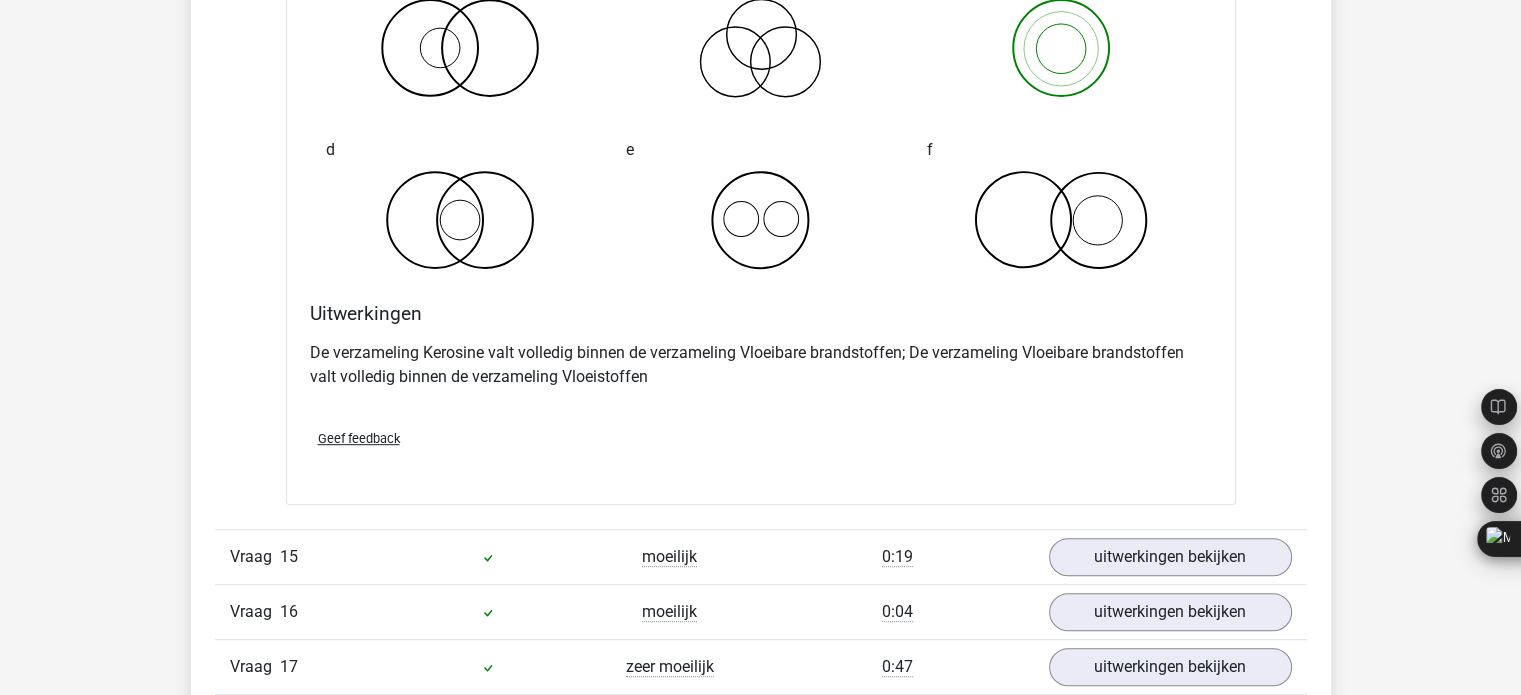 scroll, scrollTop: 8533, scrollLeft: 0, axis: vertical 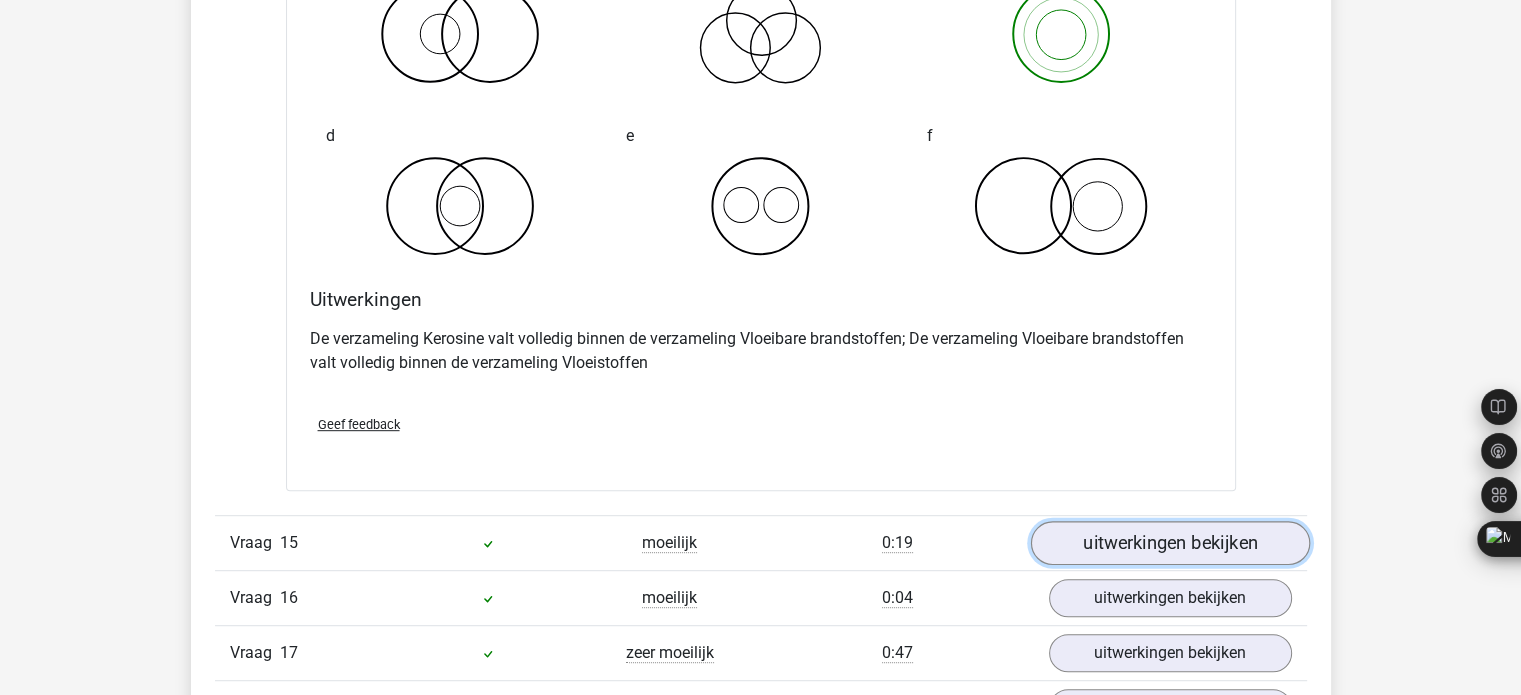 click on "uitwerkingen bekijken" at bounding box center (1169, 544) 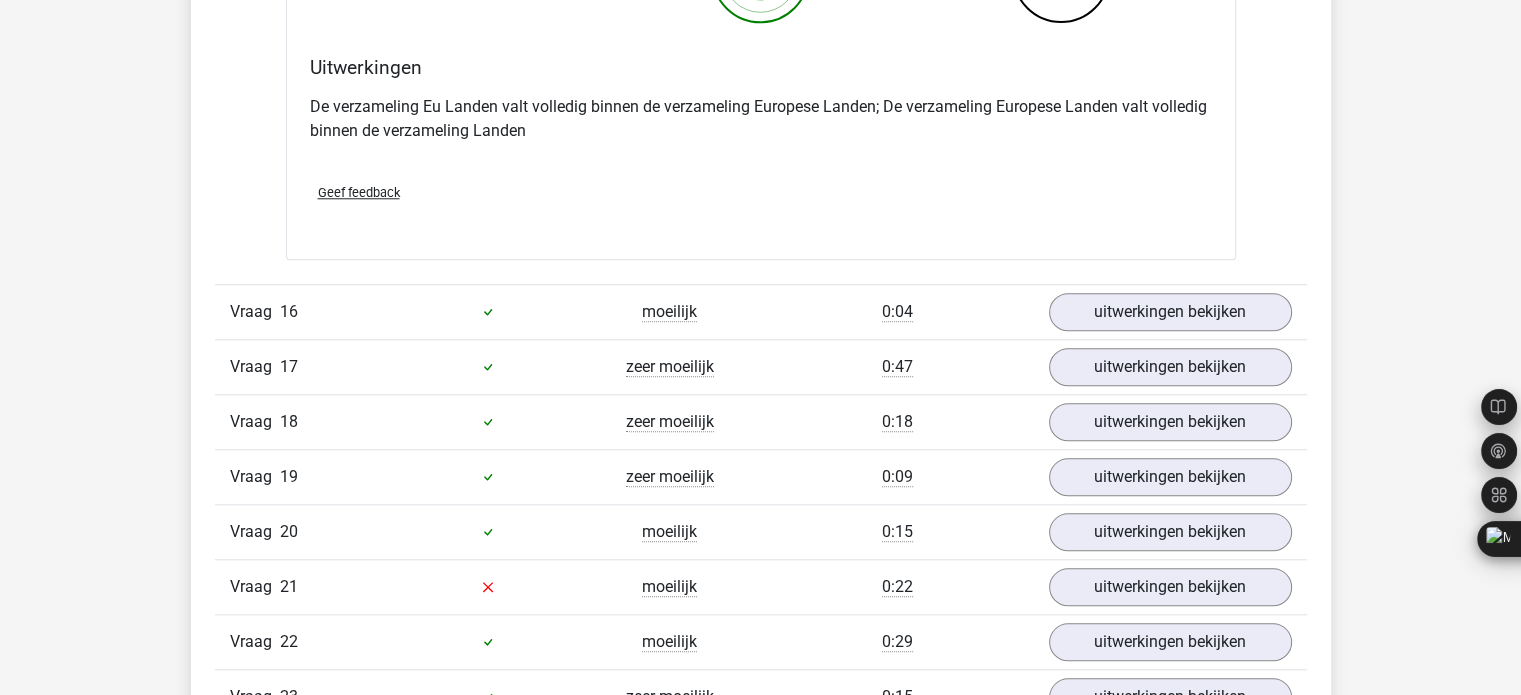 scroll, scrollTop: 9600, scrollLeft: 0, axis: vertical 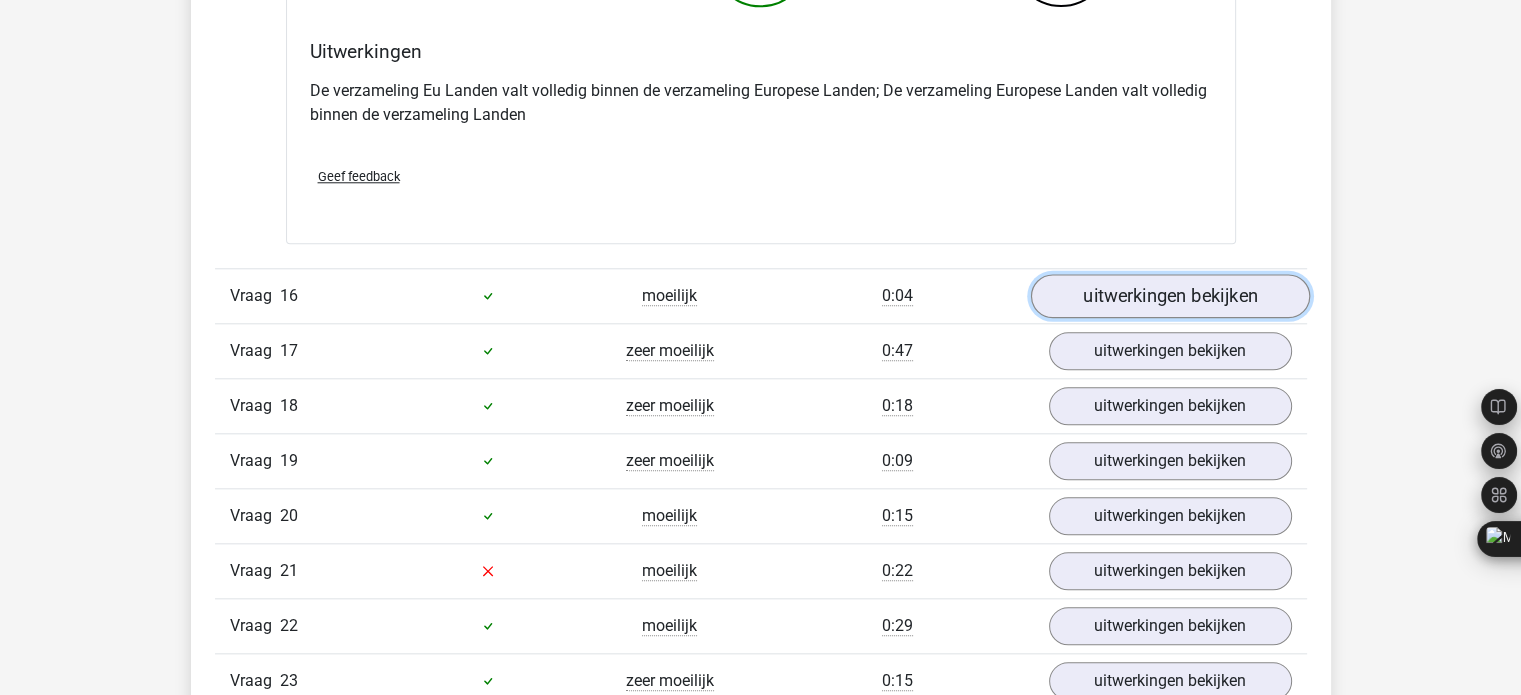 click on "uitwerkingen bekijken" at bounding box center [1169, 296] 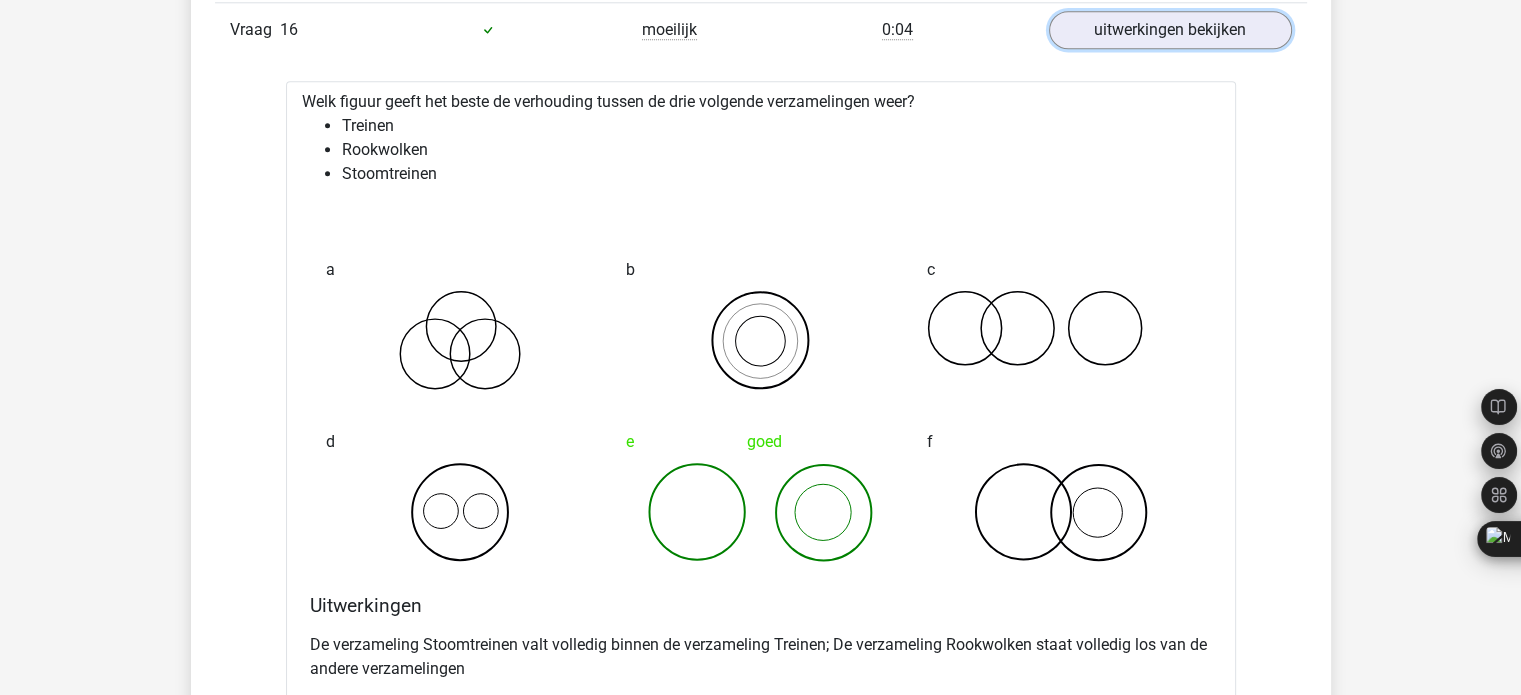 scroll, scrollTop: 10133, scrollLeft: 0, axis: vertical 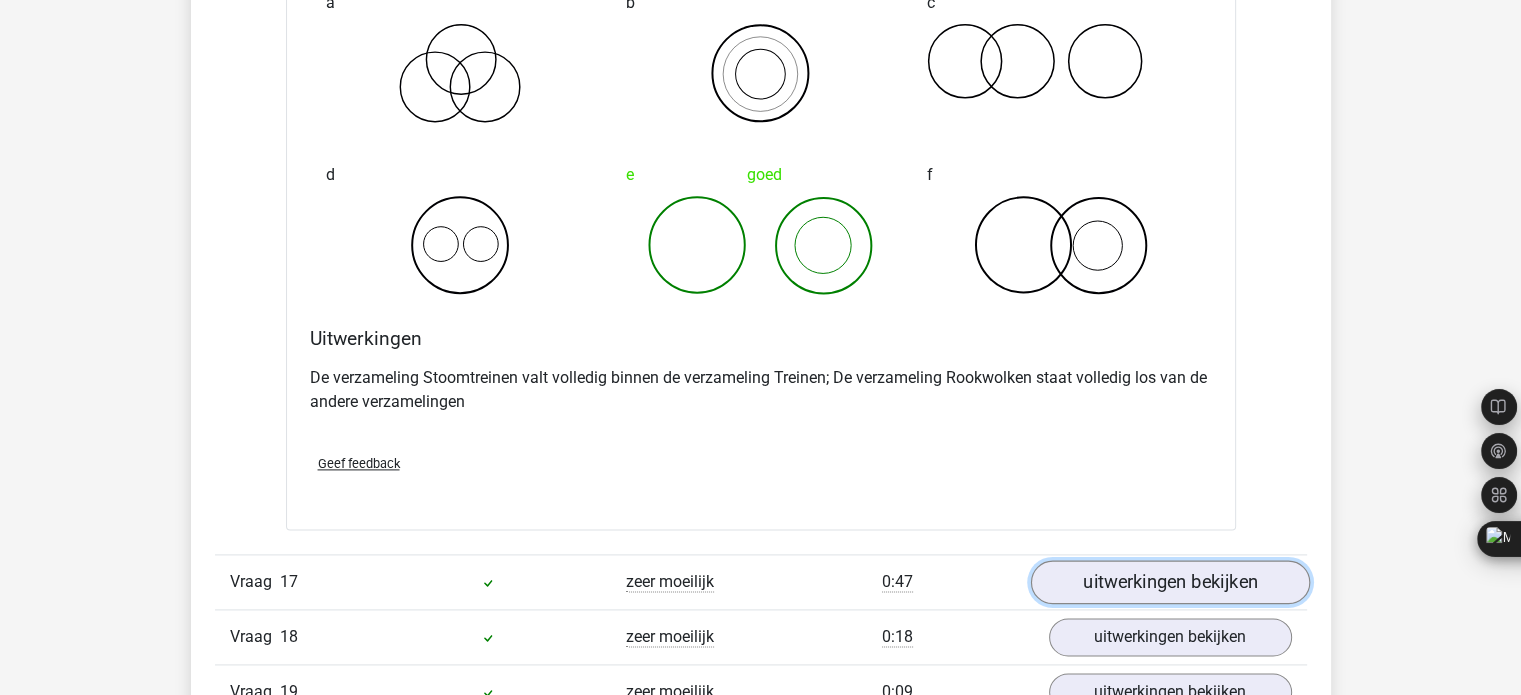 click on "uitwerkingen bekijken" at bounding box center [1169, 582] 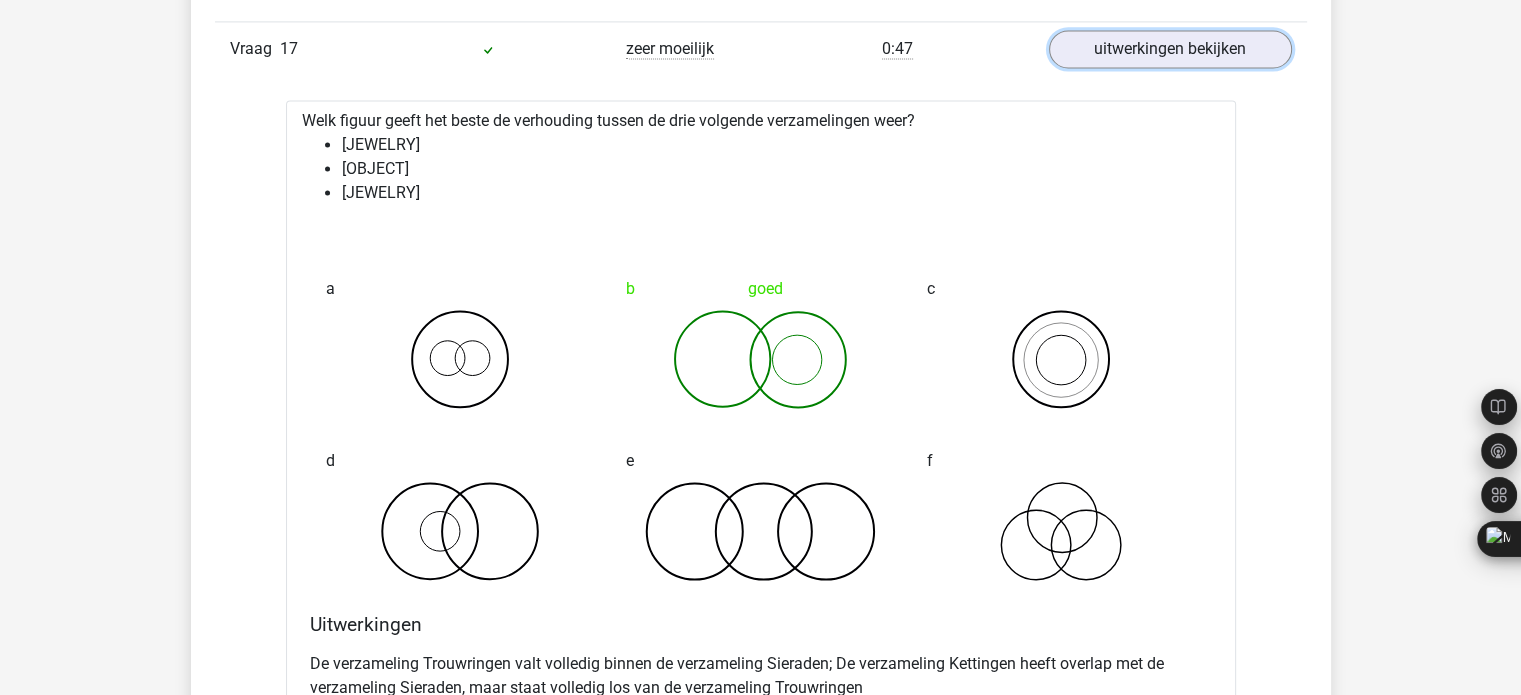 scroll, scrollTop: 10933, scrollLeft: 0, axis: vertical 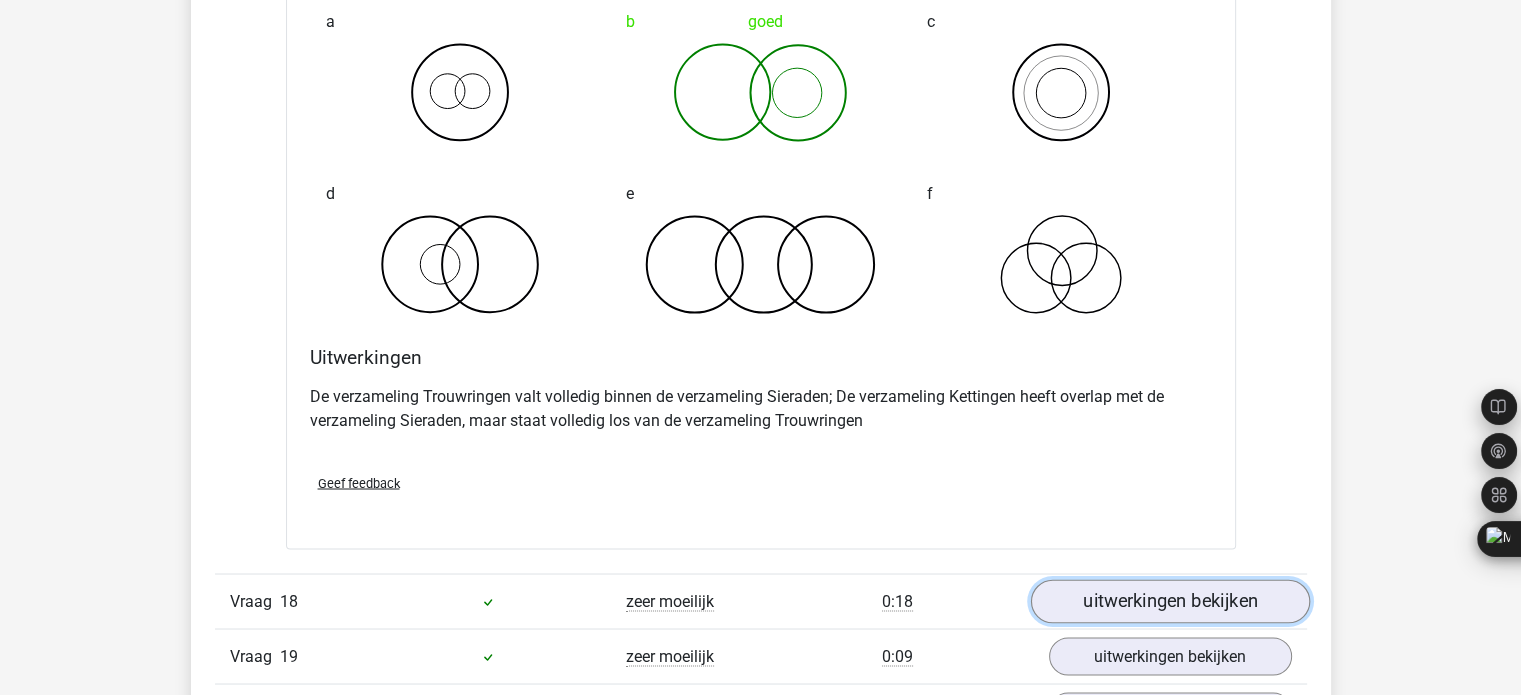 click on "uitwerkingen bekijken" at bounding box center [1169, 601] 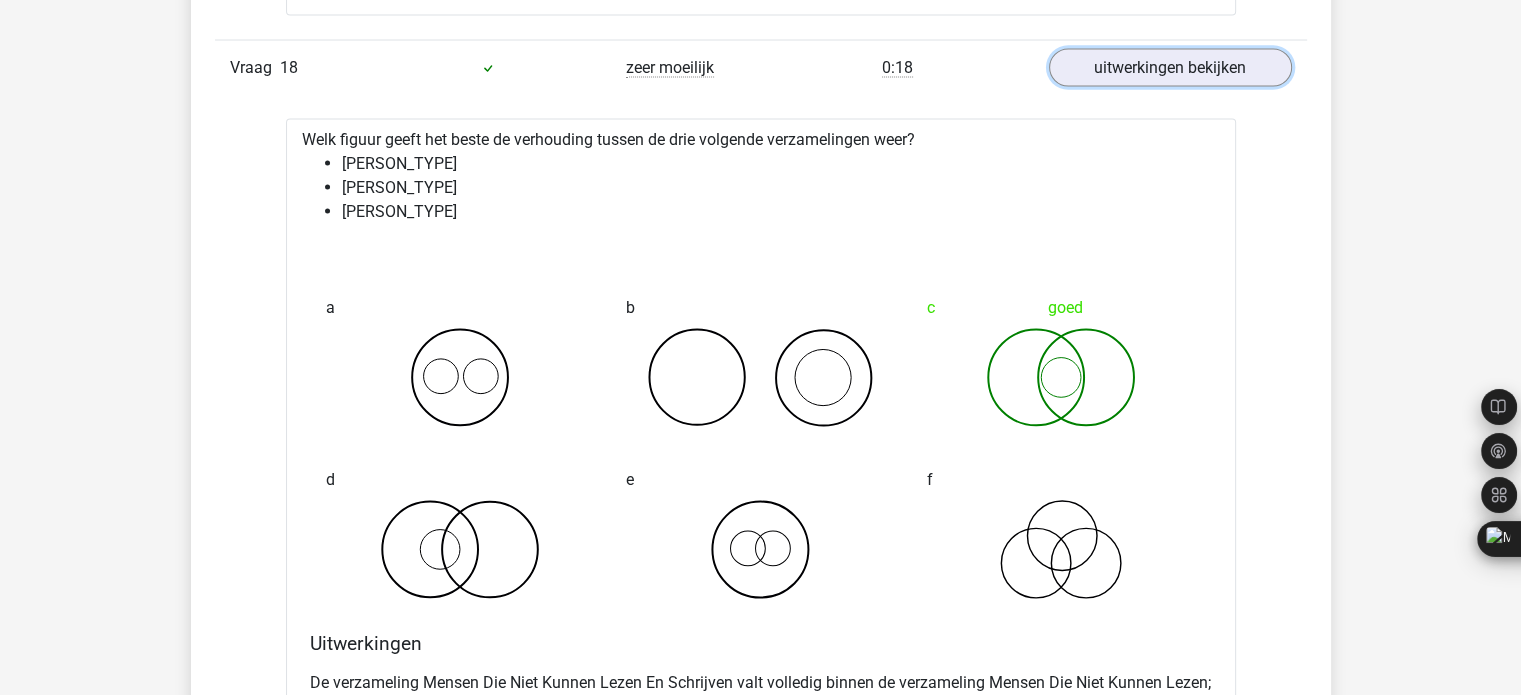 scroll, scrollTop: 12000, scrollLeft: 0, axis: vertical 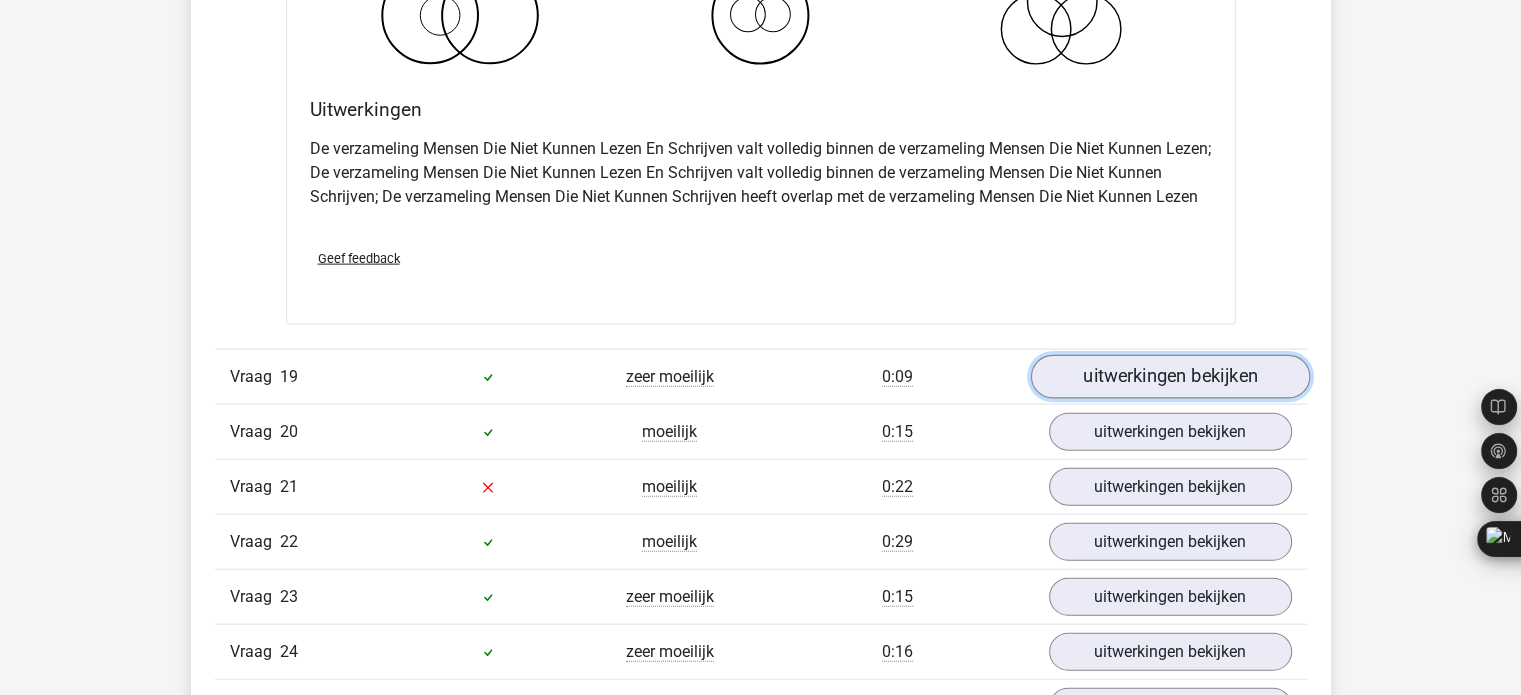 click on "uitwerkingen bekijken" at bounding box center [1169, 377] 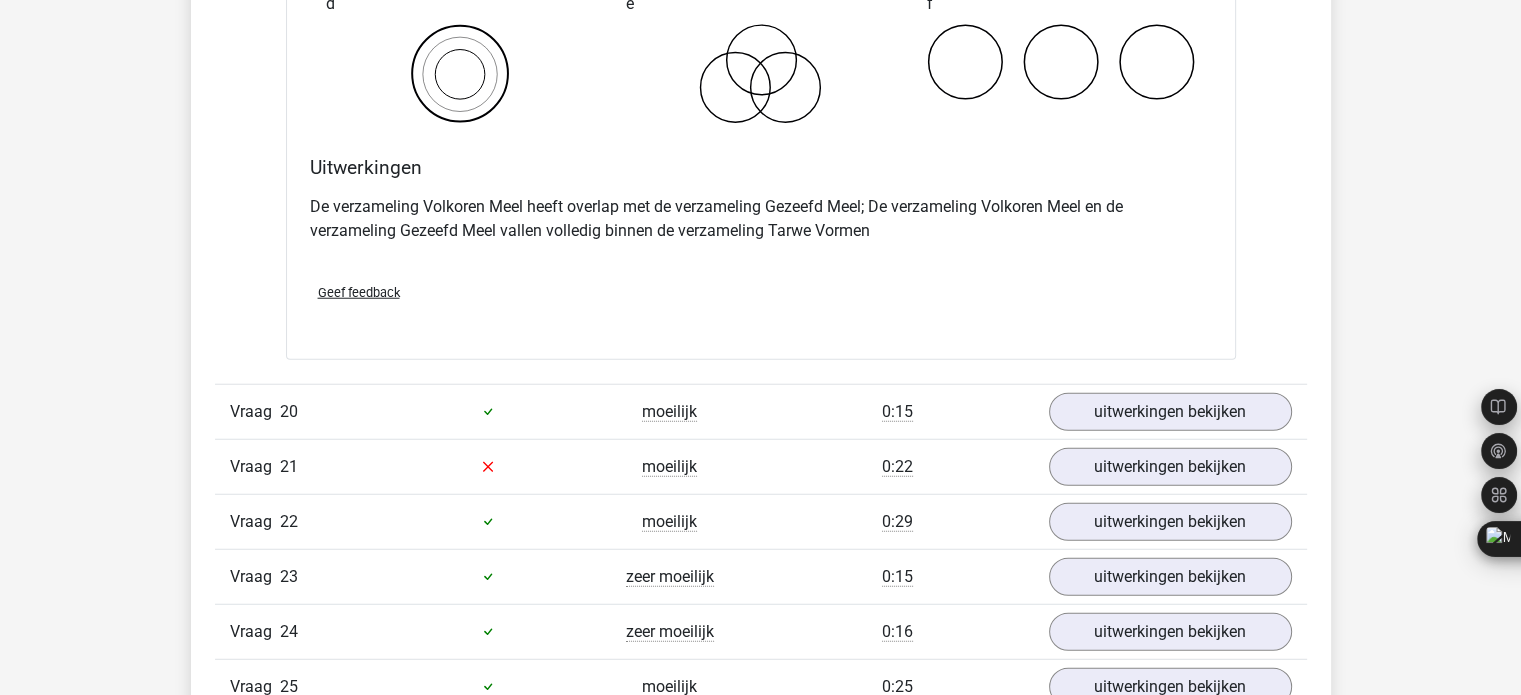 scroll, scrollTop: 12800, scrollLeft: 0, axis: vertical 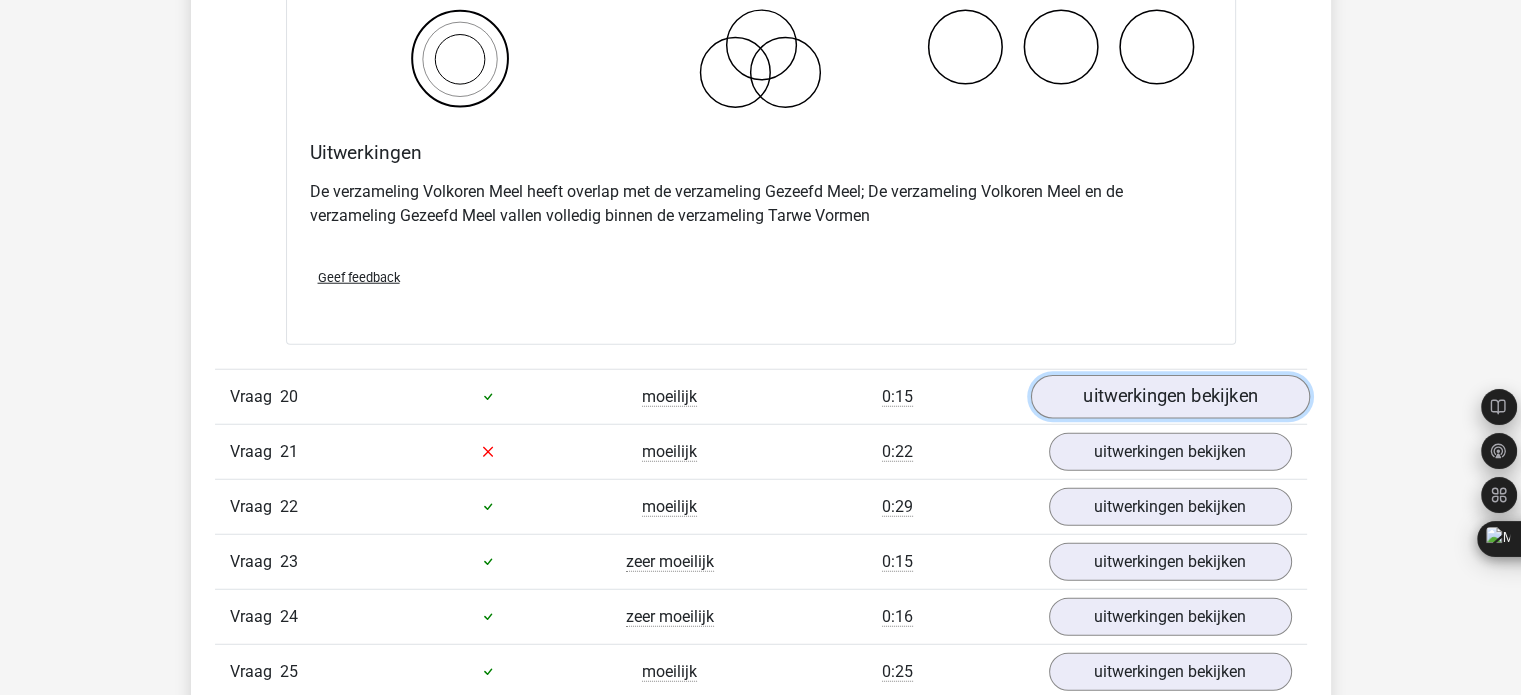click on "uitwerkingen bekijken" at bounding box center [1169, 397] 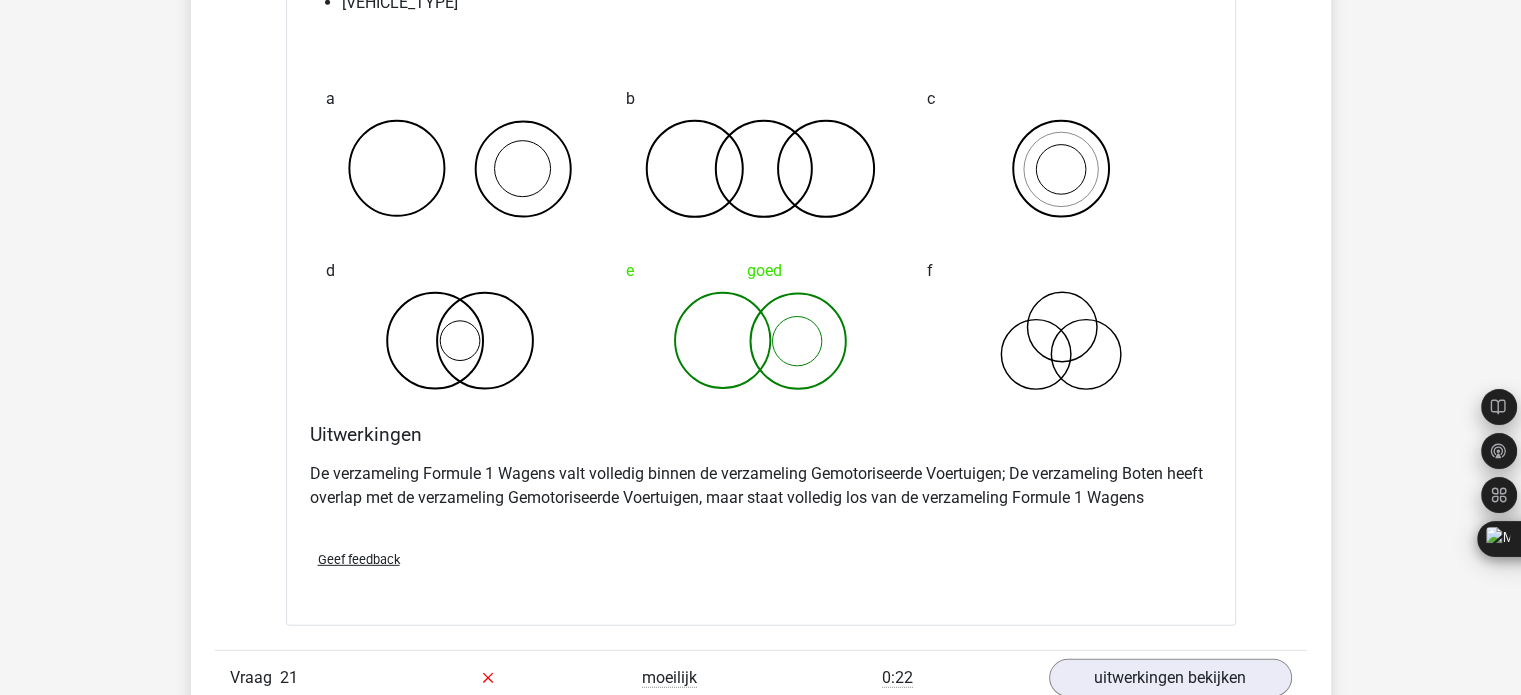scroll, scrollTop: 13600, scrollLeft: 0, axis: vertical 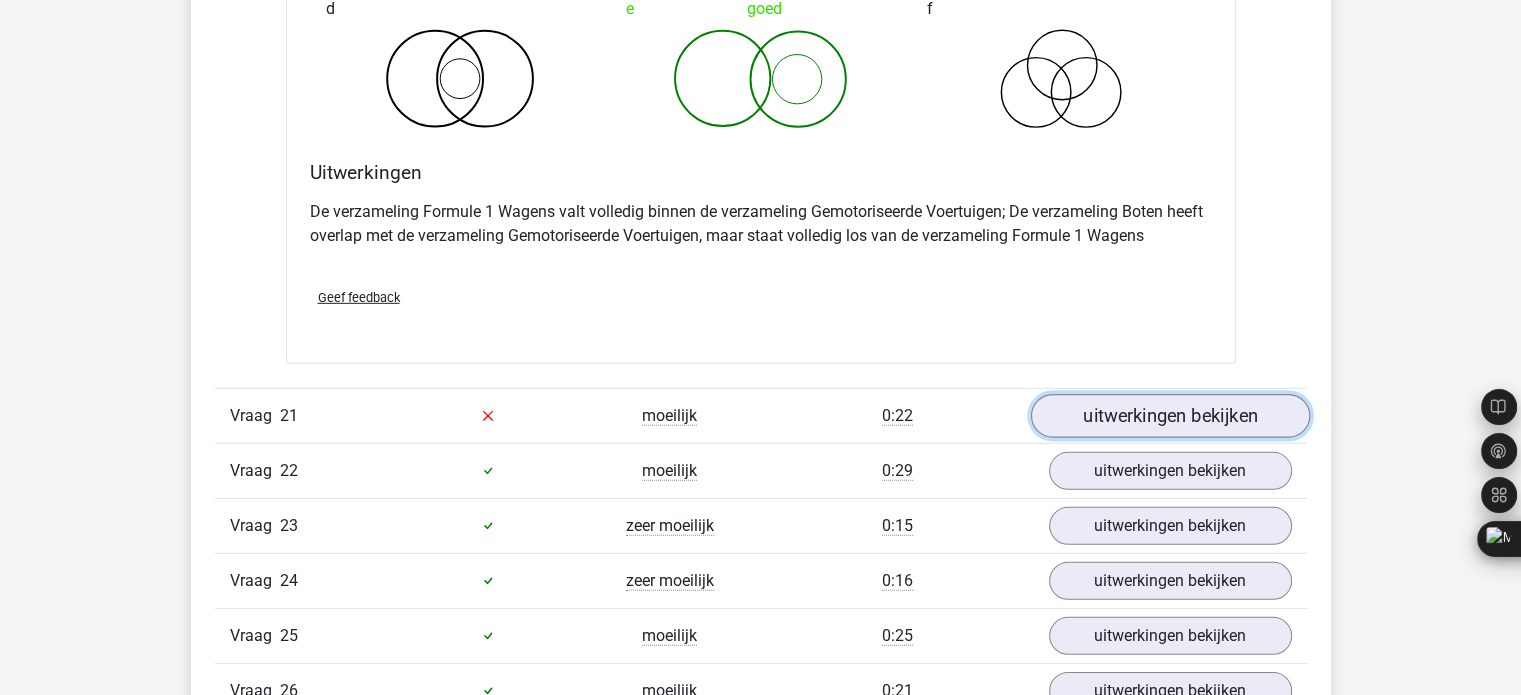 click on "uitwerkingen bekijken" at bounding box center (1169, 416) 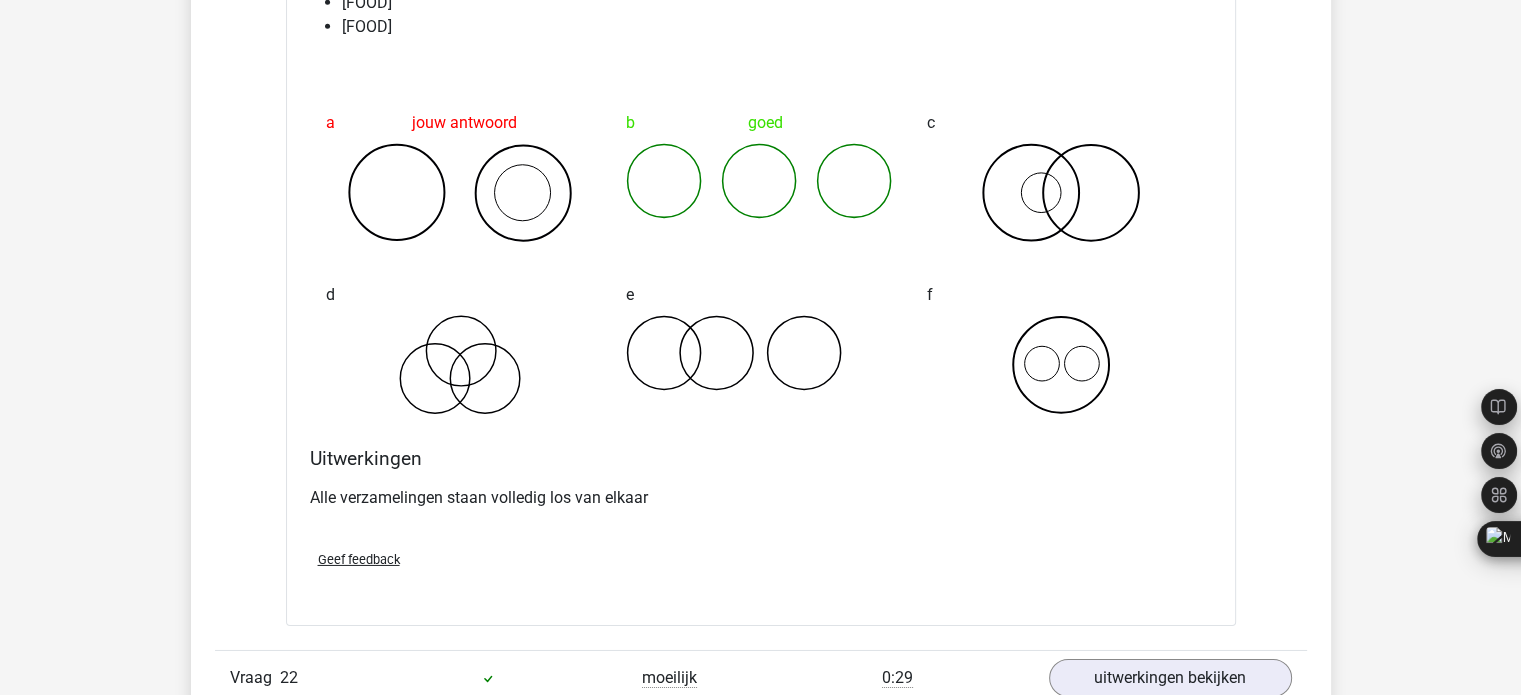 scroll, scrollTop: 14666, scrollLeft: 0, axis: vertical 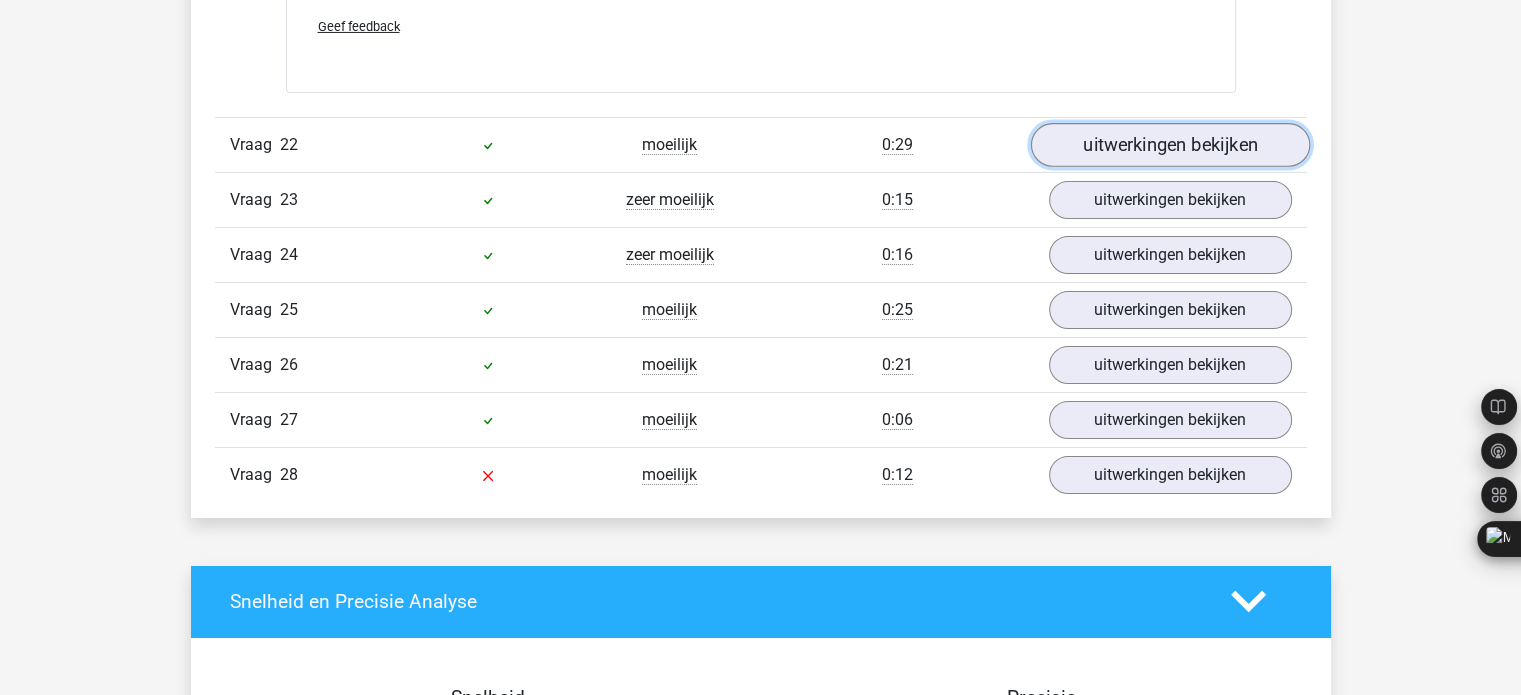 click on "uitwerkingen bekijken" at bounding box center [1169, 145] 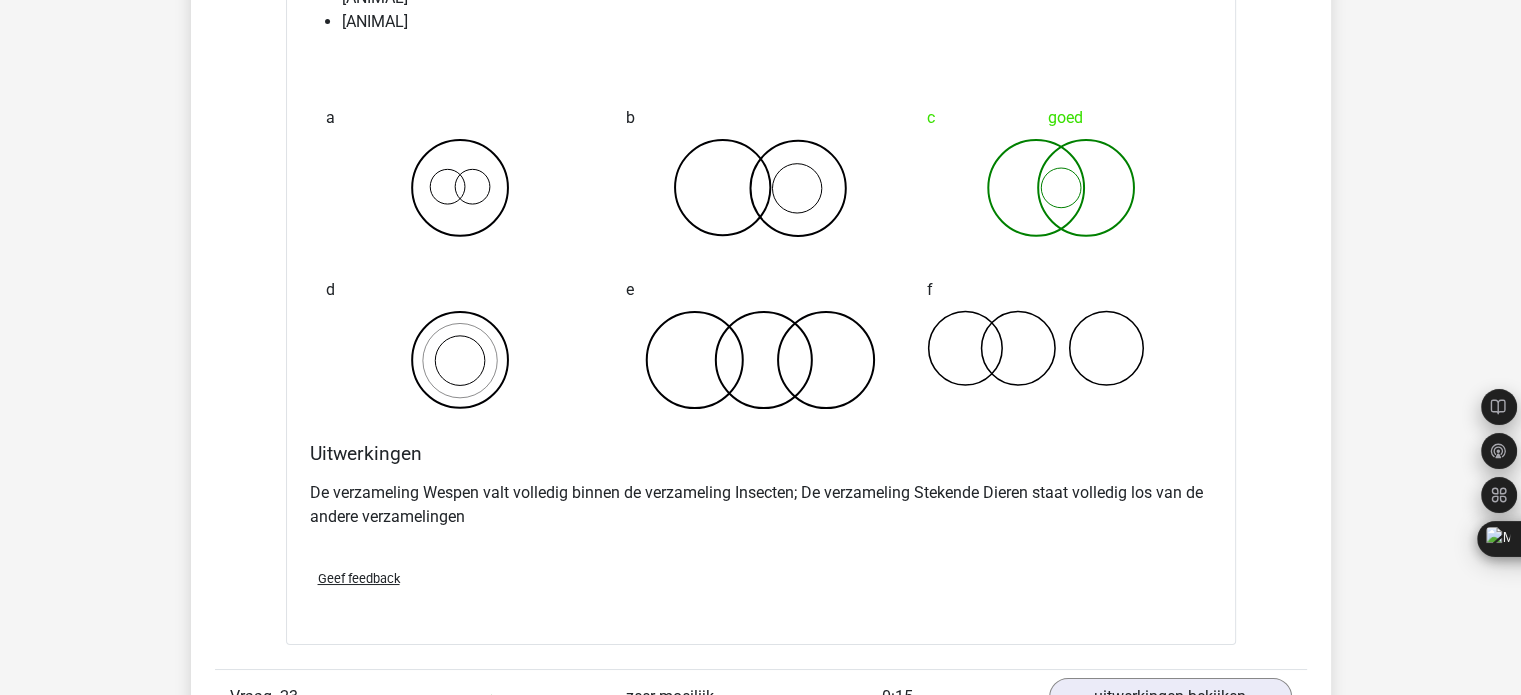 scroll, scrollTop: 15466, scrollLeft: 0, axis: vertical 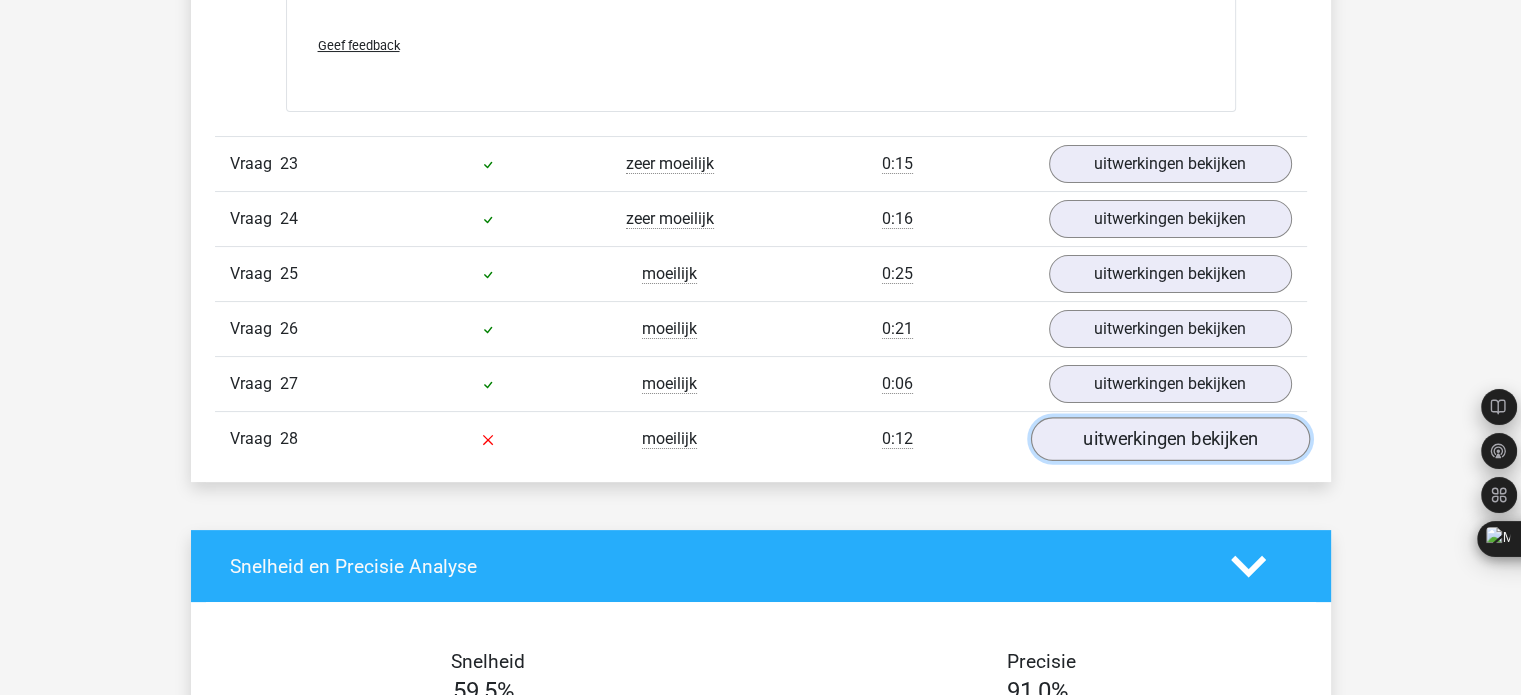 click on "uitwerkingen bekijken" at bounding box center (1169, 439) 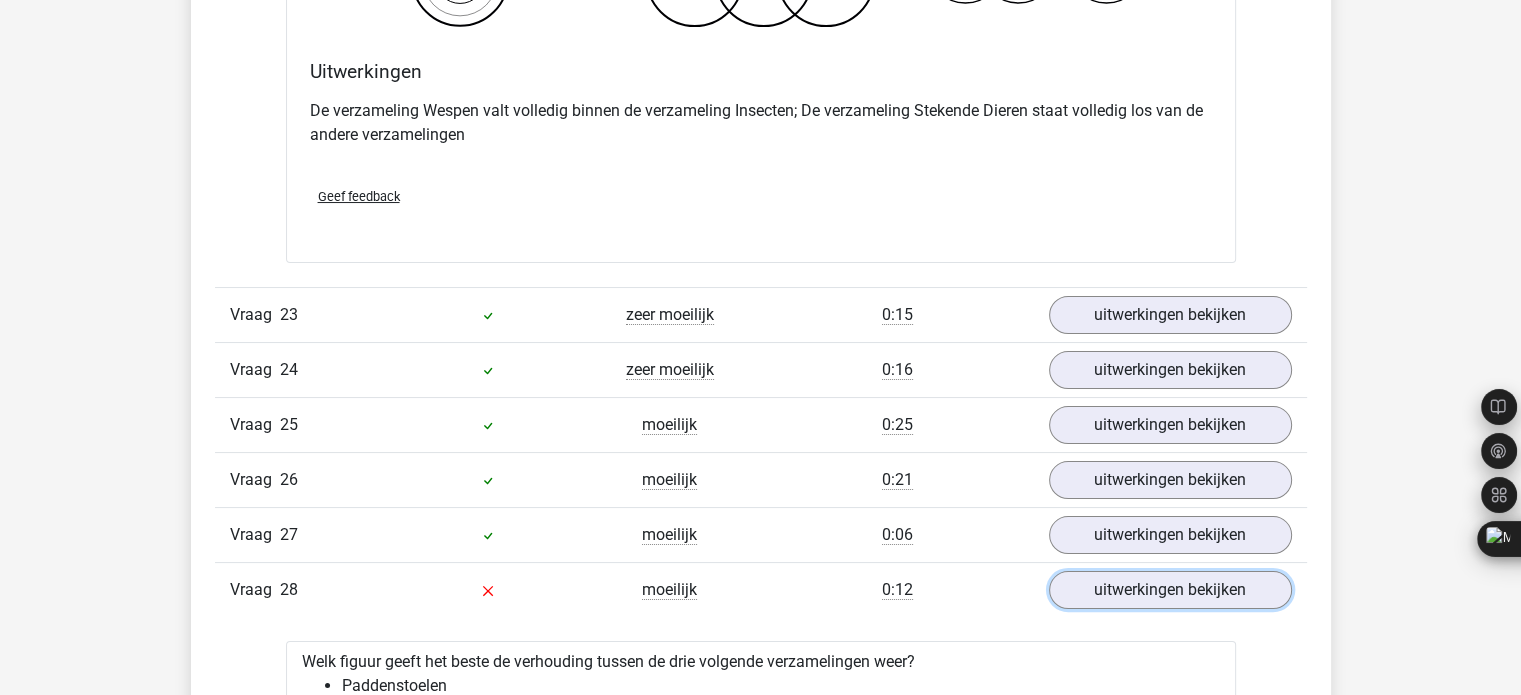 scroll, scrollTop: 15466, scrollLeft: 0, axis: vertical 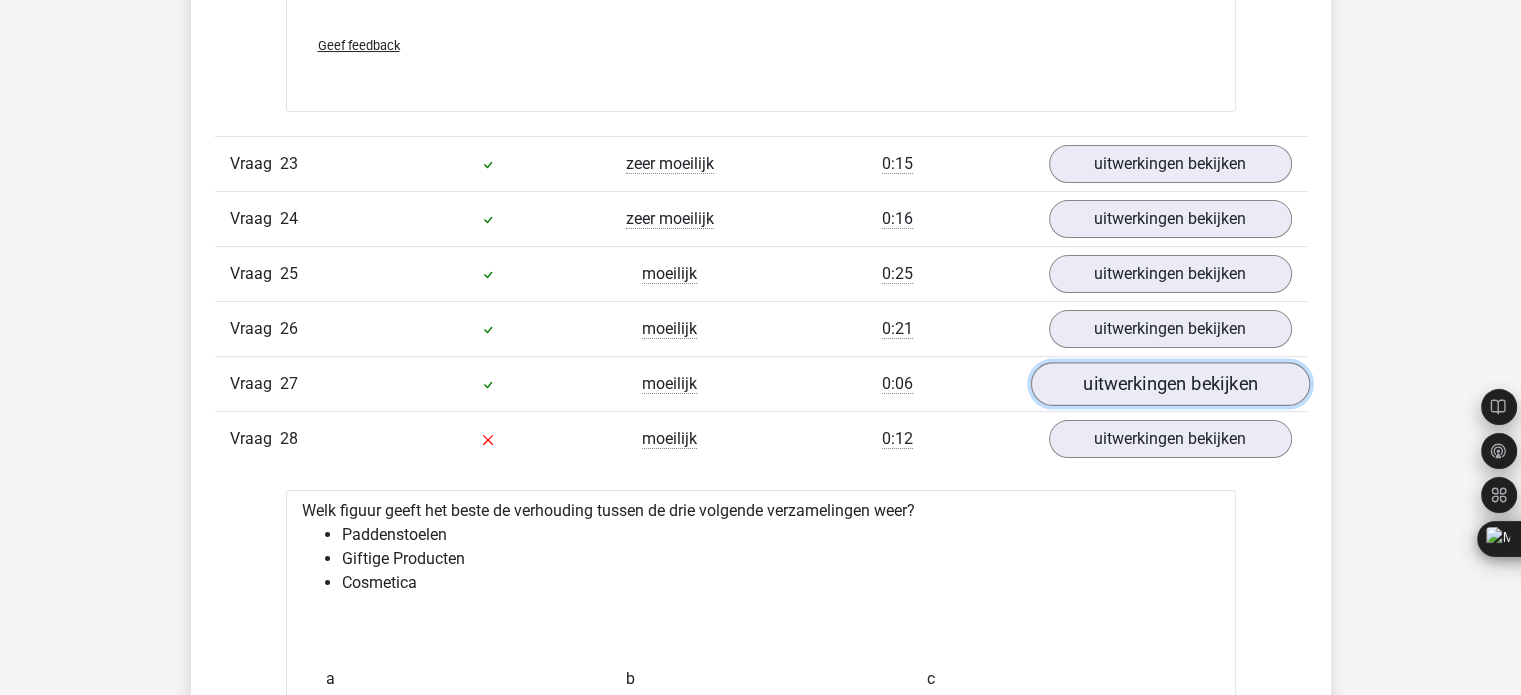 click on "uitwerkingen bekijken" at bounding box center (1169, 384) 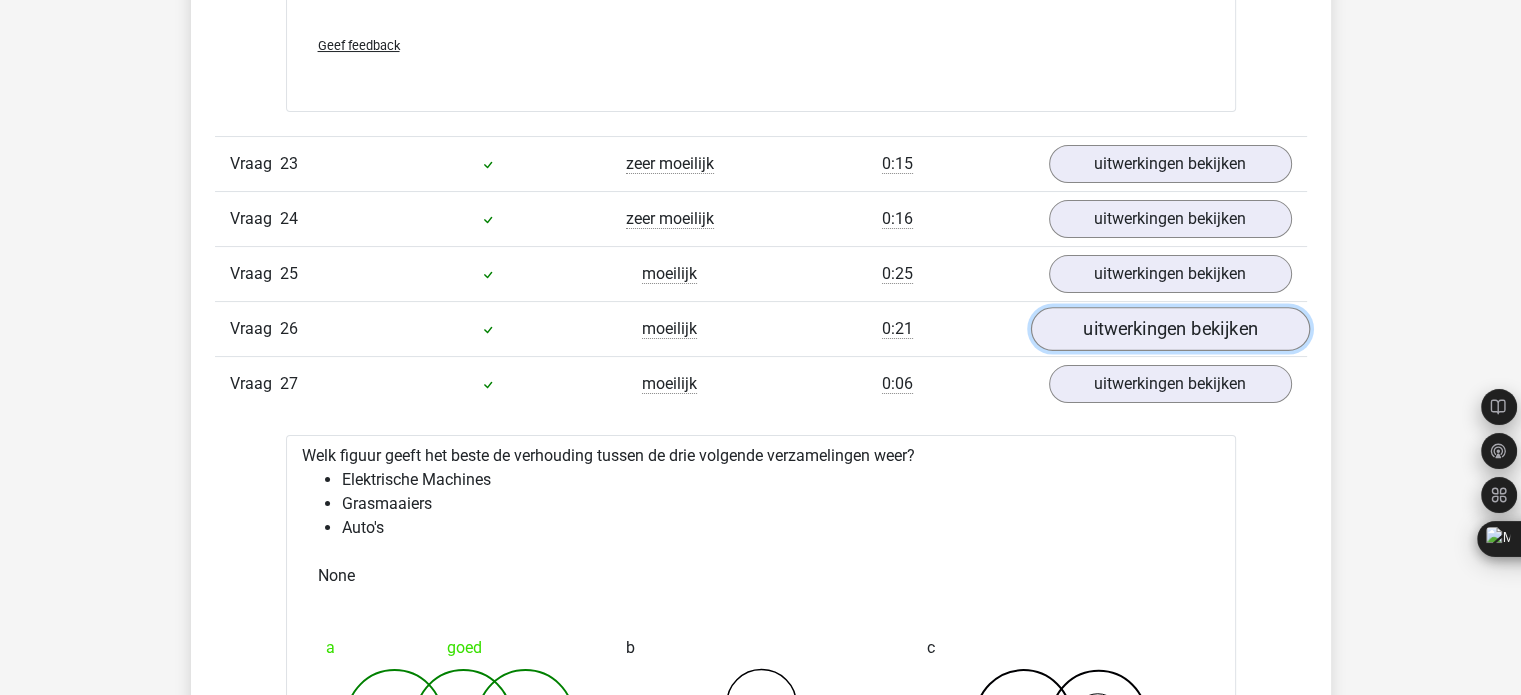 click on "uitwerkingen bekijken" at bounding box center (1169, 329) 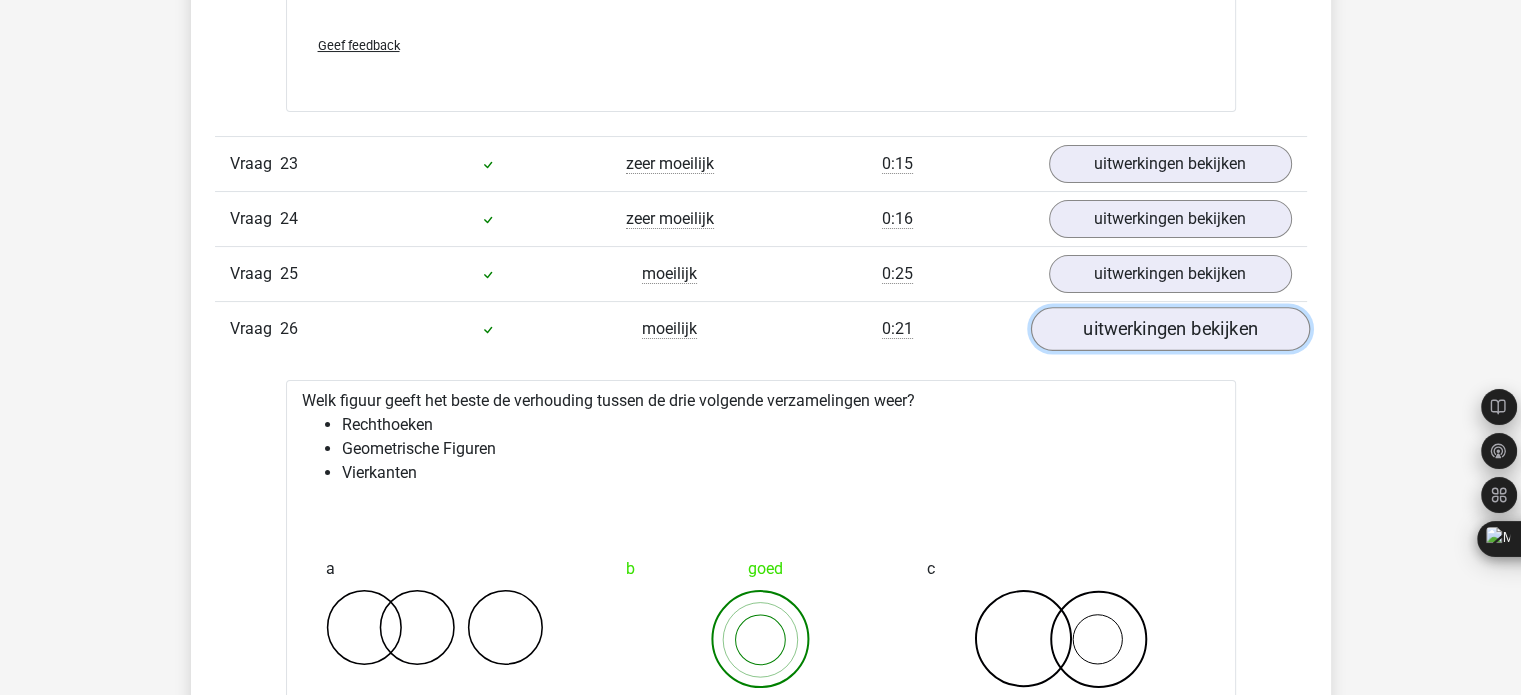 scroll, scrollTop: 16266, scrollLeft: 0, axis: vertical 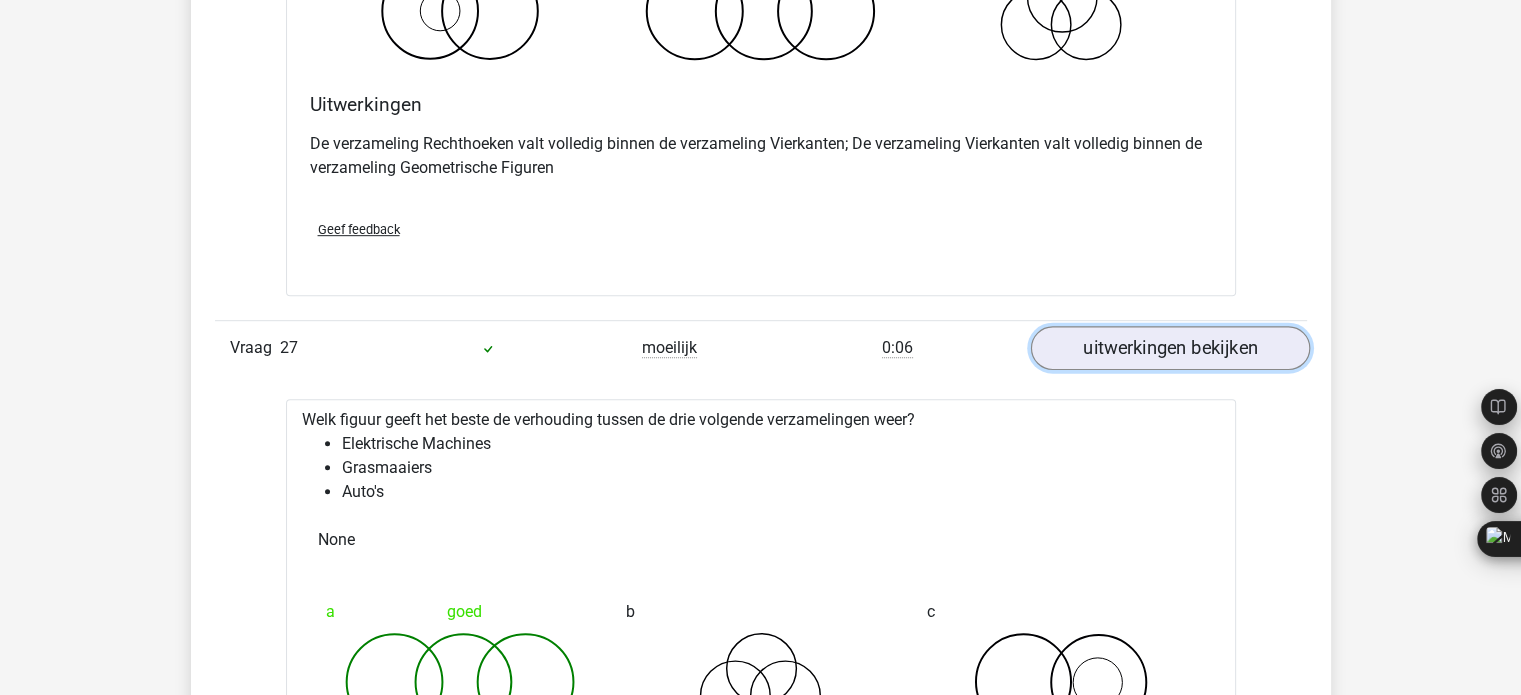 click on "uitwerkingen bekijken" at bounding box center [1169, 349] 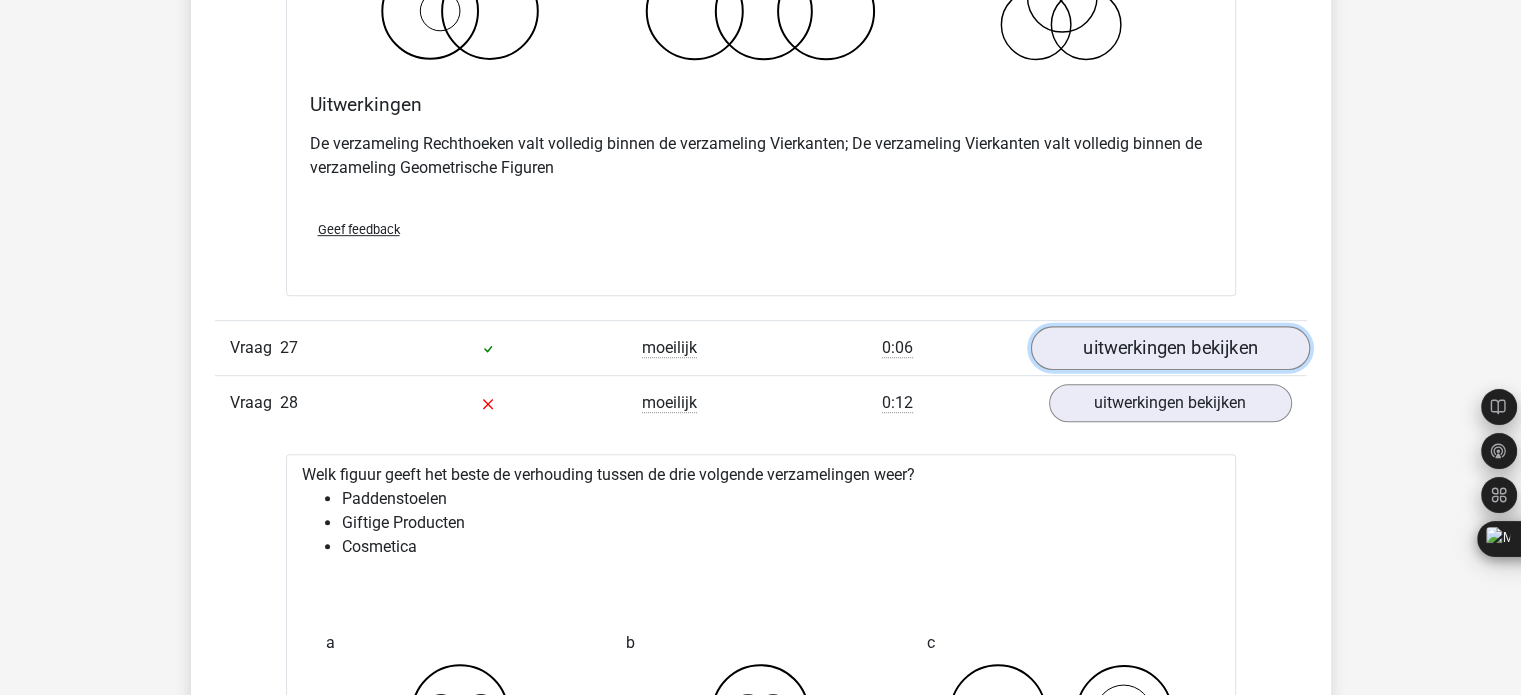 click on "uitwerkingen bekijken" at bounding box center [1169, 349] 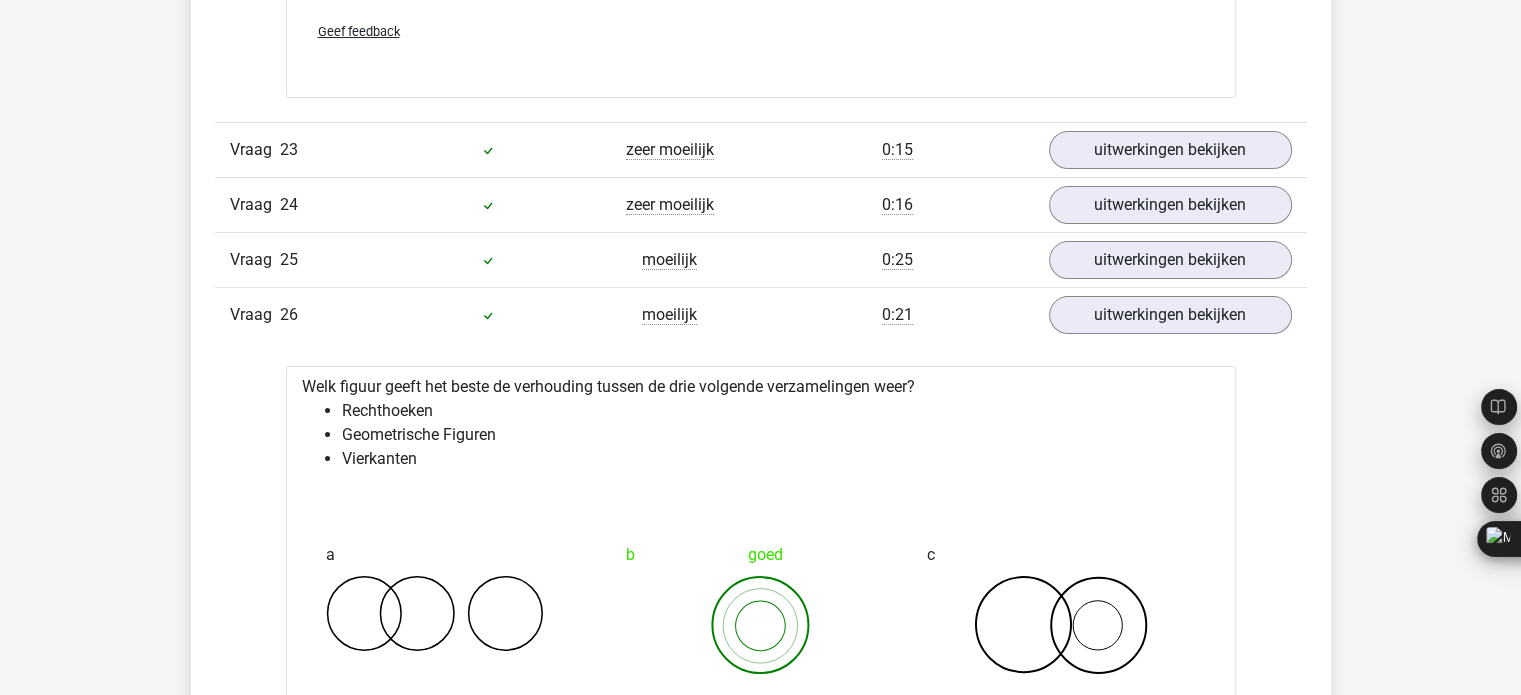 scroll, scrollTop: 15466, scrollLeft: 0, axis: vertical 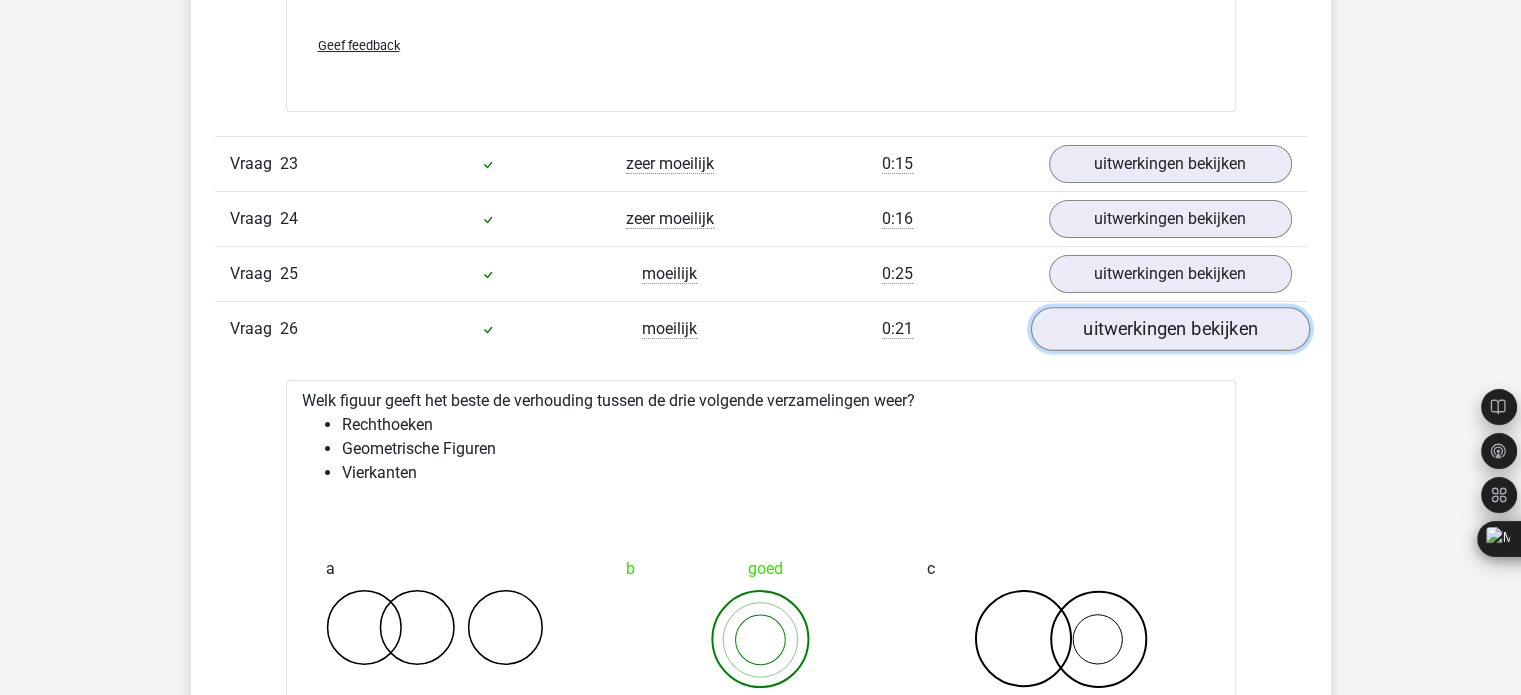 click on "uitwerkingen bekijken" at bounding box center (1169, 329) 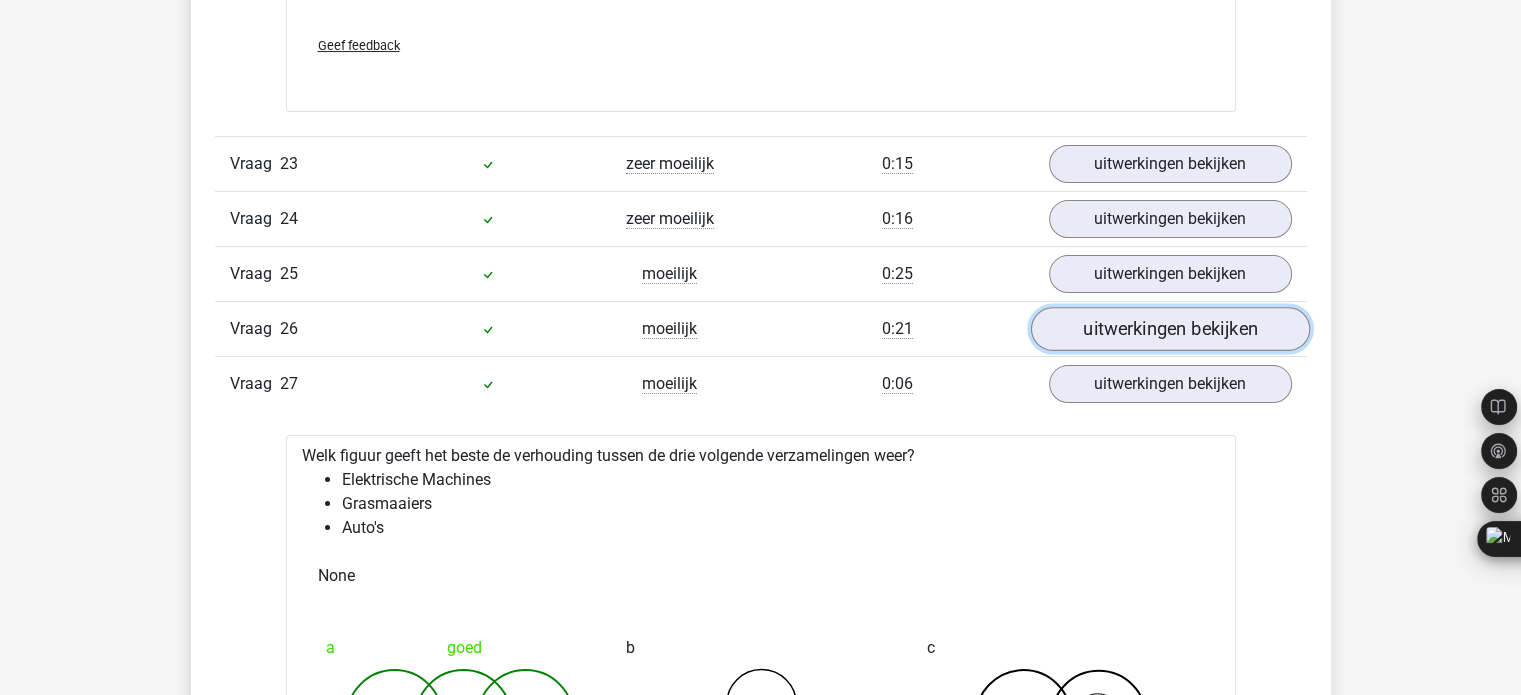 click on "uitwerkingen bekijken" at bounding box center (1169, 329) 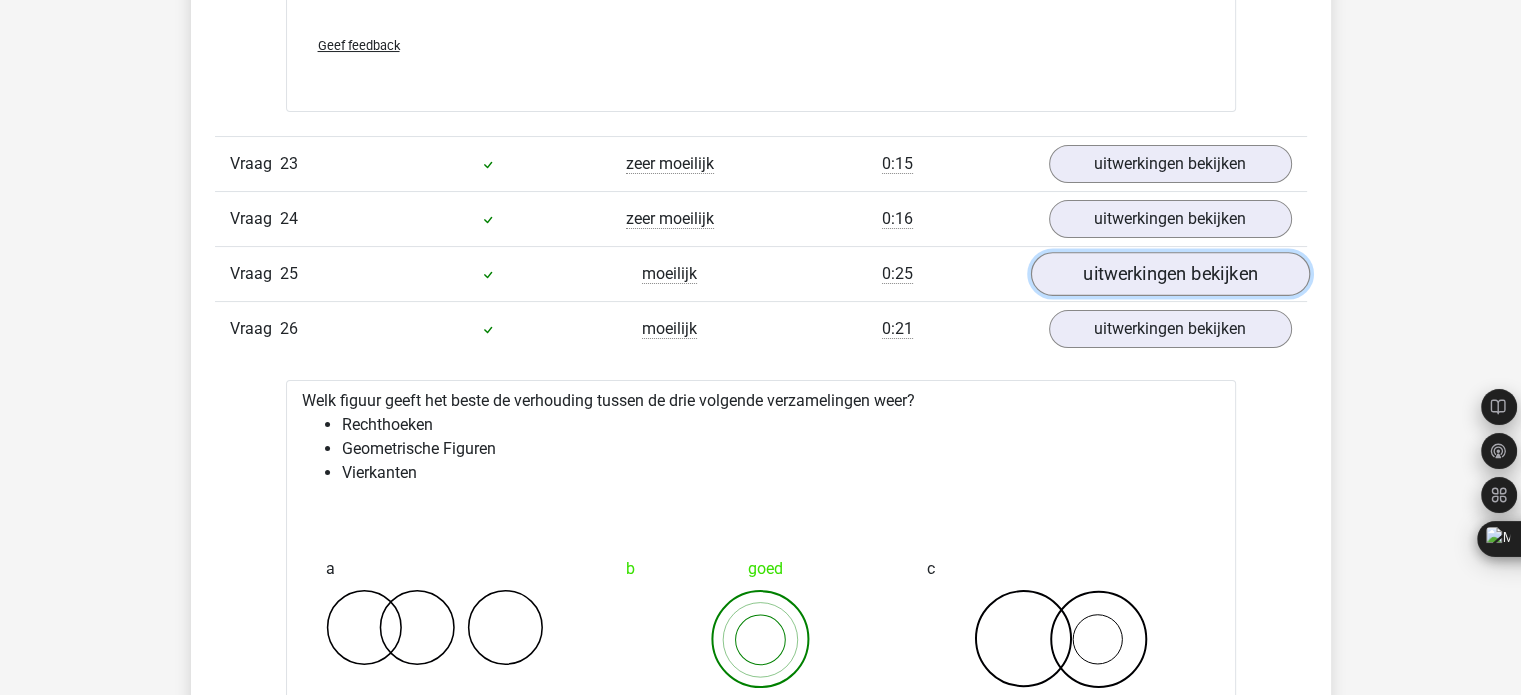 click on "uitwerkingen bekijken" at bounding box center (1169, 274) 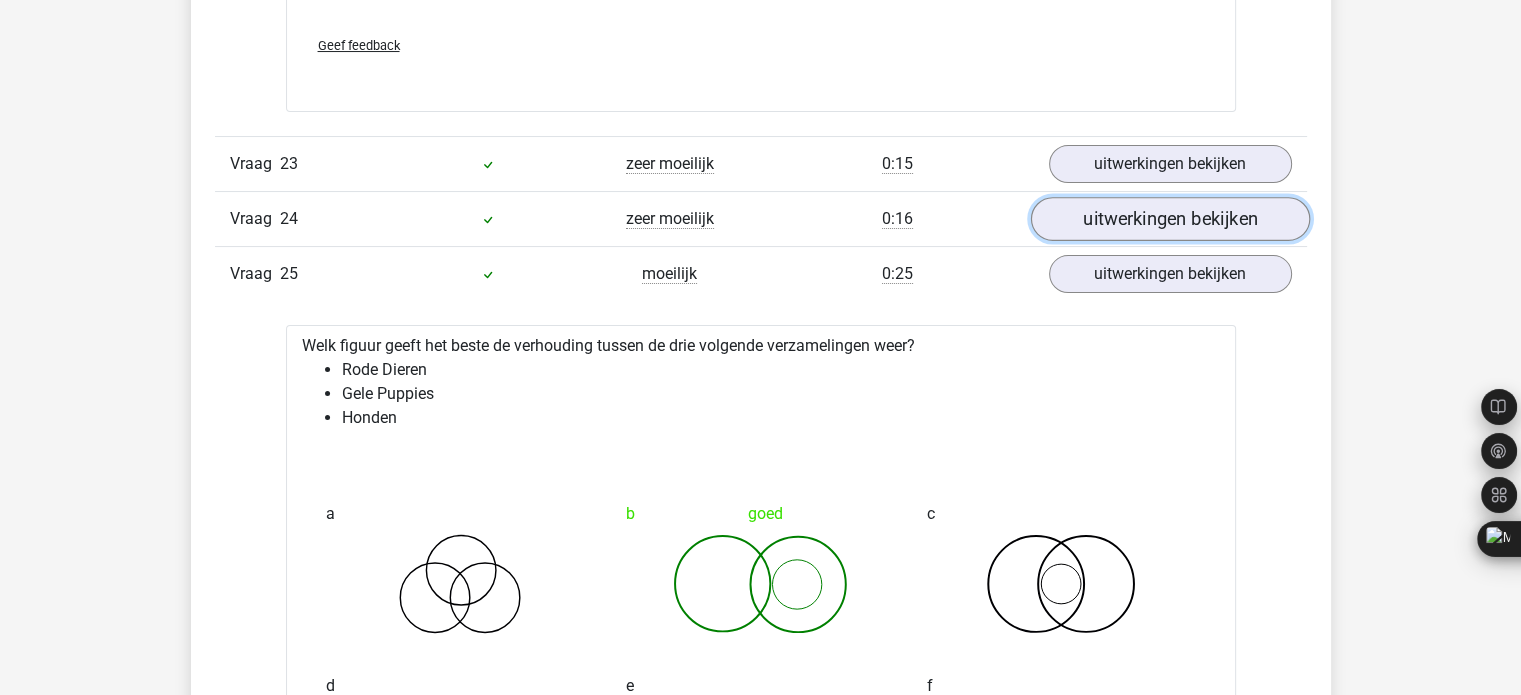 click on "uitwerkingen bekijken" at bounding box center [1169, 219] 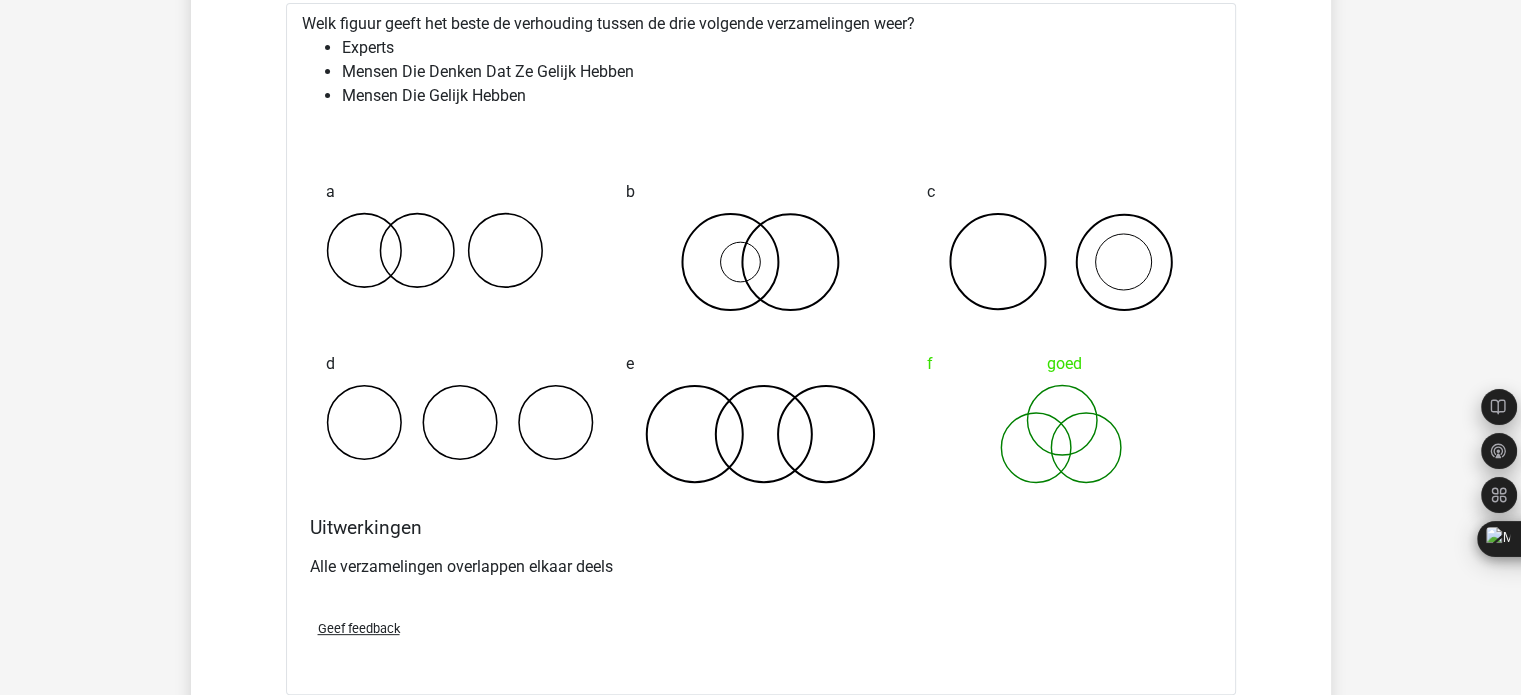 scroll, scrollTop: 15466, scrollLeft: 0, axis: vertical 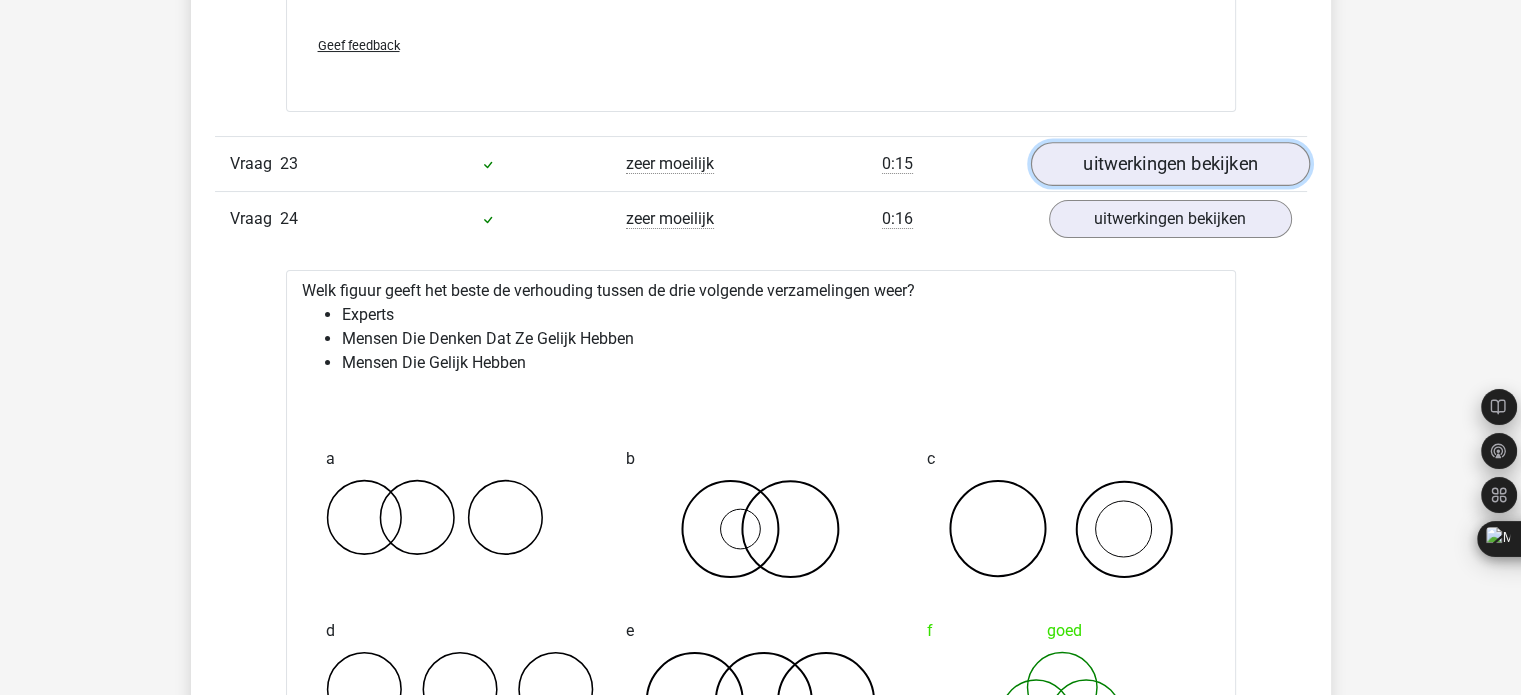 click on "uitwerkingen bekijken" at bounding box center (1169, 164) 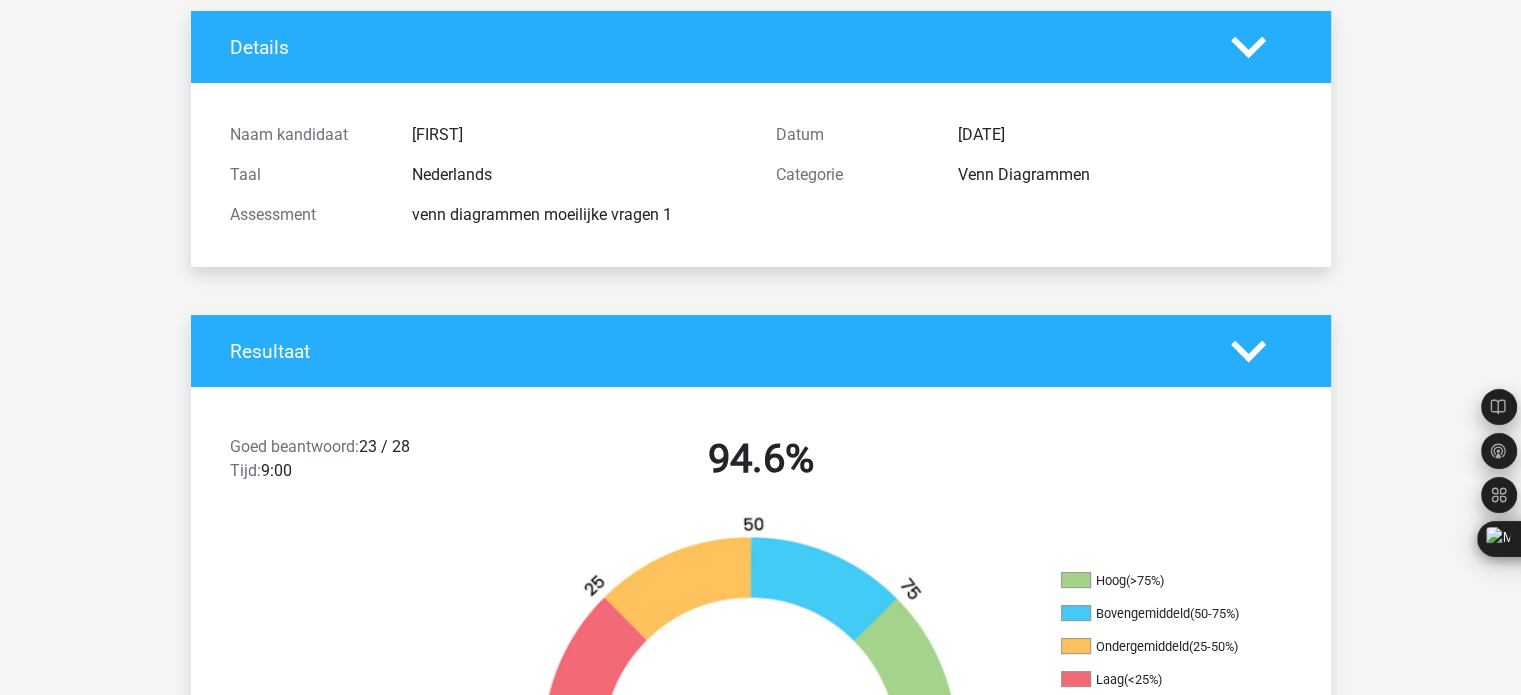 scroll, scrollTop: 0, scrollLeft: 0, axis: both 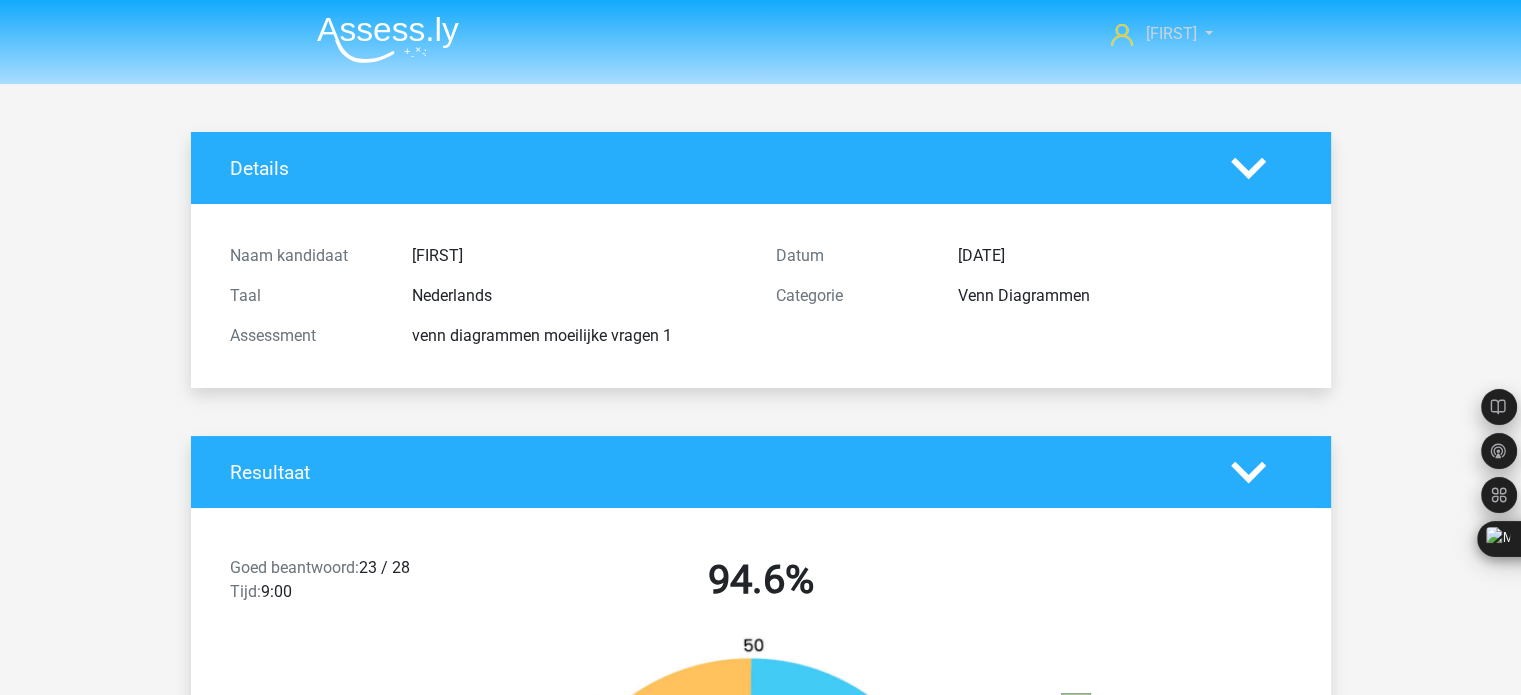 click on "[FIRST]" at bounding box center [1170, 33] 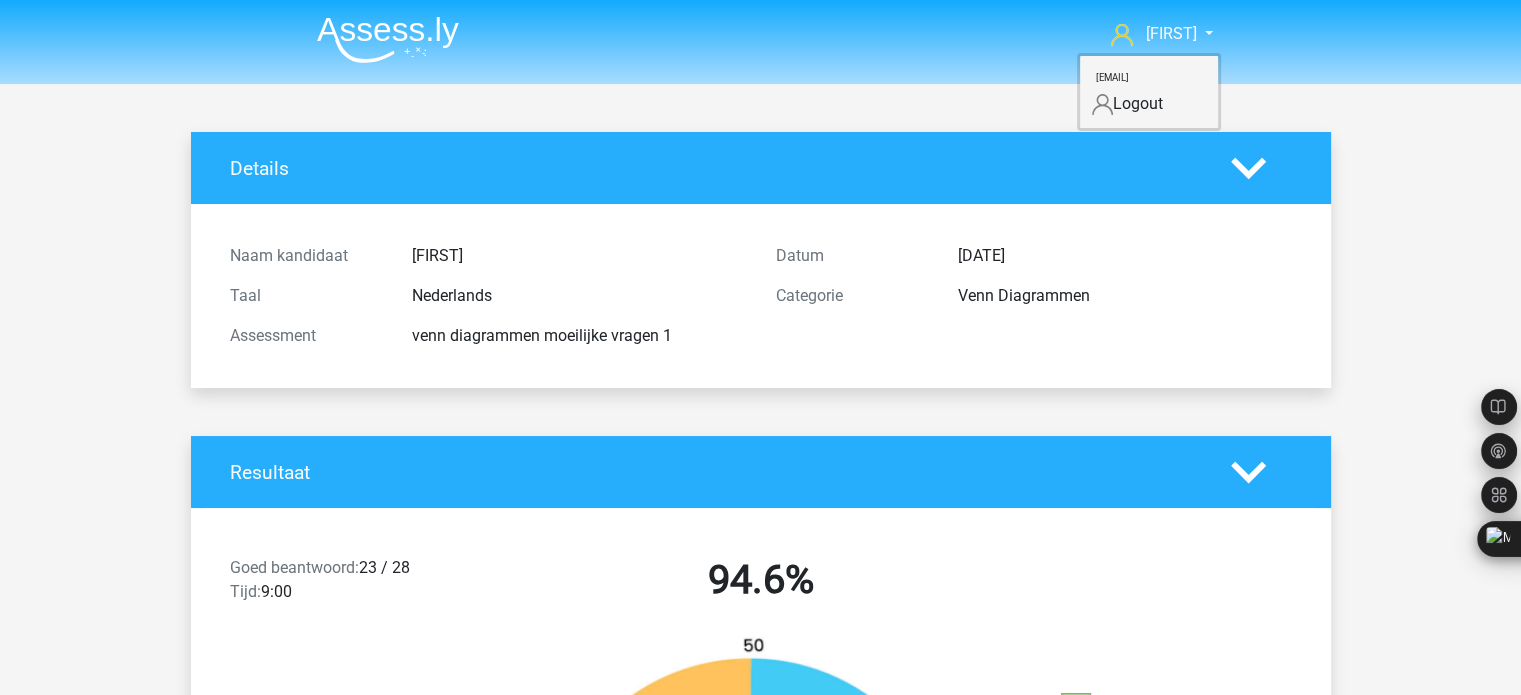 click at bounding box center (388, 39) 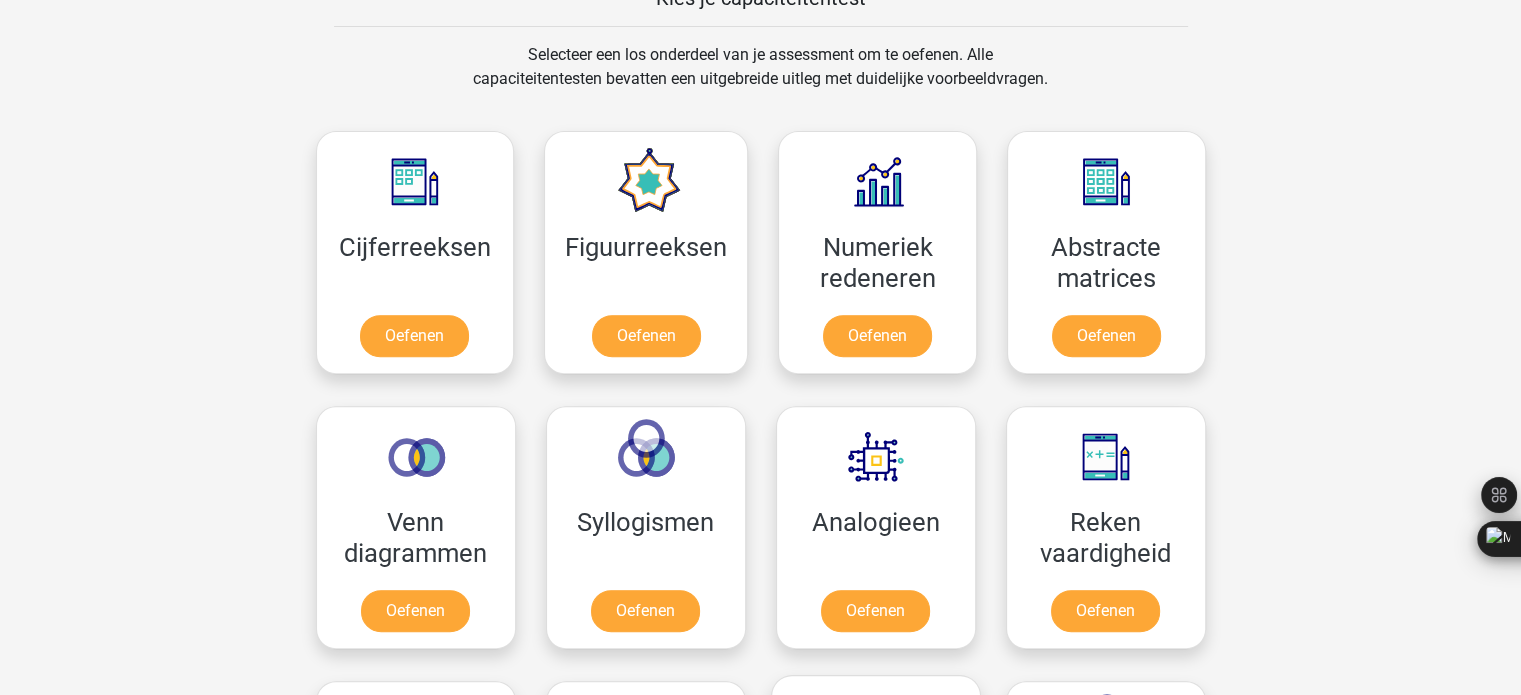 scroll, scrollTop: 800, scrollLeft: 0, axis: vertical 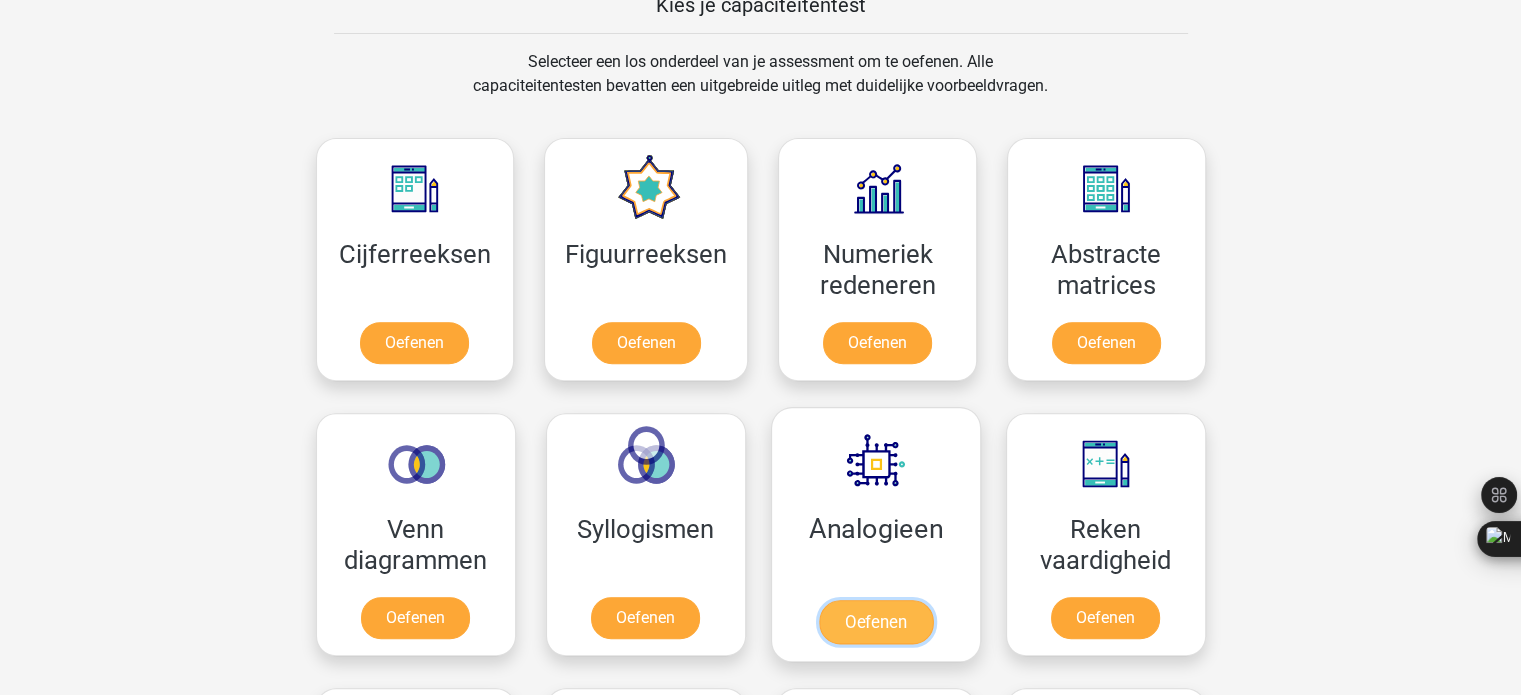 click on "Oefenen" at bounding box center [875, 622] 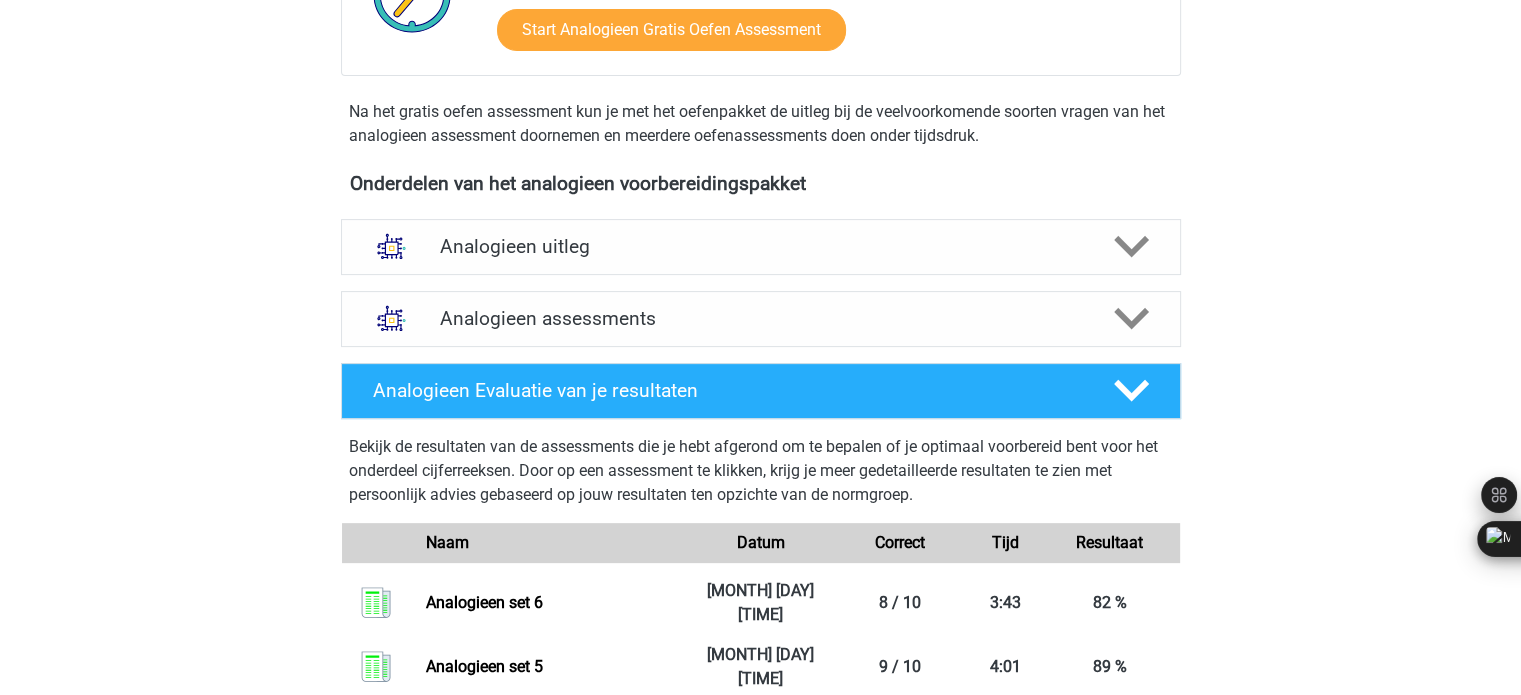 scroll, scrollTop: 533, scrollLeft: 0, axis: vertical 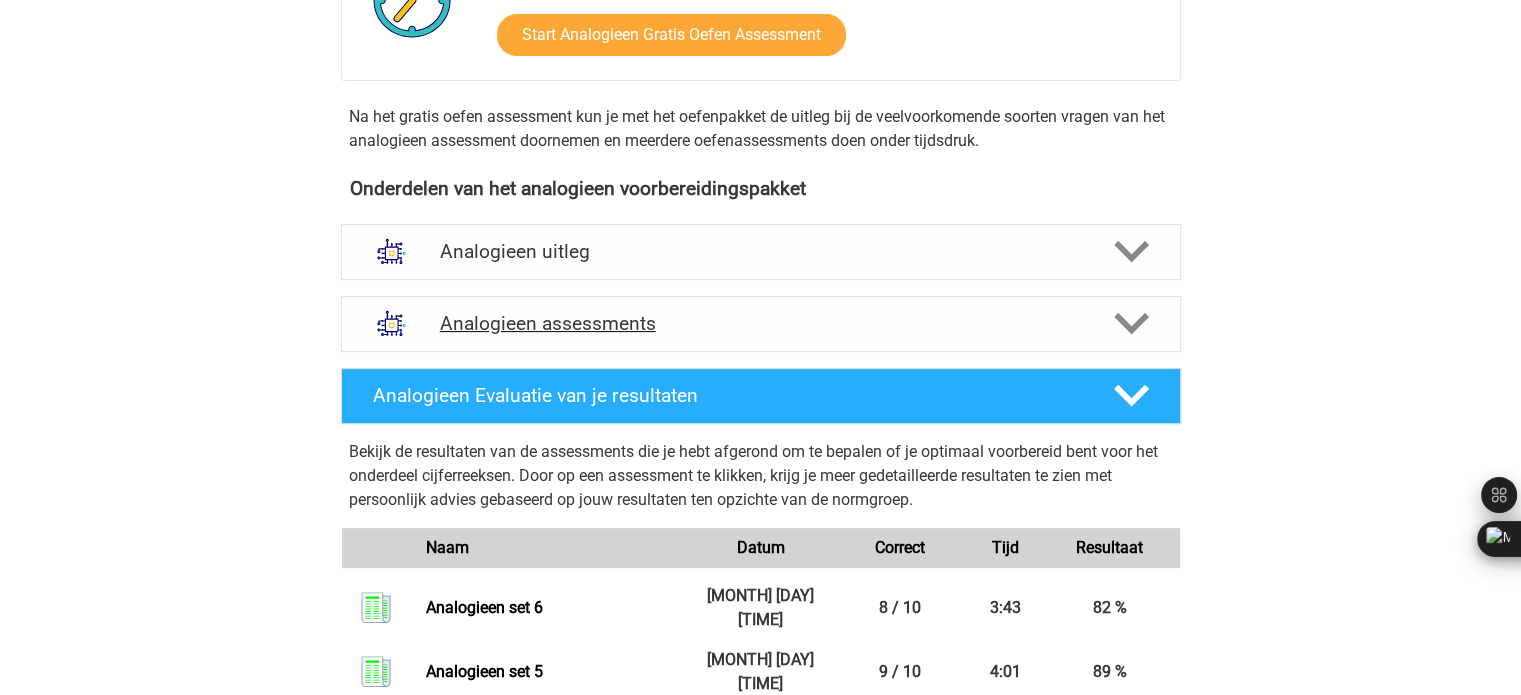 click on "Analogieen assessments" at bounding box center [761, 323] 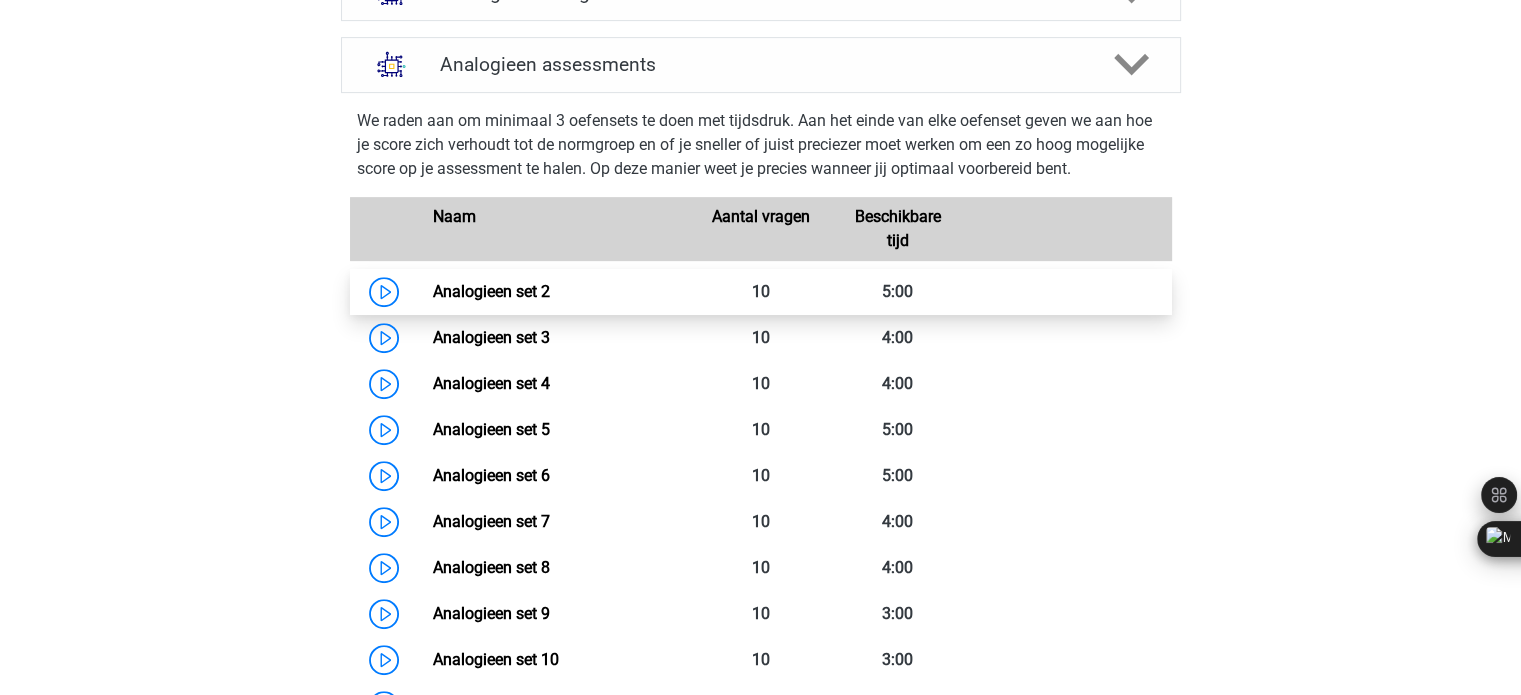 scroll, scrollTop: 800, scrollLeft: 0, axis: vertical 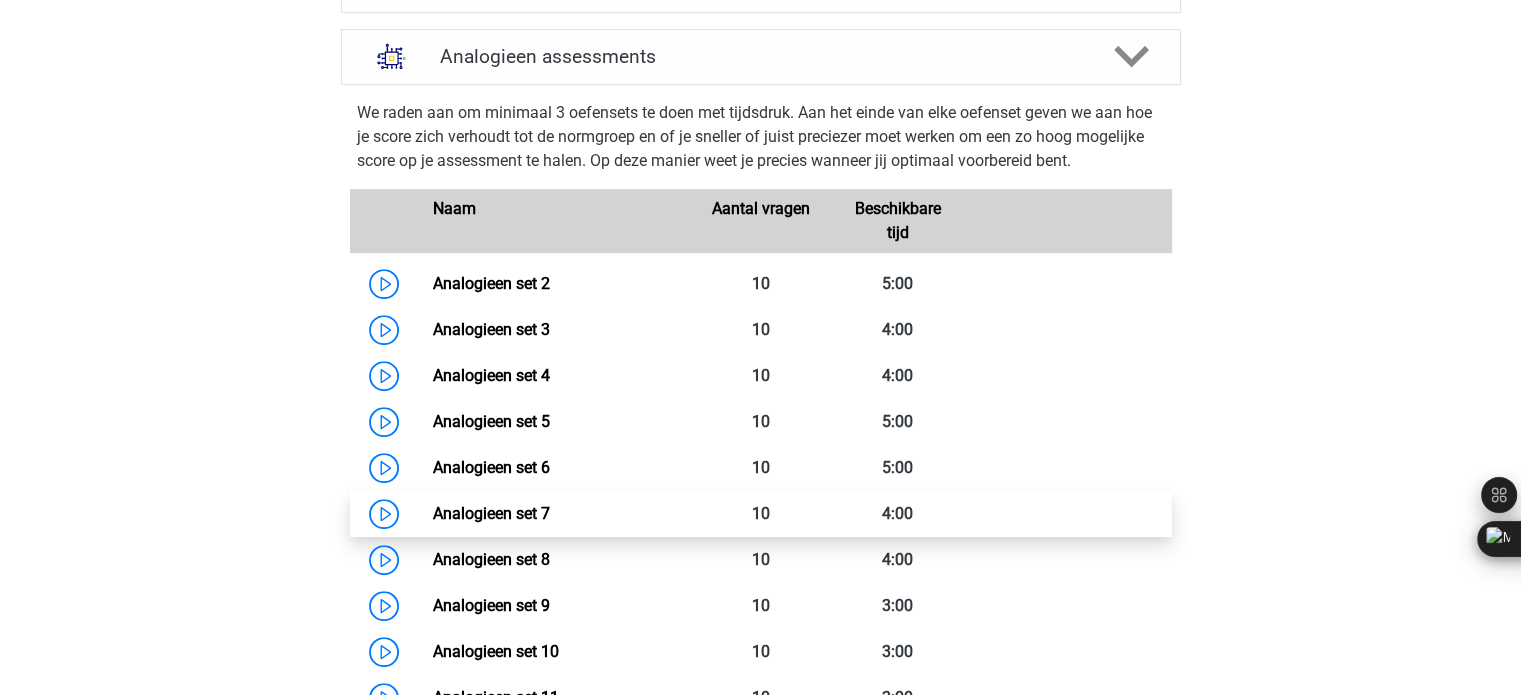 click on "Analogieen
set 7" at bounding box center (491, 513) 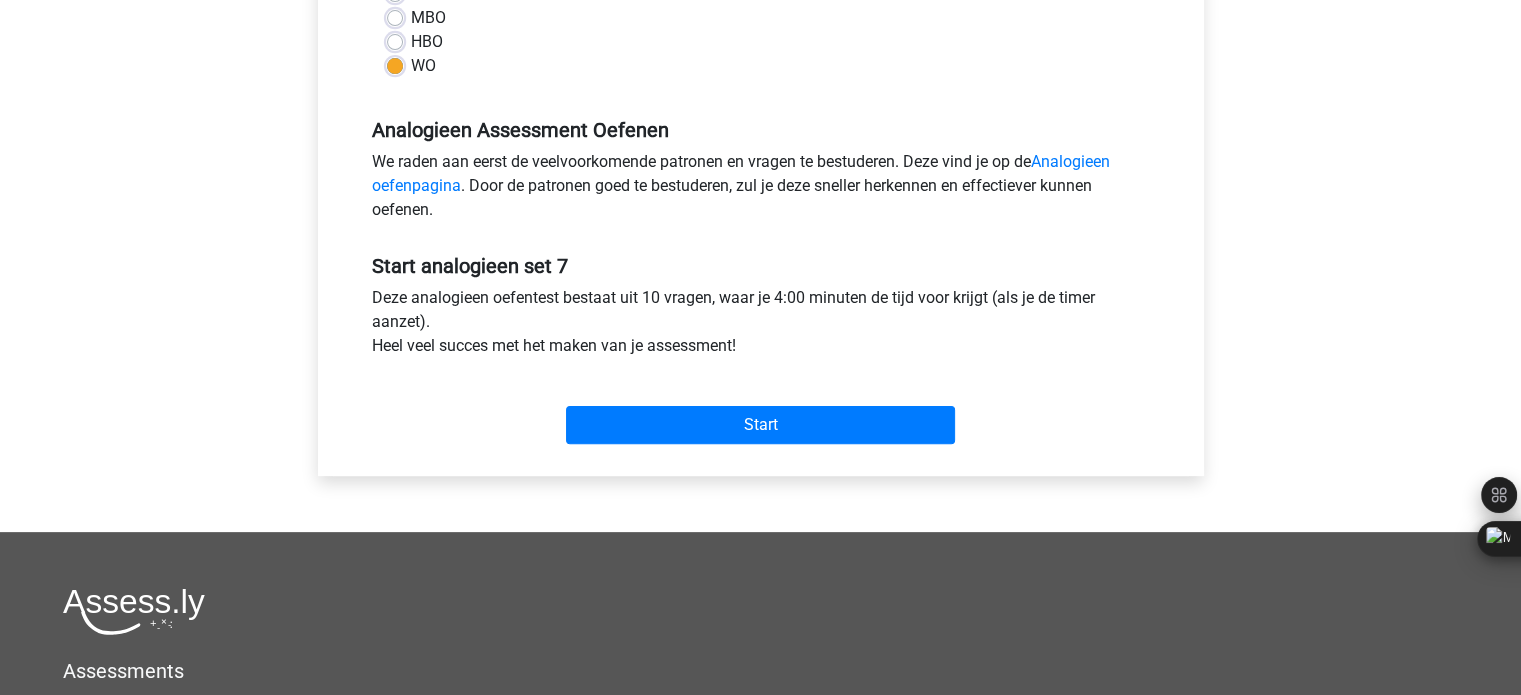 scroll, scrollTop: 533, scrollLeft: 0, axis: vertical 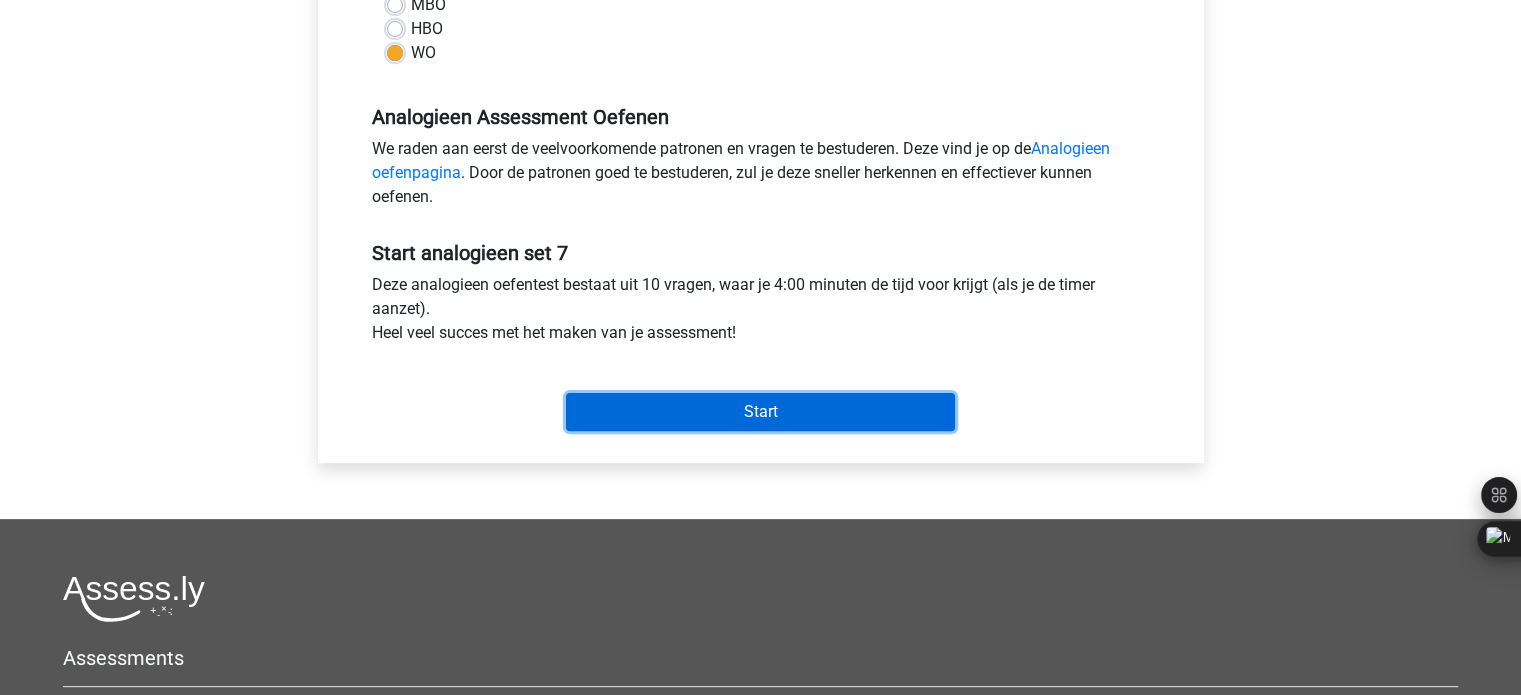 click on "Start" at bounding box center (760, 412) 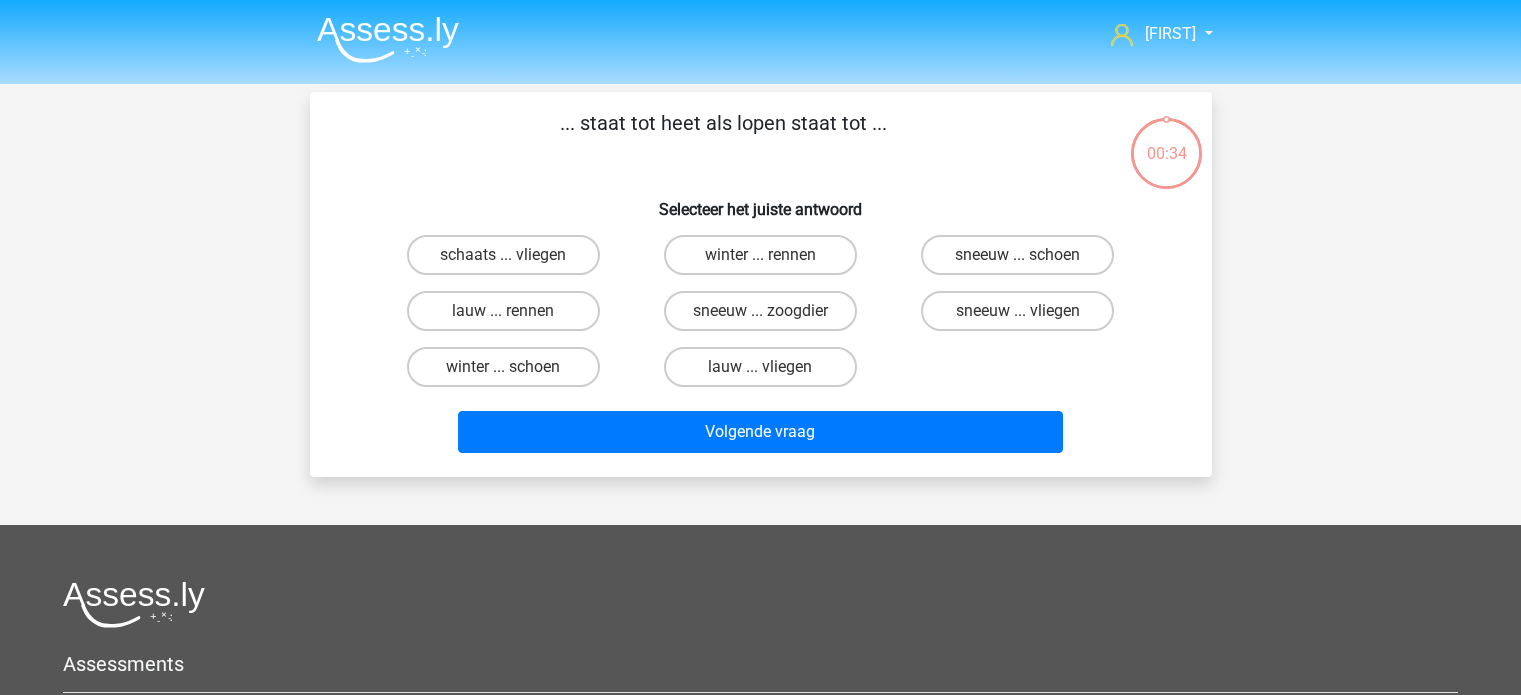 scroll, scrollTop: 0, scrollLeft: 0, axis: both 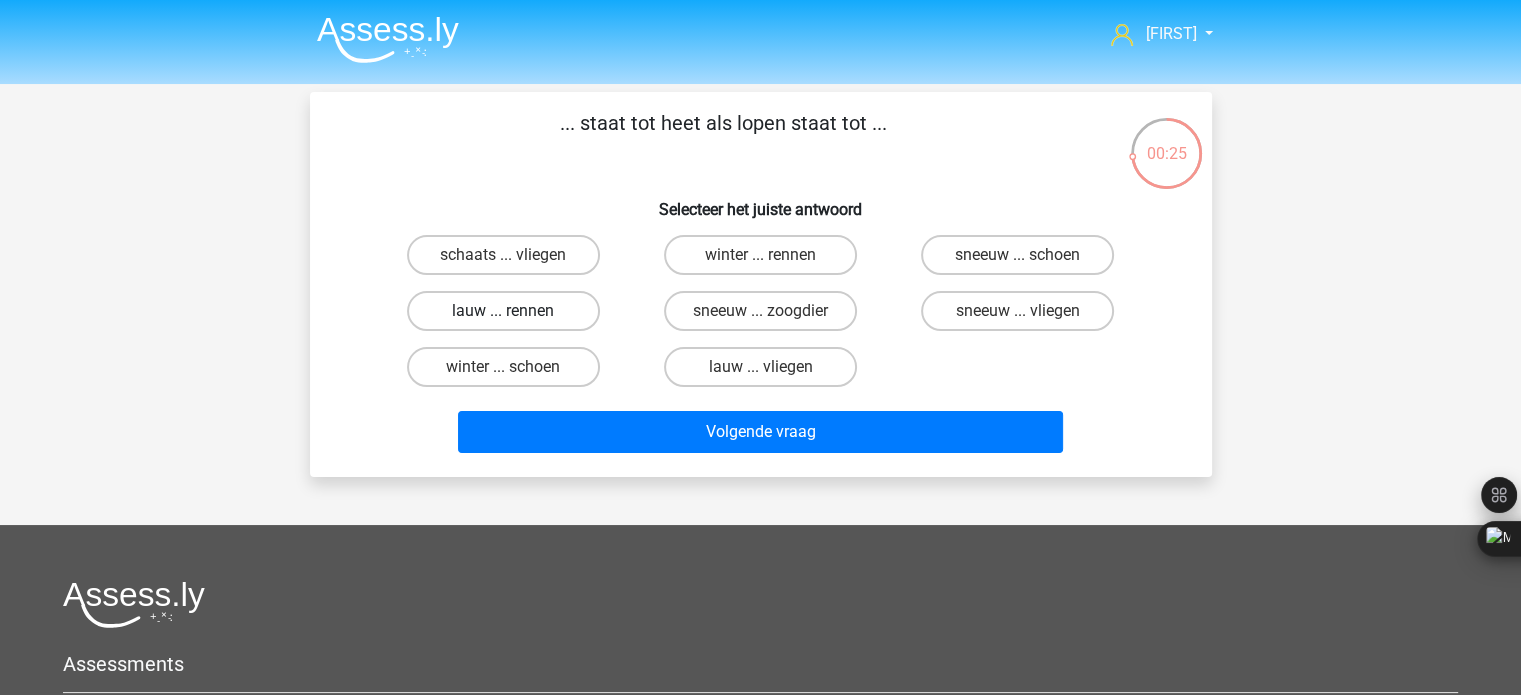 click on "lauw ... rennen" at bounding box center (503, 311) 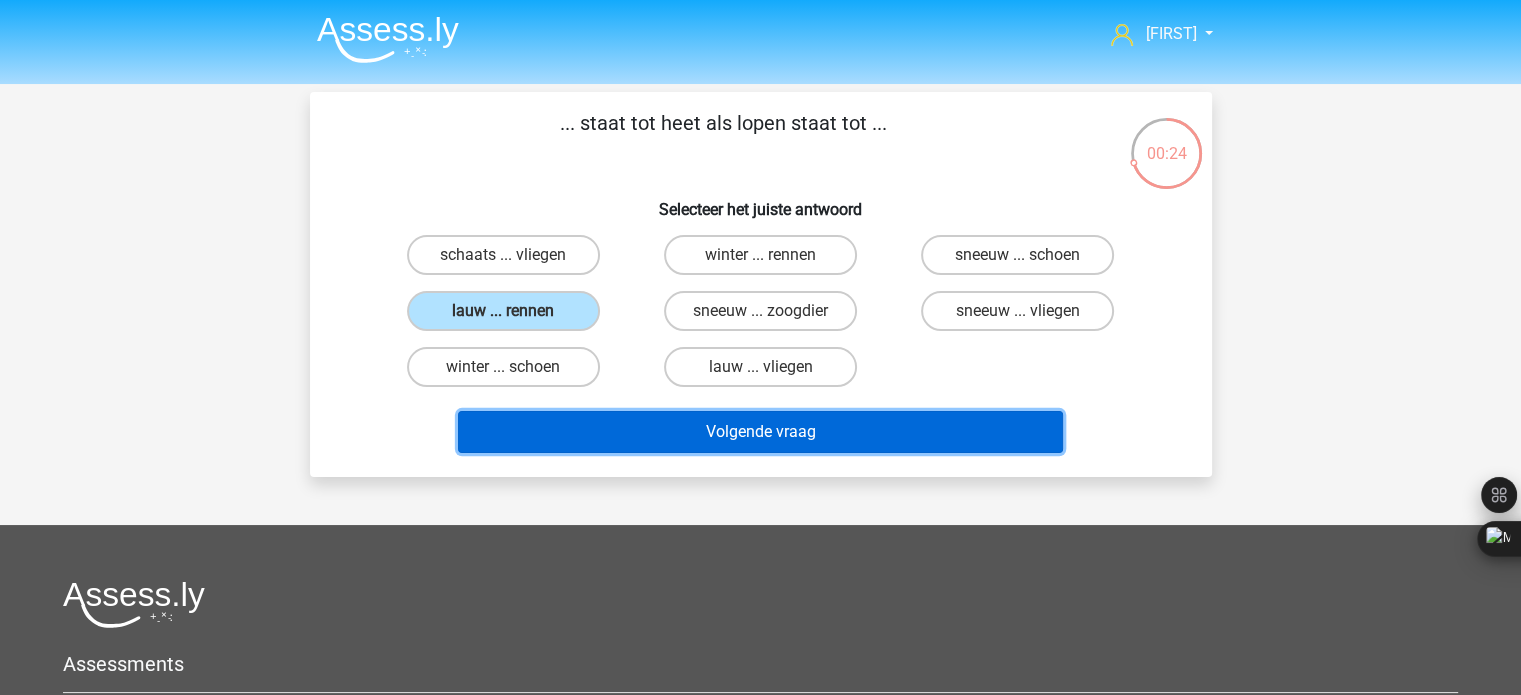 click on "Volgende vraag" at bounding box center (760, 432) 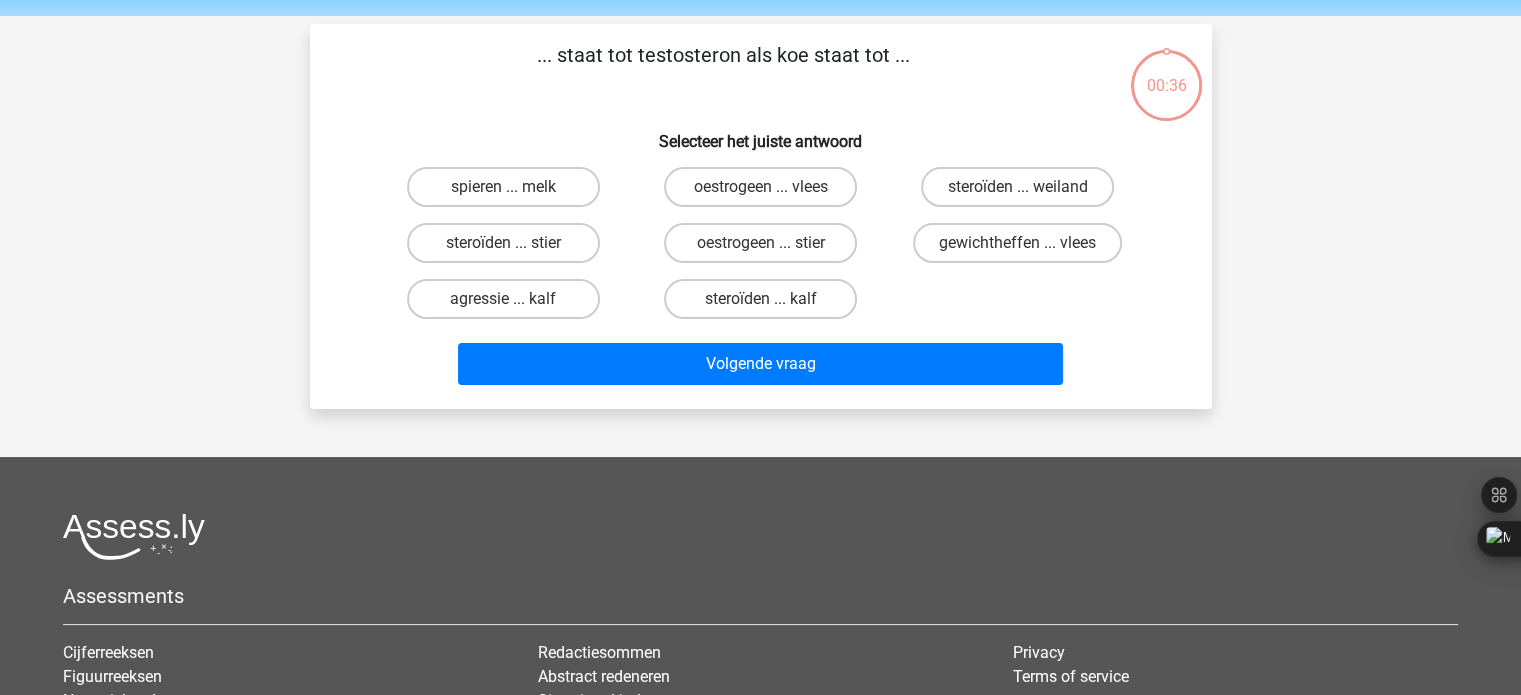 scroll, scrollTop: 92, scrollLeft: 0, axis: vertical 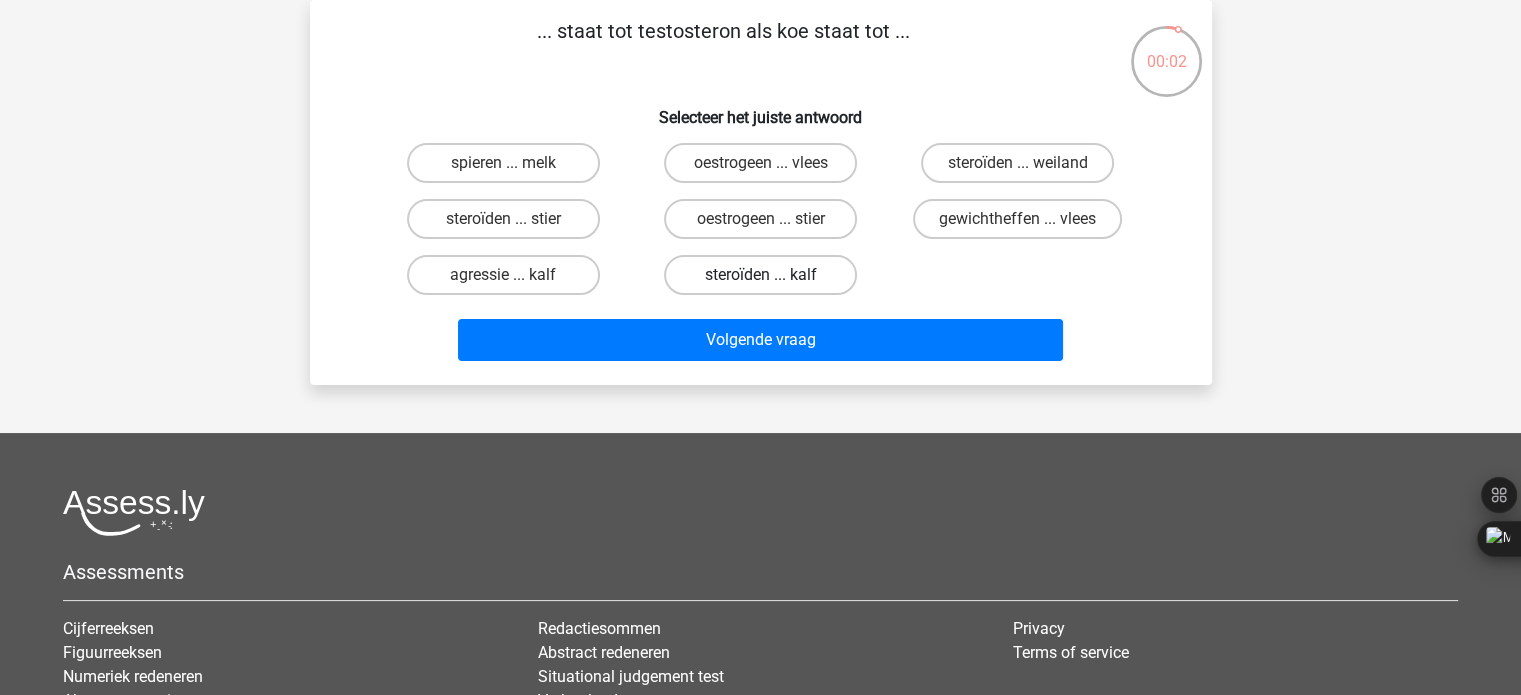 click on "steroïden ... kalf" at bounding box center [760, 275] 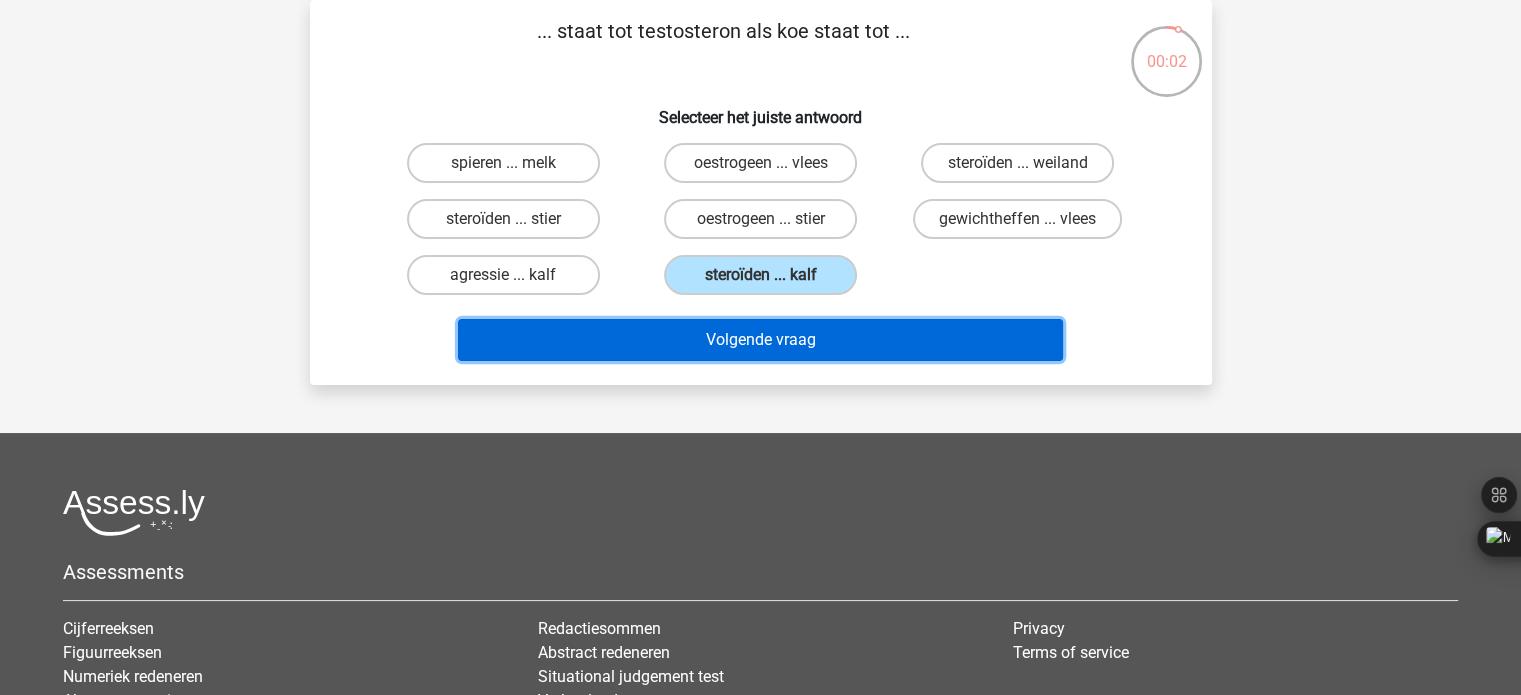 click on "Volgende vraag" at bounding box center (760, 340) 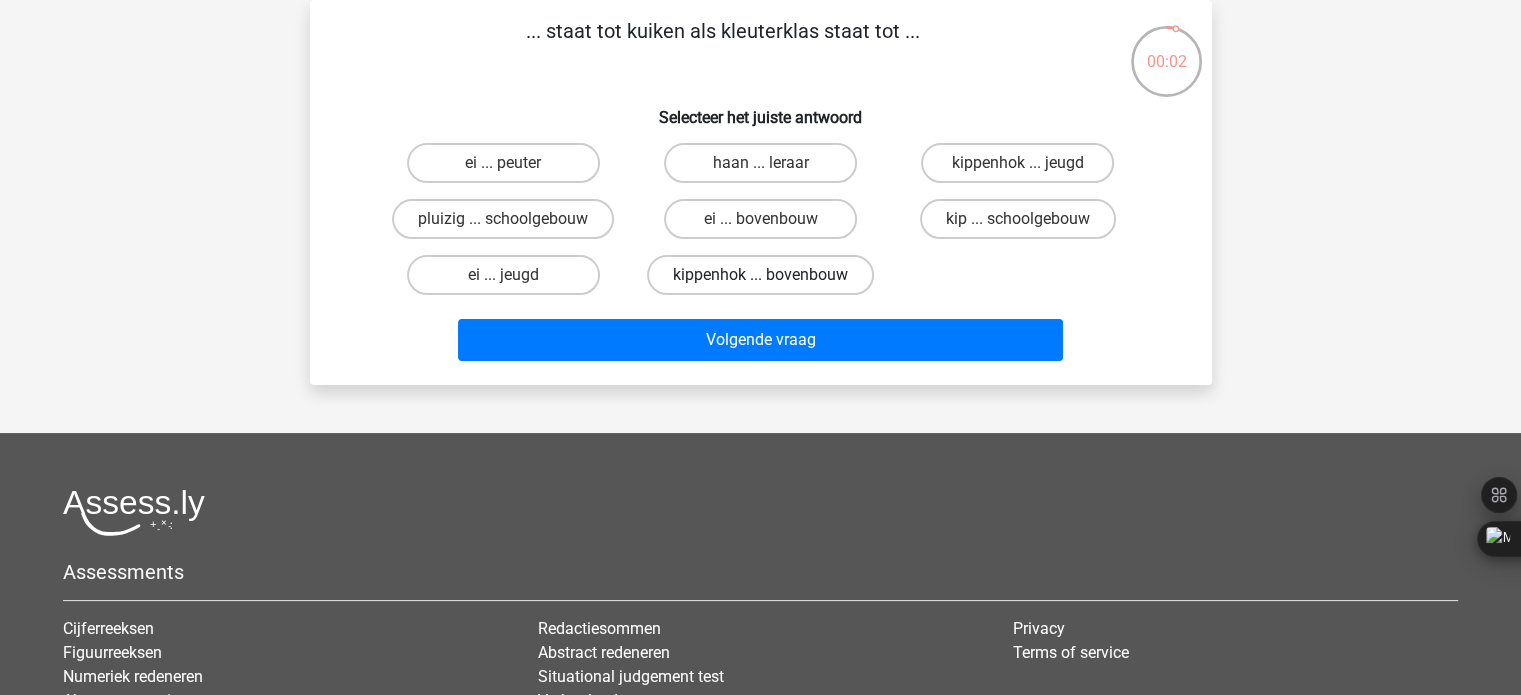 click on "kippenhok ... bovenbouw" at bounding box center [760, 275] 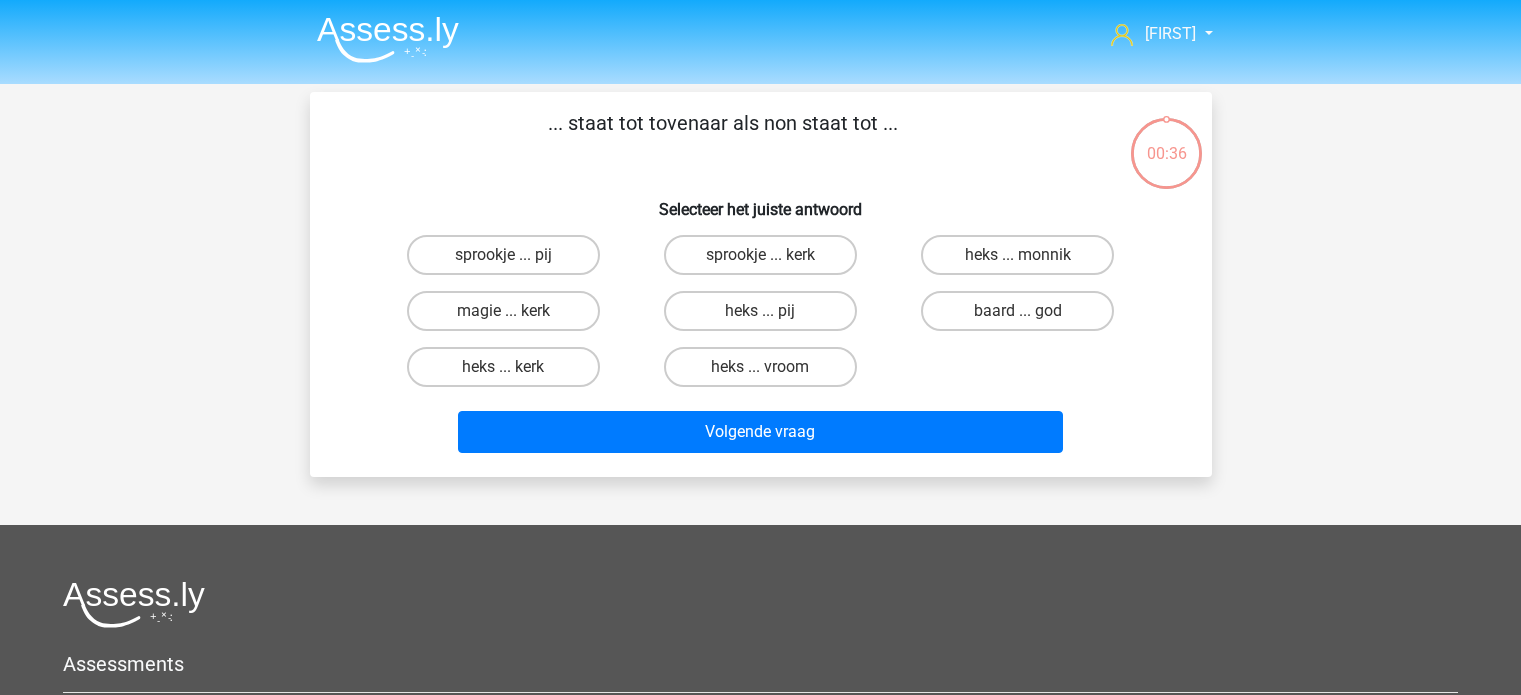 scroll, scrollTop: 0, scrollLeft: 0, axis: both 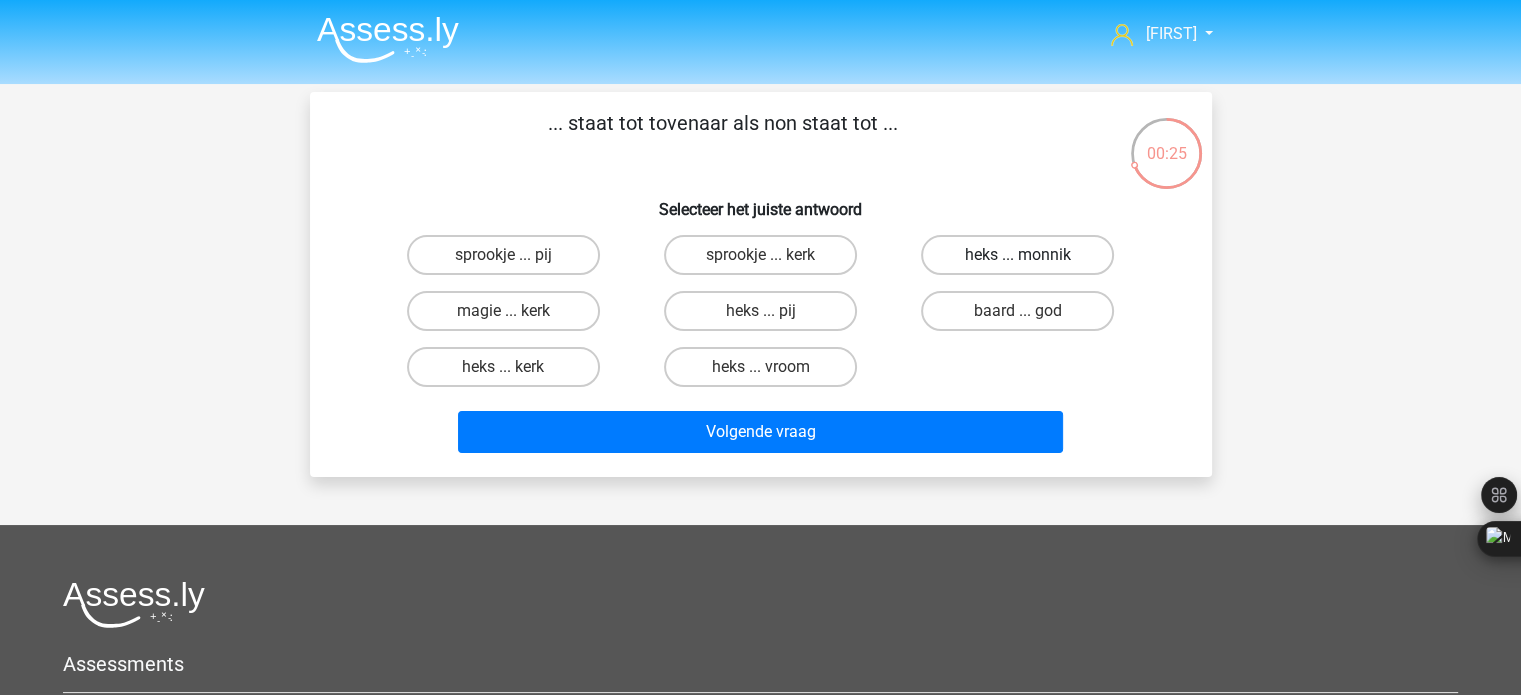 click on "heks ... monnik" at bounding box center (1017, 255) 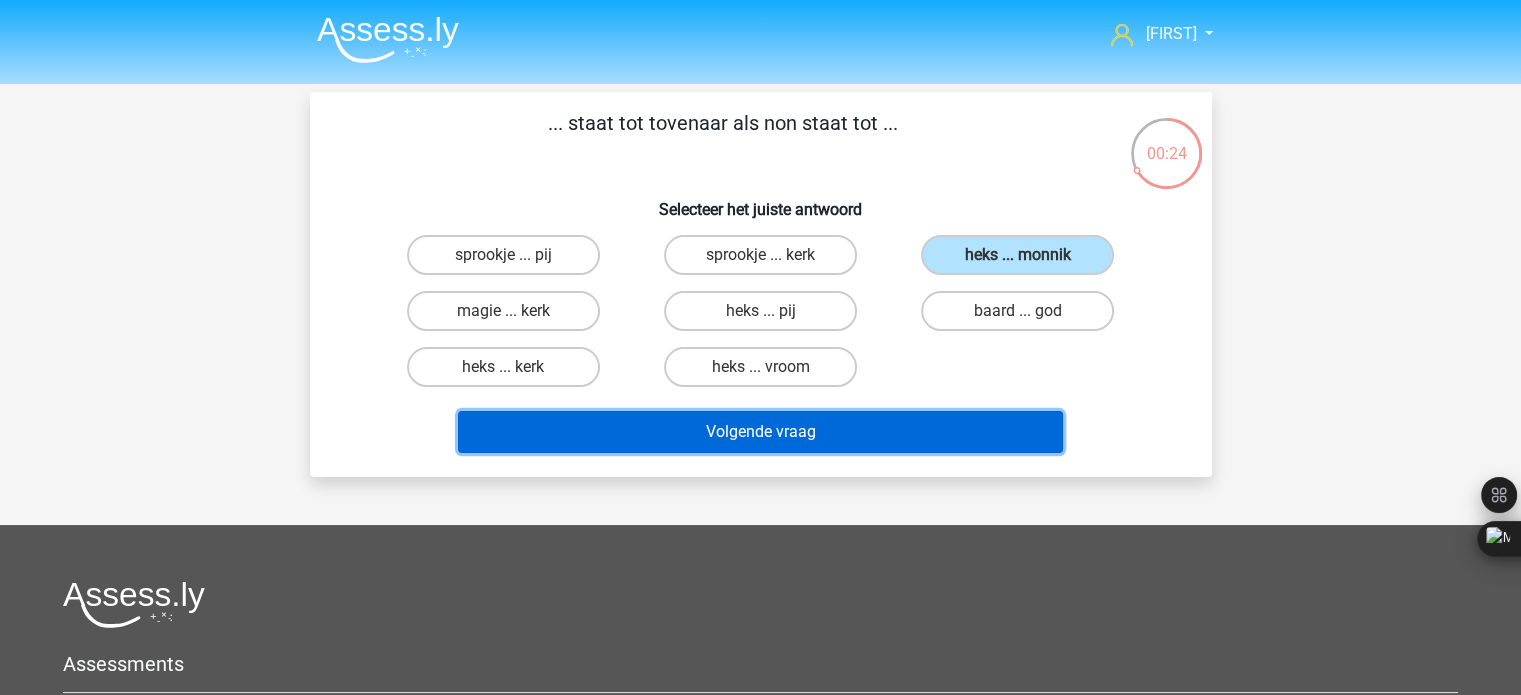 click on "Volgende vraag" at bounding box center [760, 432] 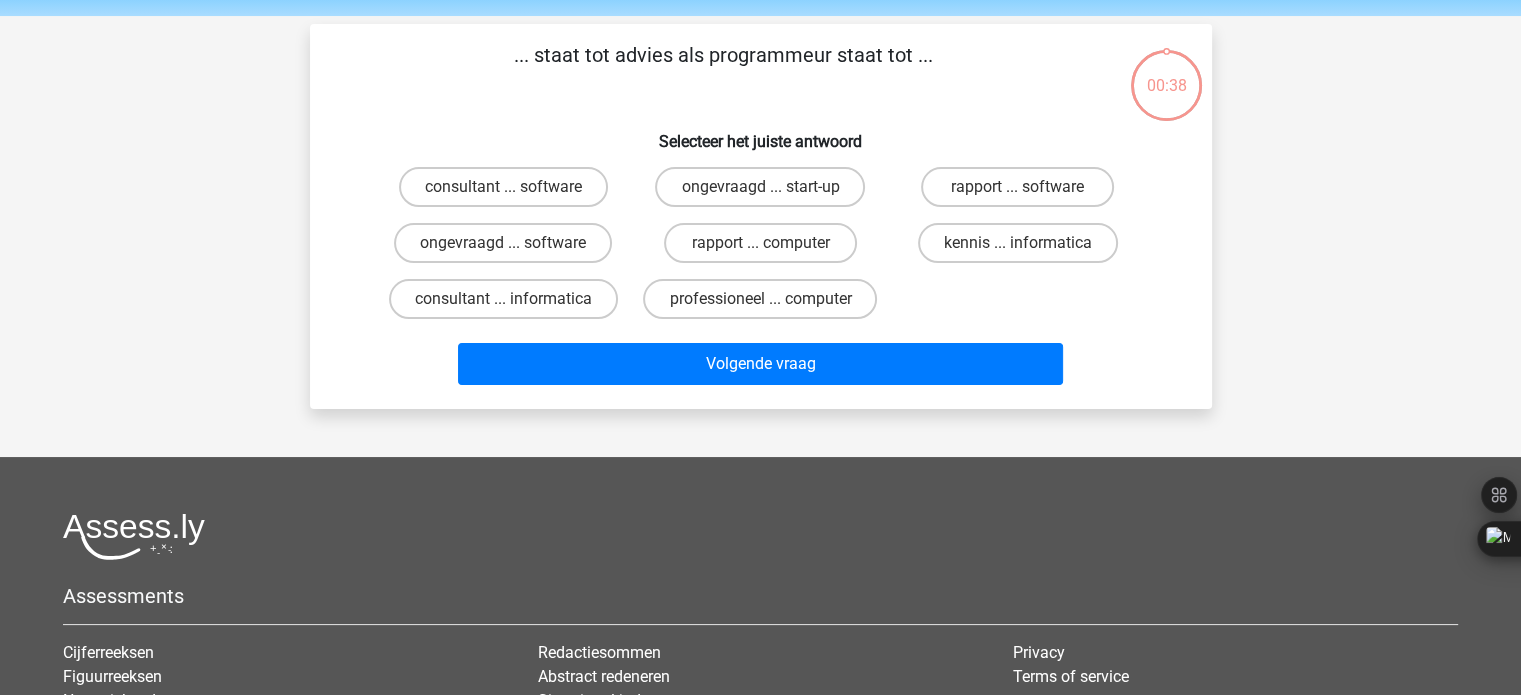 scroll, scrollTop: 92, scrollLeft: 0, axis: vertical 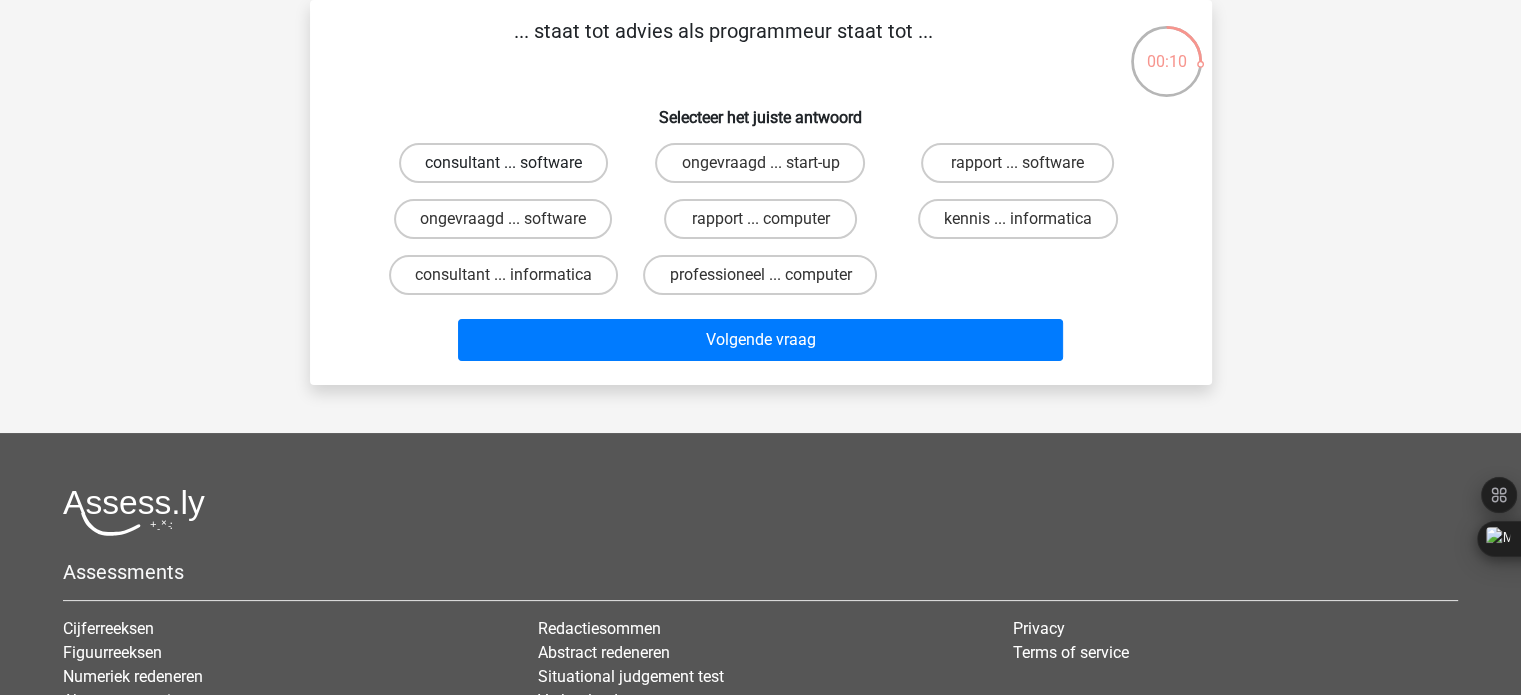 click on "consultant ... software" at bounding box center [503, 163] 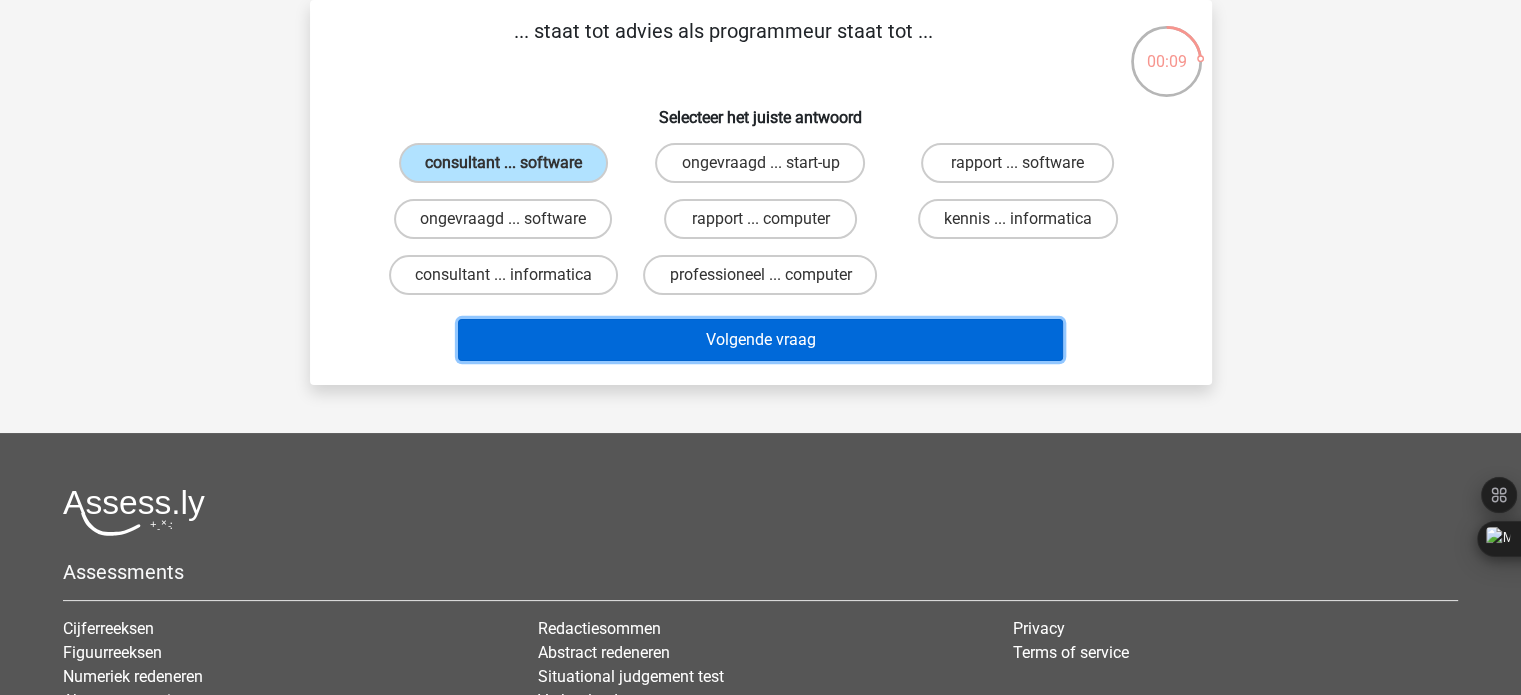 click on "Volgende vraag" at bounding box center [760, 340] 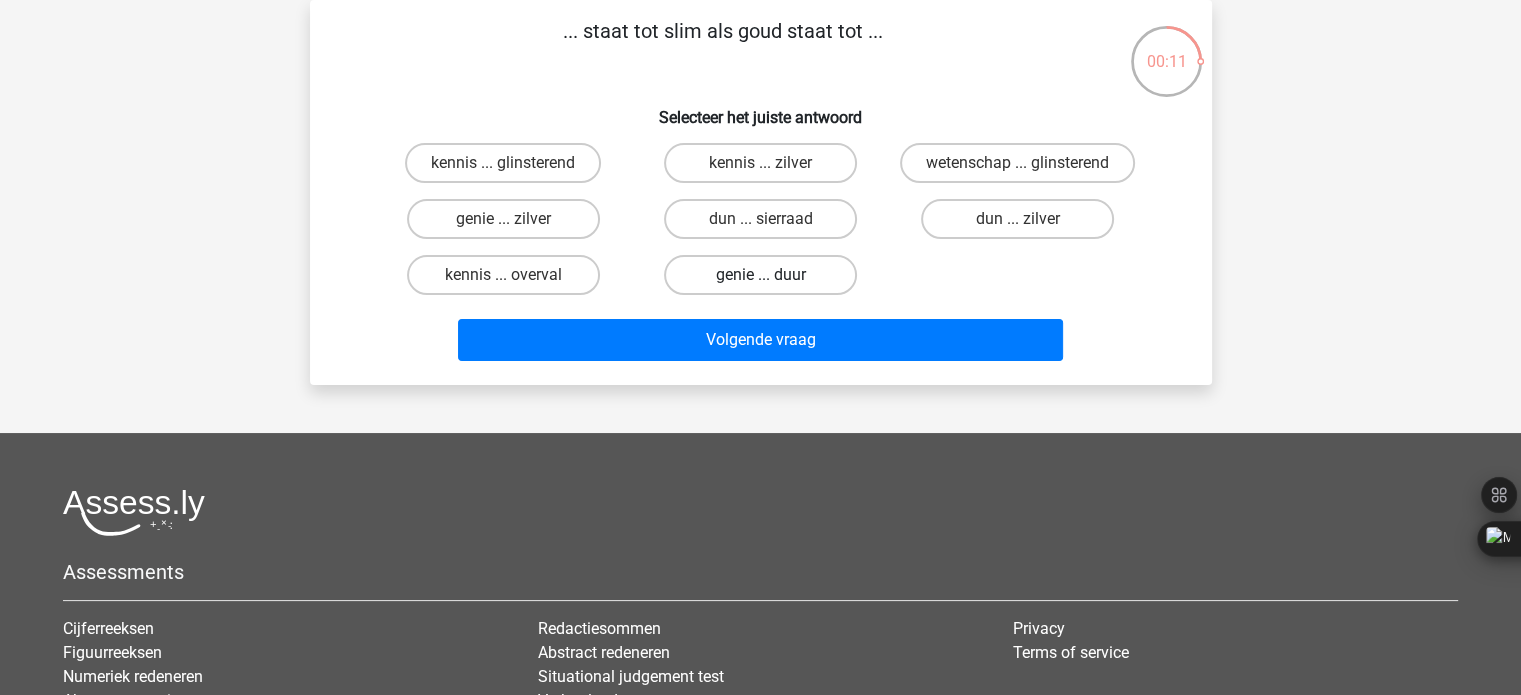click on "genie ... duur" at bounding box center (760, 275) 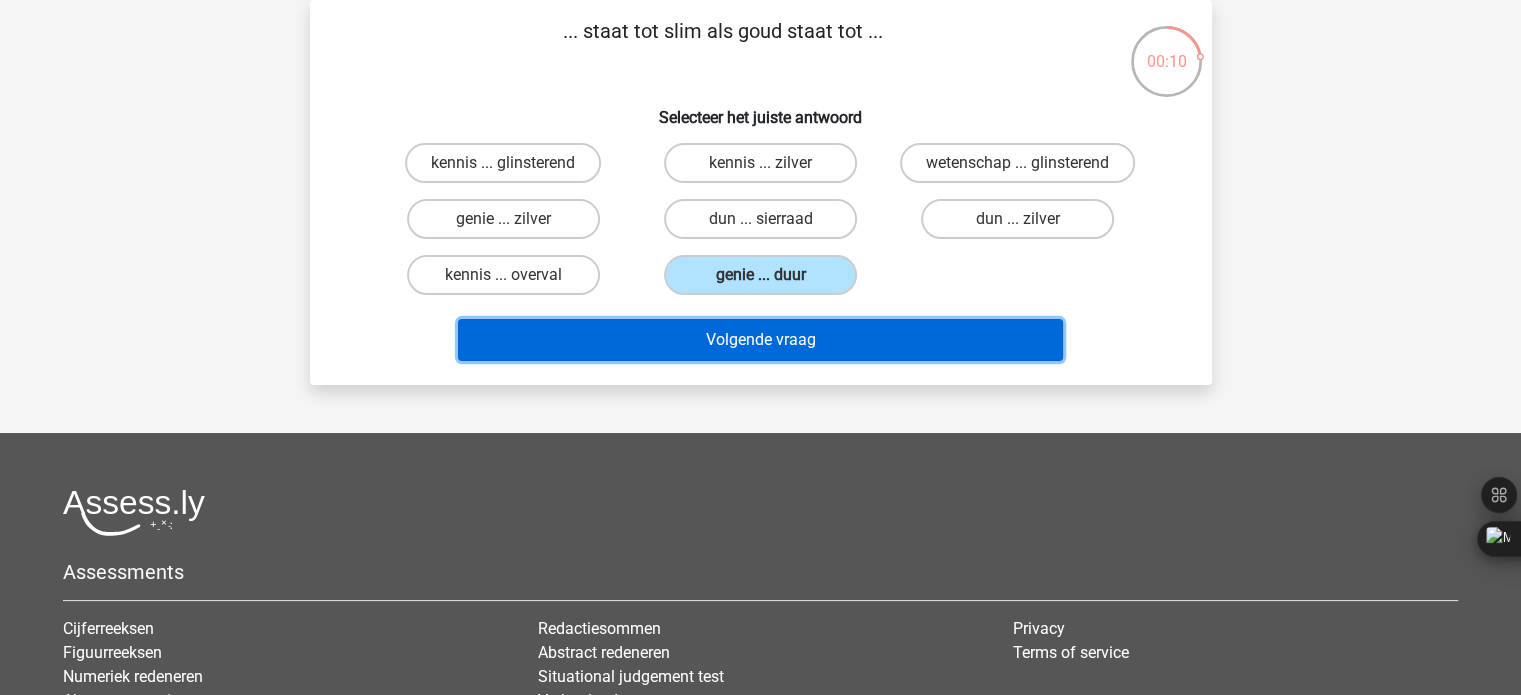 click on "Volgende vraag" at bounding box center [760, 340] 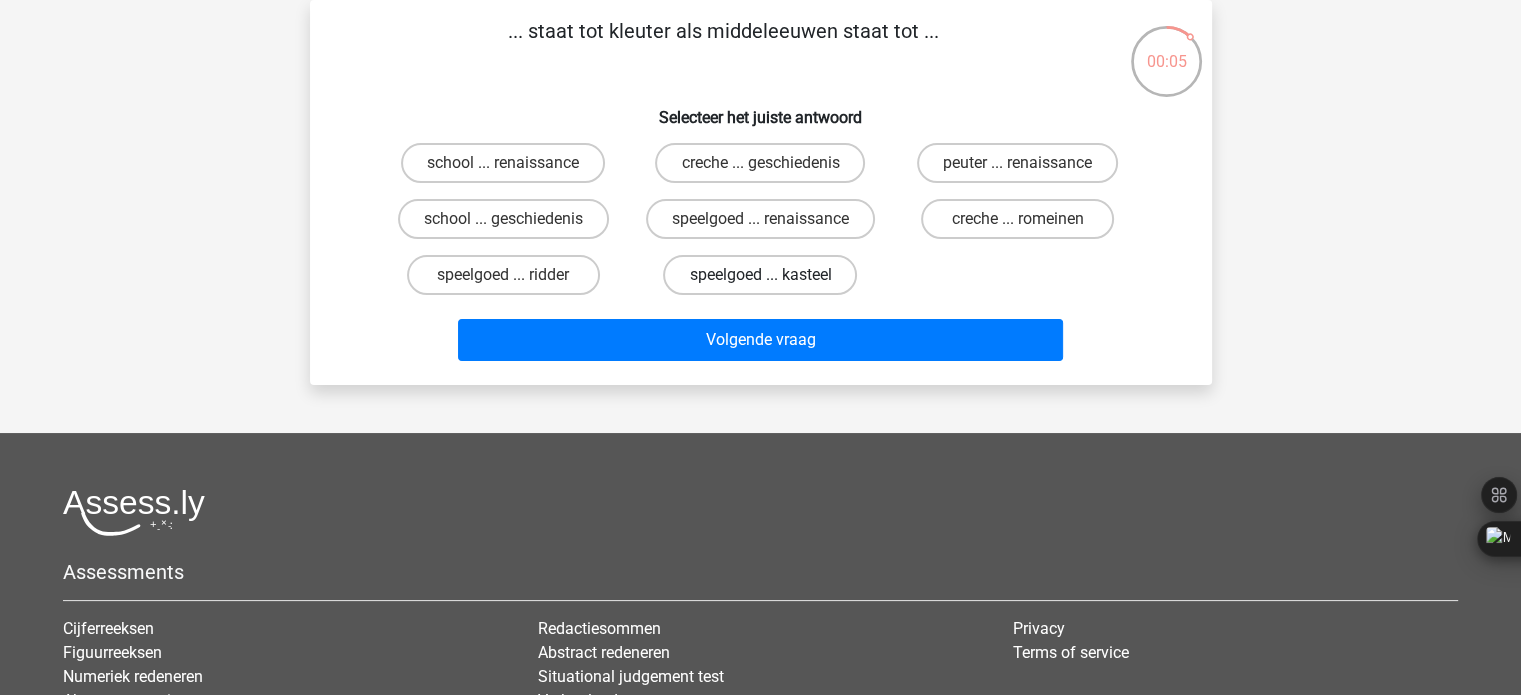 click on "speelgoed ... kasteel" at bounding box center [760, 275] 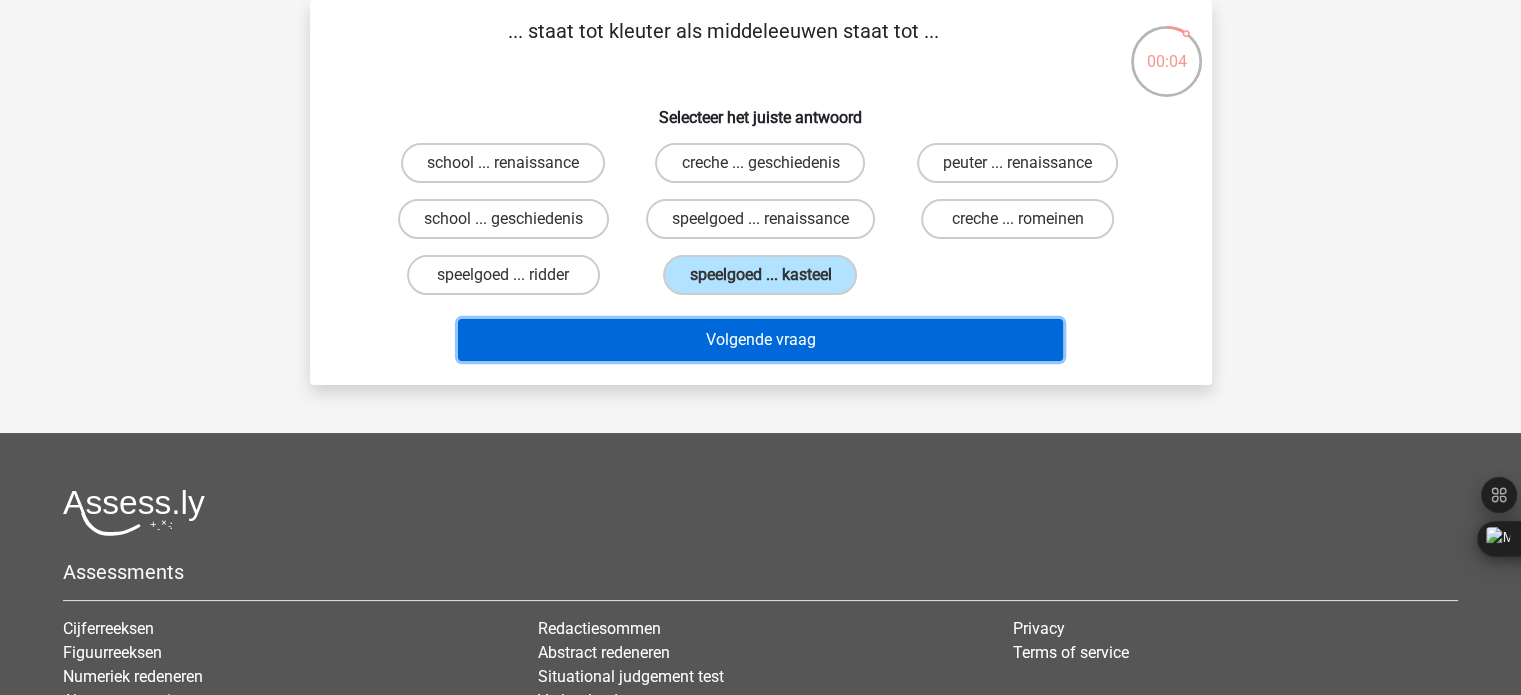 click on "Volgende vraag" at bounding box center (760, 340) 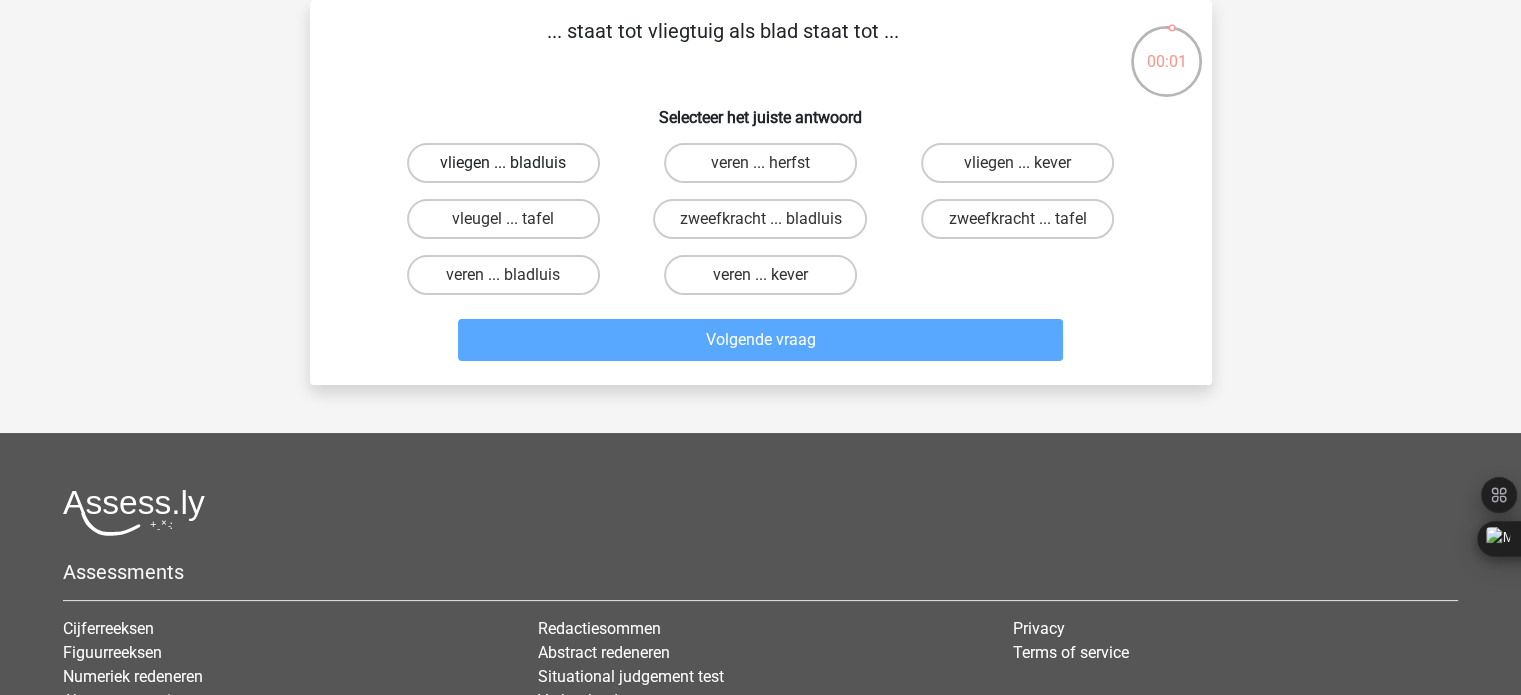 click on "vliegen ... bladluis" at bounding box center (503, 163) 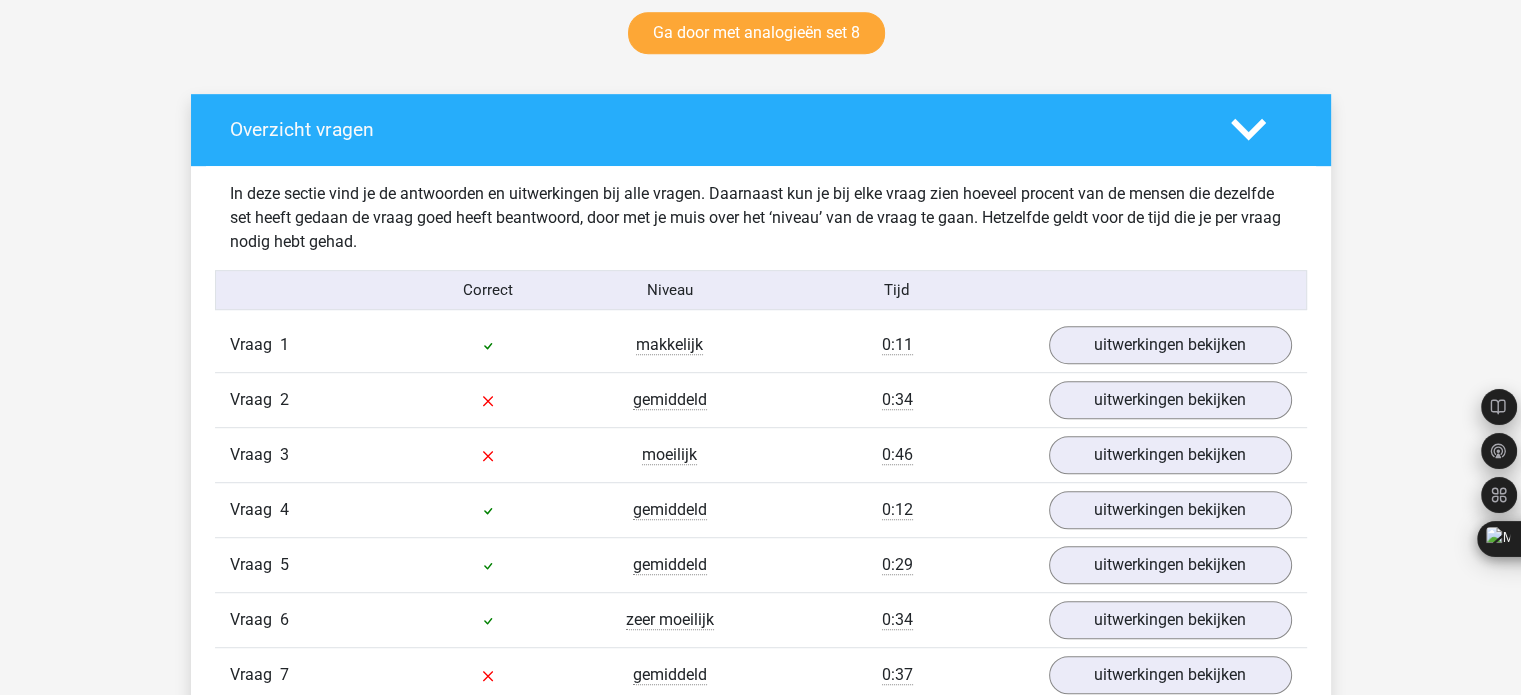 scroll, scrollTop: 1066, scrollLeft: 0, axis: vertical 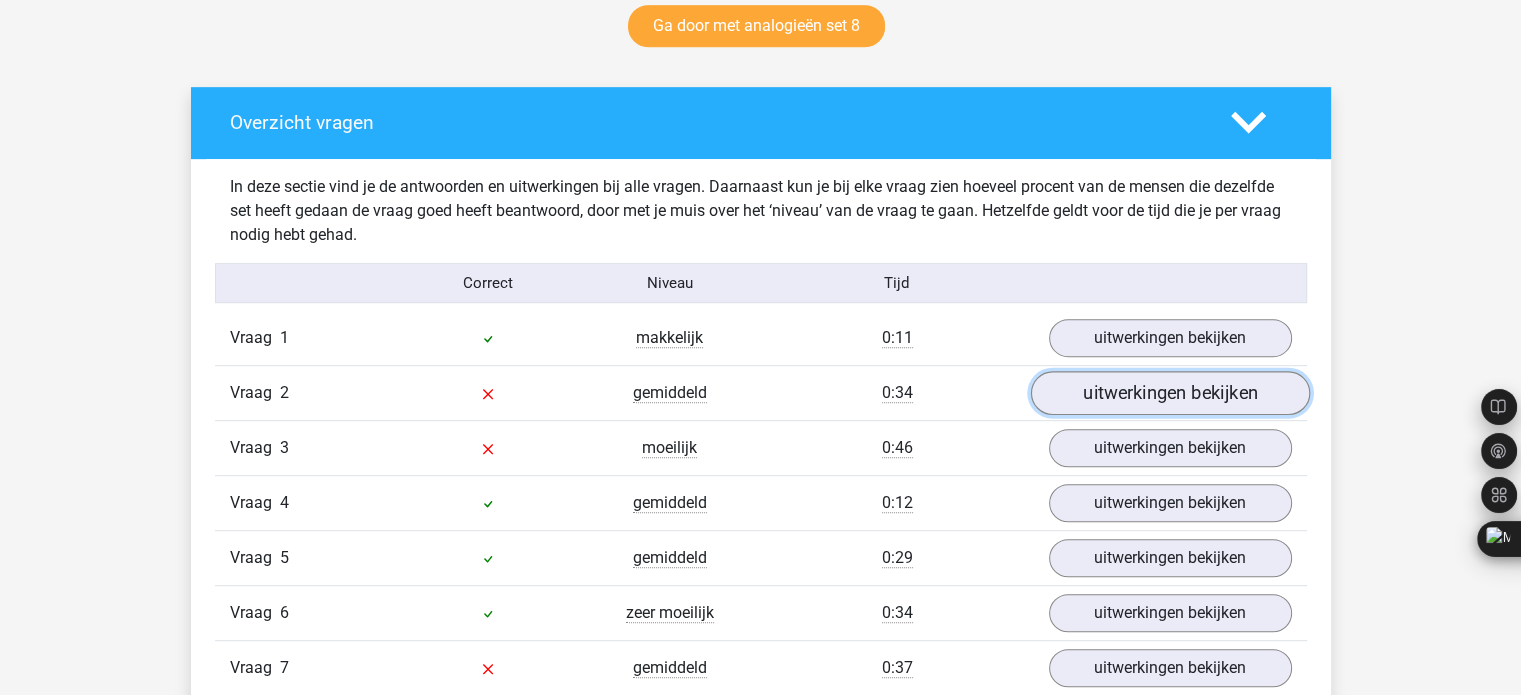click on "uitwerkingen bekijken" at bounding box center [1169, 394] 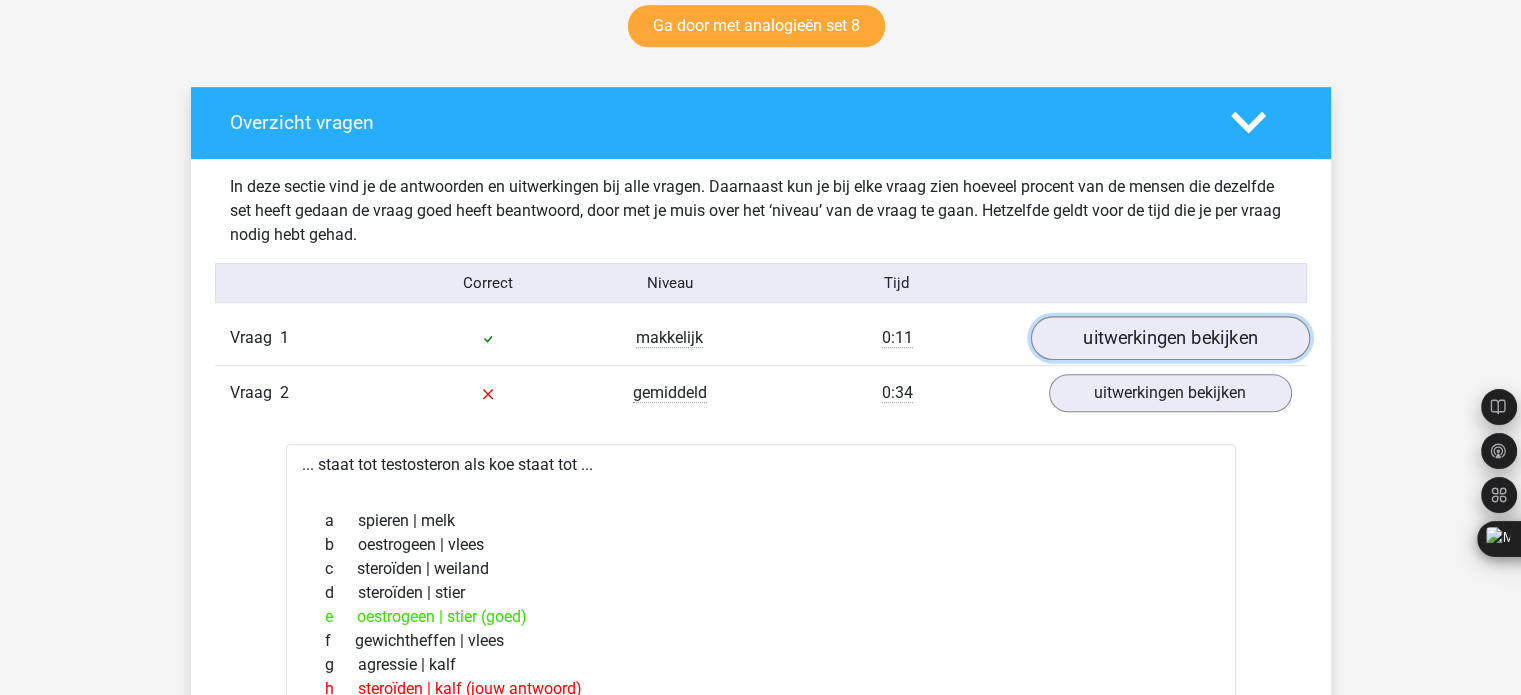 click on "uitwerkingen bekijken" at bounding box center [1169, 339] 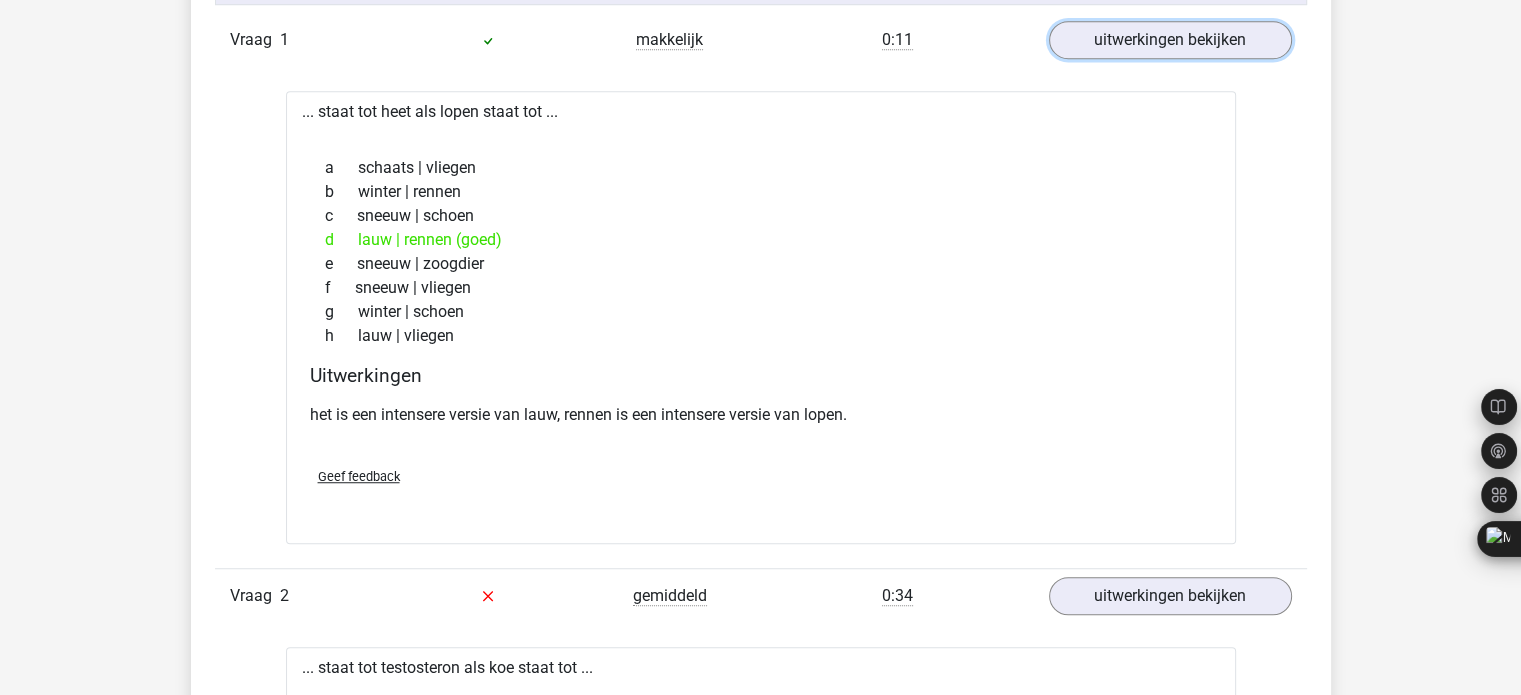 scroll, scrollTop: 1600, scrollLeft: 0, axis: vertical 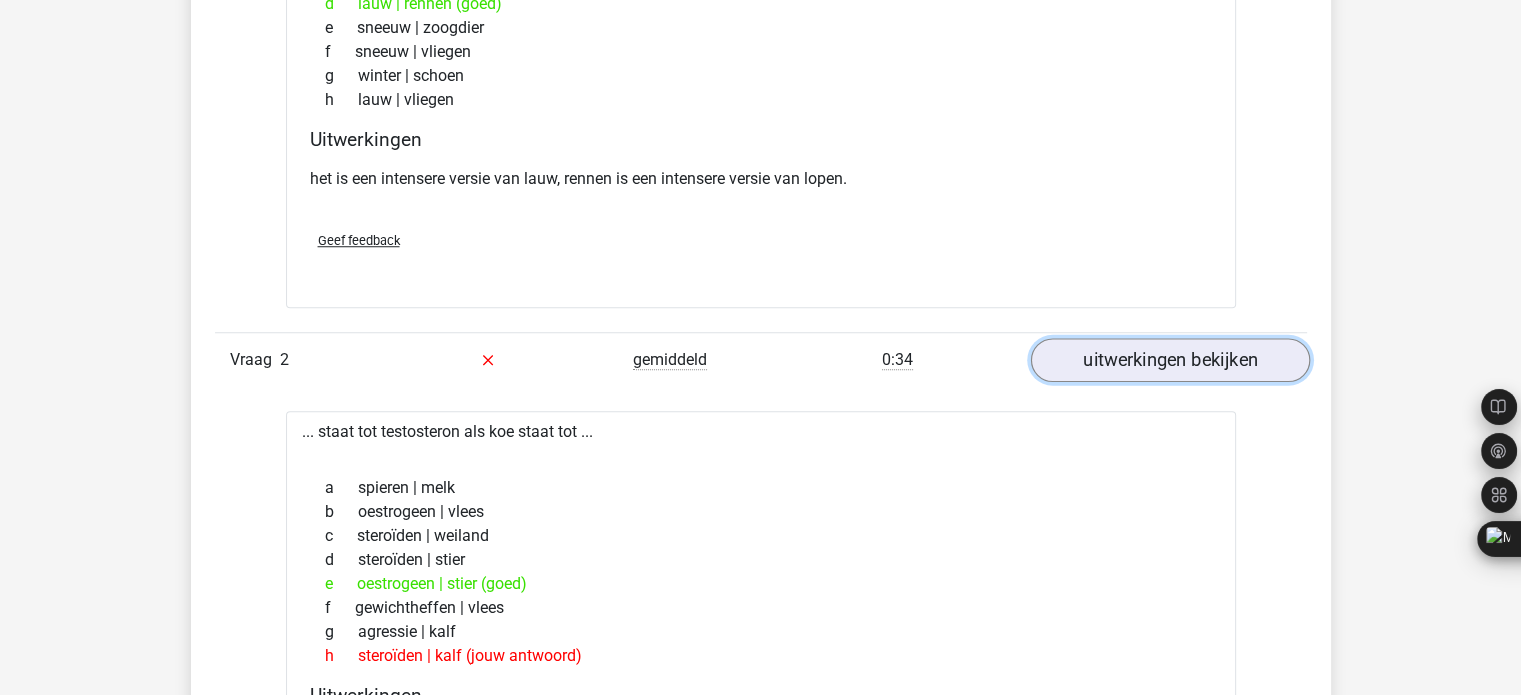 click on "uitwerkingen bekijken" at bounding box center [1169, 360] 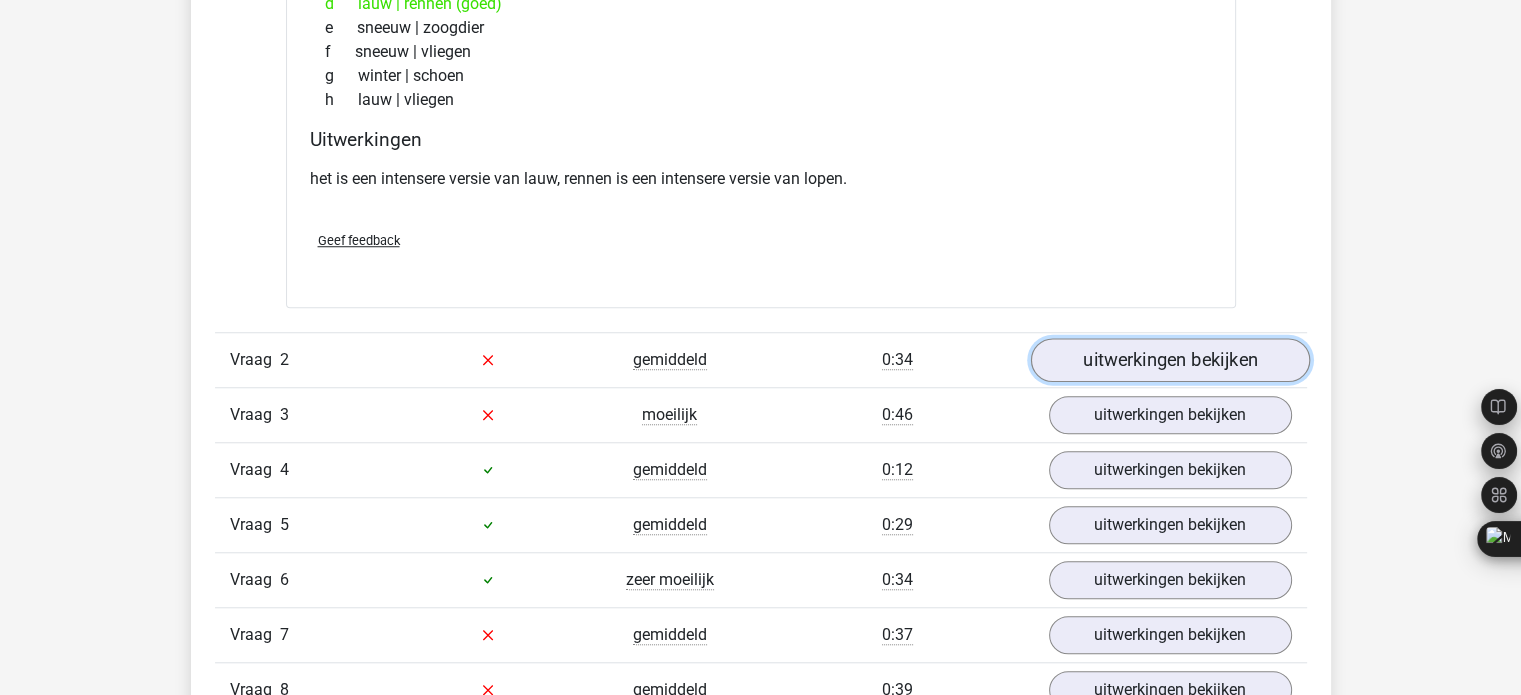 click on "uitwerkingen bekijken" at bounding box center (1169, 360) 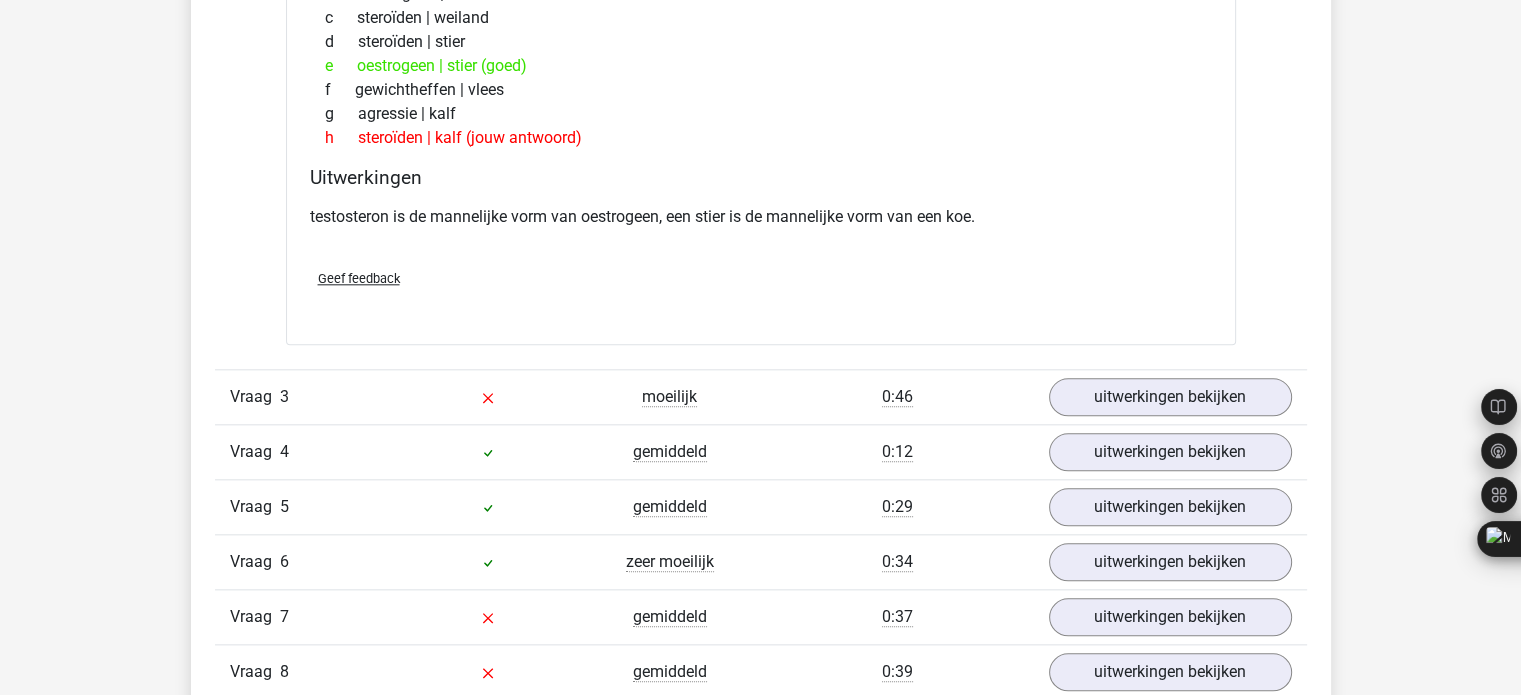 scroll, scrollTop: 2133, scrollLeft: 0, axis: vertical 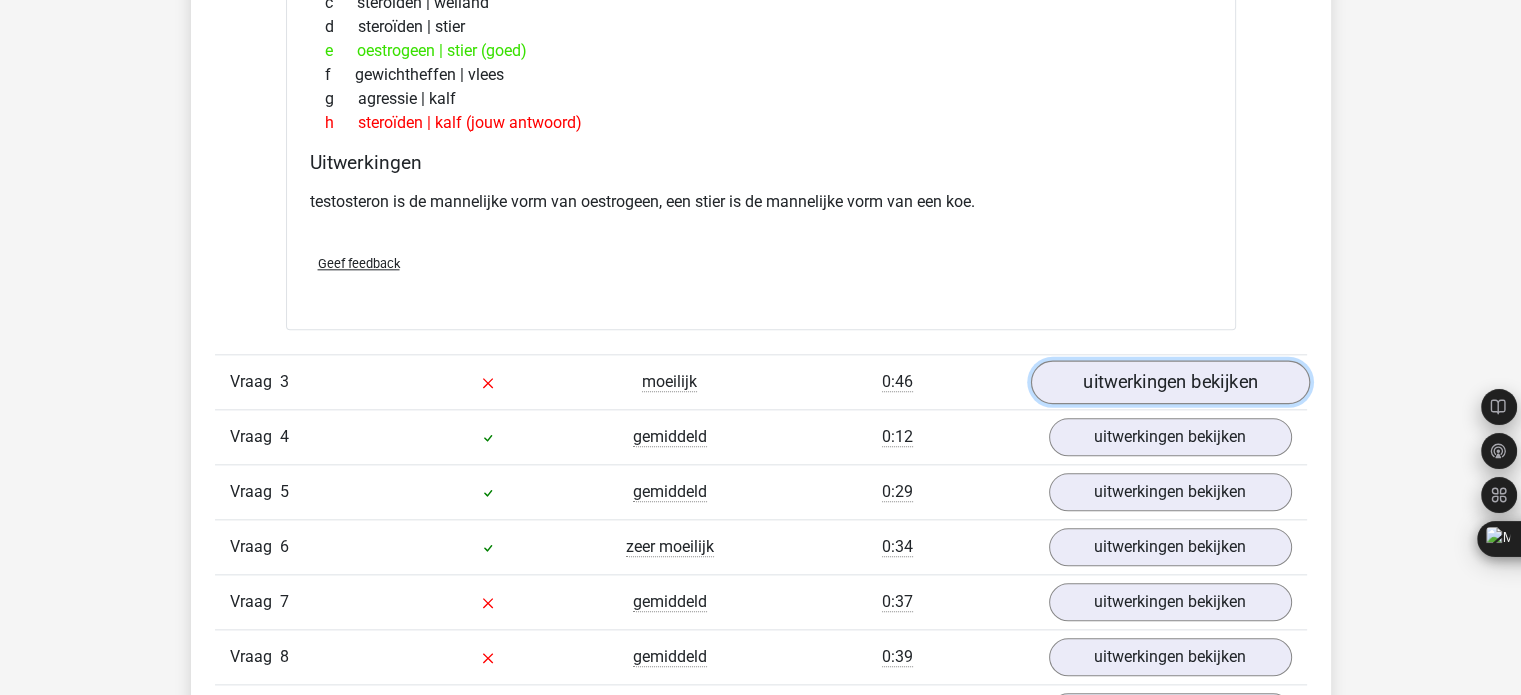 click on "uitwerkingen bekijken" at bounding box center [1169, 382] 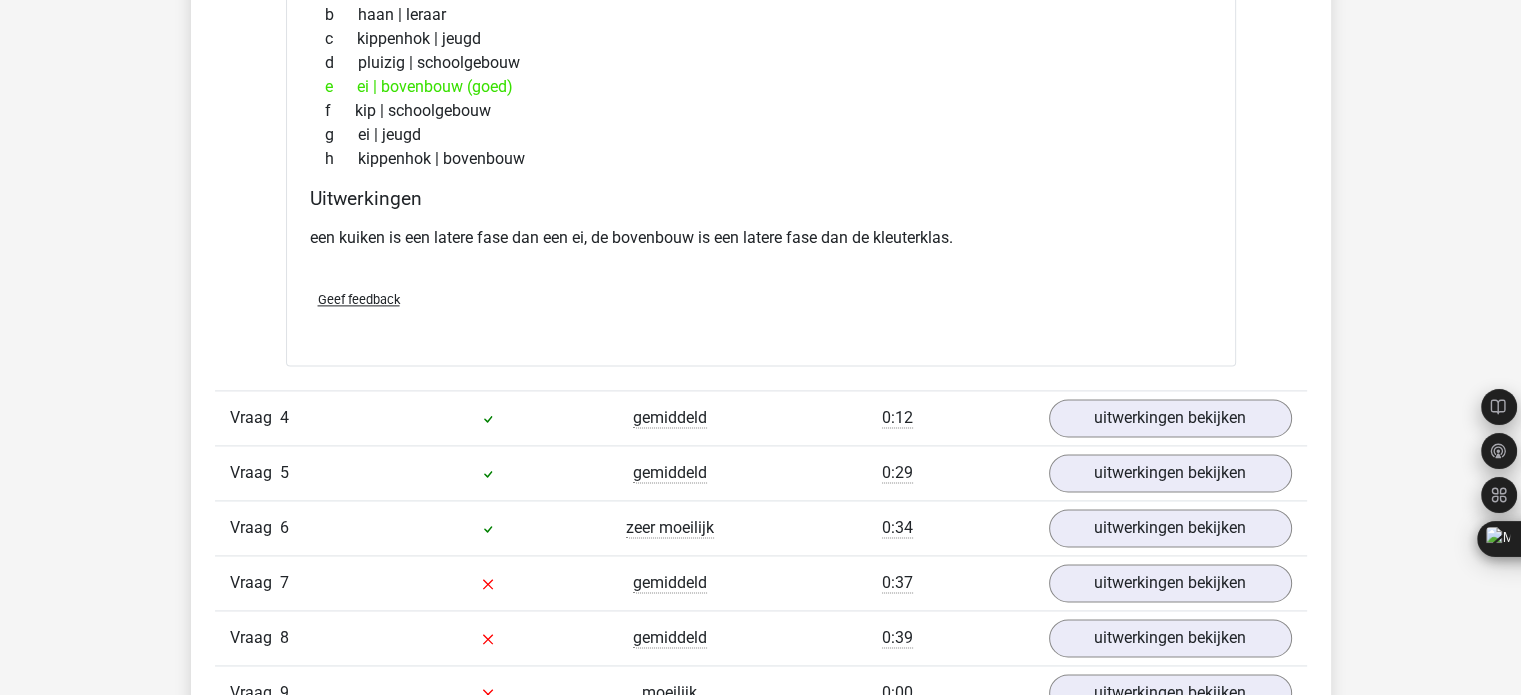 scroll, scrollTop: 2666, scrollLeft: 0, axis: vertical 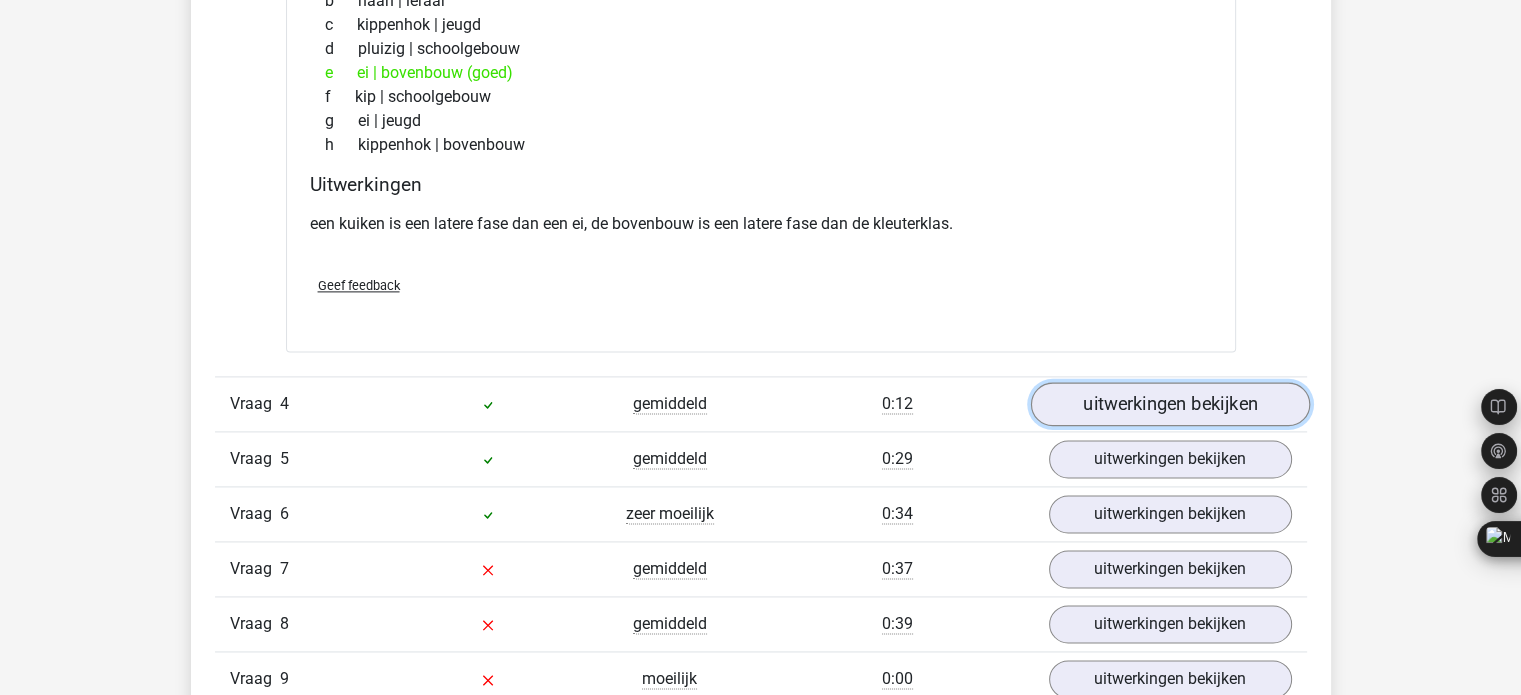 click on "uitwerkingen bekijken" at bounding box center [1169, 404] 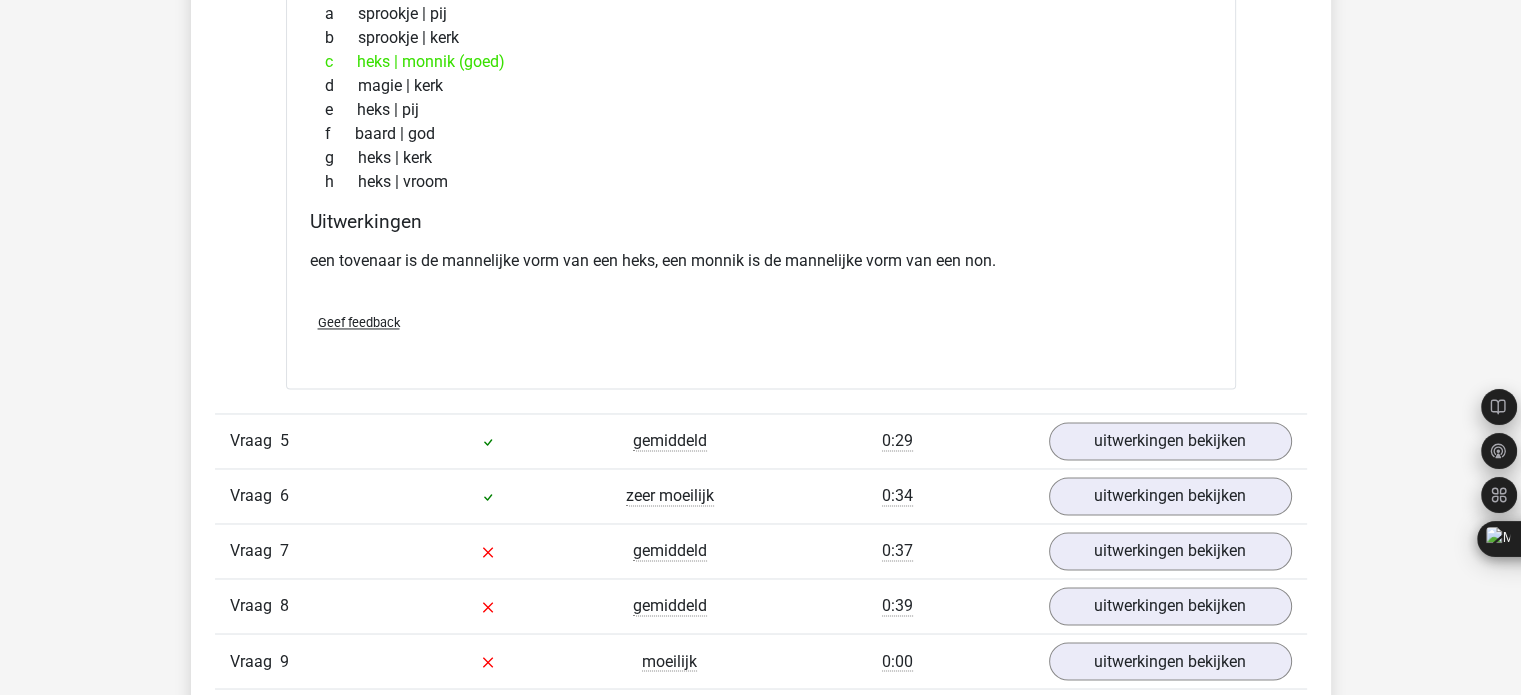 scroll, scrollTop: 3200, scrollLeft: 0, axis: vertical 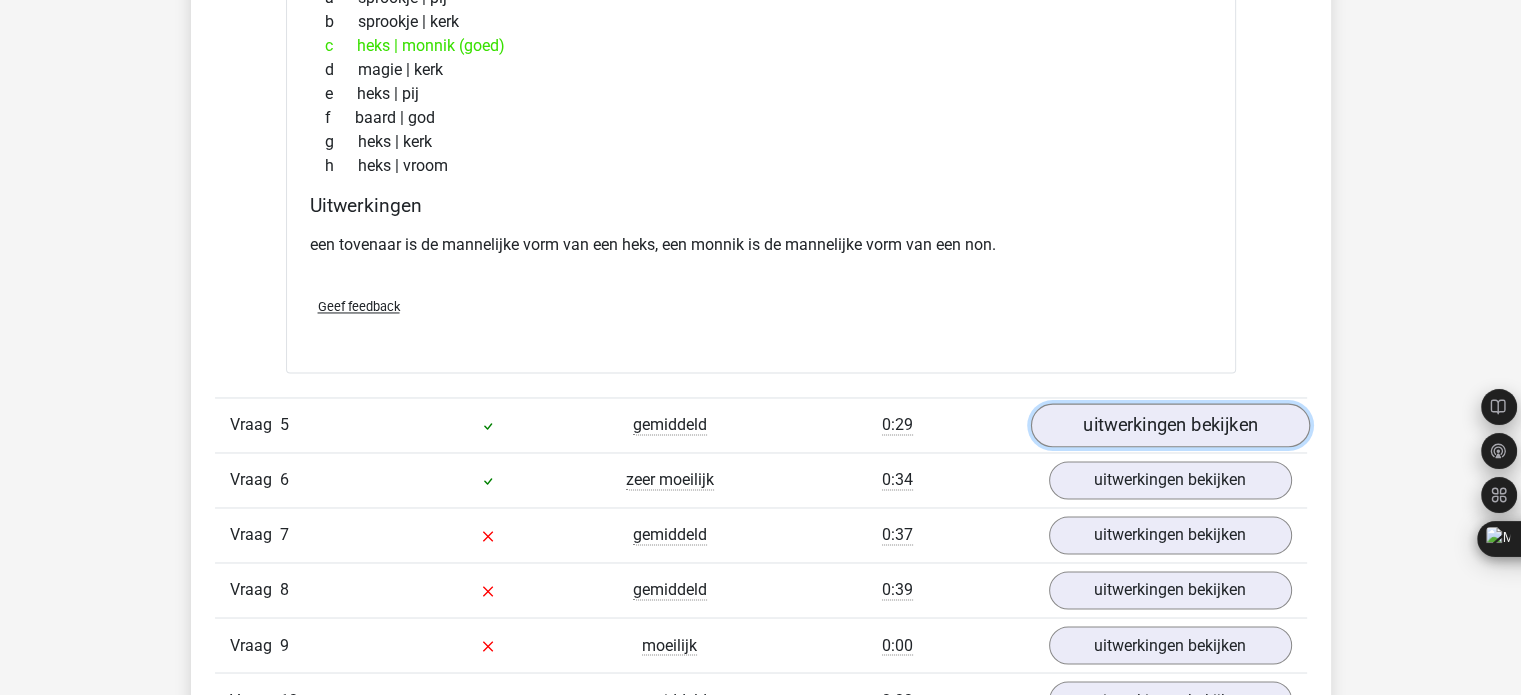 click on "uitwerkingen bekijken" at bounding box center [1169, 425] 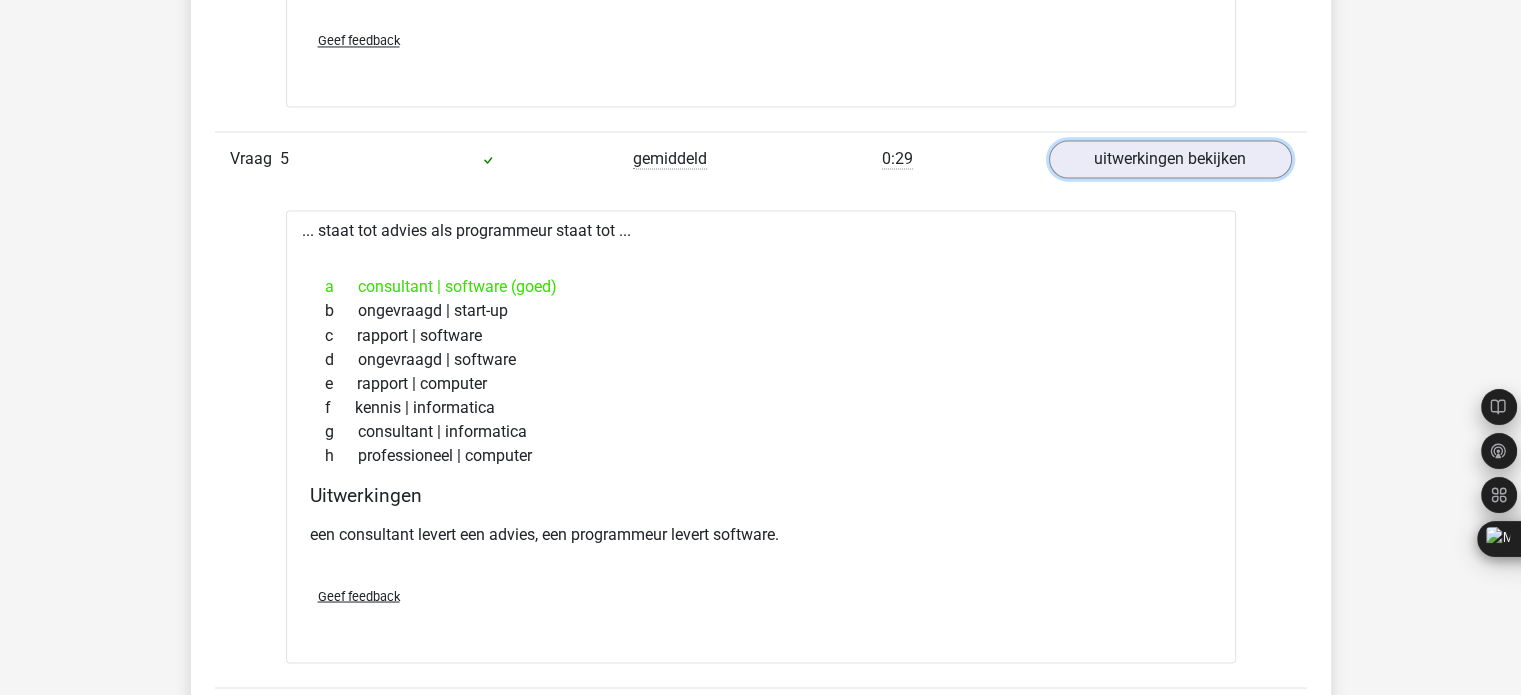 scroll, scrollTop: 3733, scrollLeft: 0, axis: vertical 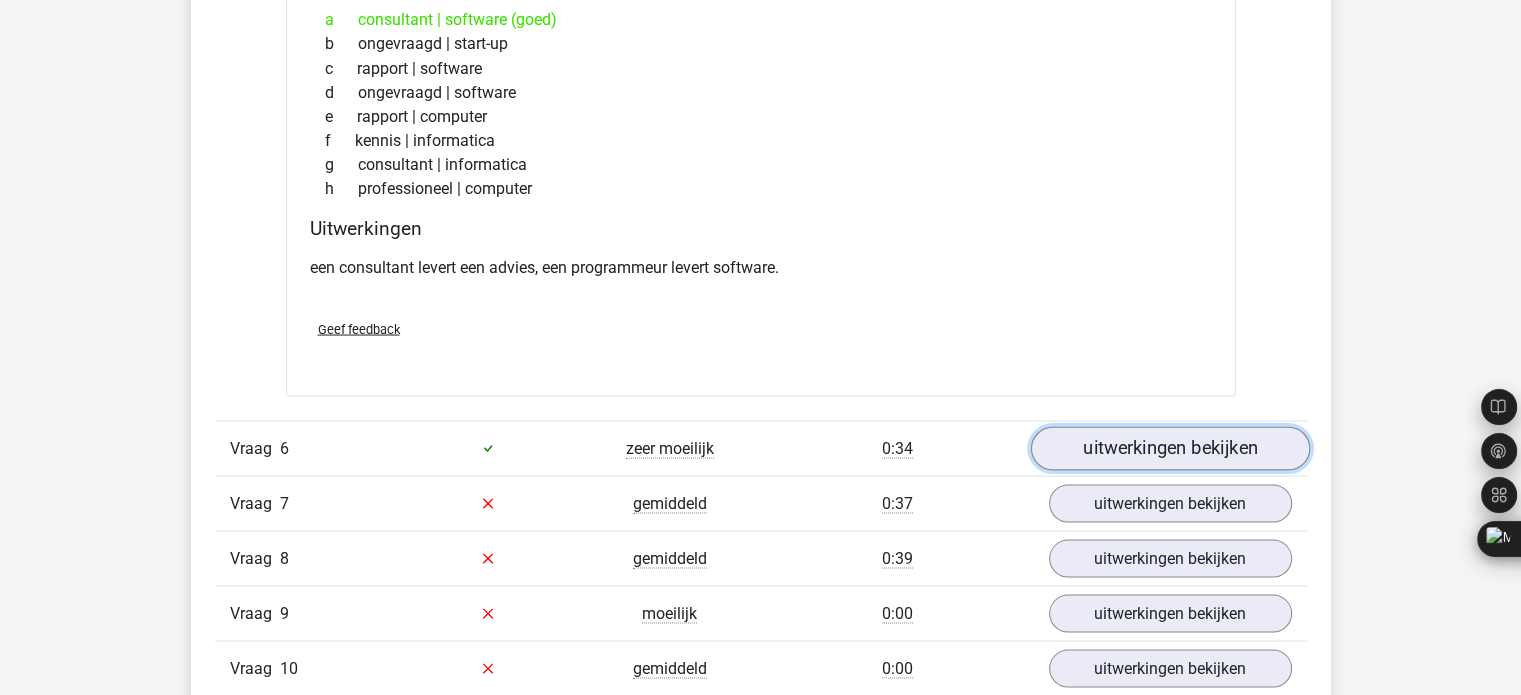 click on "uitwerkingen bekijken" at bounding box center [1169, 448] 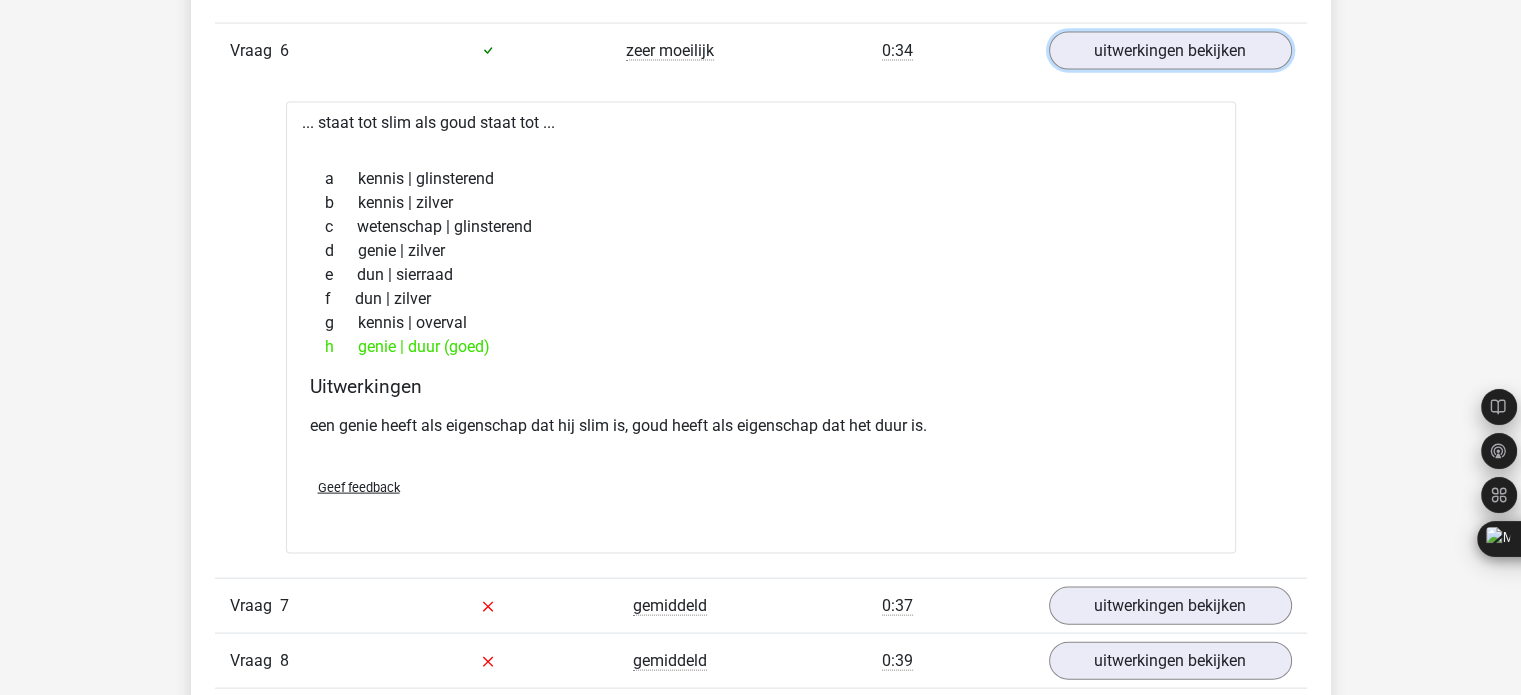 scroll, scrollTop: 4266, scrollLeft: 0, axis: vertical 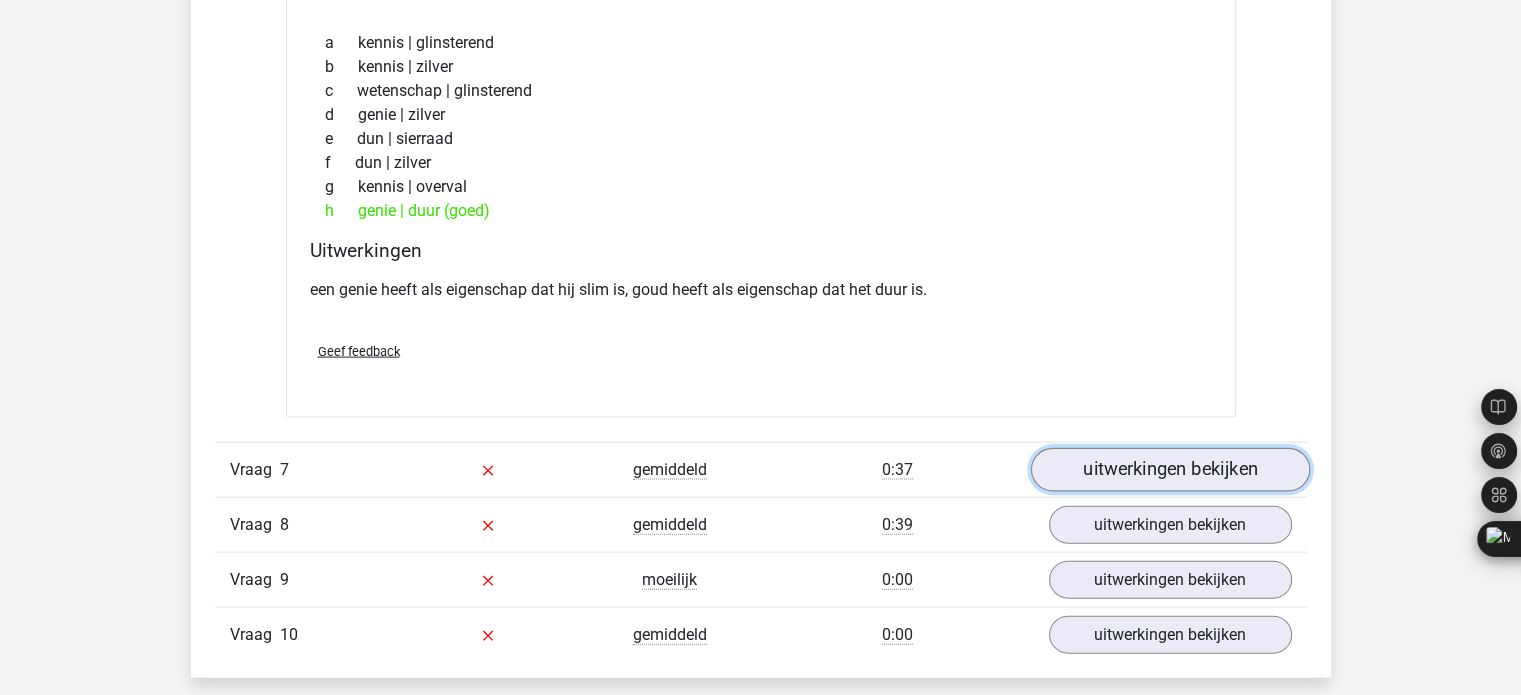 click on "uitwerkingen bekijken" at bounding box center [1169, 470] 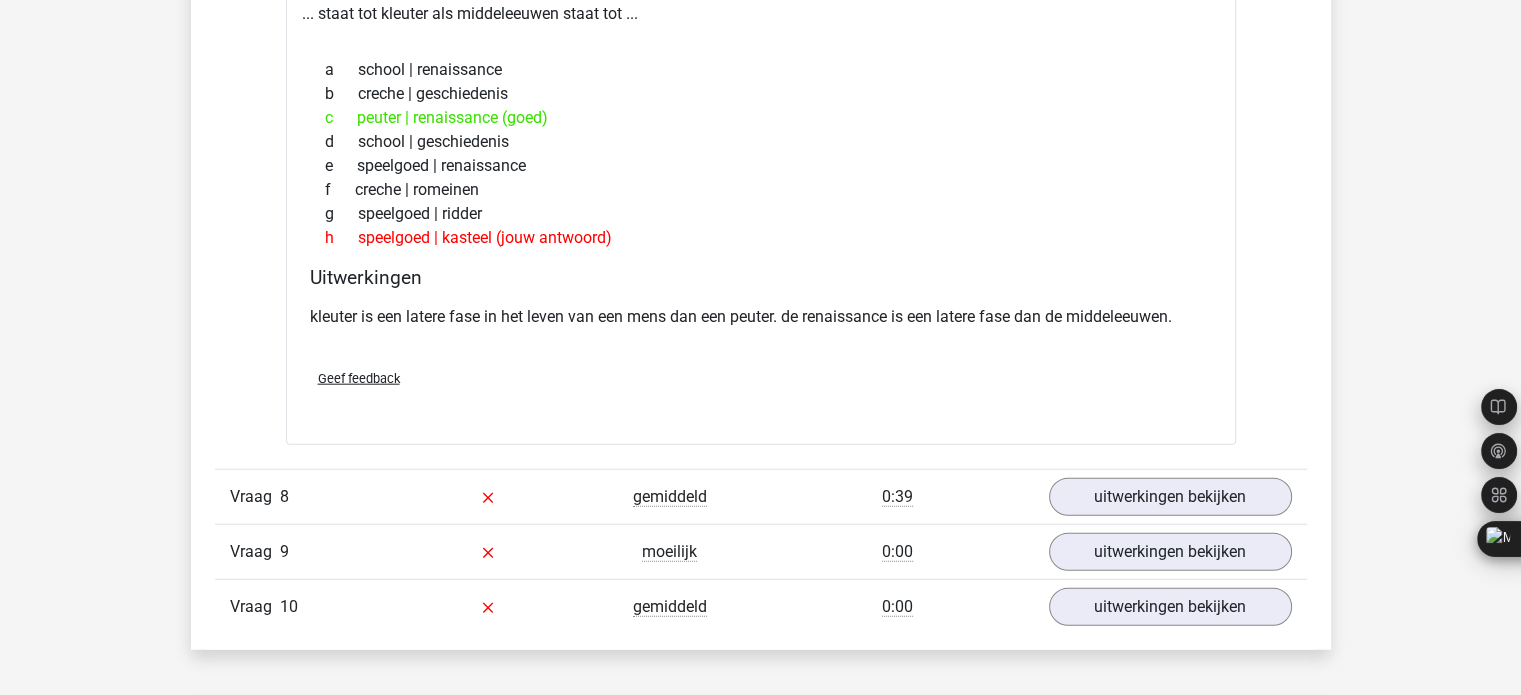 scroll, scrollTop: 4800, scrollLeft: 0, axis: vertical 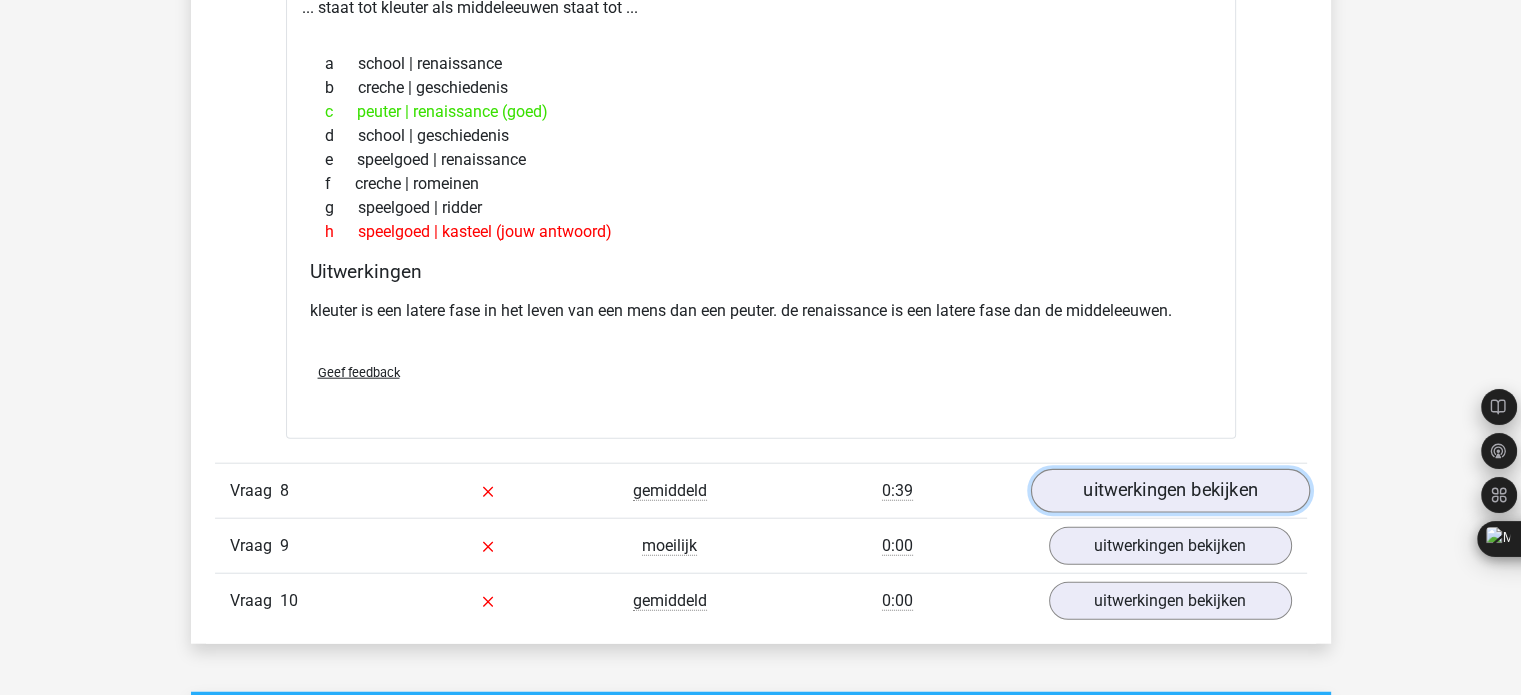 click on "uitwerkingen bekijken" at bounding box center (1169, 491) 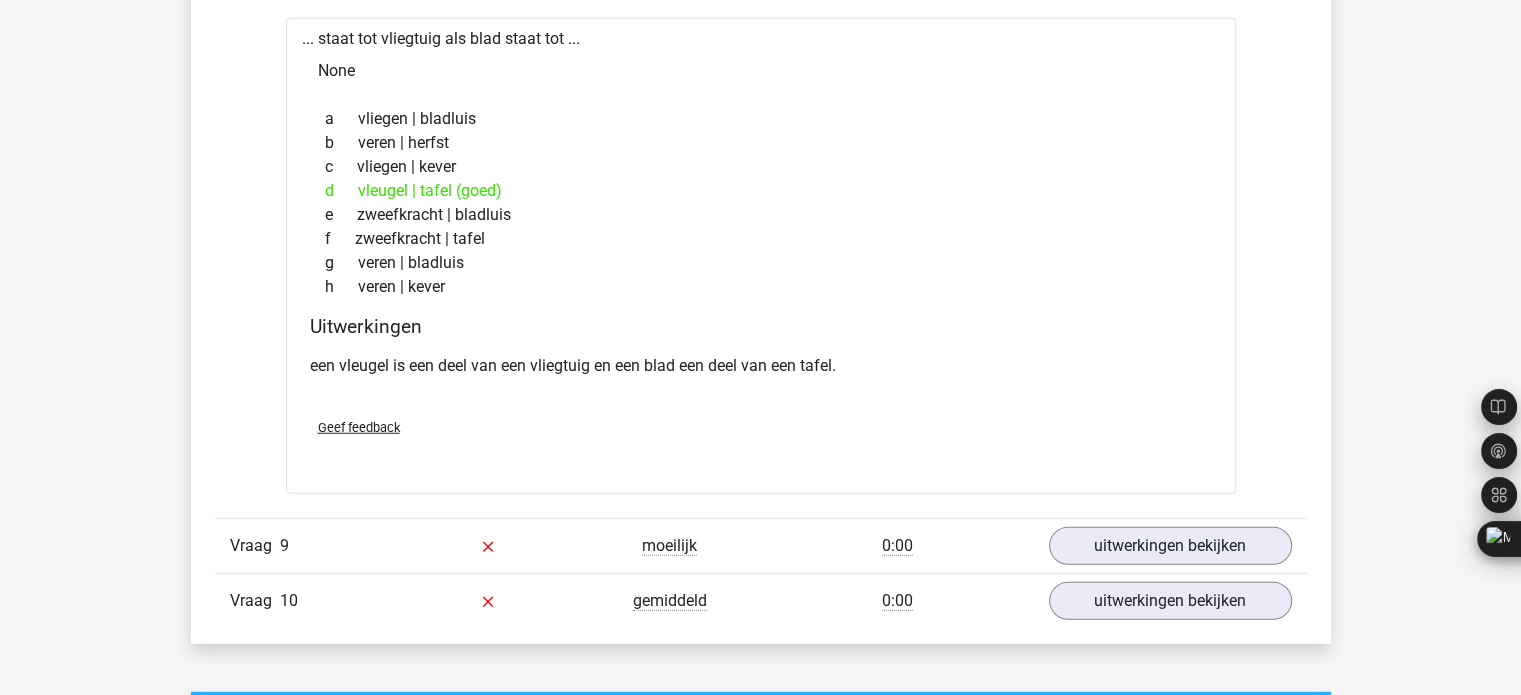 scroll, scrollTop: 5333, scrollLeft: 0, axis: vertical 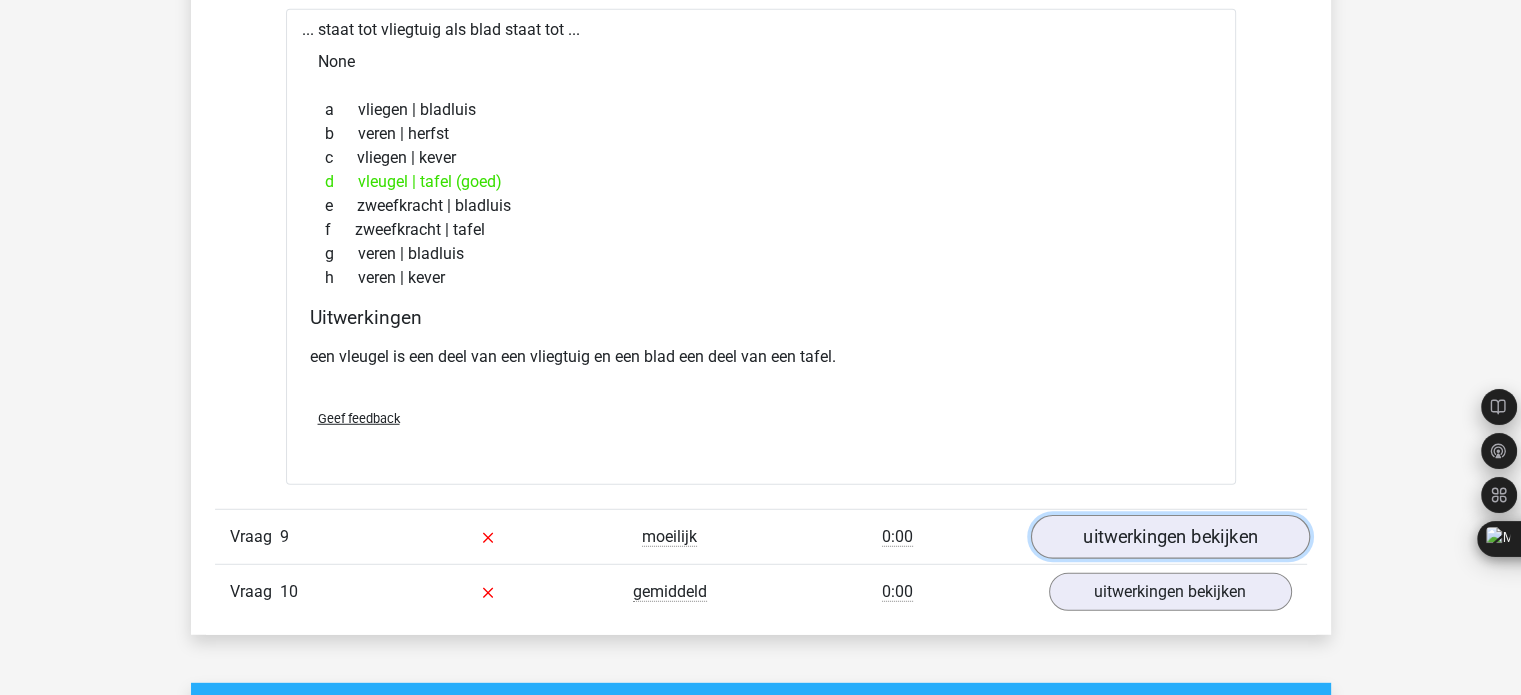 click on "uitwerkingen bekijken" at bounding box center (1169, 537) 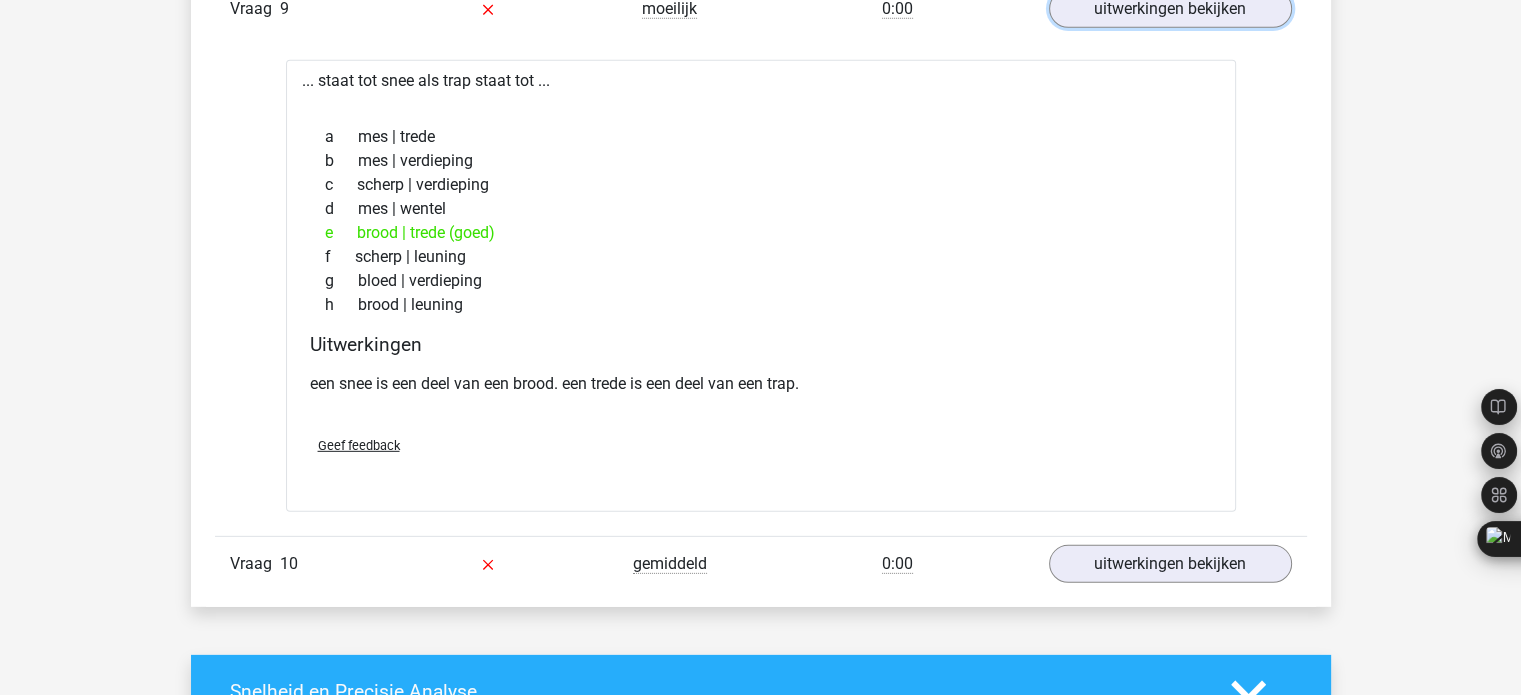 scroll, scrollTop: 5866, scrollLeft: 0, axis: vertical 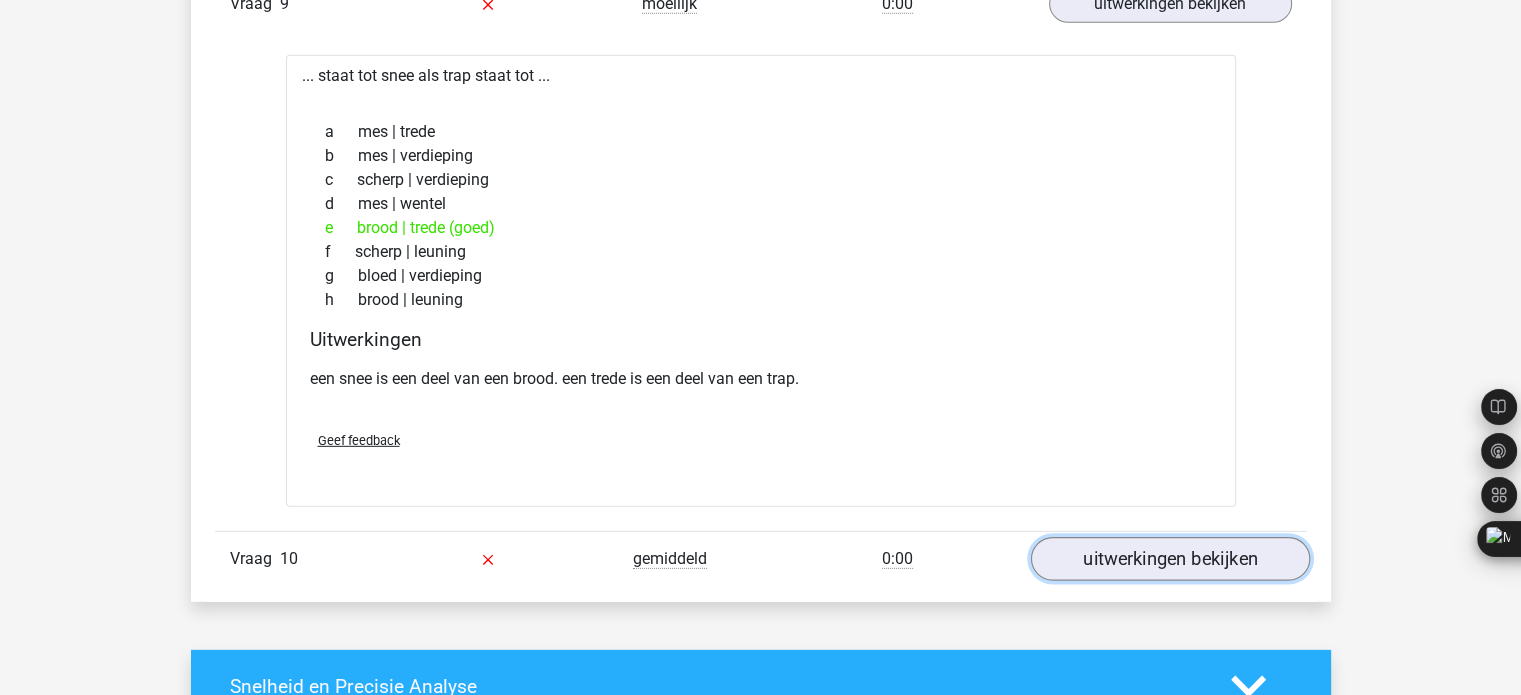 click on "uitwerkingen bekijken" at bounding box center (1169, 560) 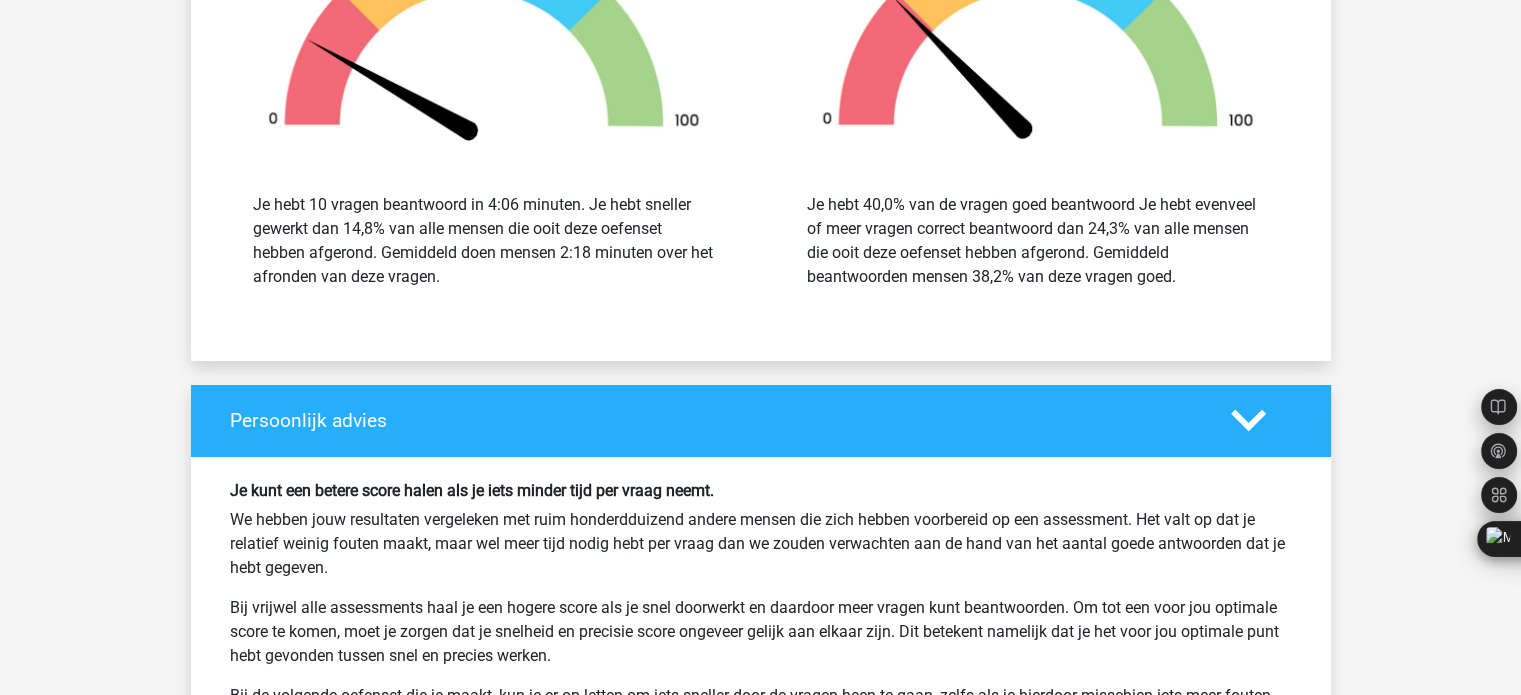 scroll, scrollTop: 7733, scrollLeft: 0, axis: vertical 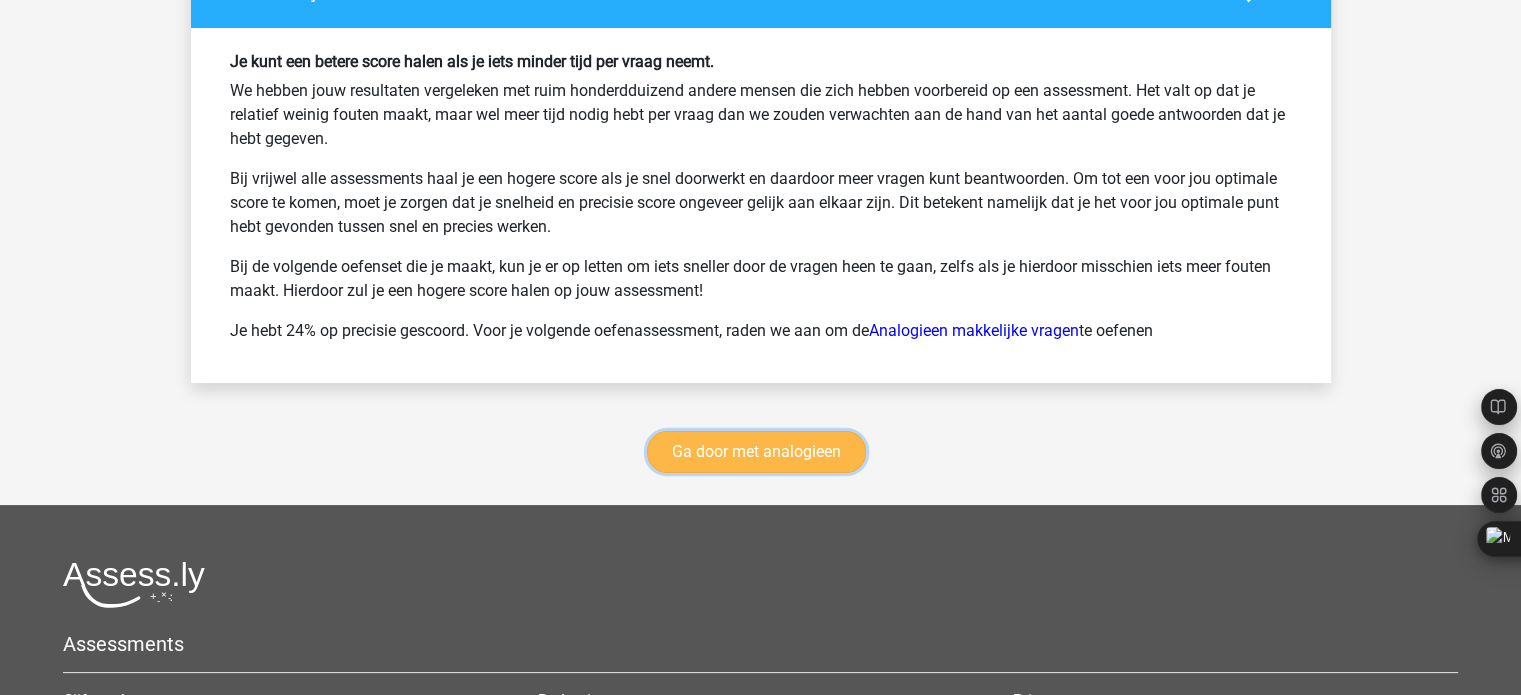 click on "Ga door met analogieen" at bounding box center [756, 452] 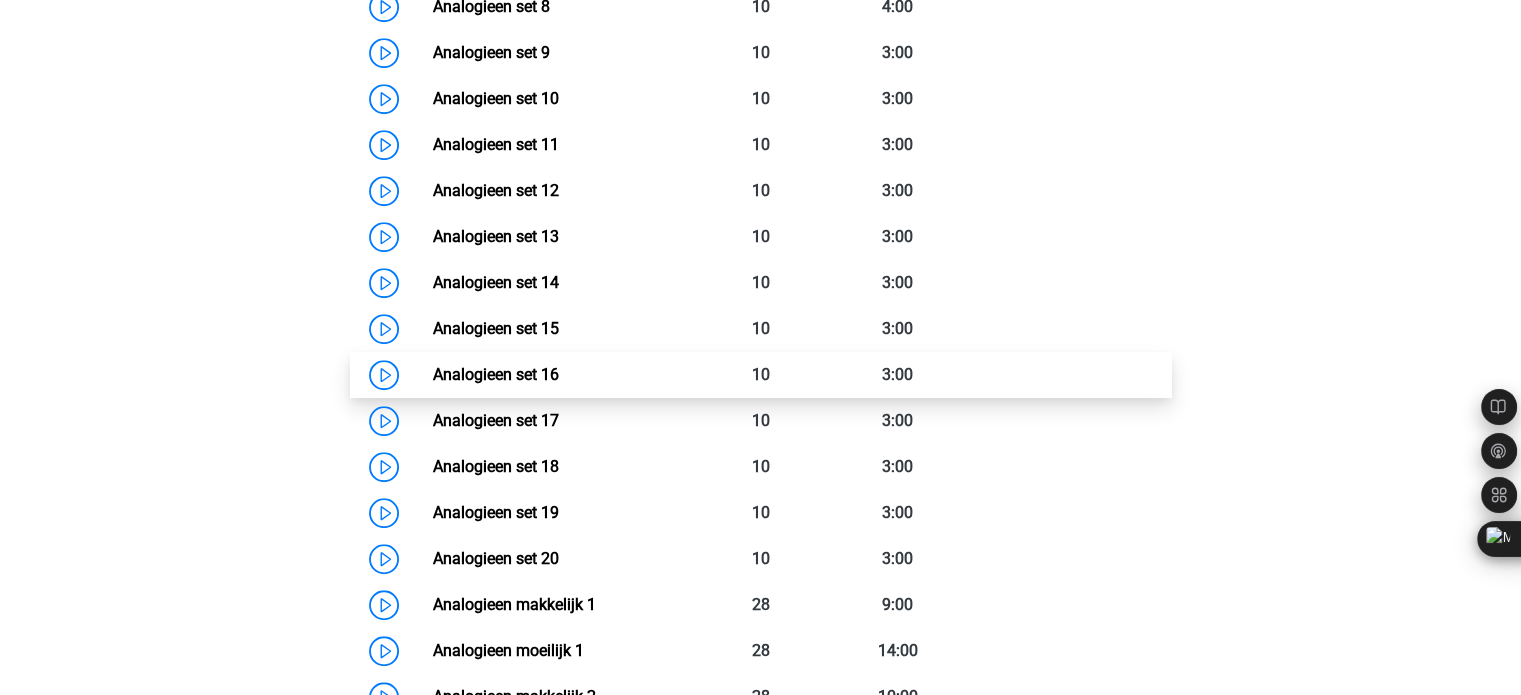 scroll, scrollTop: 1086, scrollLeft: 0, axis: vertical 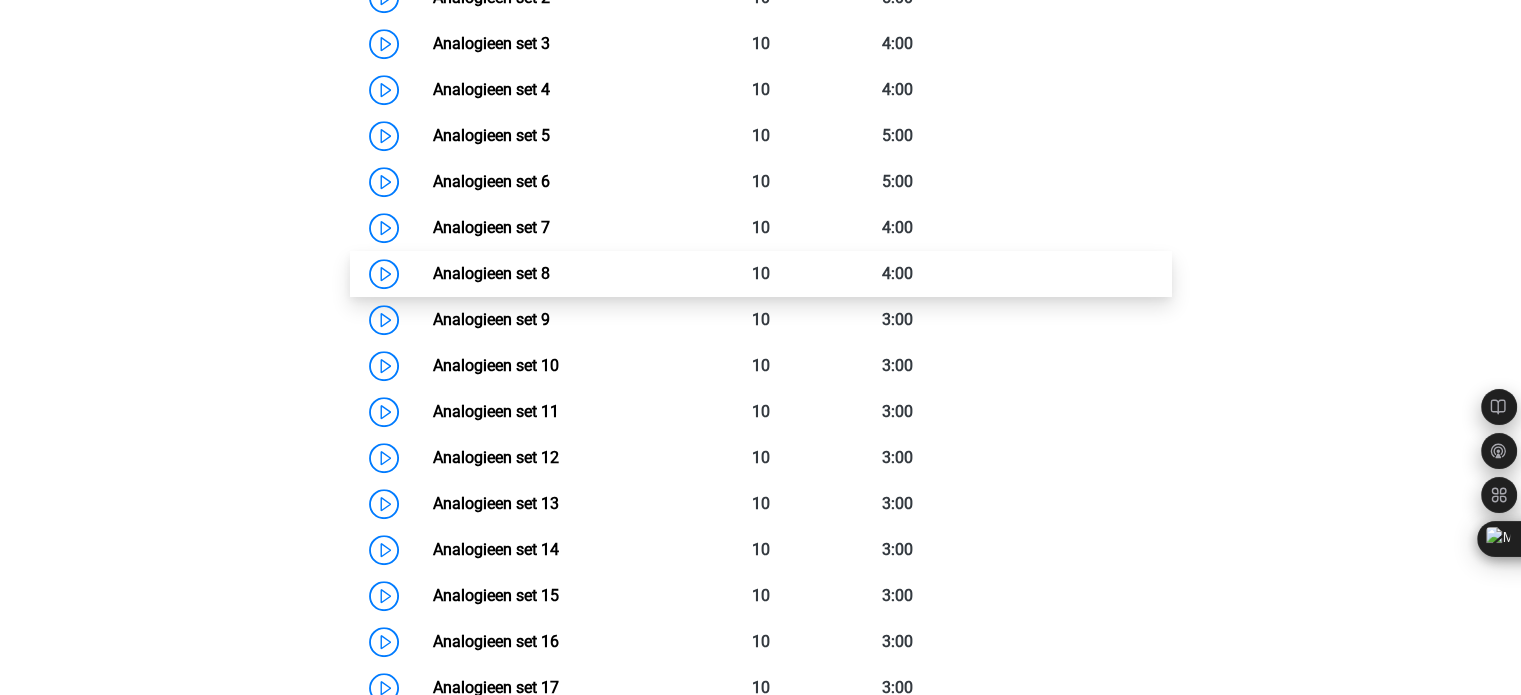 click on "Analogieen
set 8" at bounding box center [491, 273] 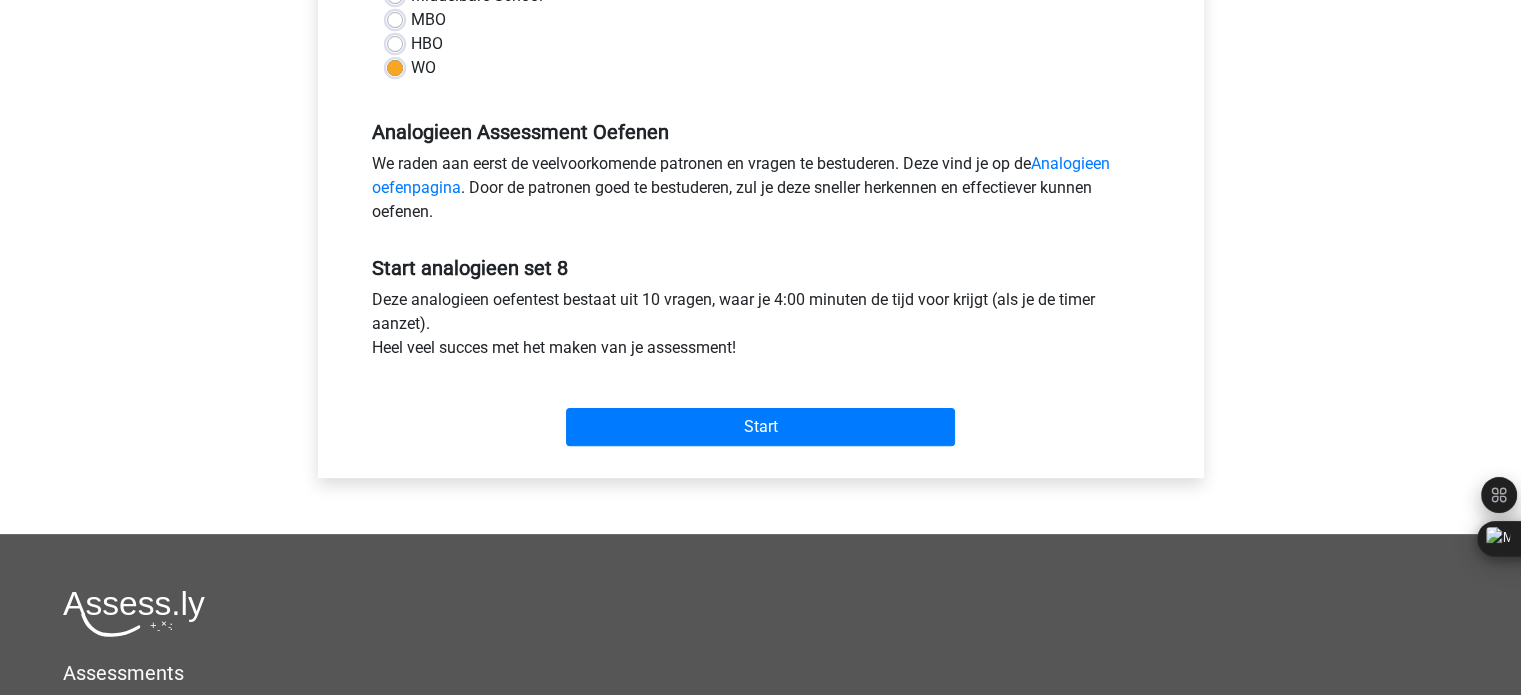 scroll, scrollTop: 533, scrollLeft: 0, axis: vertical 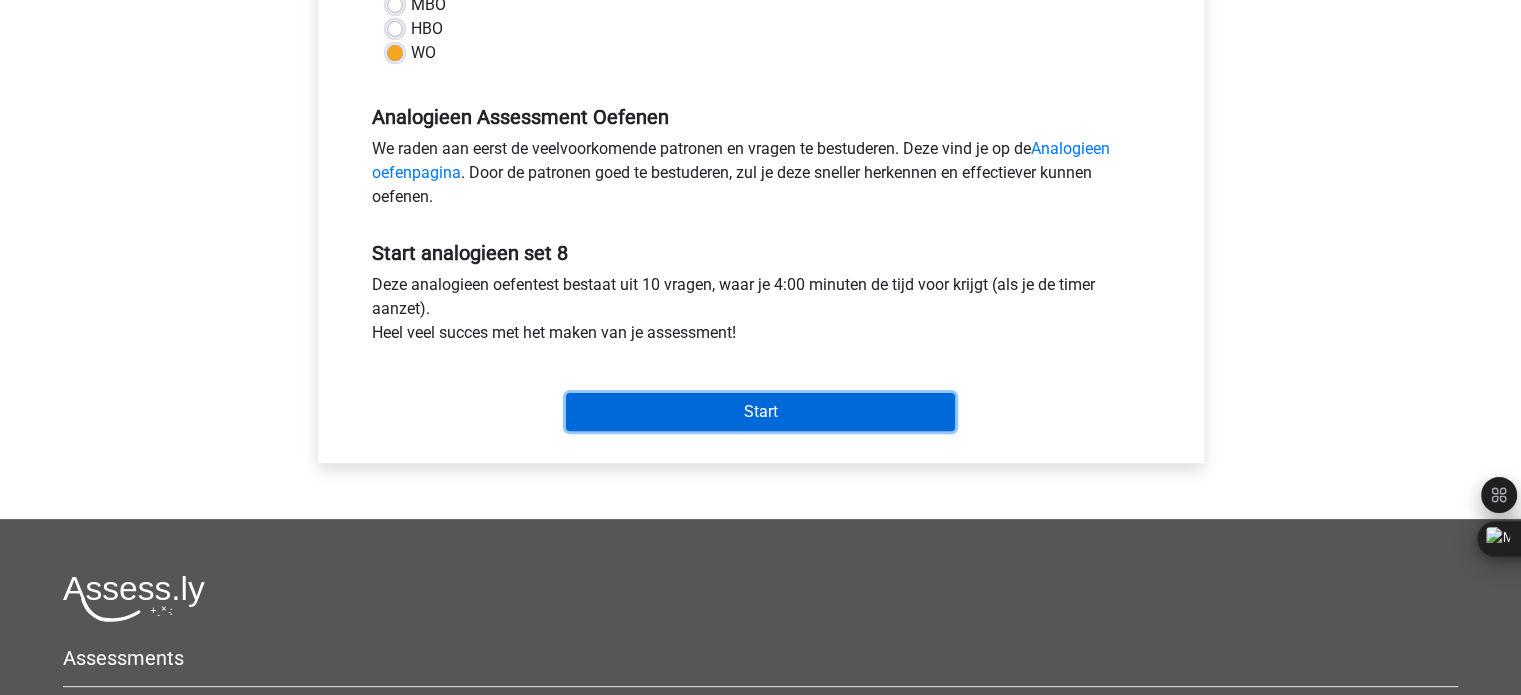 click on "Start" at bounding box center [760, 412] 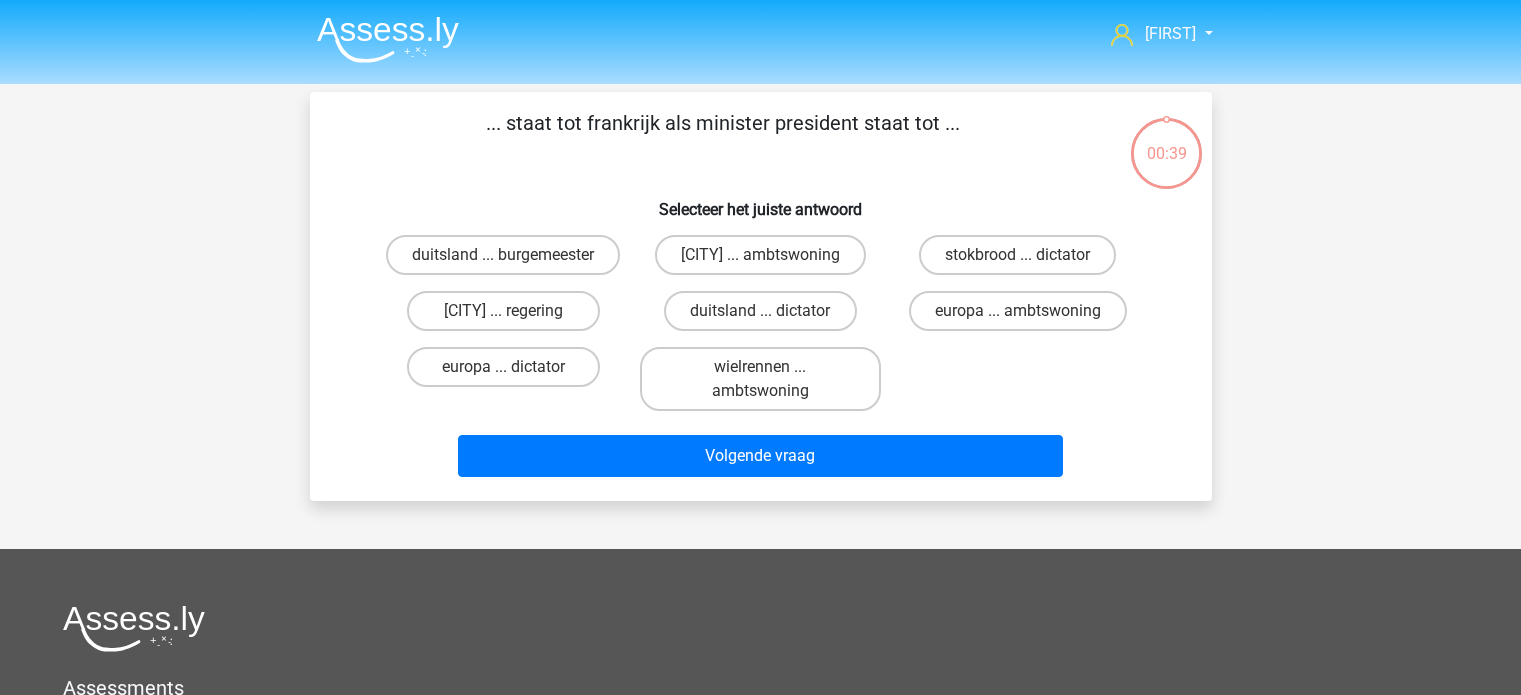 scroll, scrollTop: 0, scrollLeft: 0, axis: both 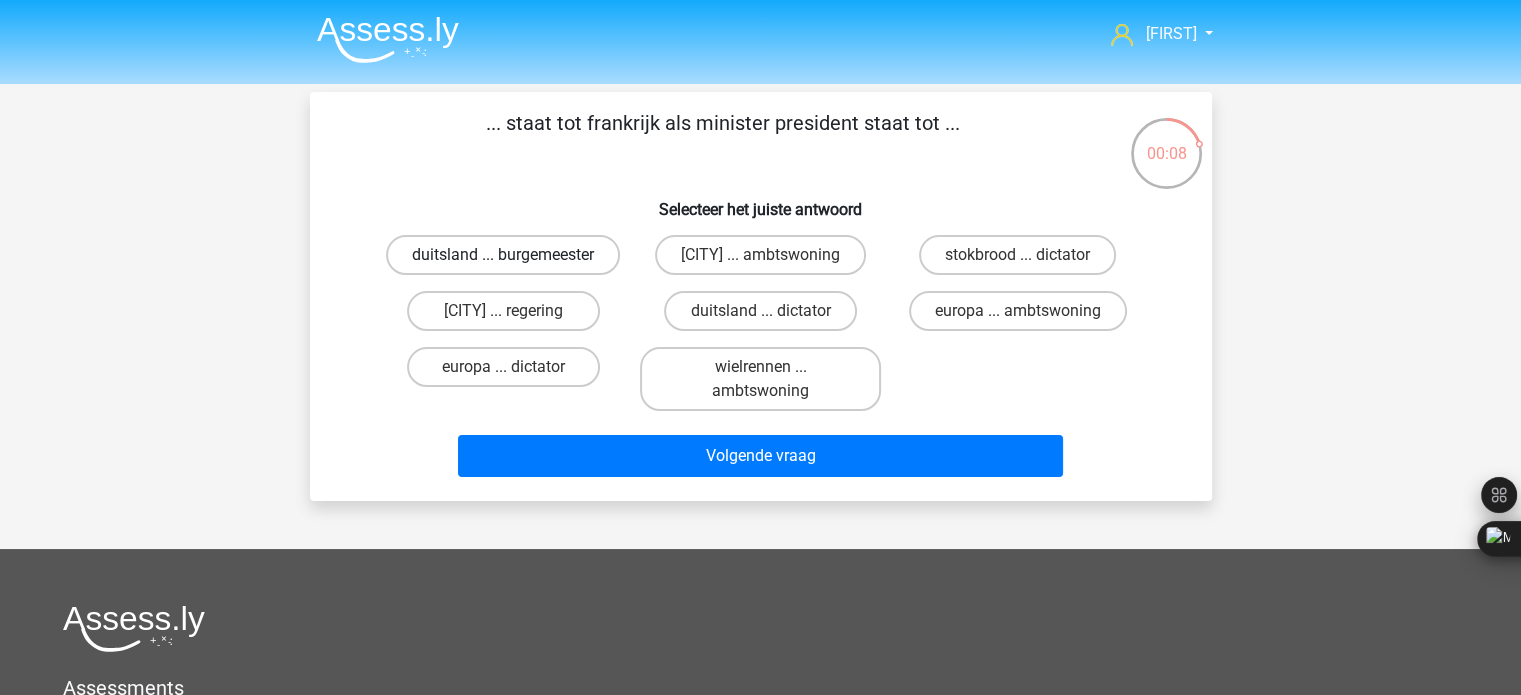 click on "duitsland ... burgemeester" at bounding box center (503, 255) 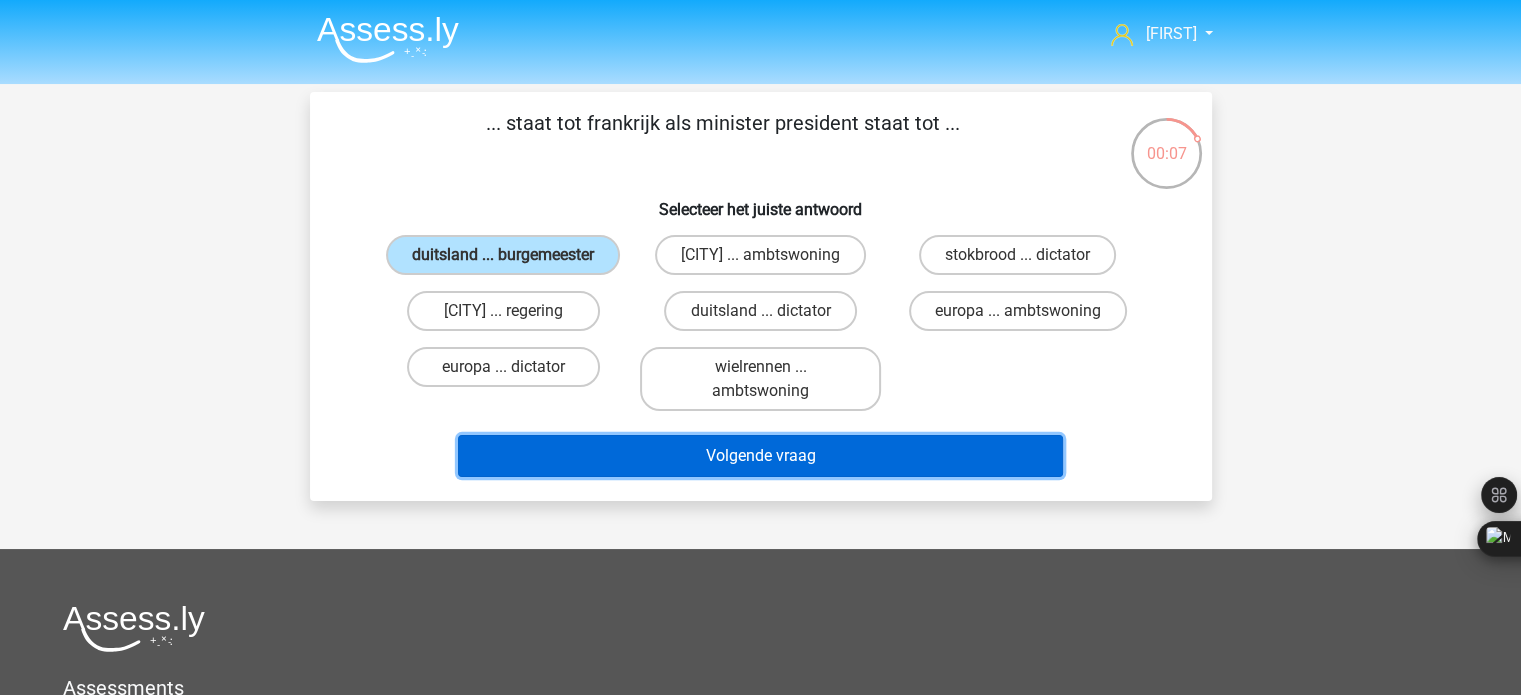 click on "Volgende vraag" at bounding box center [760, 456] 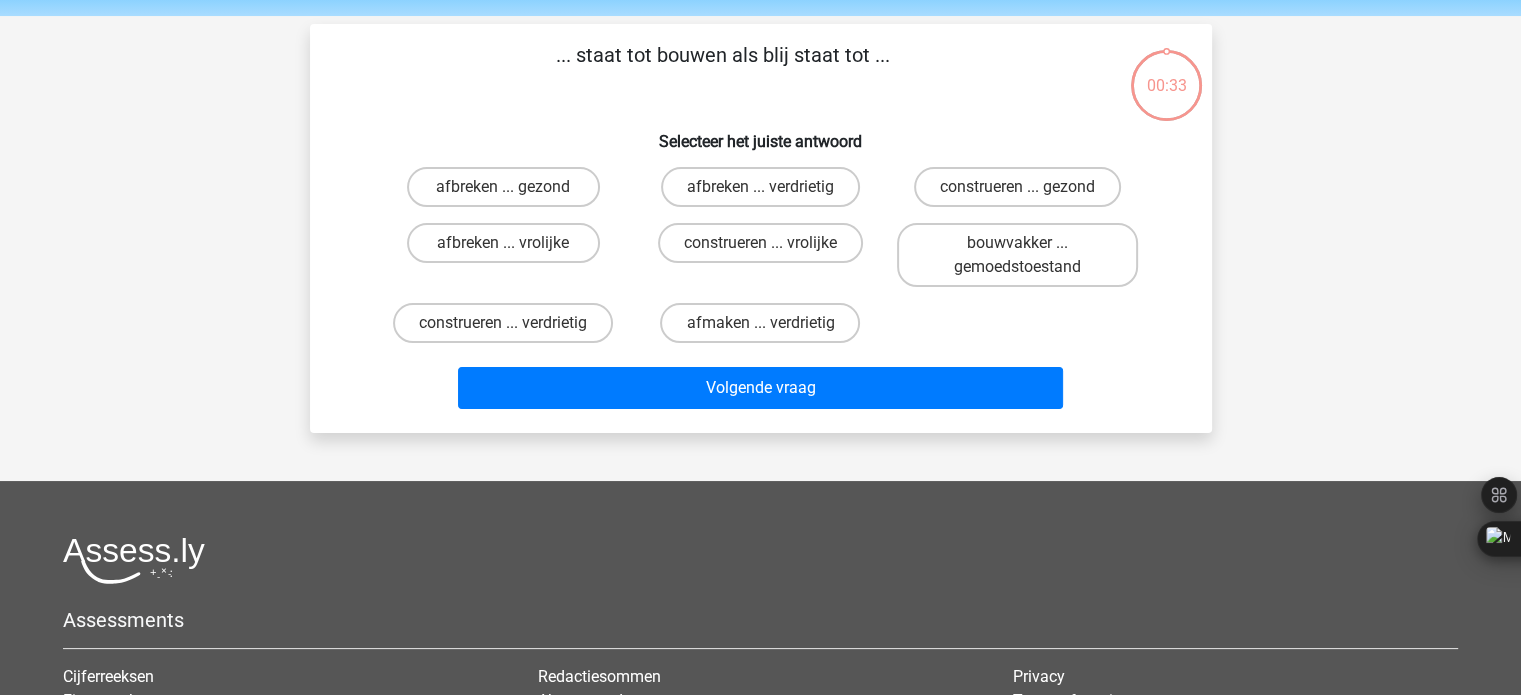scroll, scrollTop: 92, scrollLeft: 0, axis: vertical 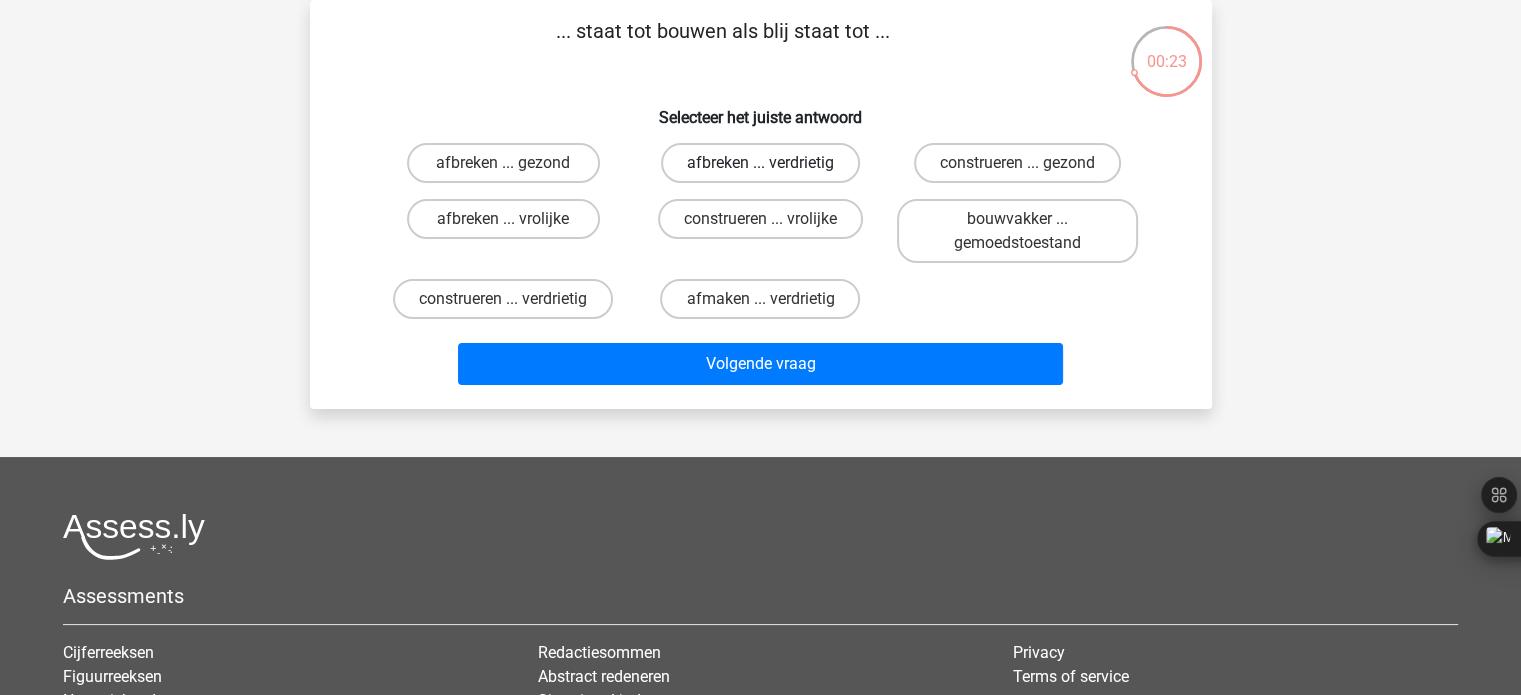 click on "afbreken ... verdrietig" at bounding box center (760, 163) 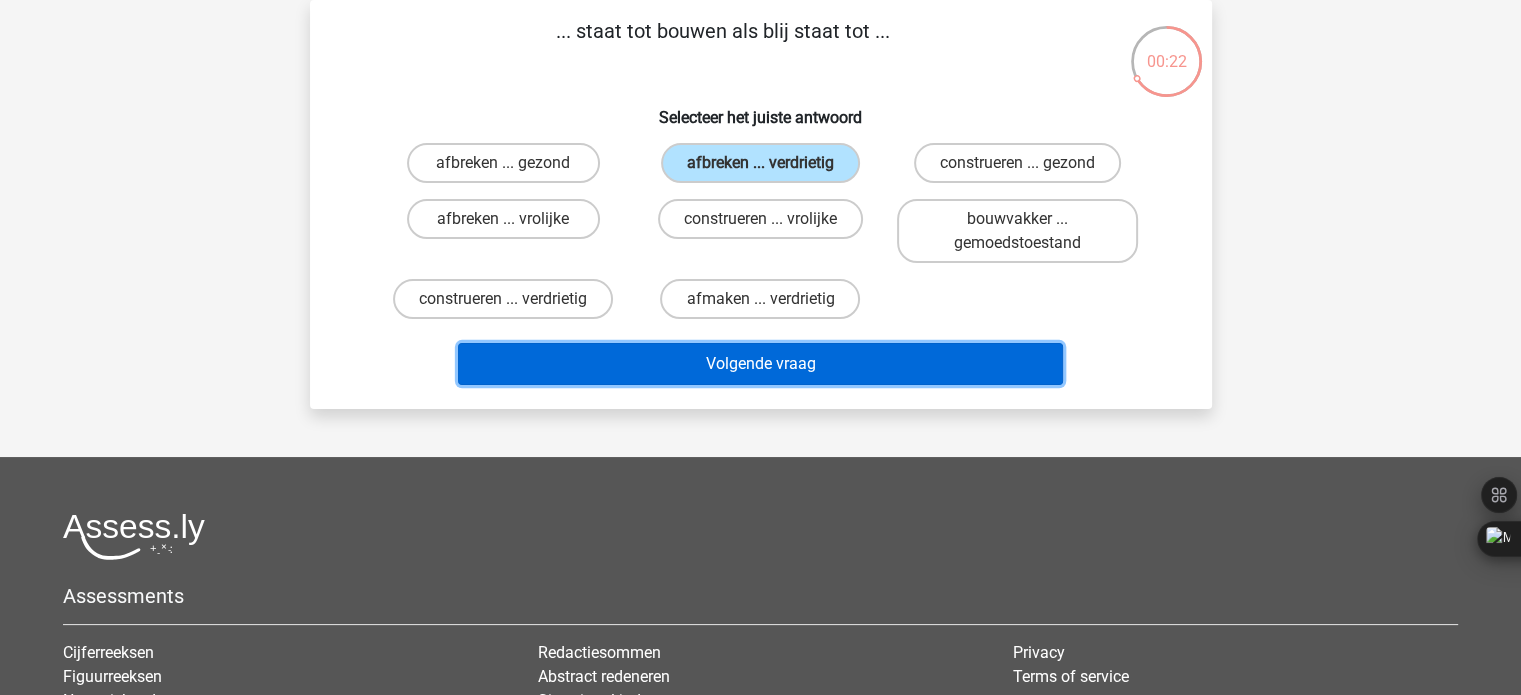 click on "Volgende vraag" at bounding box center [760, 364] 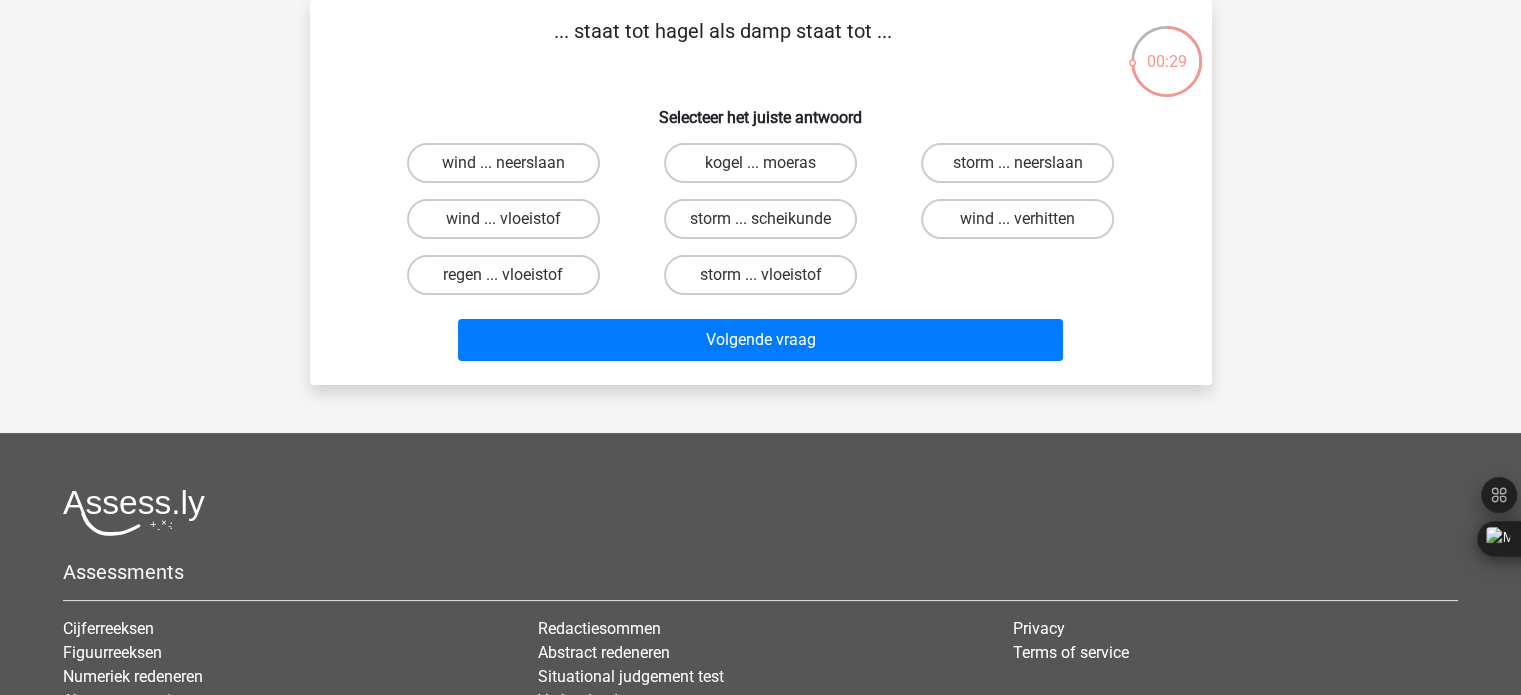 click on "regen ... vloeistof" at bounding box center (509, 281) 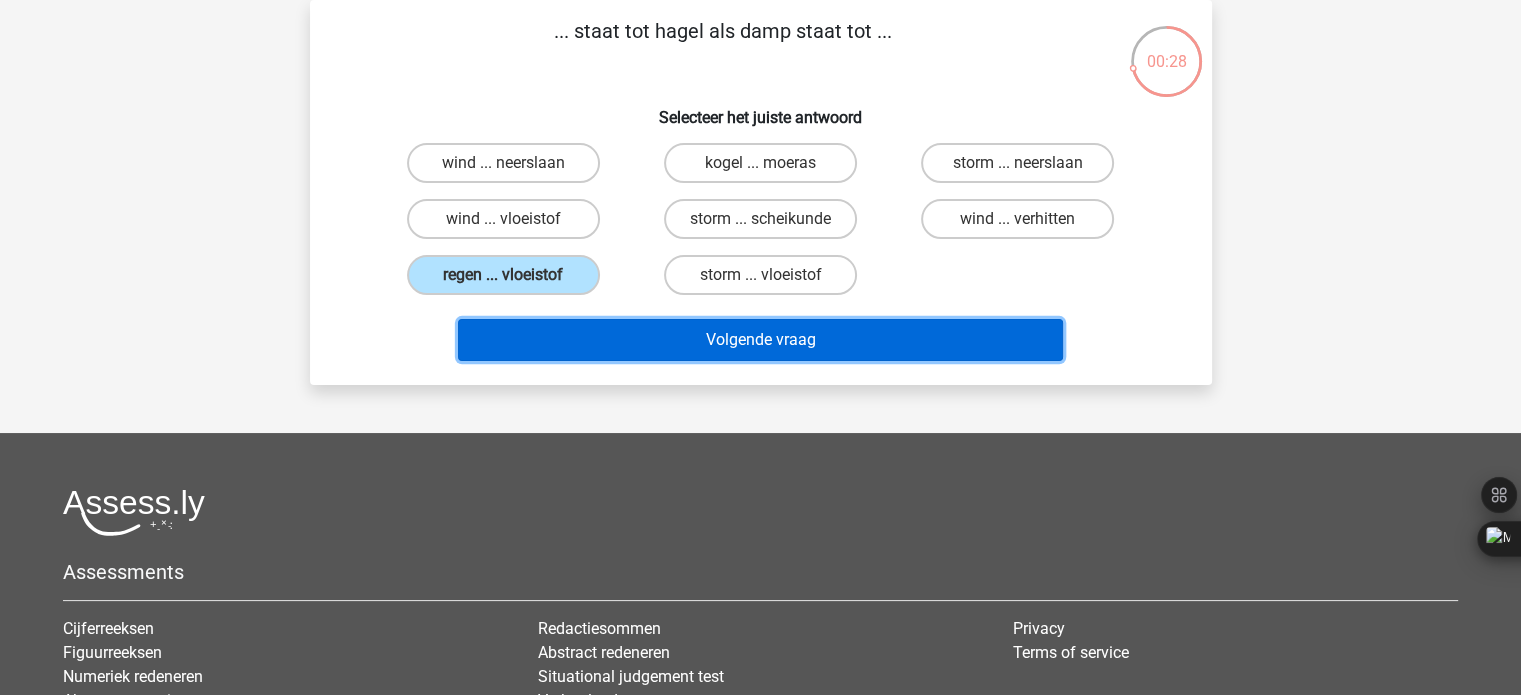 click on "Volgende vraag" at bounding box center [760, 340] 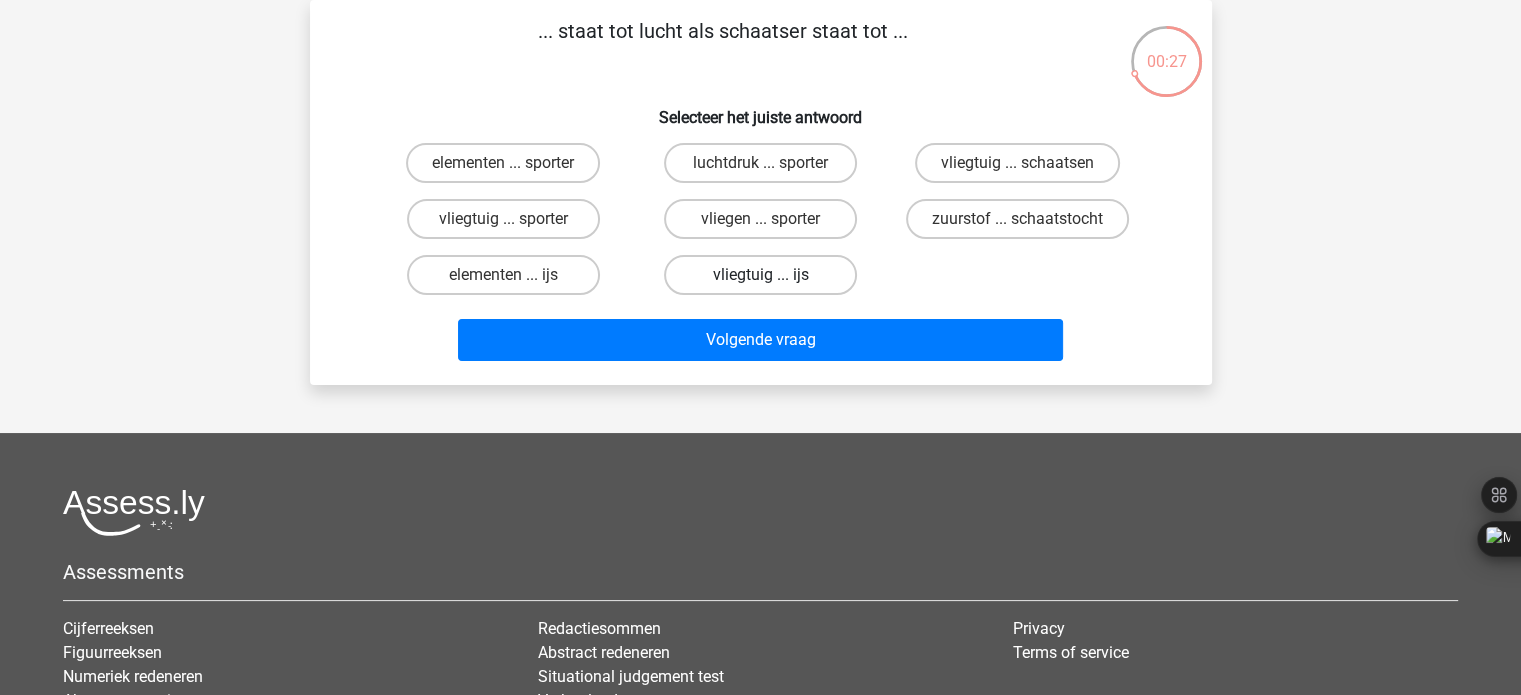click on "vliegtuig ... ijs" at bounding box center [760, 275] 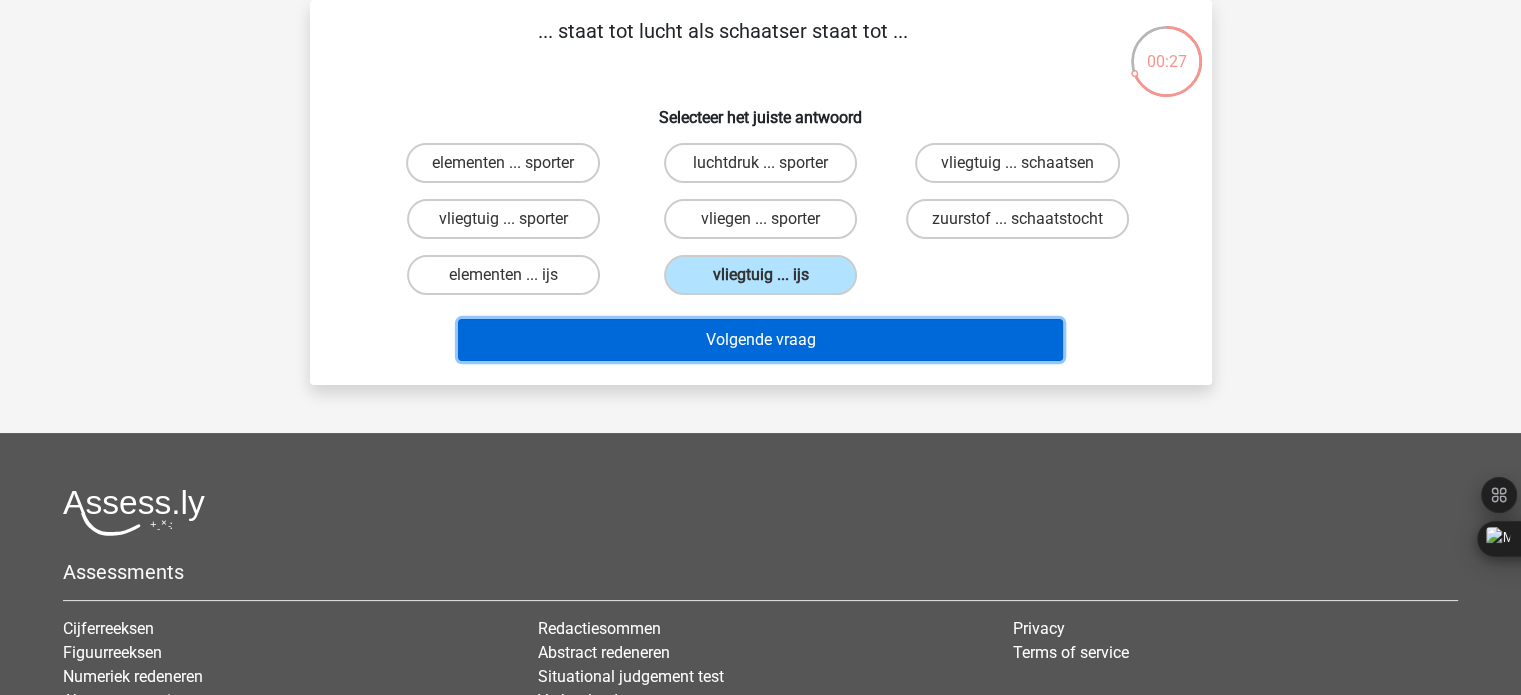 click on "Volgende vraag" at bounding box center (760, 340) 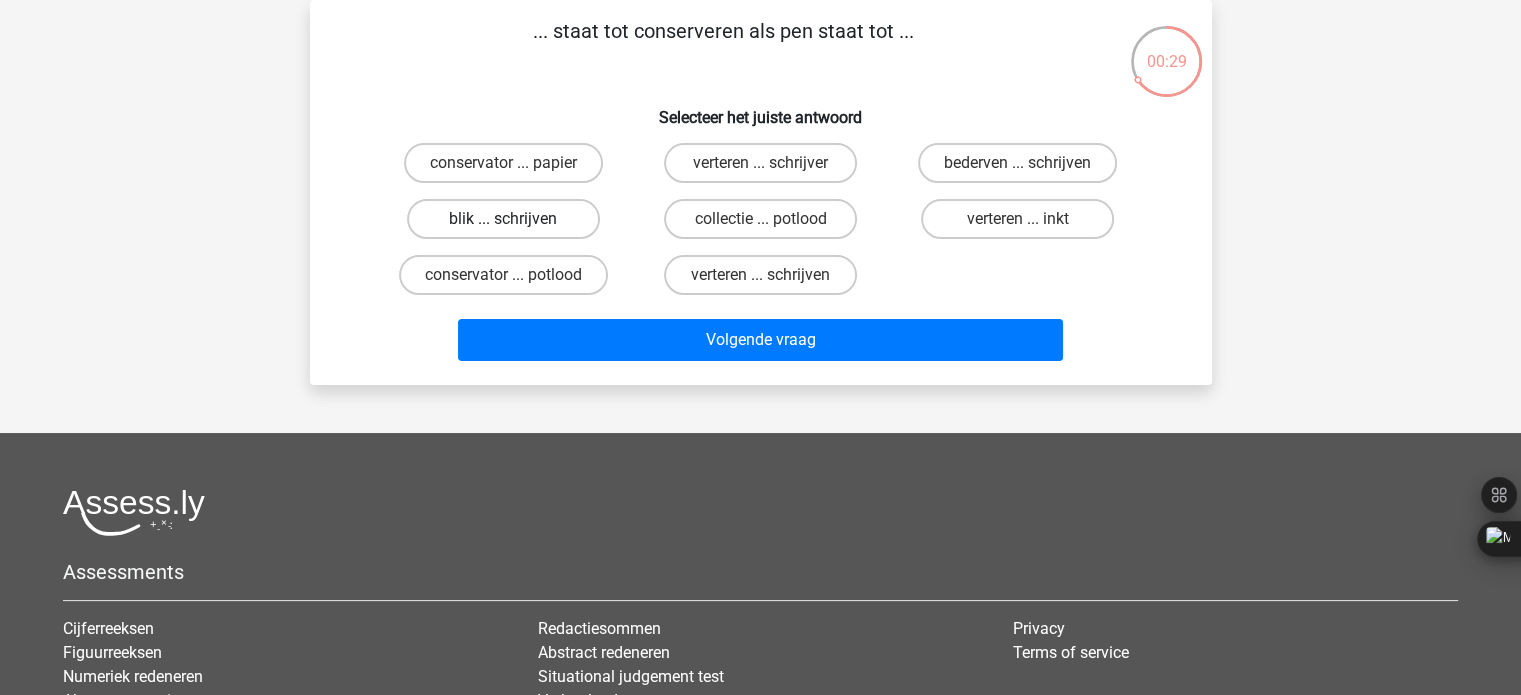 click on "blik ... schrijven" at bounding box center (503, 219) 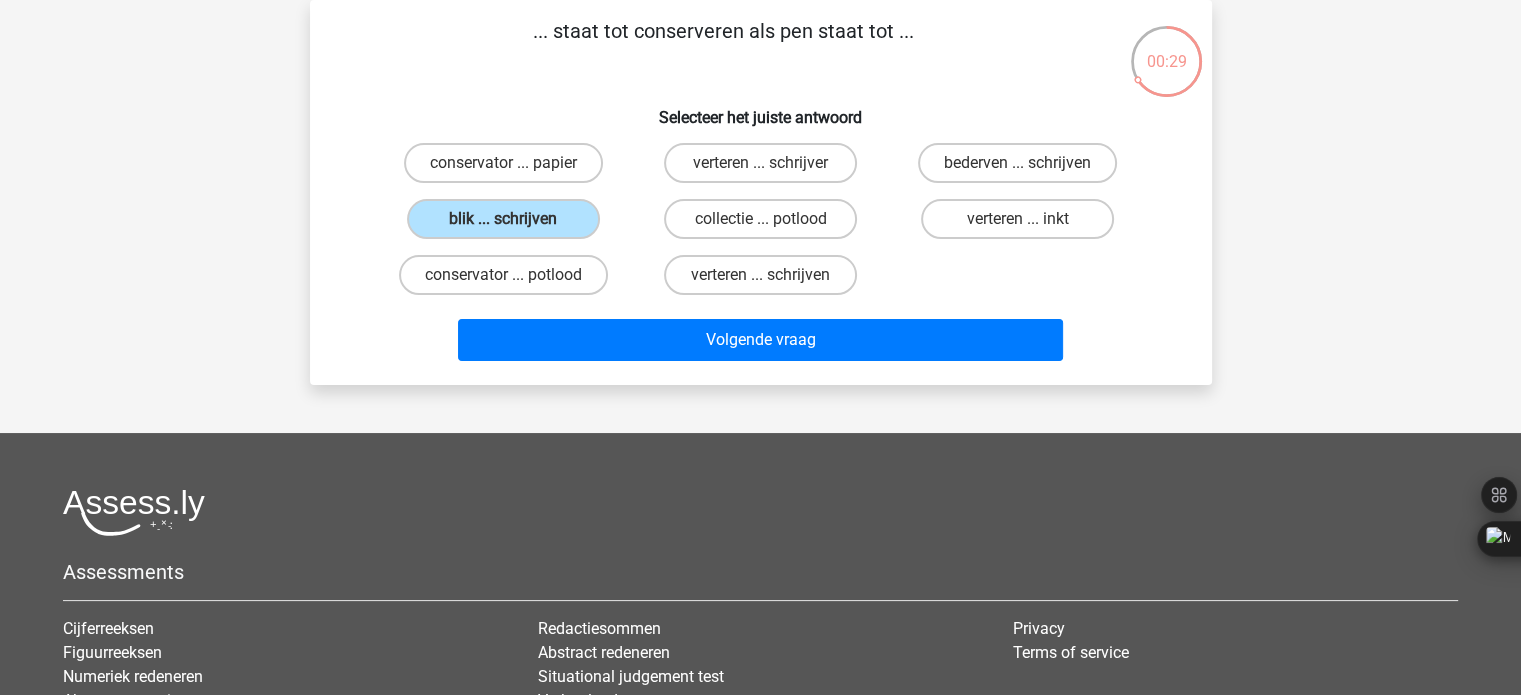 click on "Volgende vraag" at bounding box center [761, 336] 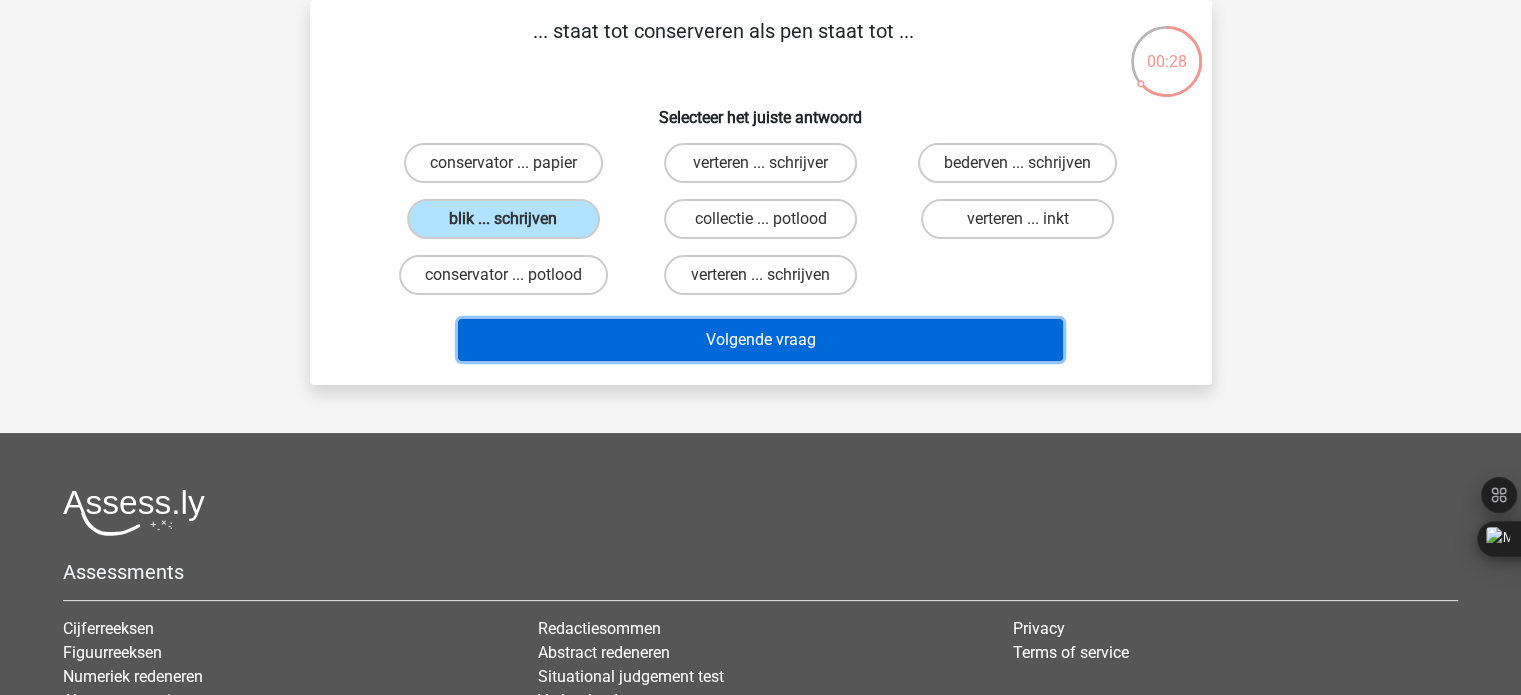 click on "Volgende vraag" at bounding box center [760, 340] 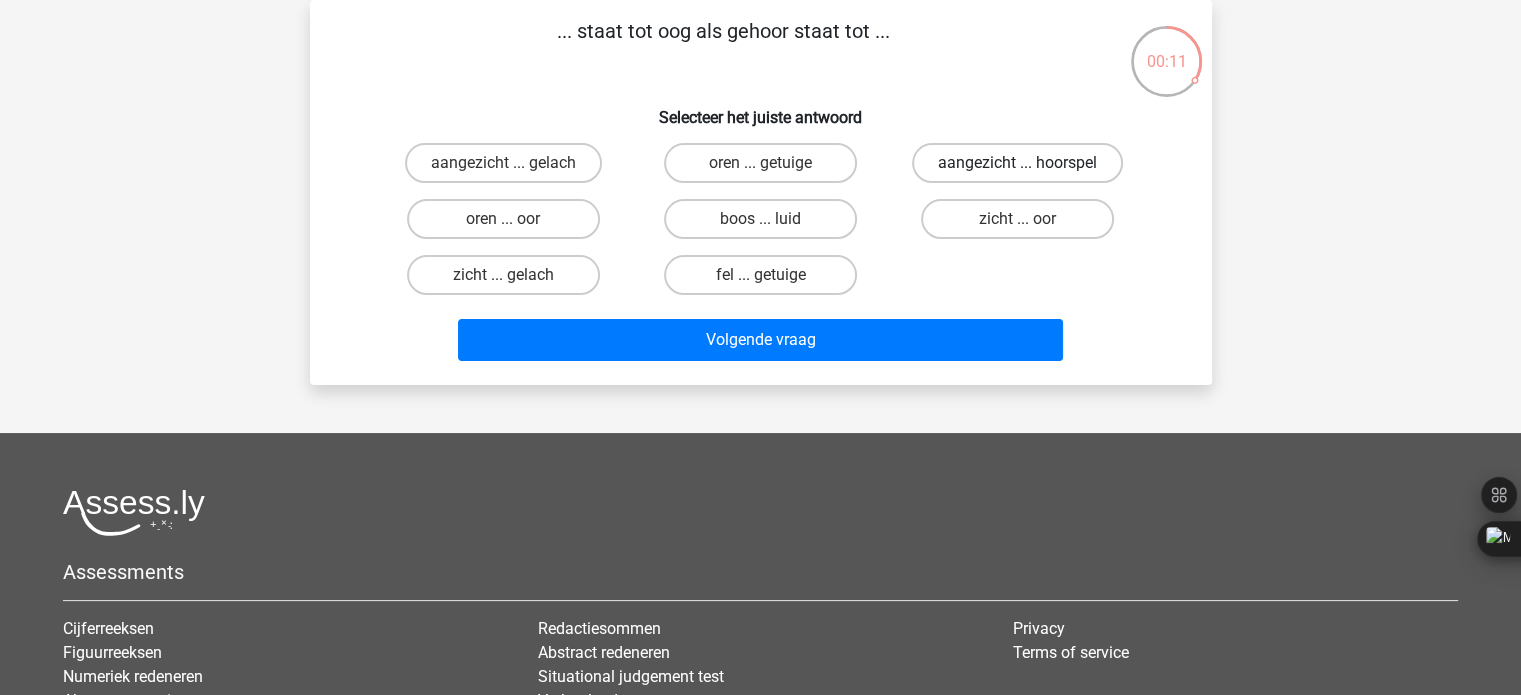 click on "aangezicht ... hoorspel" at bounding box center (1017, 163) 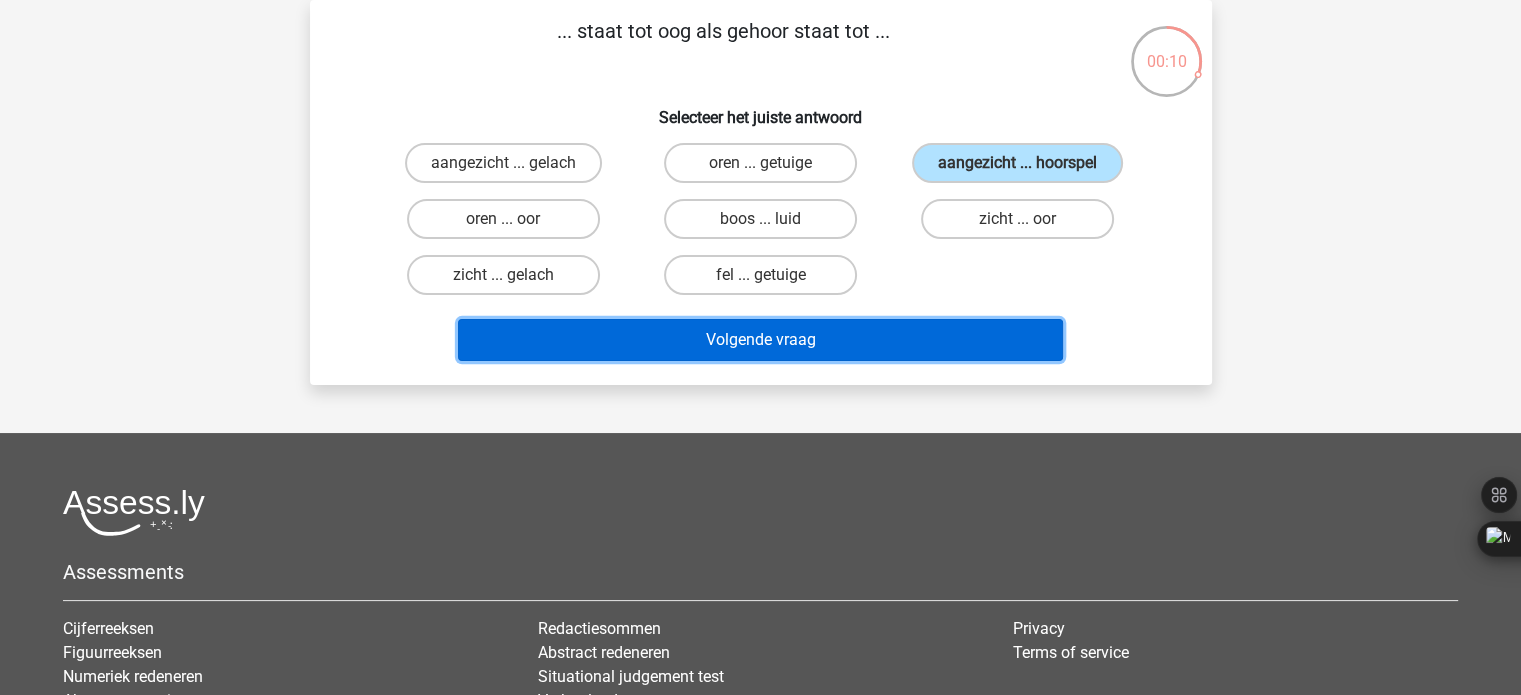 click on "Volgende vraag" at bounding box center (760, 340) 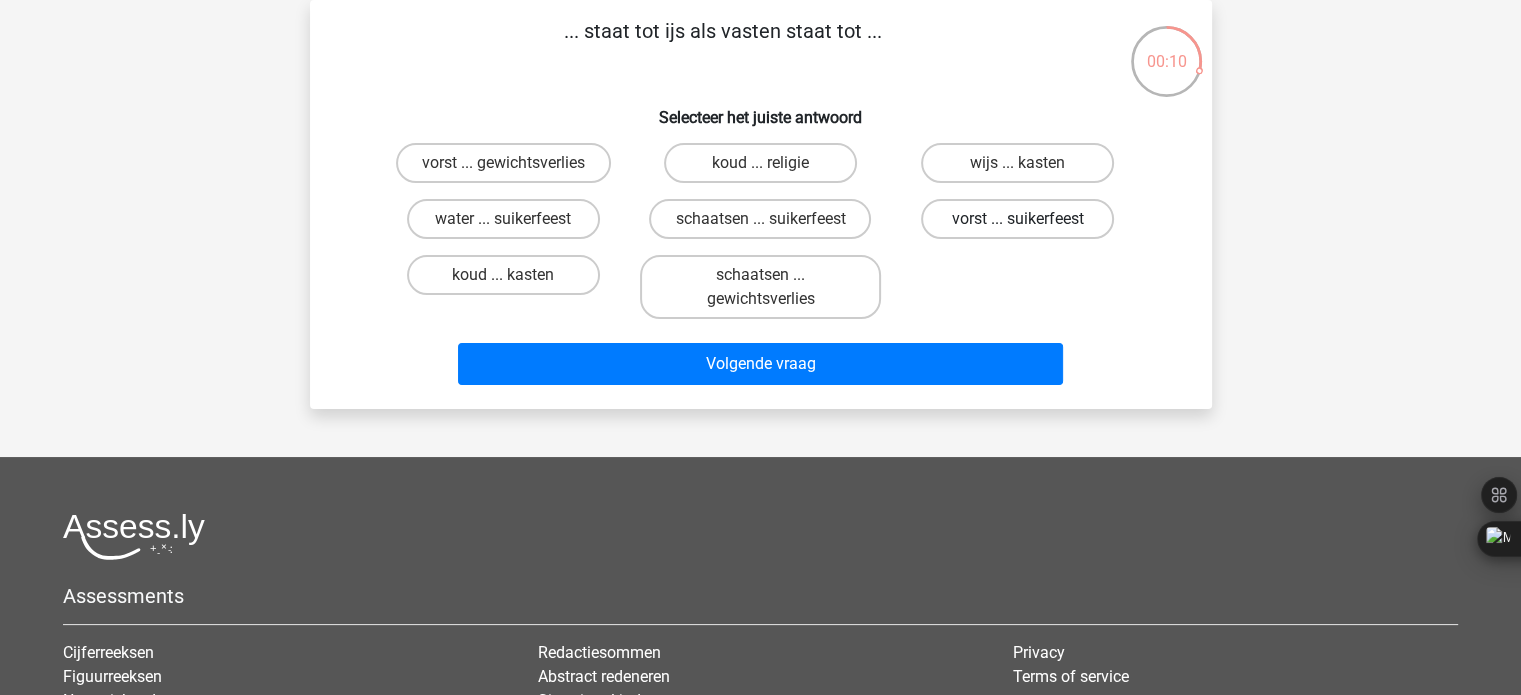 click on "vorst ... suikerfeest" at bounding box center (1017, 219) 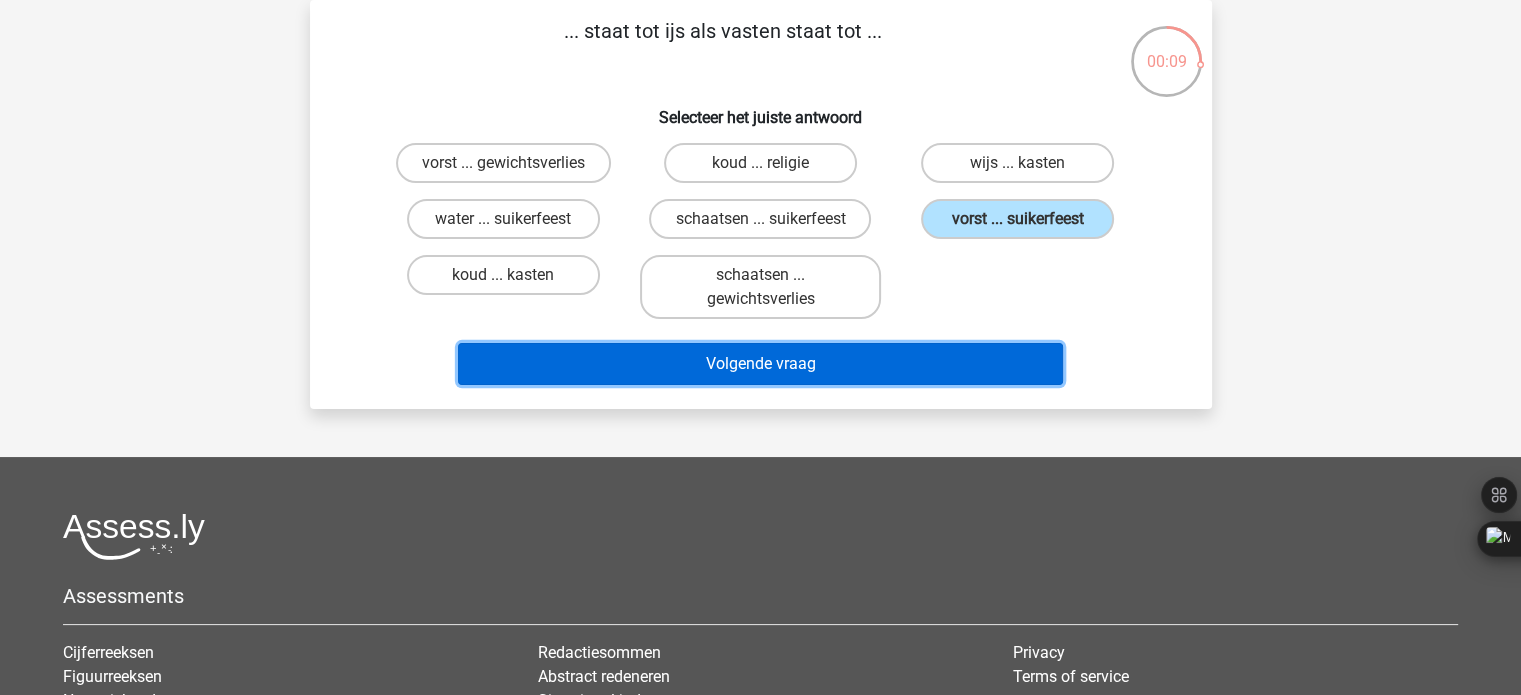 click on "Volgende vraag" at bounding box center (760, 364) 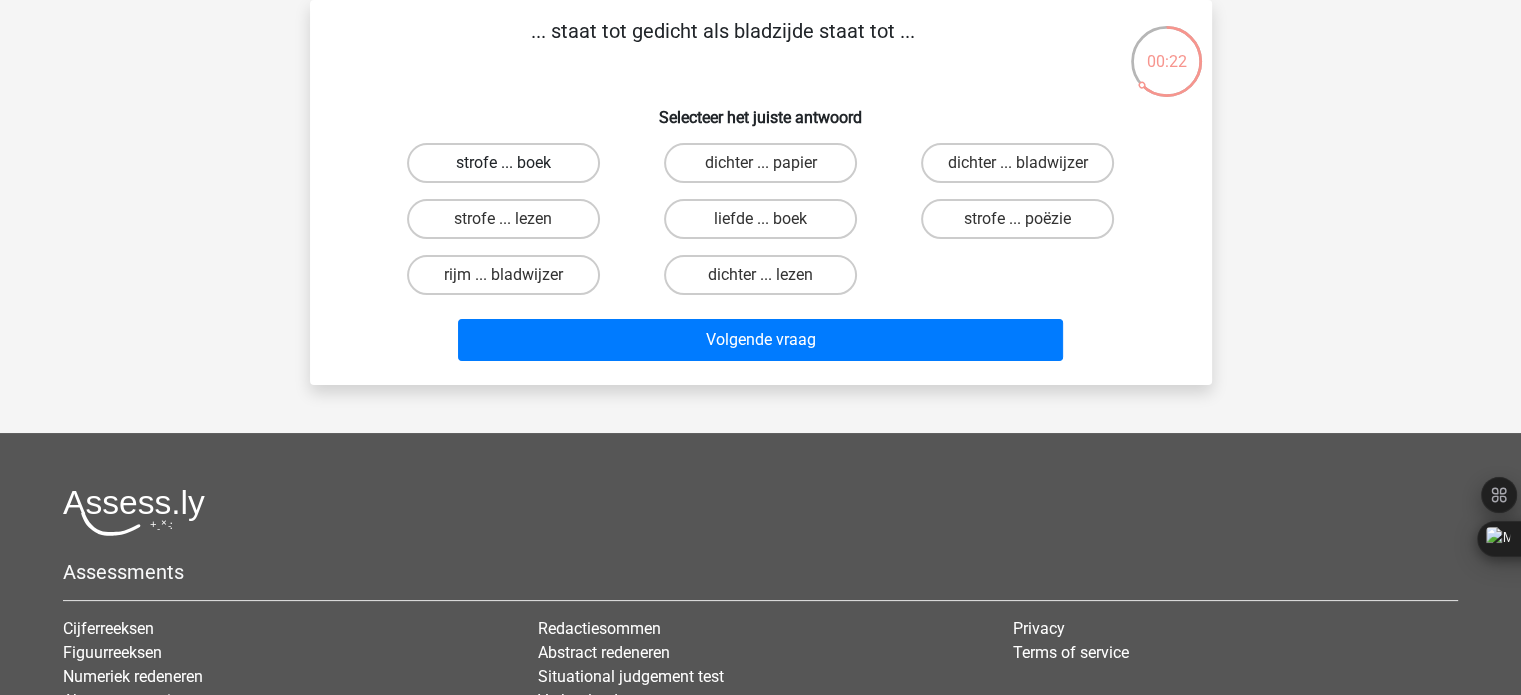 click on "strofe ... boek" at bounding box center [503, 163] 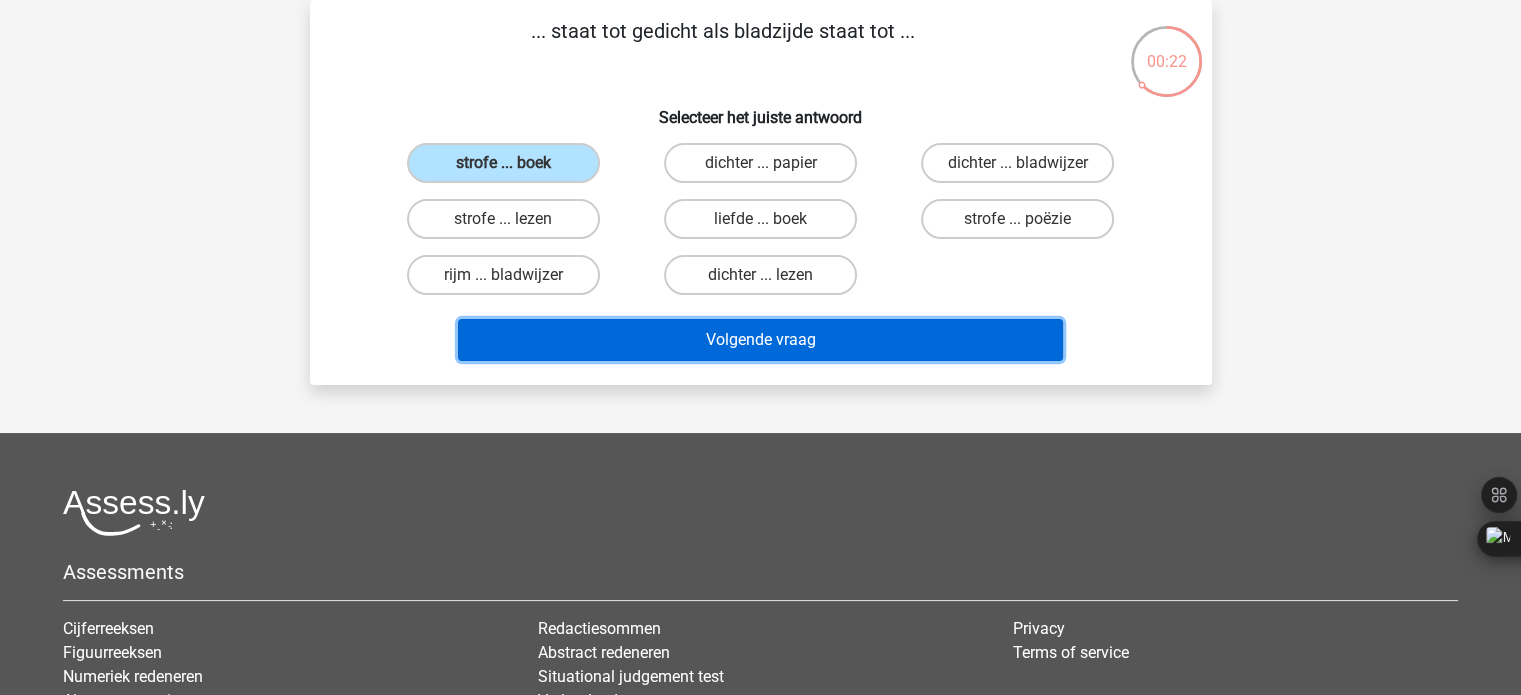 click on "Volgende vraag" at bounding box center [760, 340] 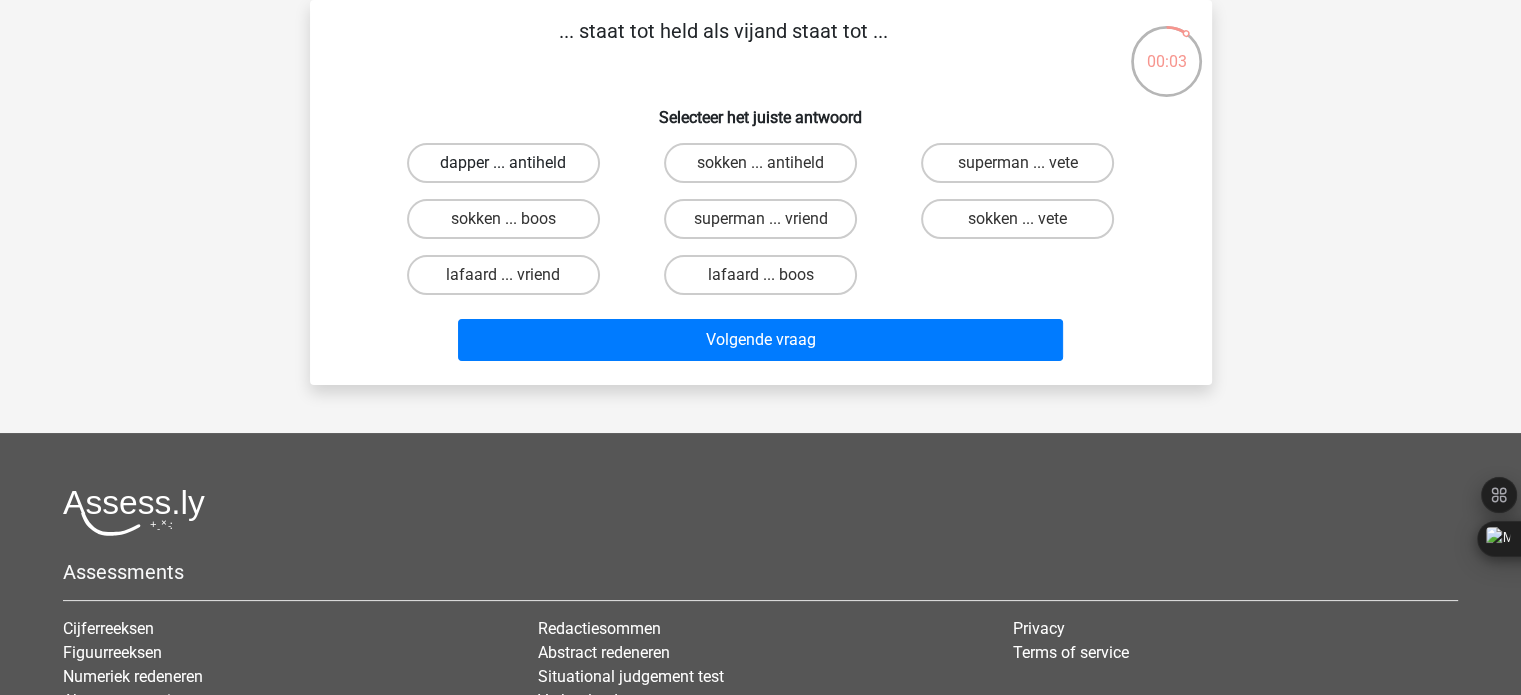click on "dapper ... antiheld" at bounding box center [503, 163] 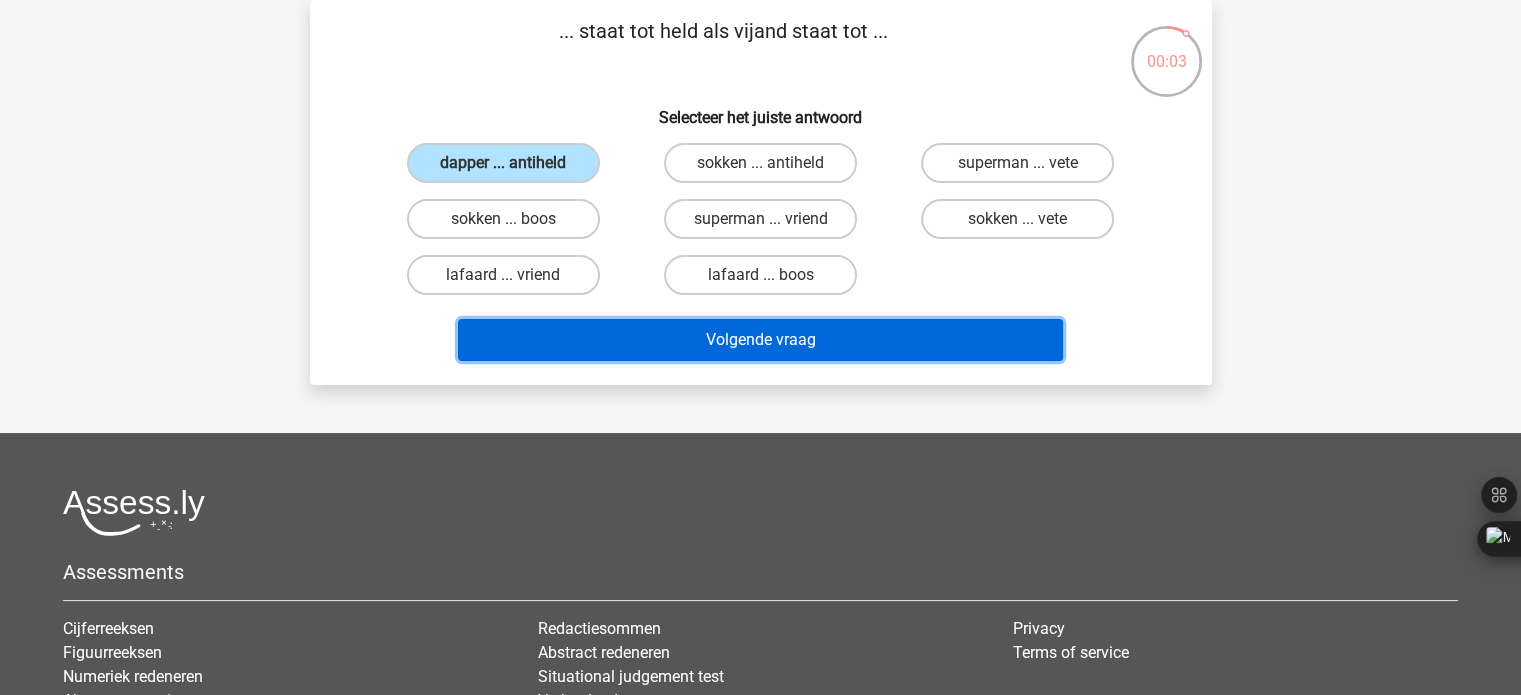 click on "Volgende vraag" at bounding box center [760, 340] 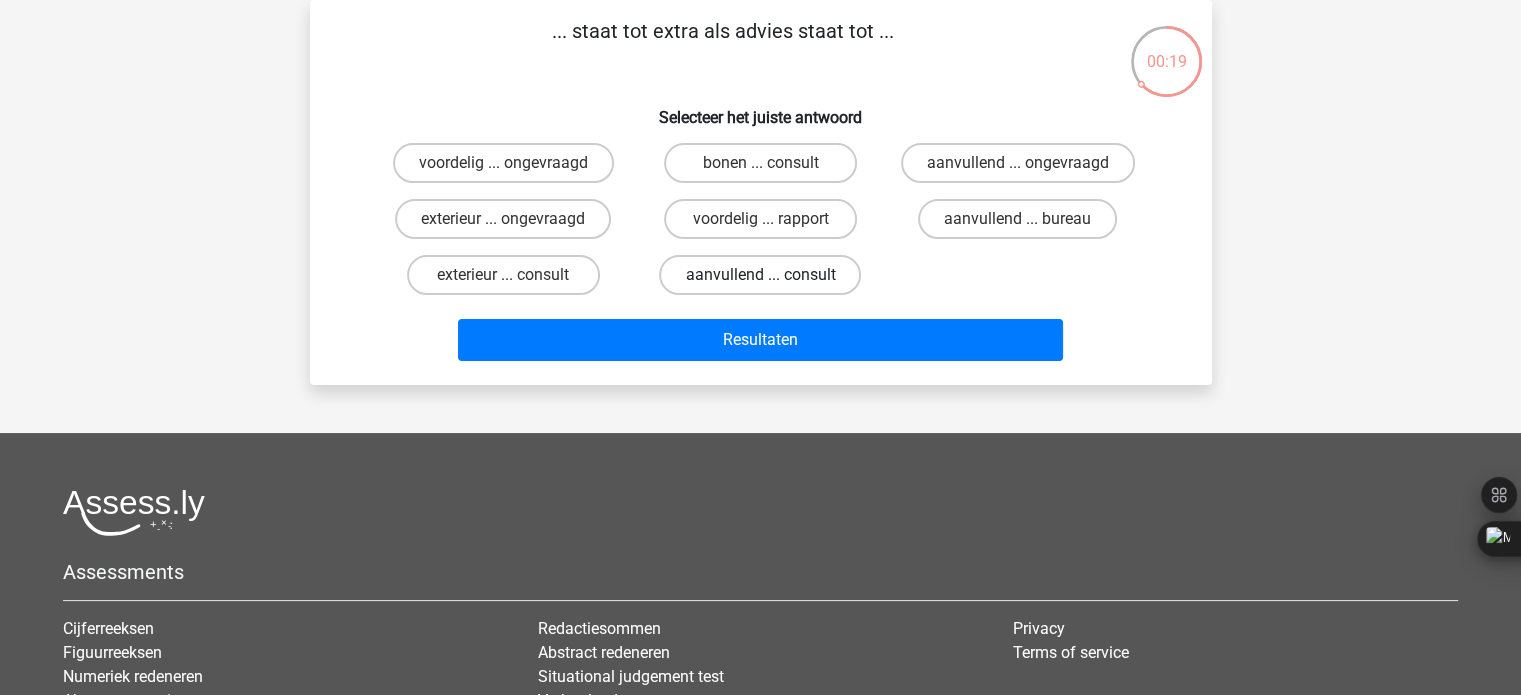 click on "aanvullend ... consult" at bounding box center (760, 275) 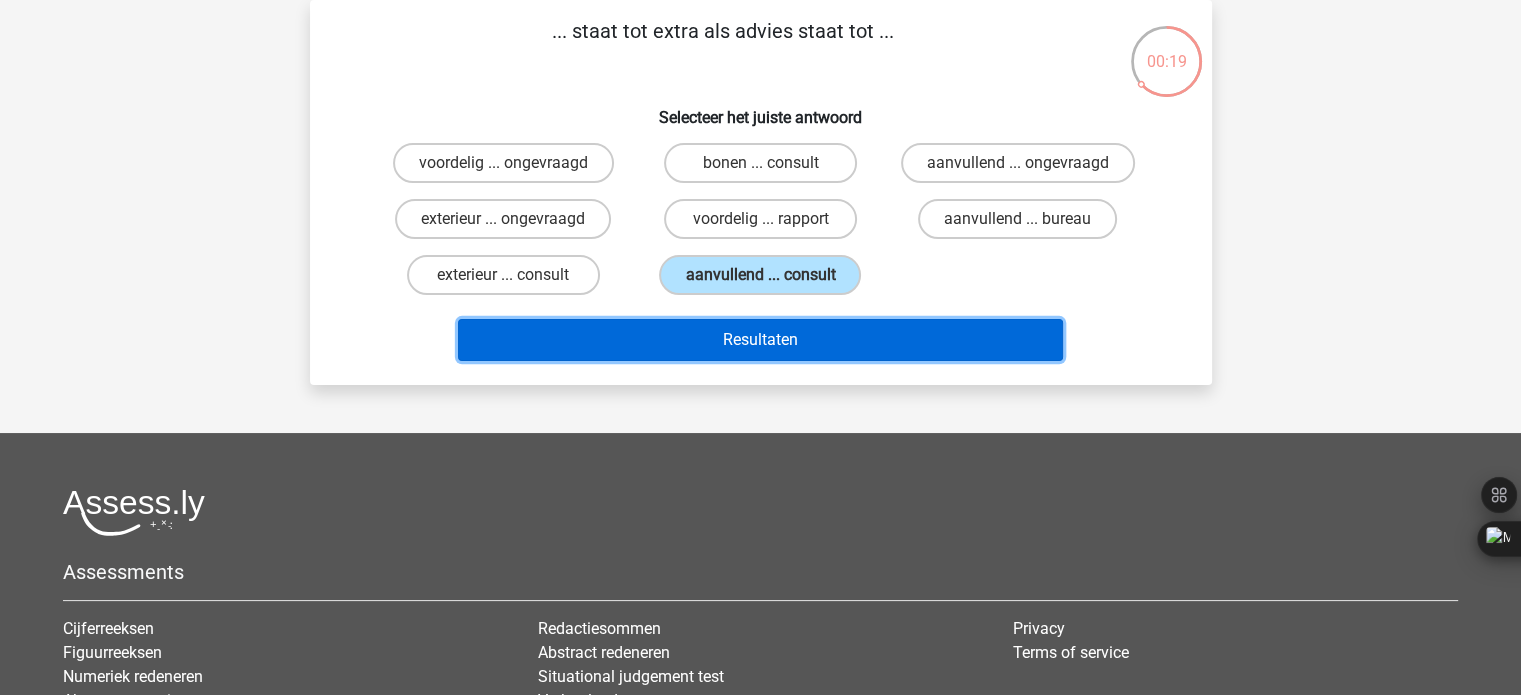 click on "Resultaten" at bounding box center [760, 340] 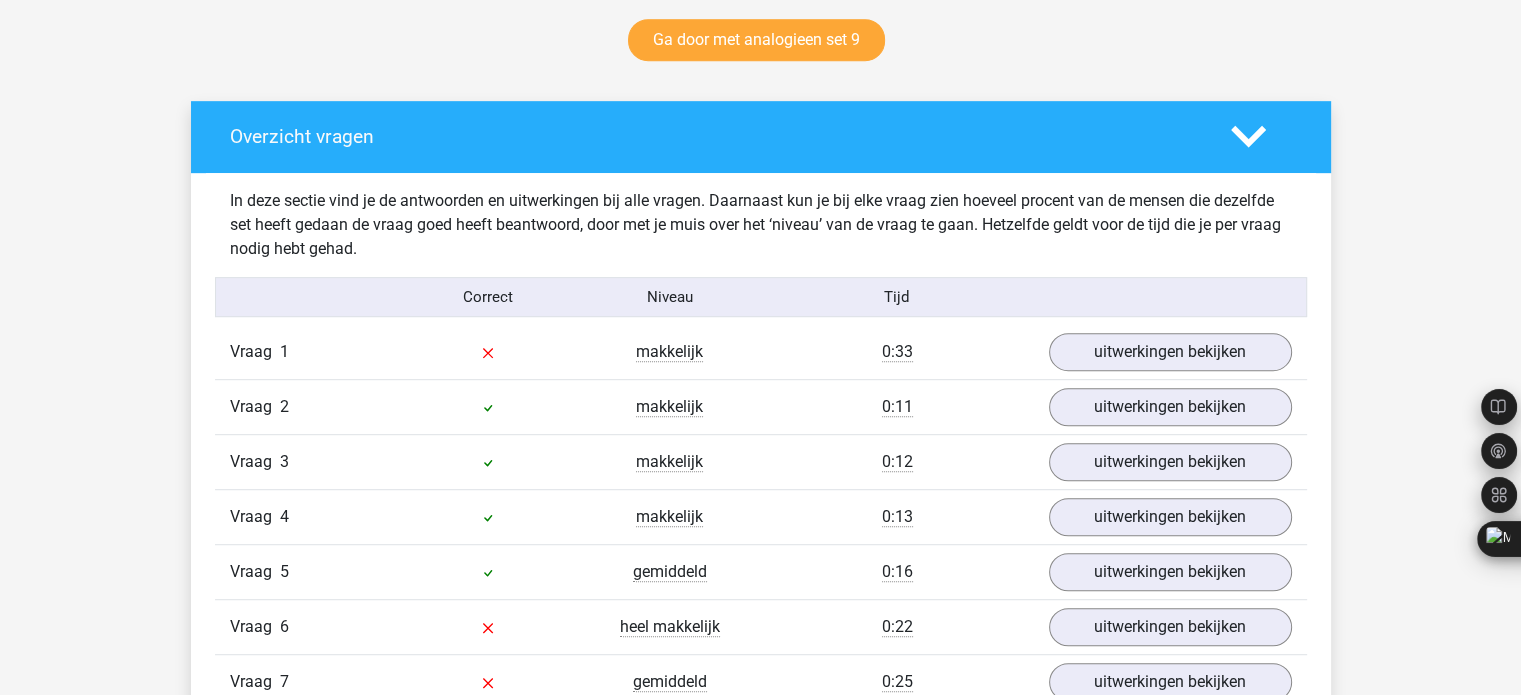 scroll, scrollTop: 1066, scrollLeft: 0, axis: vertical 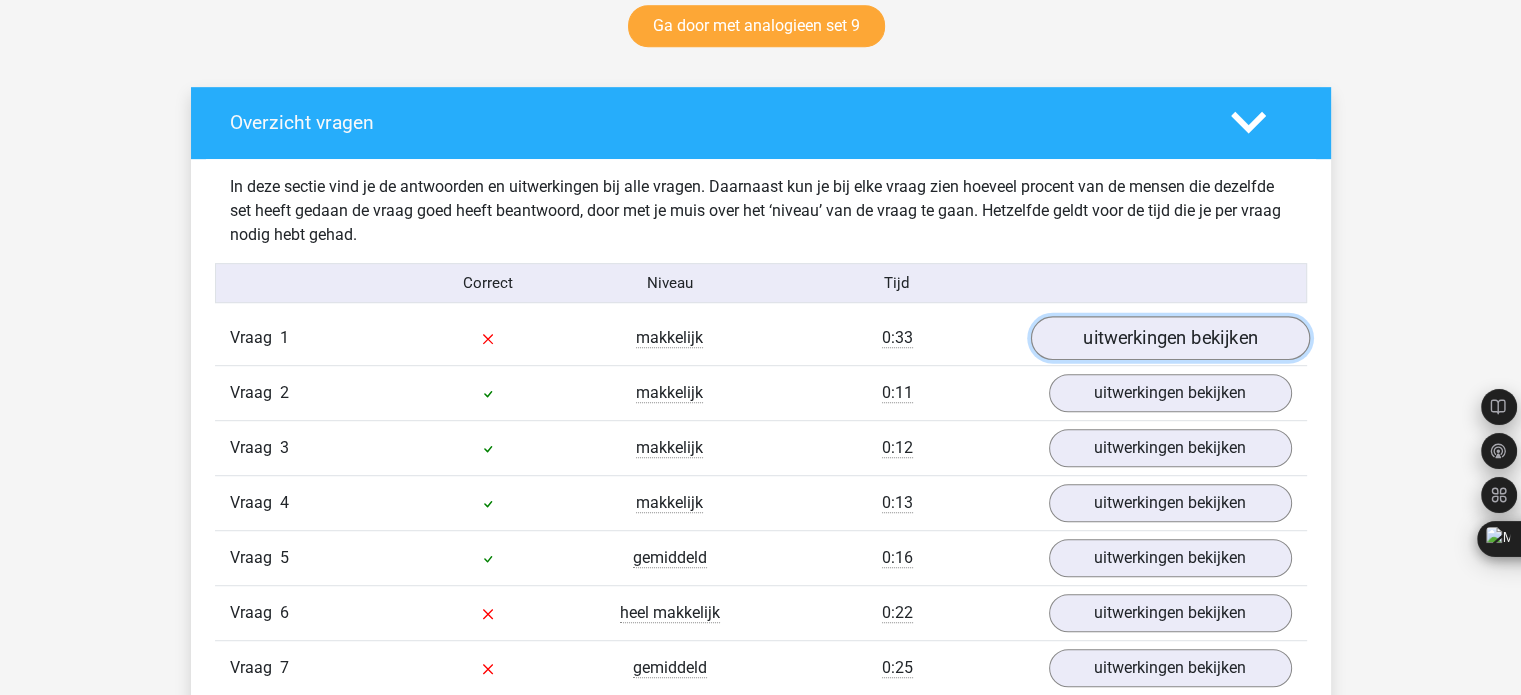 click on "uitwerkingen bekijken" at bounding box center (1169, 339) 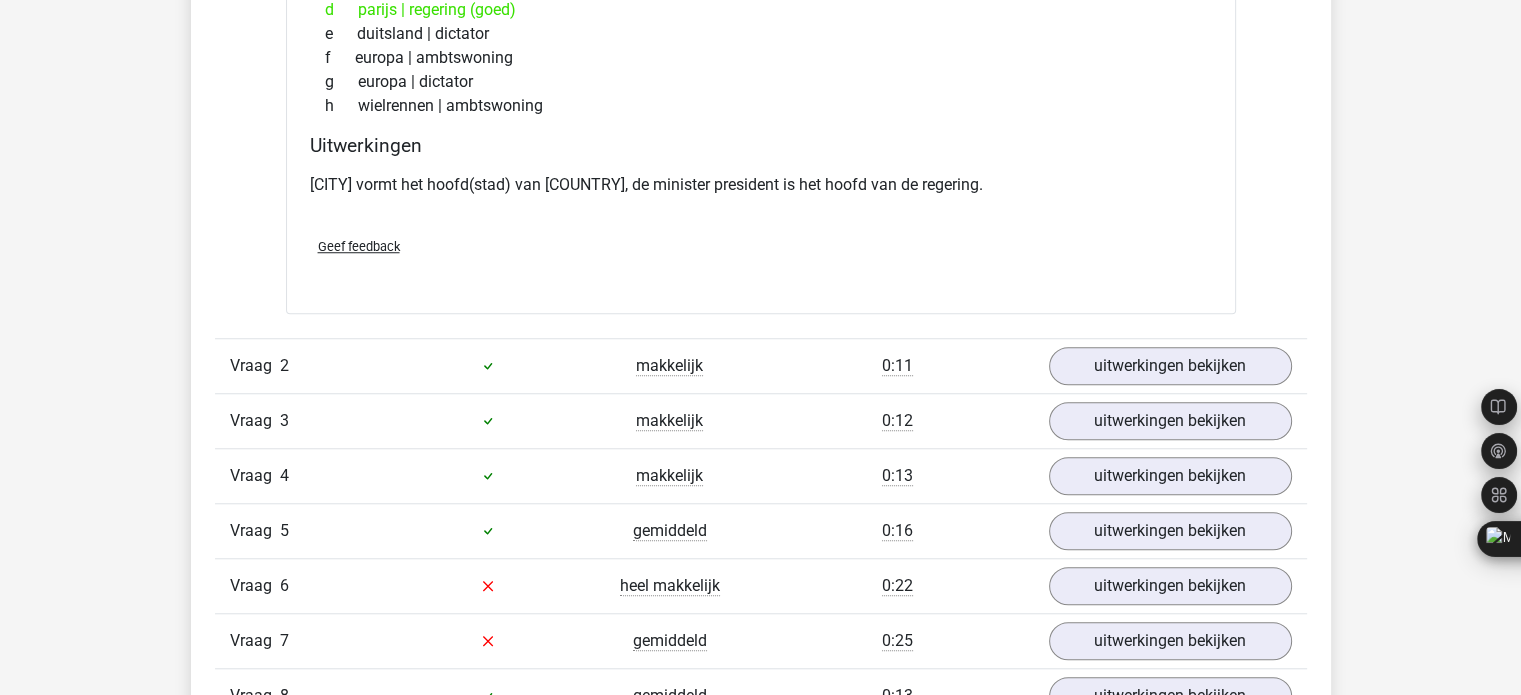 scroll, scrollTop: 1600, scrollLeft: 0, axis: vertical 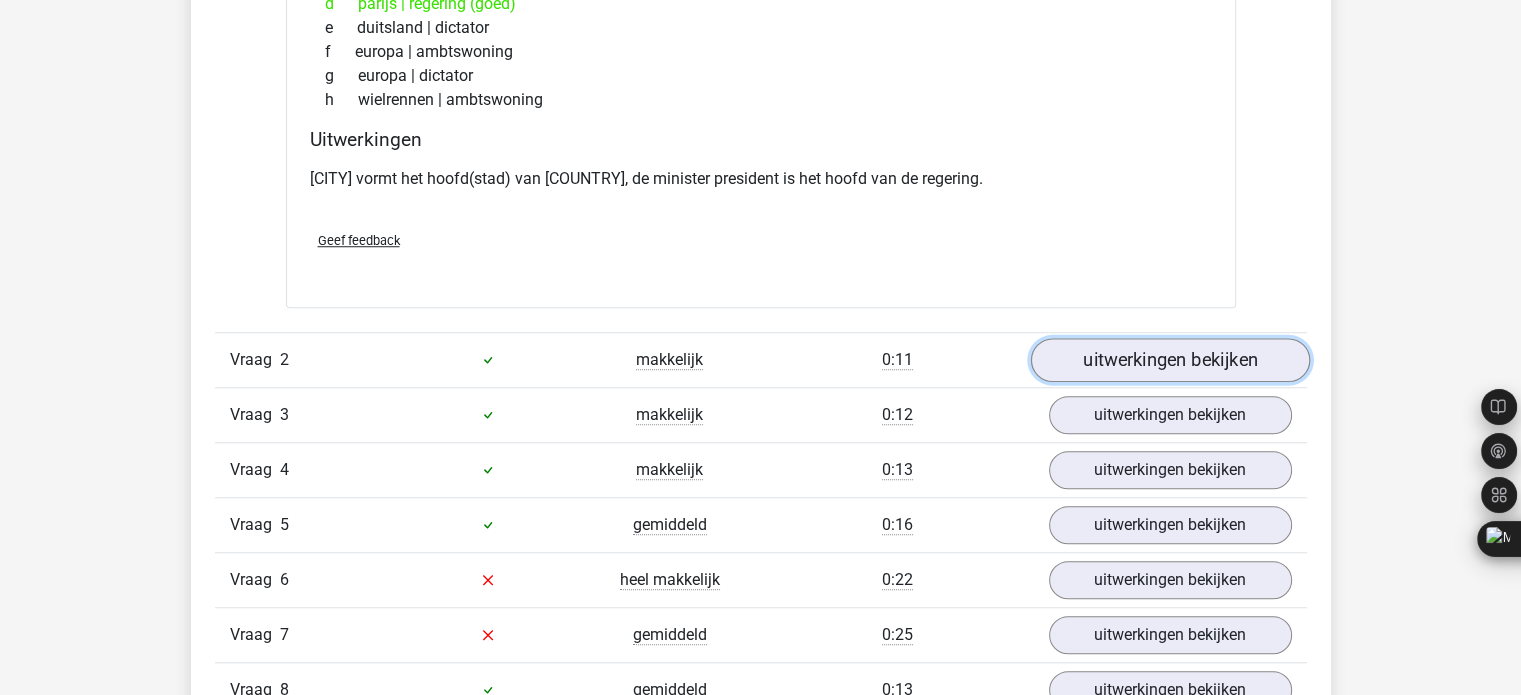 click on "uitwerkingen bekijken" at bounding box center [1169, 360] 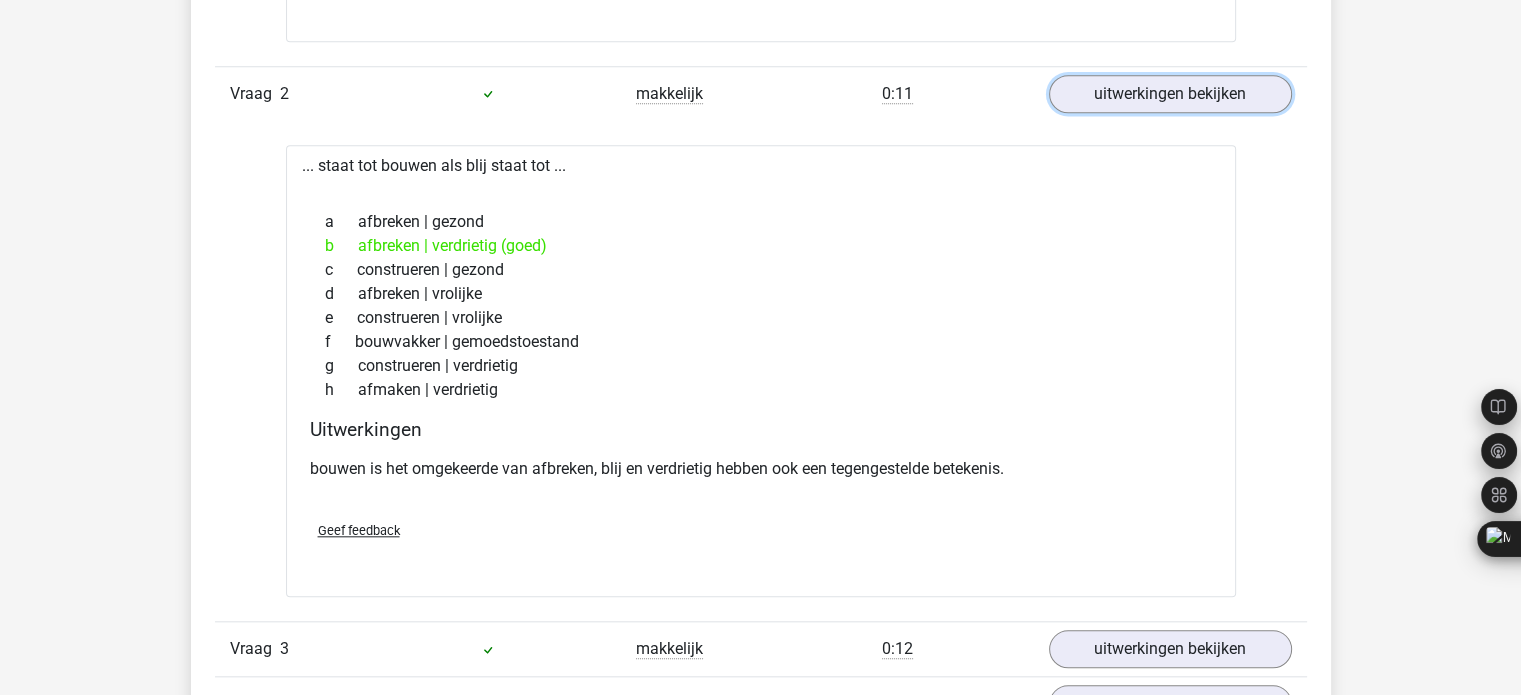 scroll, scrollTop: 2133, scrollLeft: 0, axis: vertical 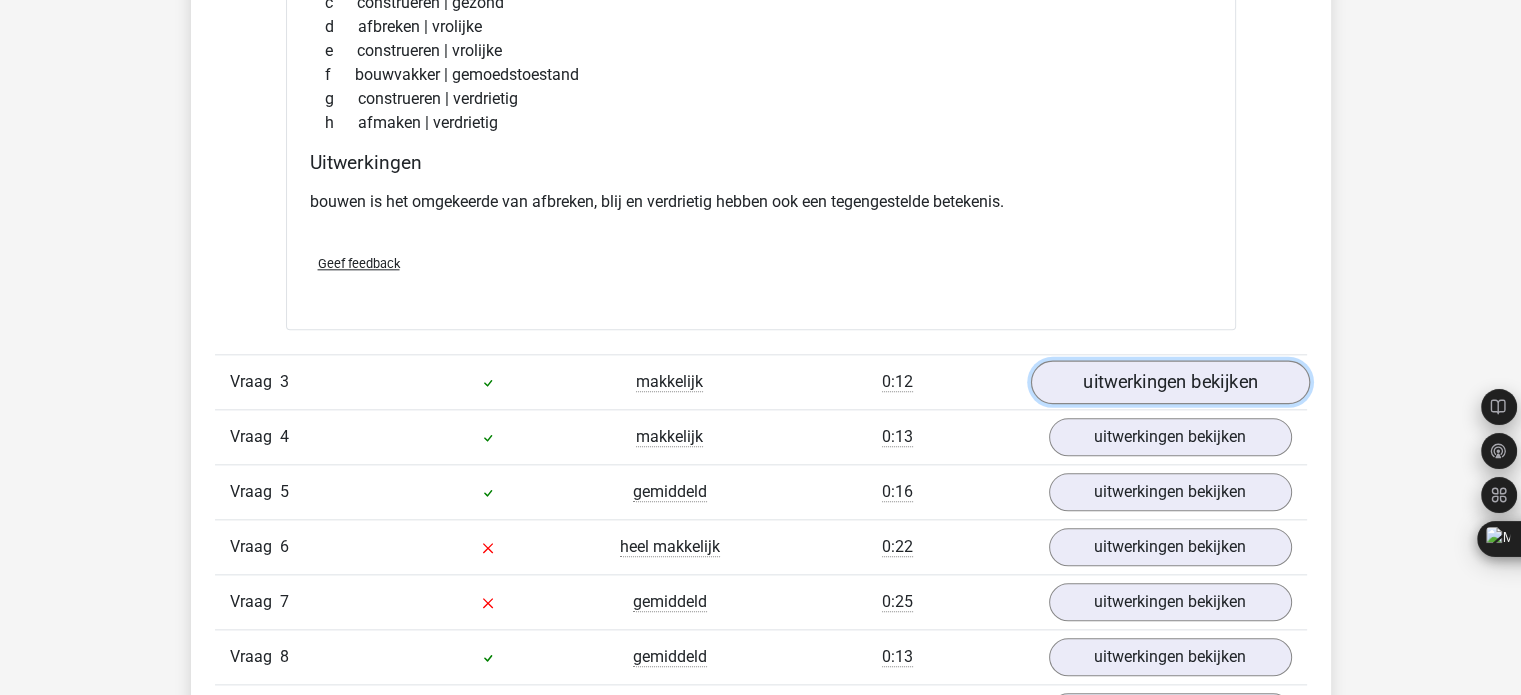 click on "uitwerkingen bekijken" at bounding box center [1169, 382] 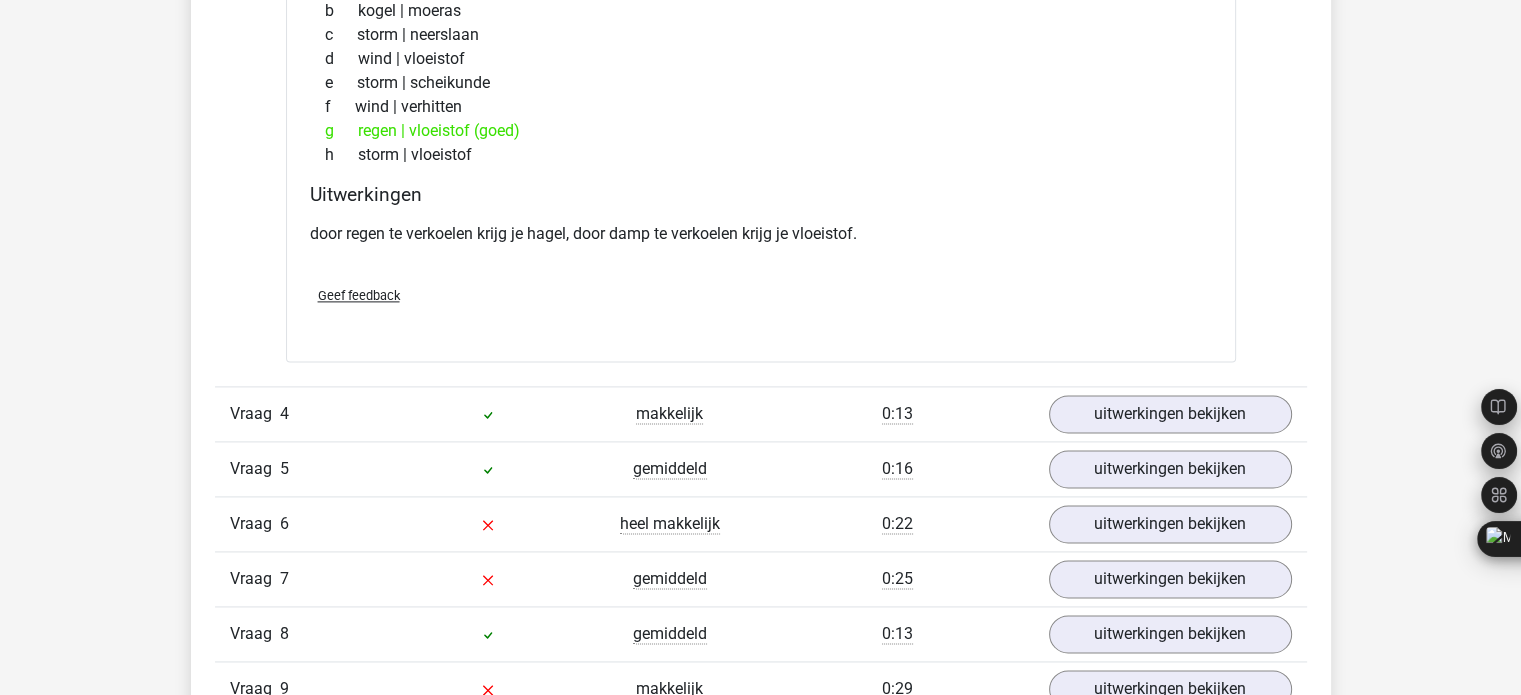 scroll, scrollTop: 2666, scrollLeft: 0, axis: vertical 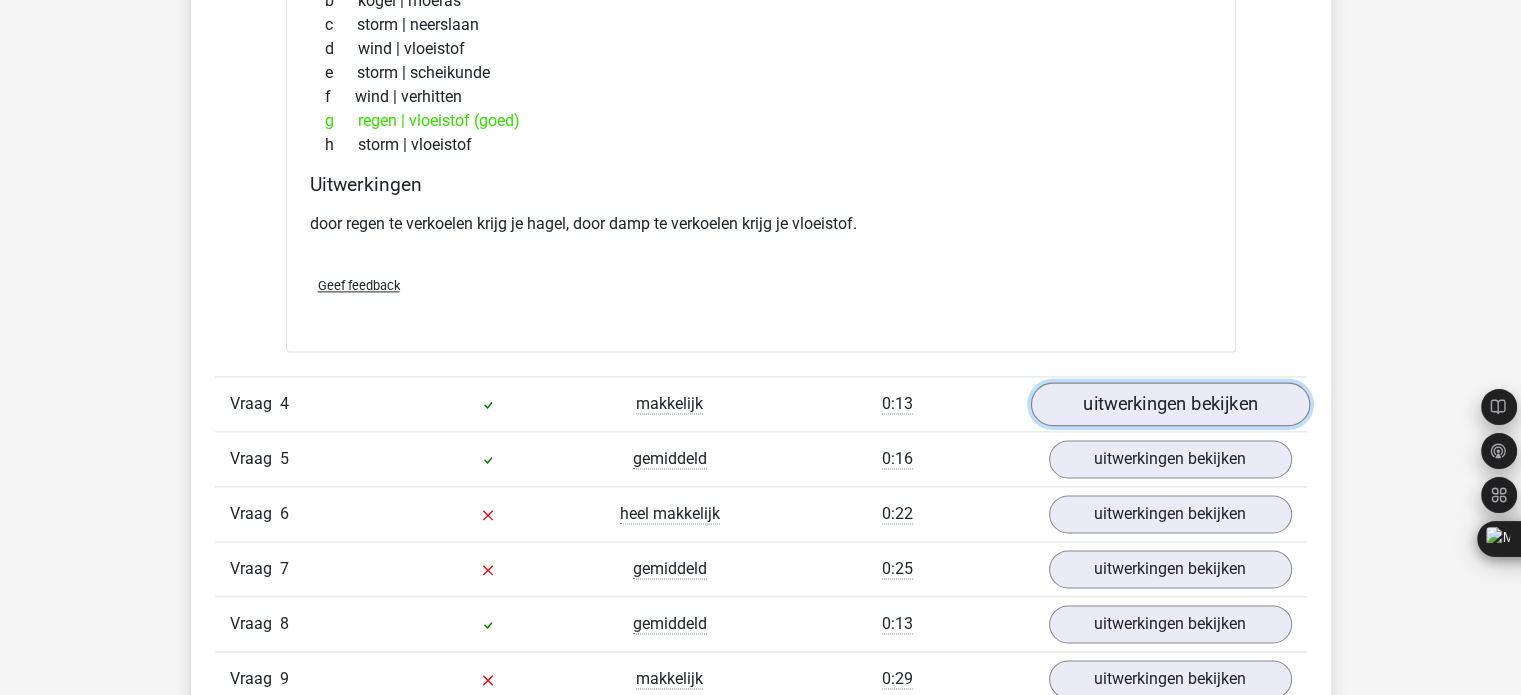 click on "uitwerkingen bekijken" at bounding box center [1169, 404] 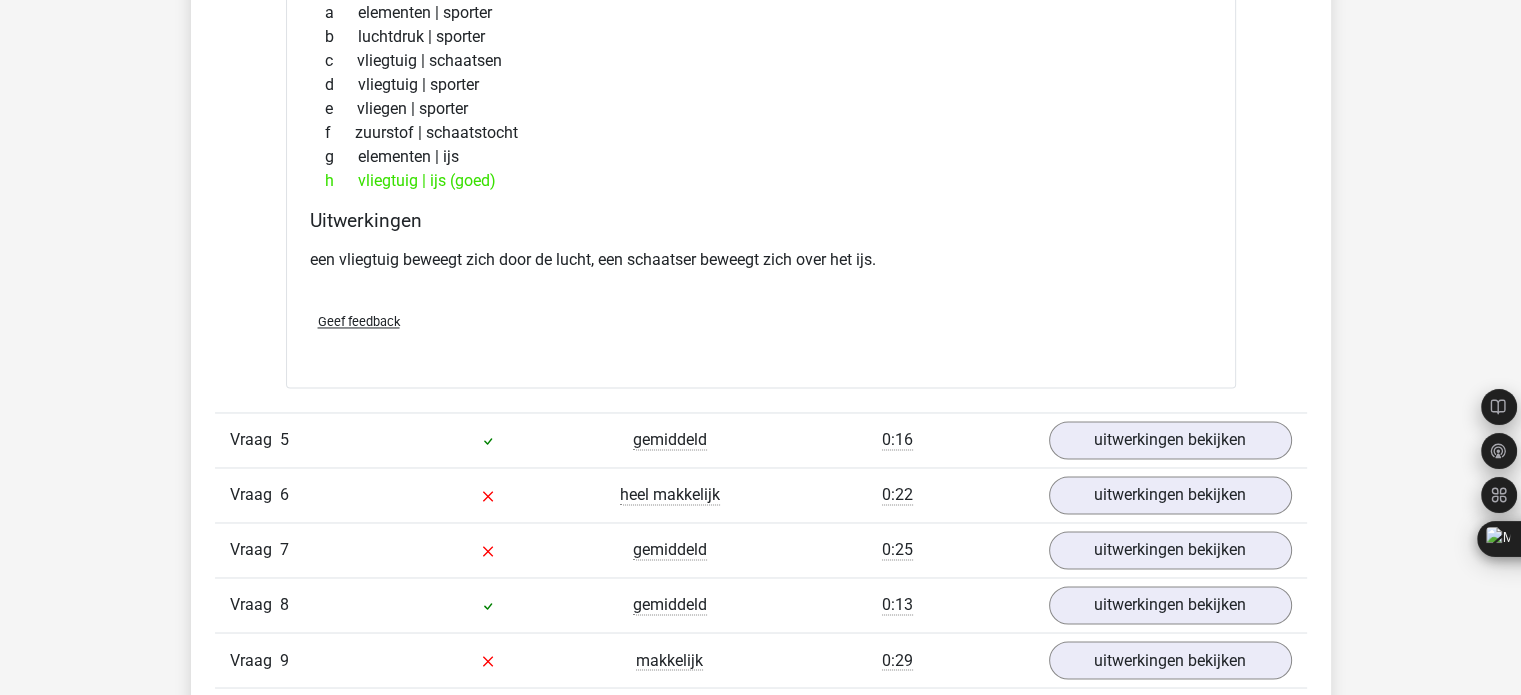 scroll, scrollTop: 3200, scrollLeft: 0, axis: vertical 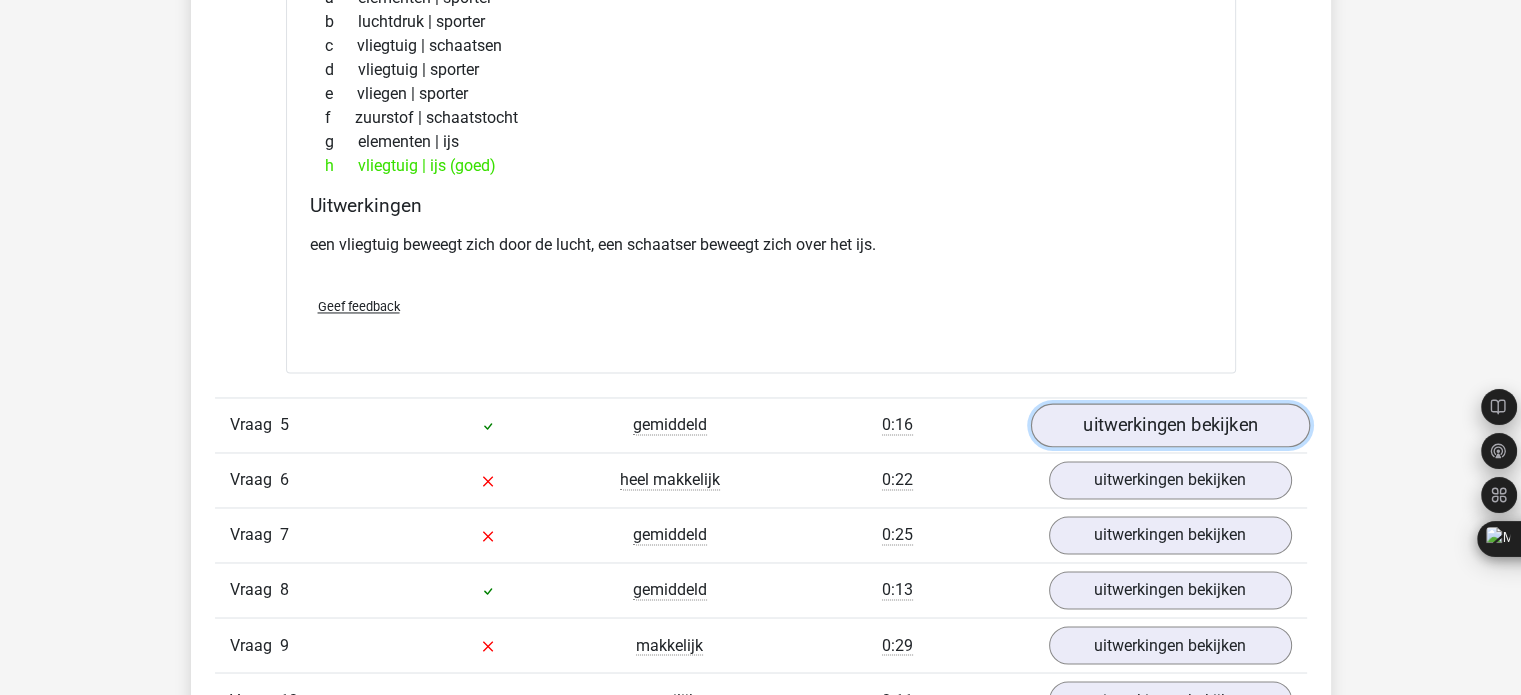 click on "uitwerkingen bekijken" at bounding box center (1169, 425) 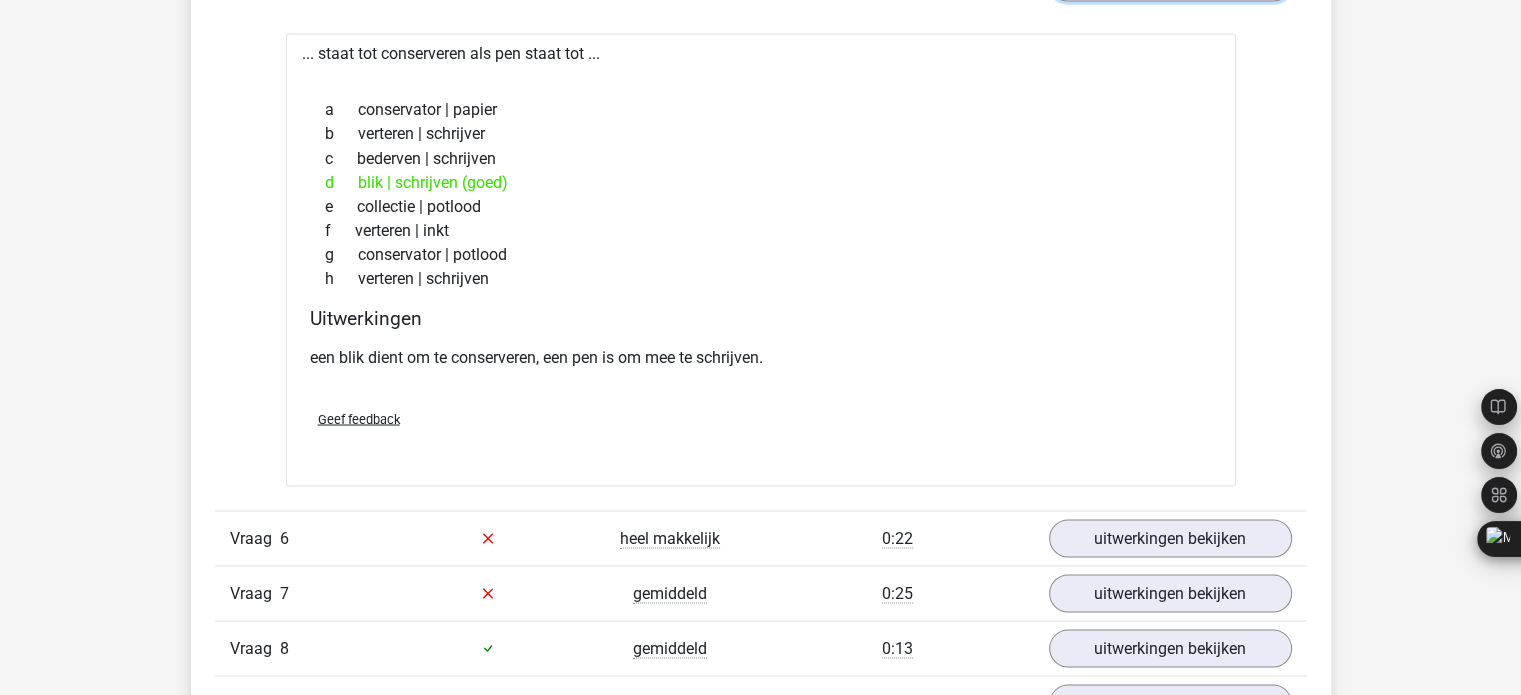 scroll, scrollTop: 3733, scrollLeft: 0, axis: vertical 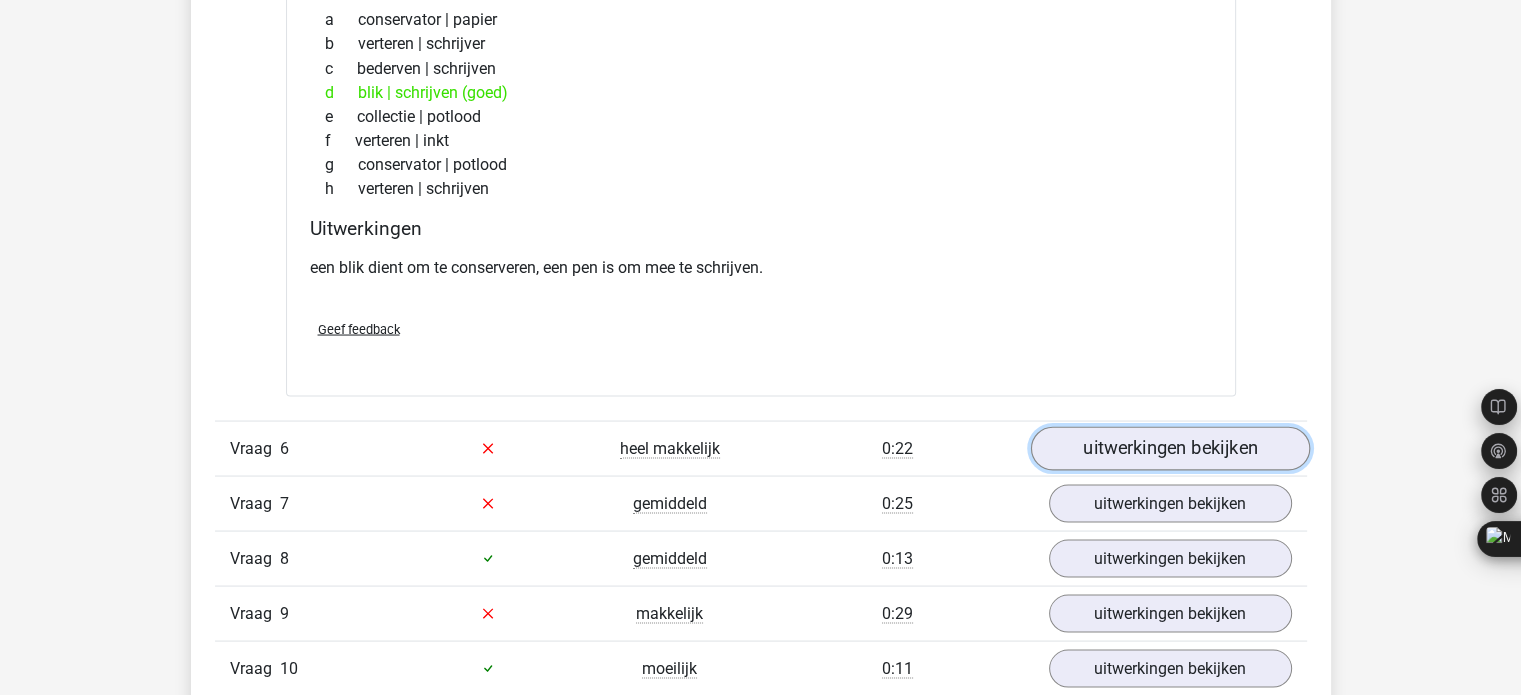 click on "uitwerkingen bekijken" at bounding box center [1169, 448] 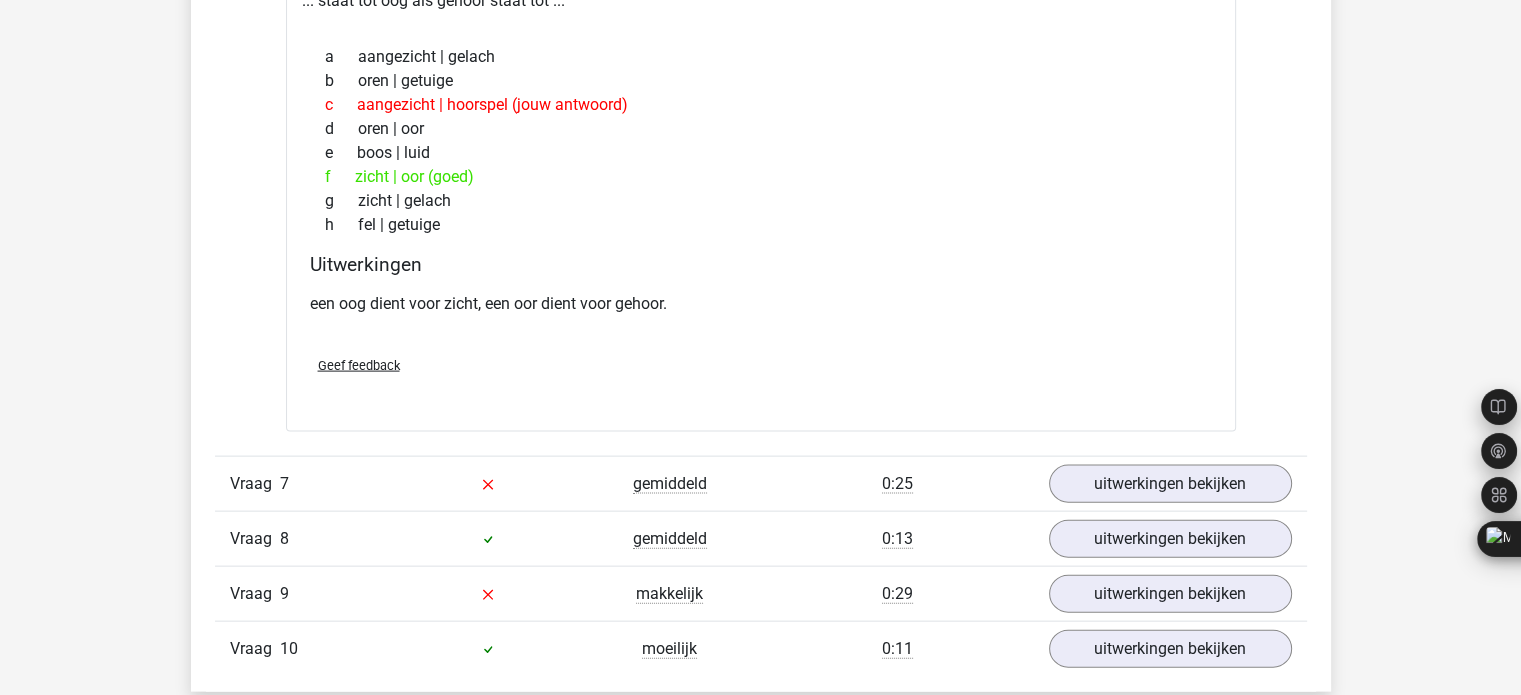 scroll, scrollTop: 4266, scrollLeft: 0, axis: vertical 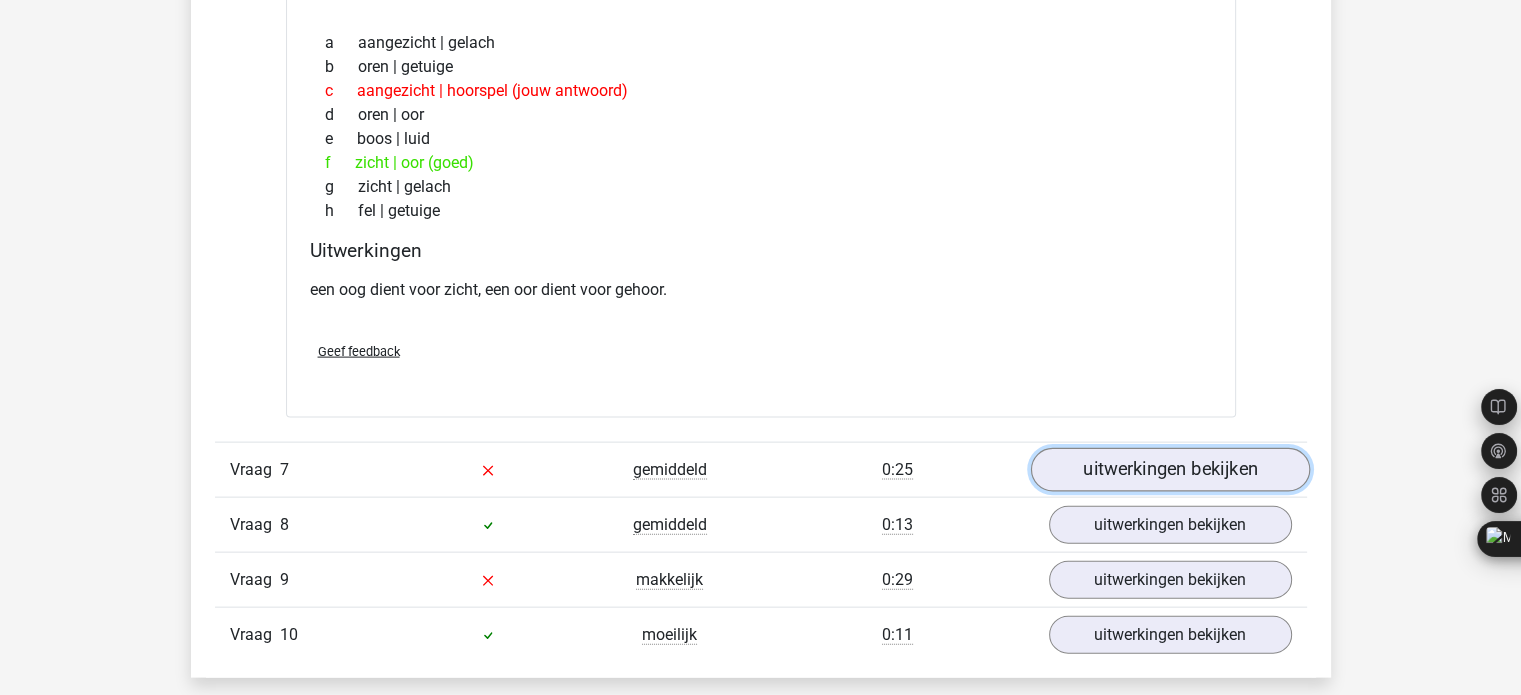 click on "uitwerkingen bekijken" at bounding box center [1169, 470] 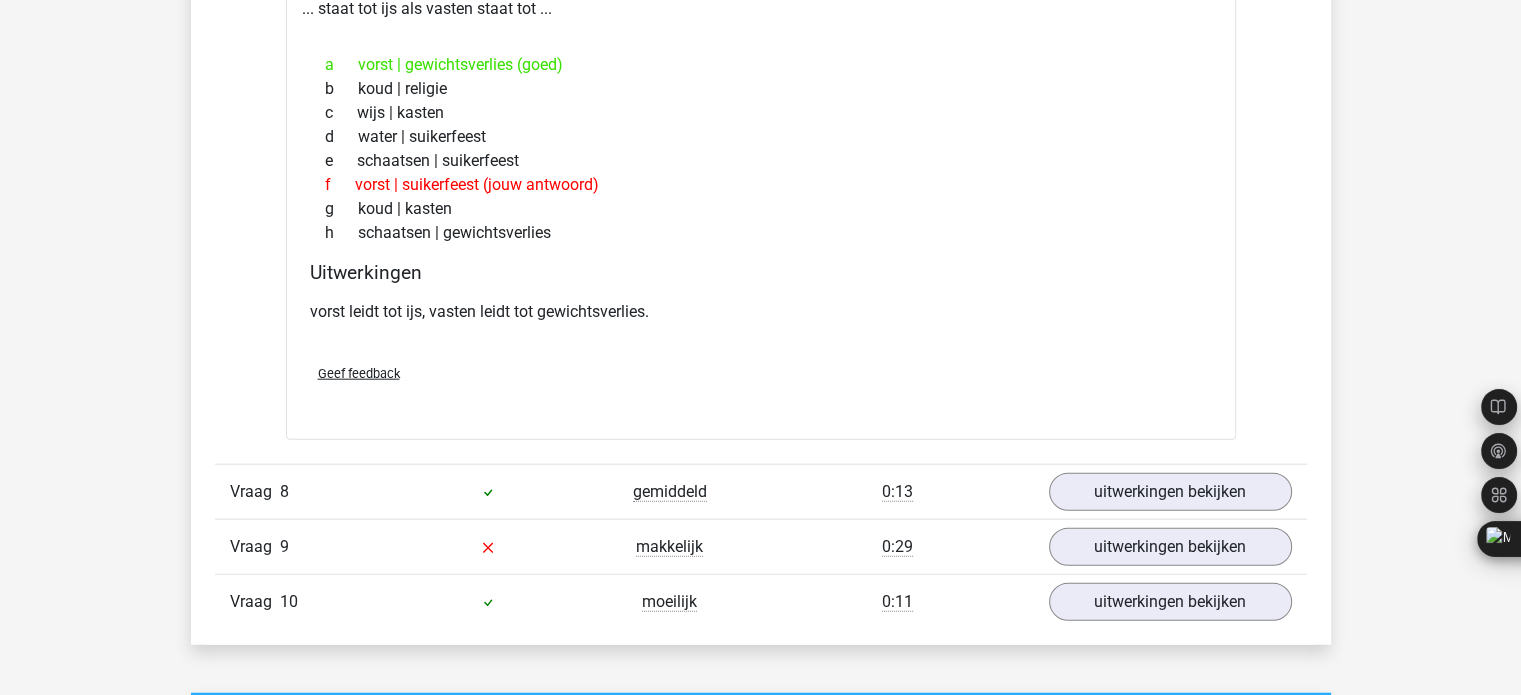 scroll, scrollTop: 4800, scrollLeft: 0, axis: vertical 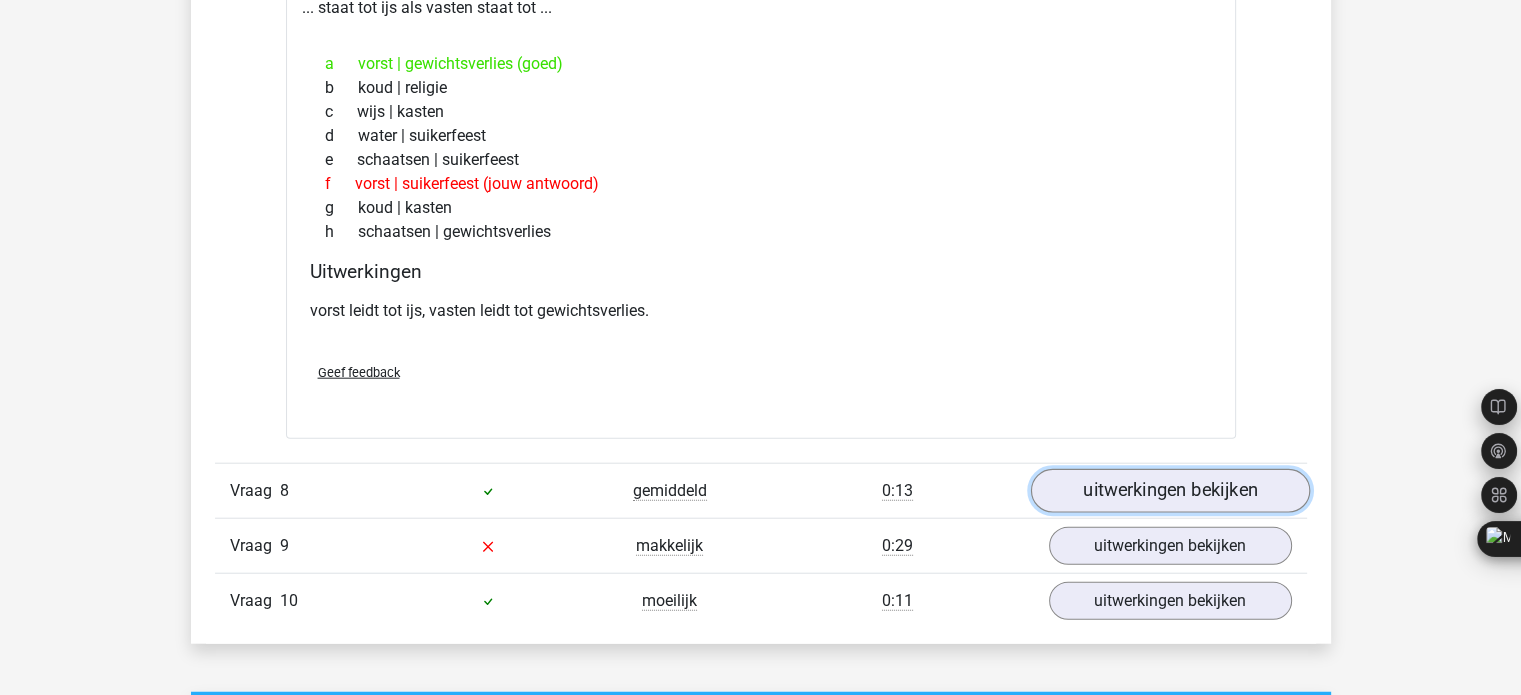 click on "uitwerkingen bekijken" at bounding box center (1169, 491) 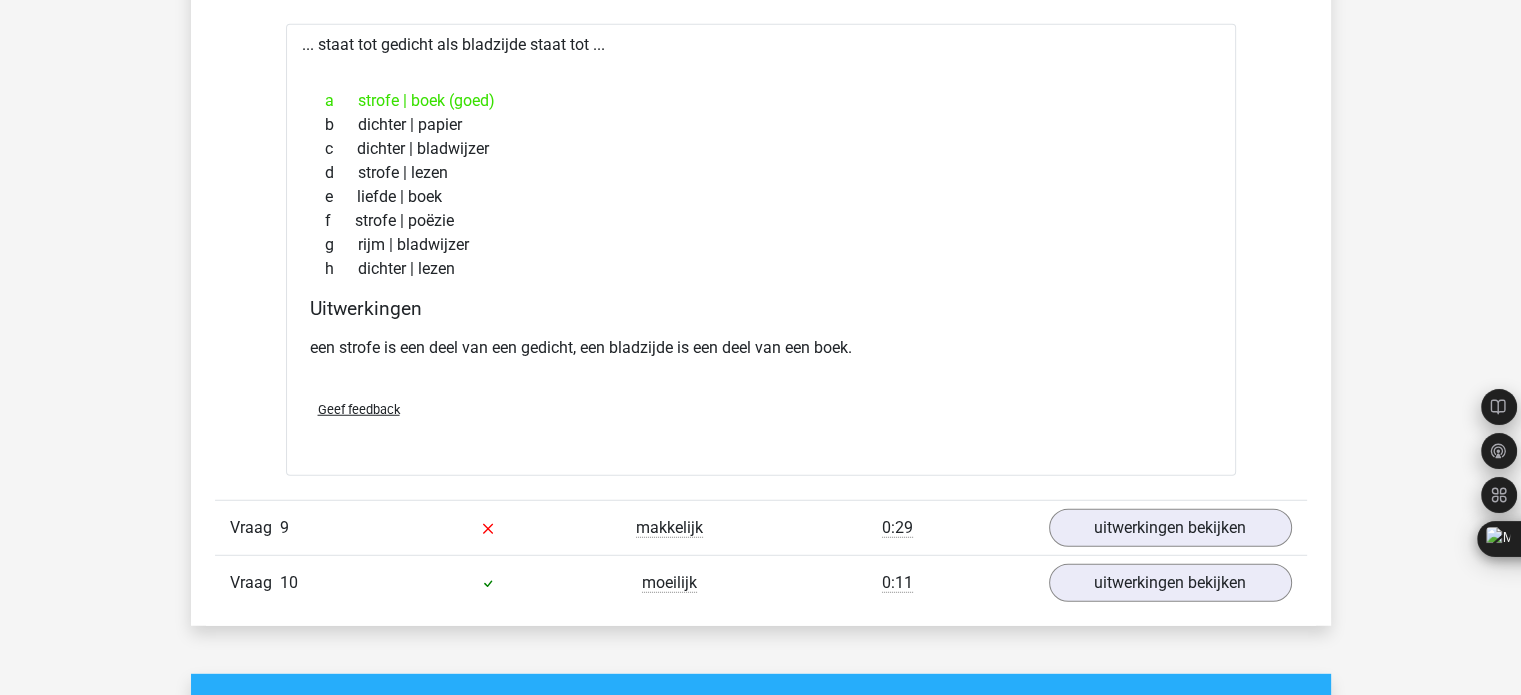 scroll, scrollTop: 5333, scrollLeft: 0, axis: vertical 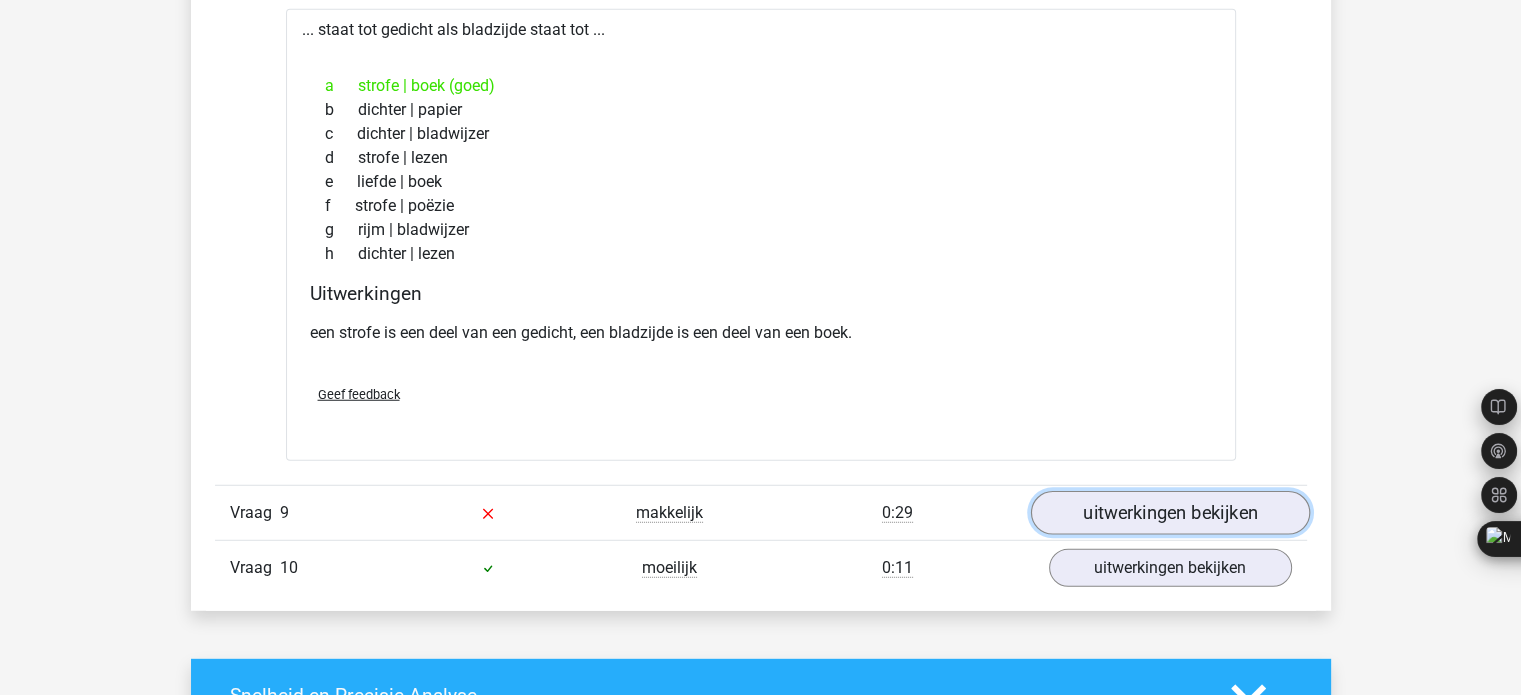 click on "uitwerkingen bekijken" at bounding box center [1169, 513] 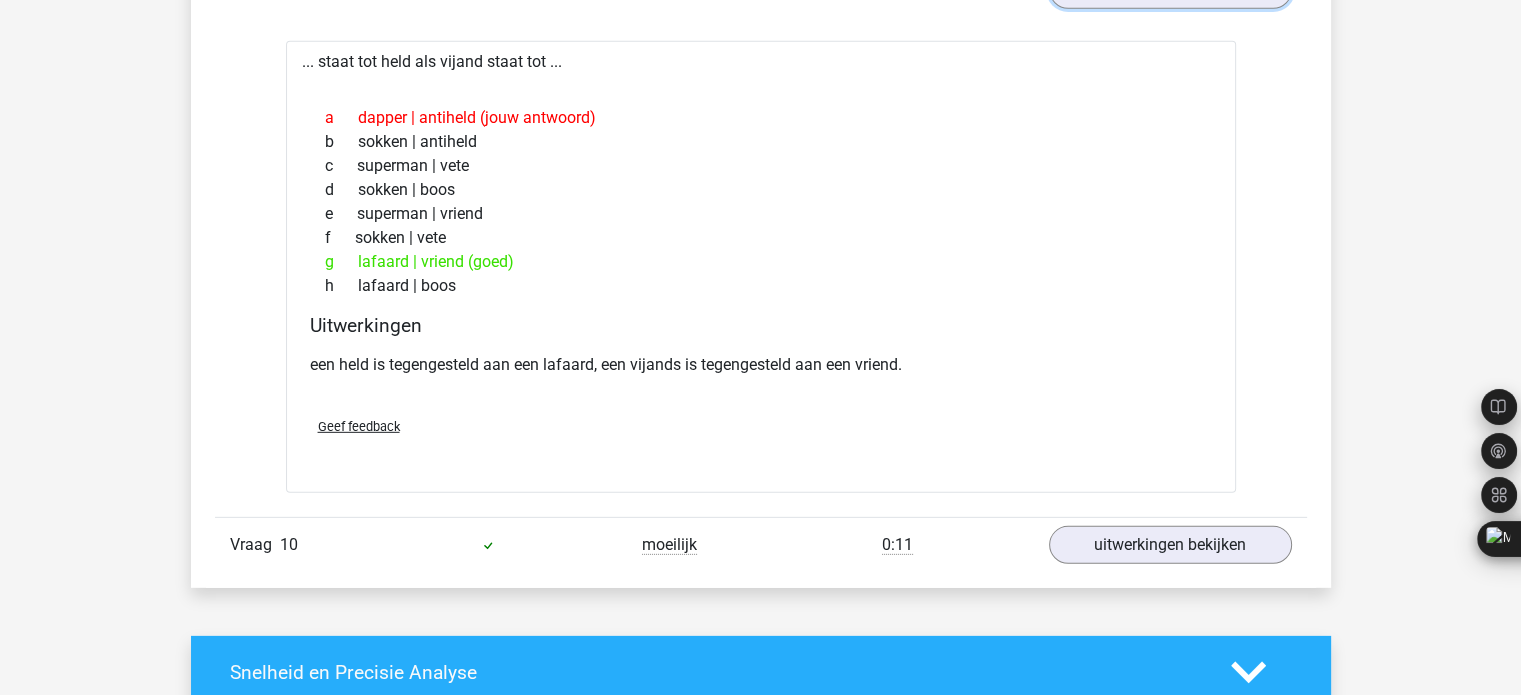 scroll, scrollTop: 5866, scrollLeft: 0, axis: vertical 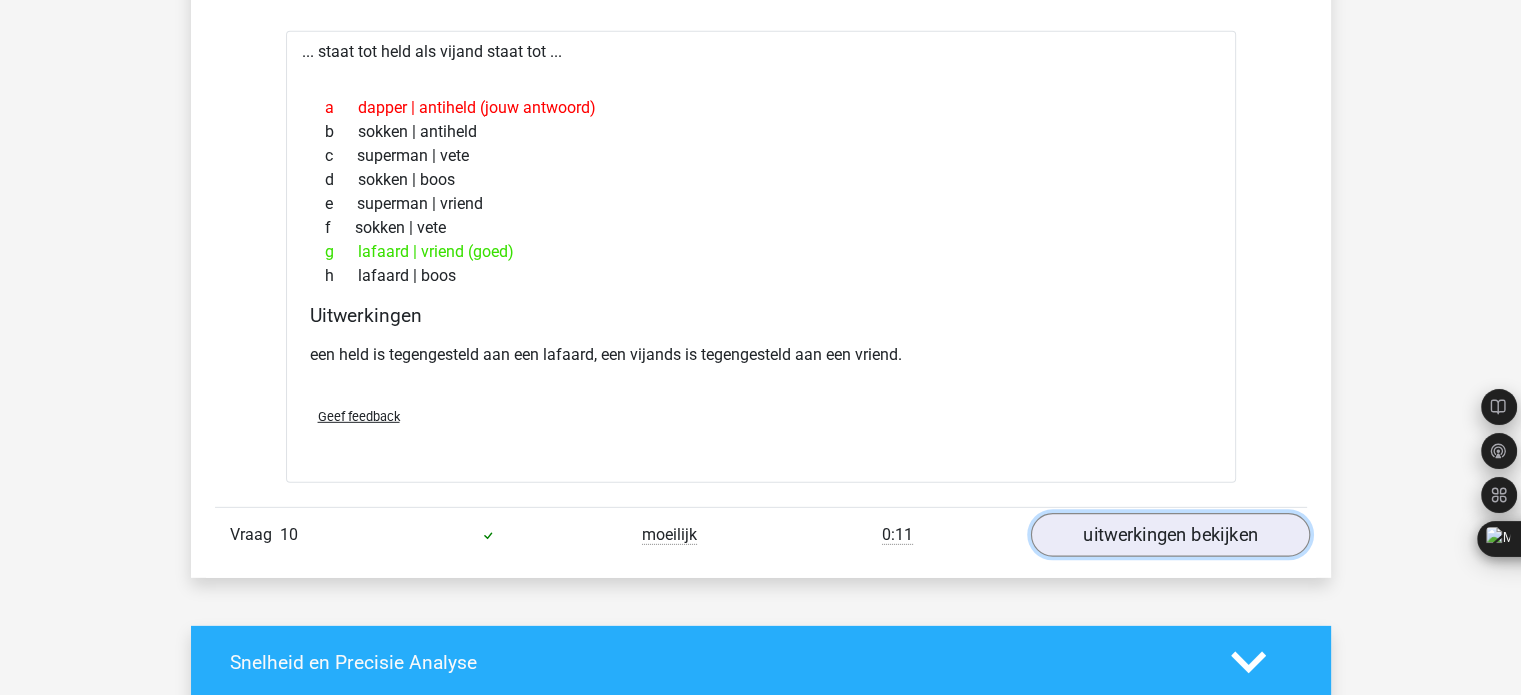 click on "uitwerkingen bekijken" at bounding box center (1169, 536) 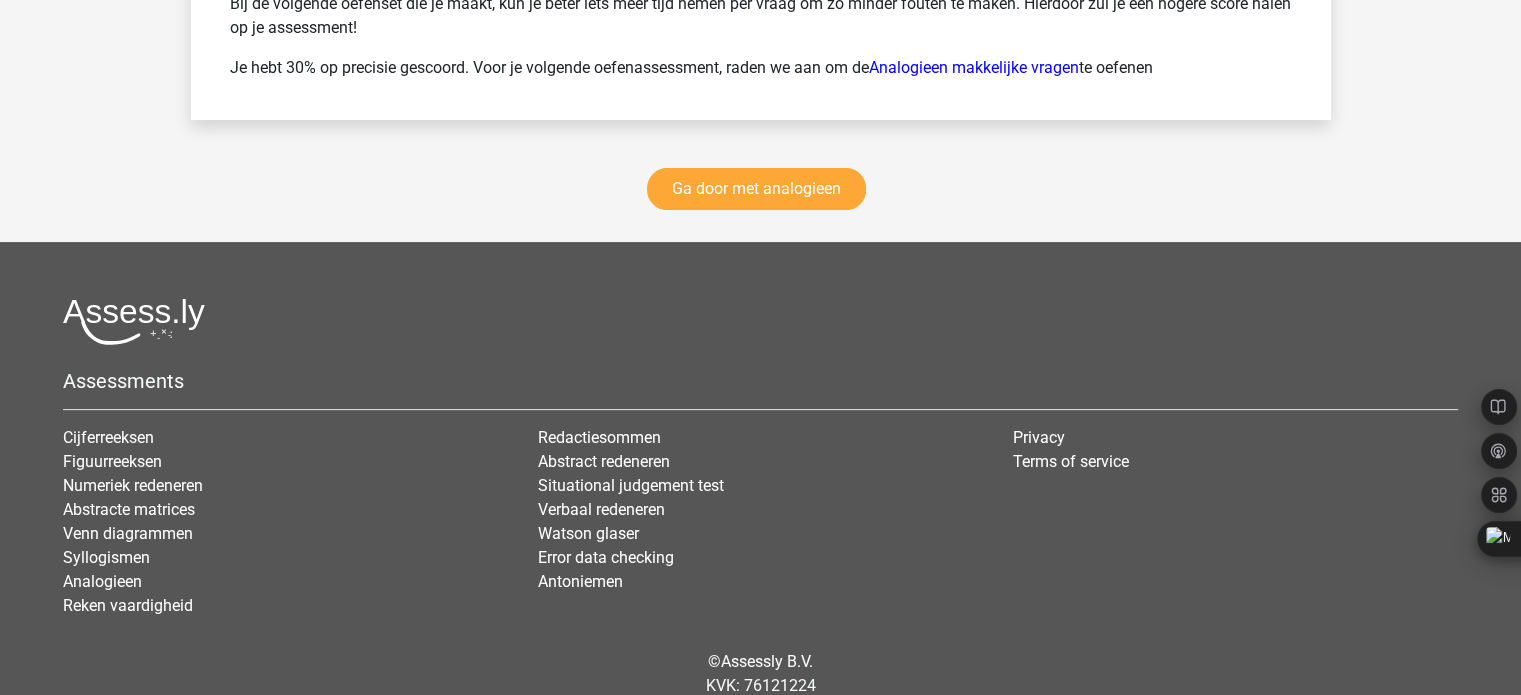 scroll, scrollTop: 8000, scrollLeft: 0, axis: vertical 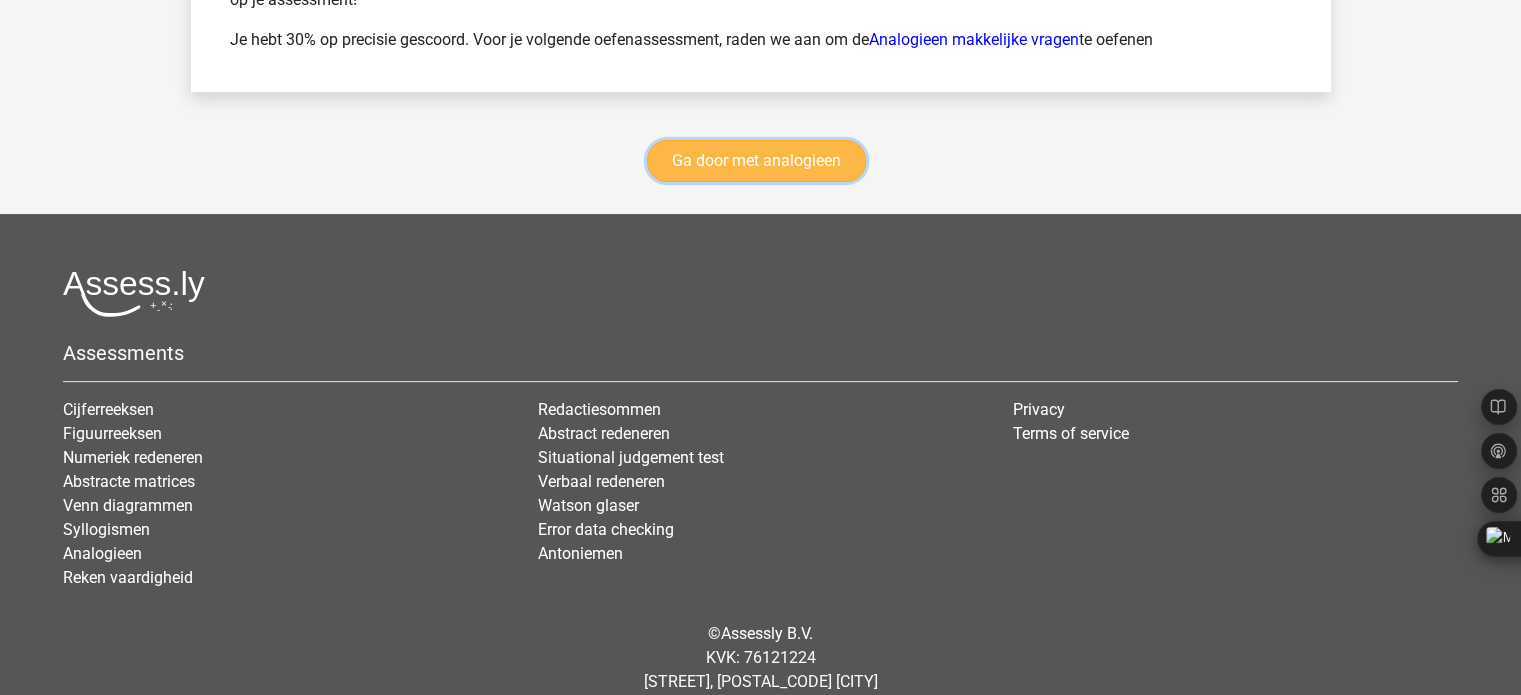 click on "Ga door met analogieen" at bounding box center [756, 161] 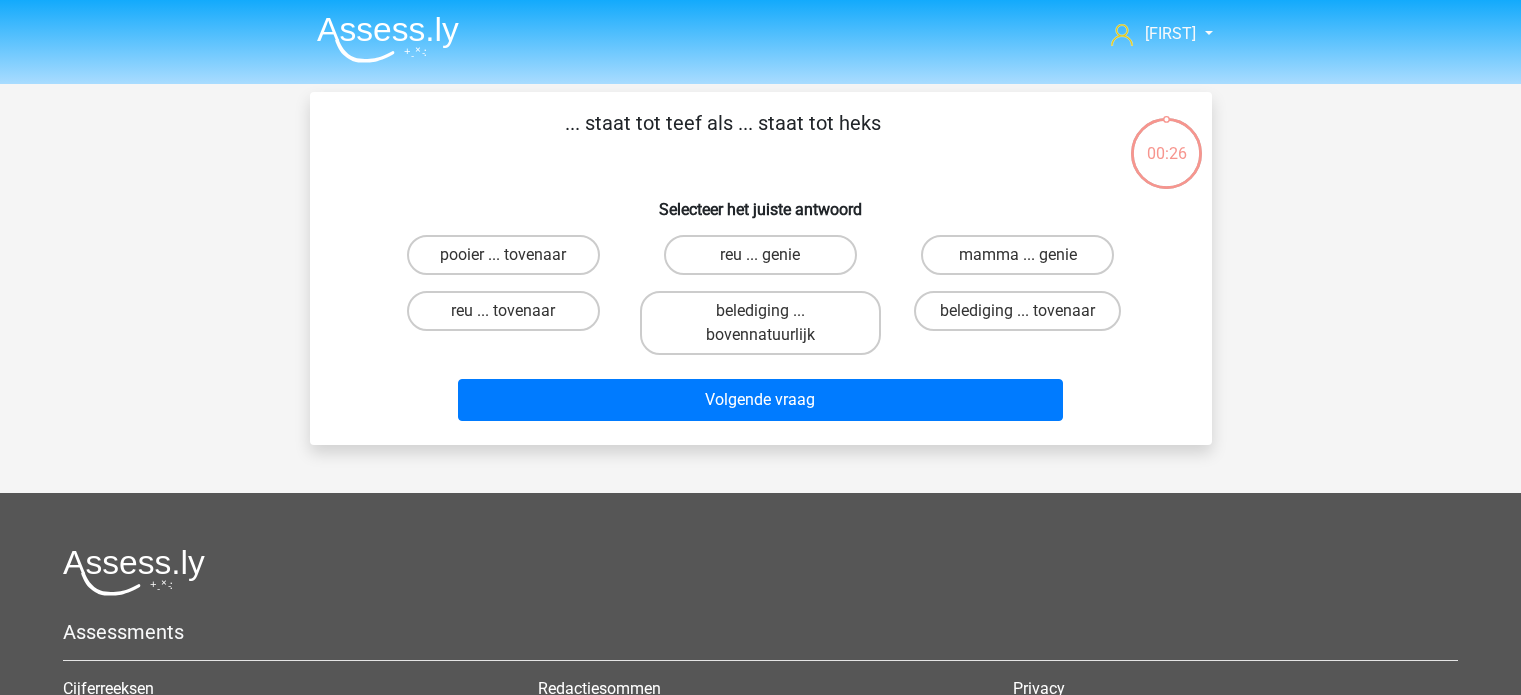scroll, scrollTop: 0, scrollLeft: 0, axis: both 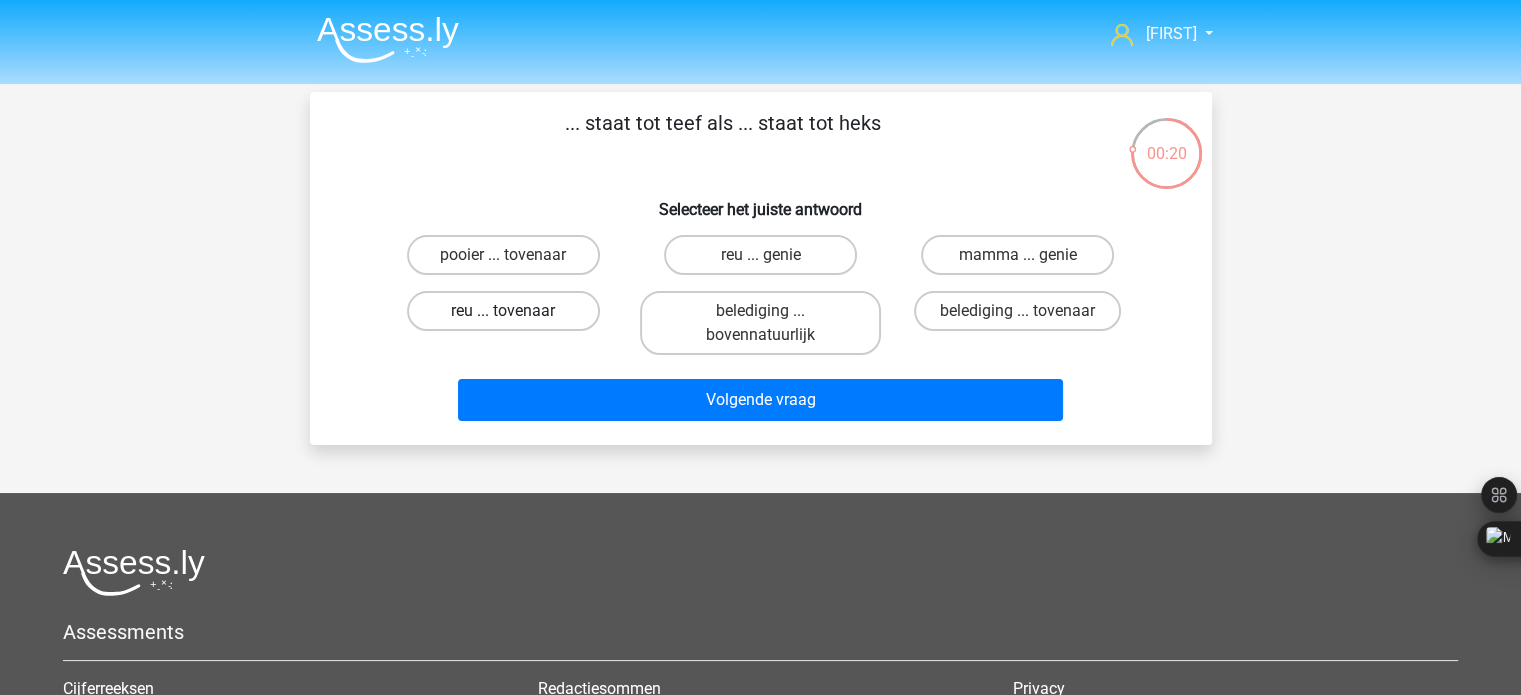 click on "reu ... tovenaar" at bounding box center (503, 311) 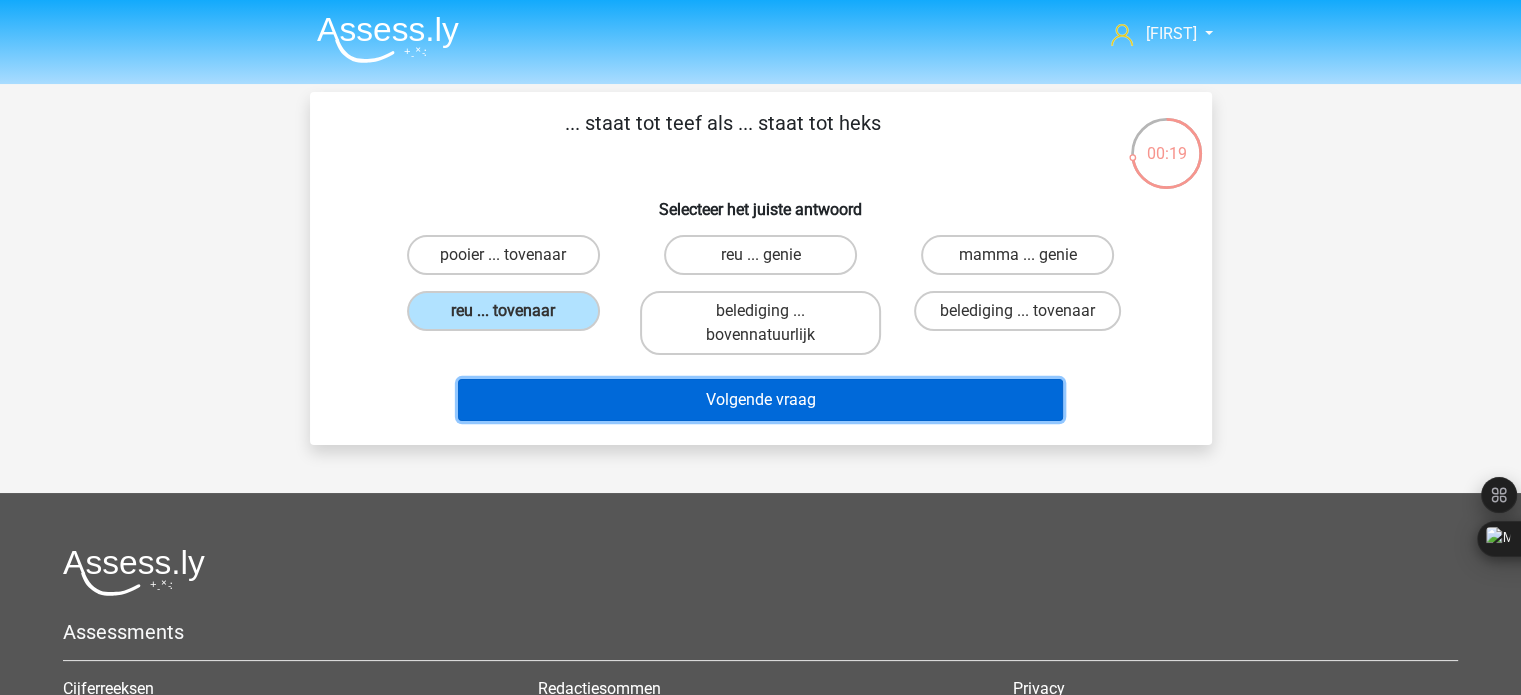 click on "Volgende vraag" at bounding box center (760, 400) 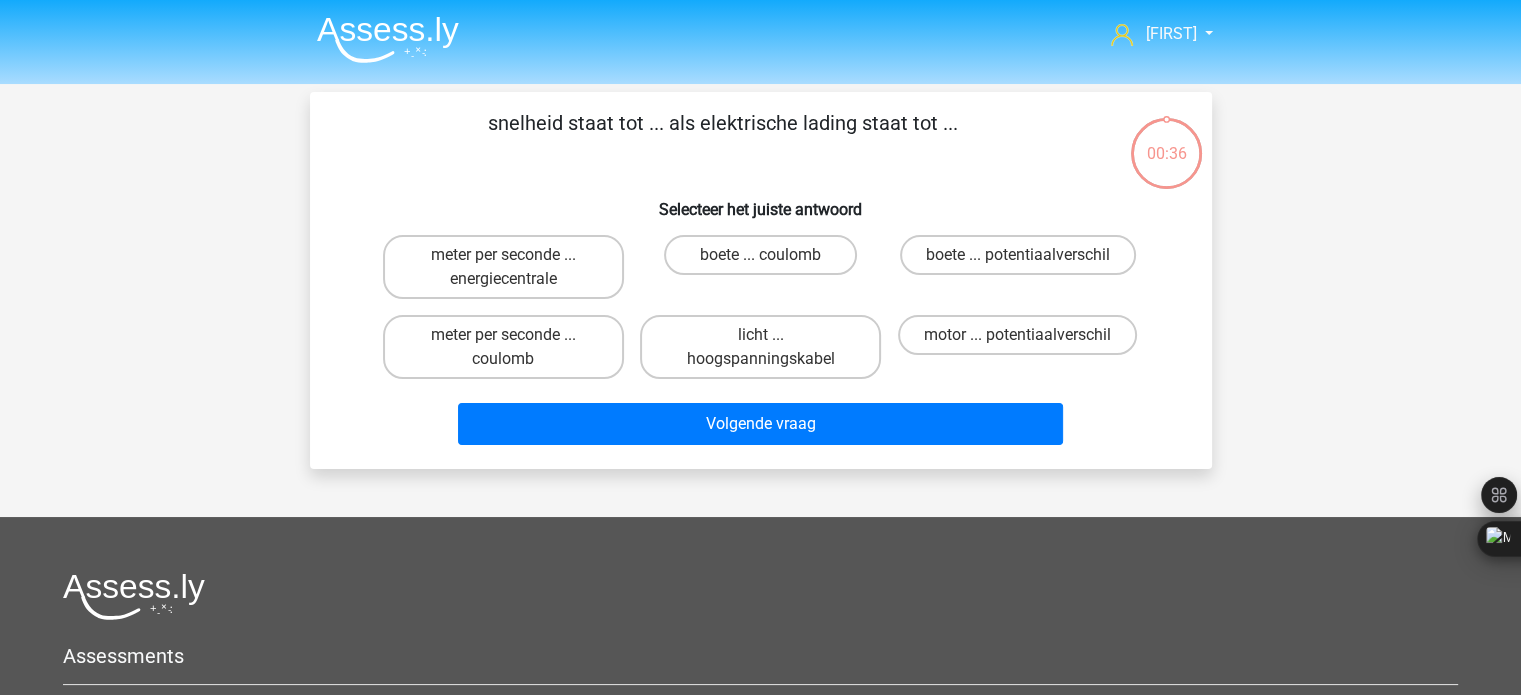 scroll, scrollTop: 92, scrollLeft: 0, axis: vertical 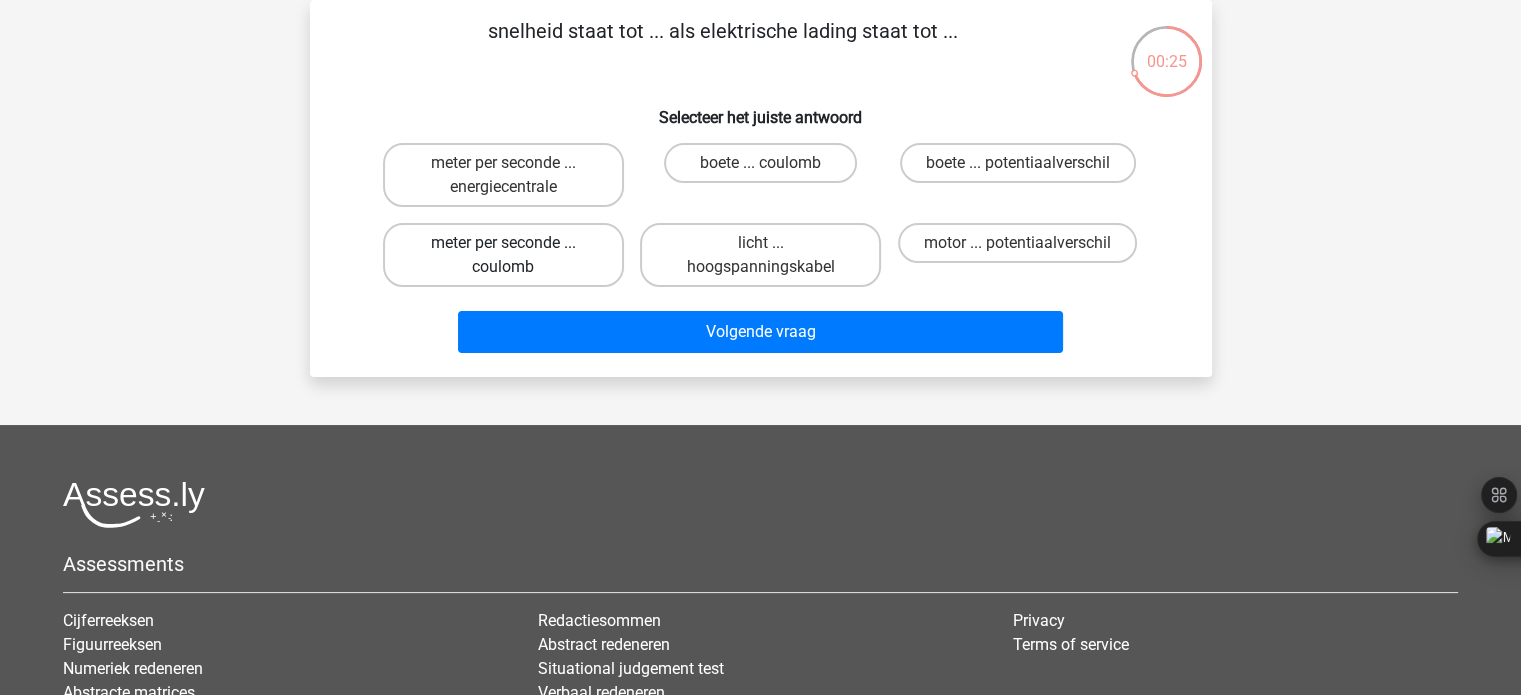 click on "meter per seconde ... coulomb" at bounding box center (503, 255) 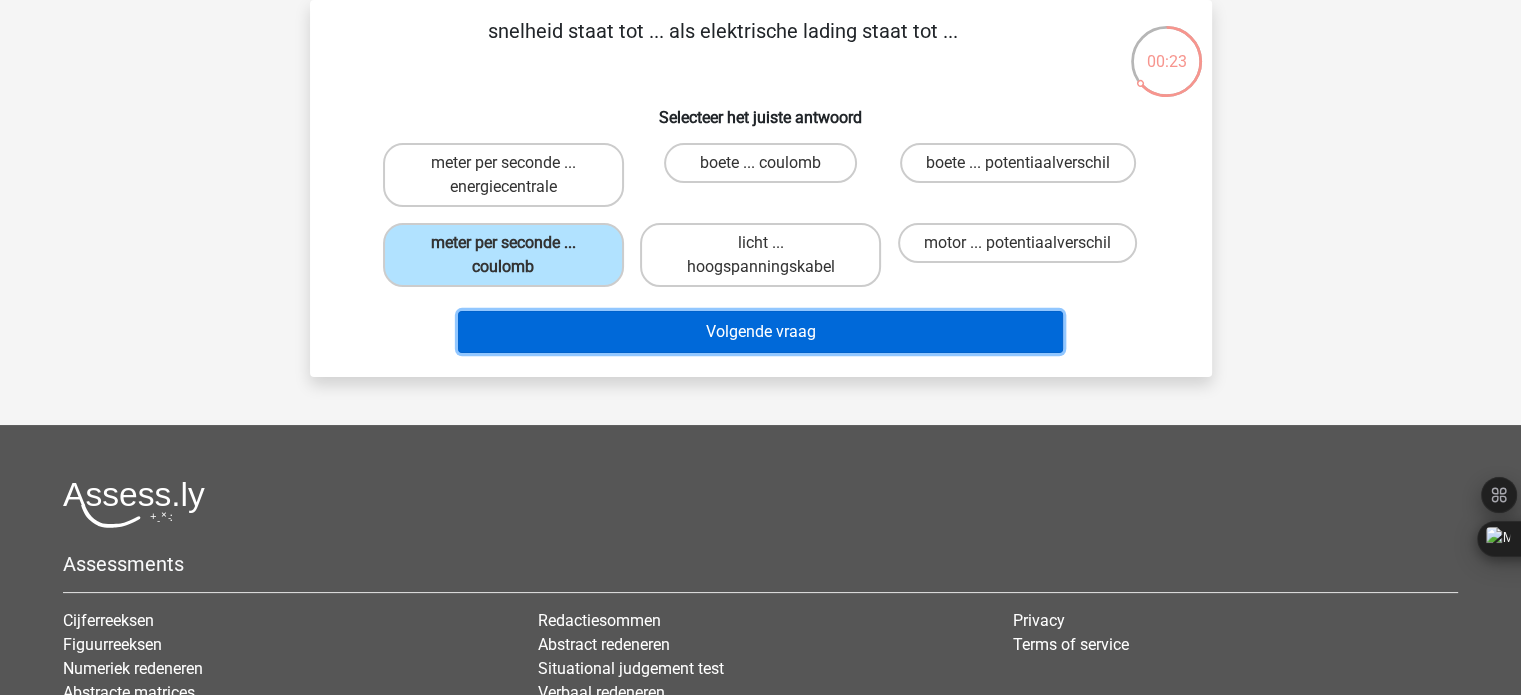 click on "Volgende vraag" at bounding box center [760, 332] 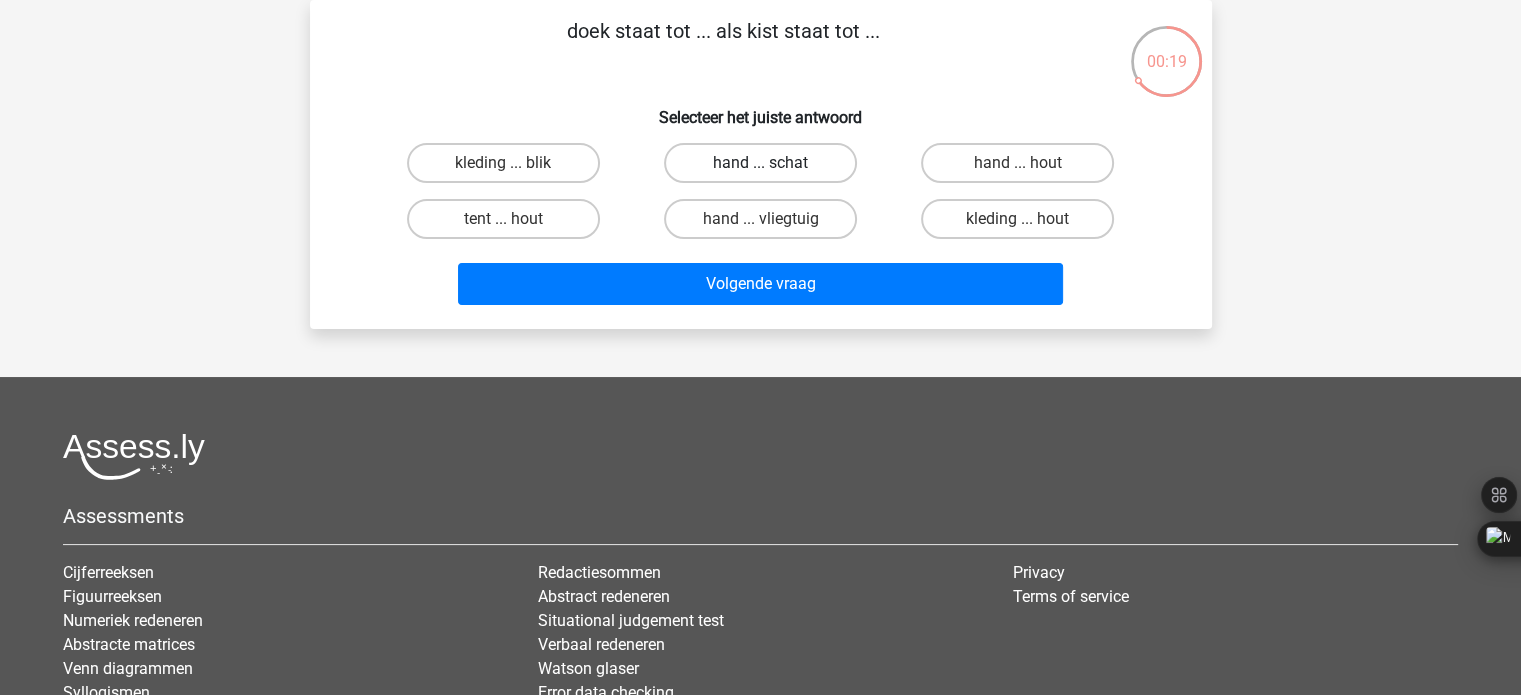 click on "hand ... schat" at bounding box center [760, 163] 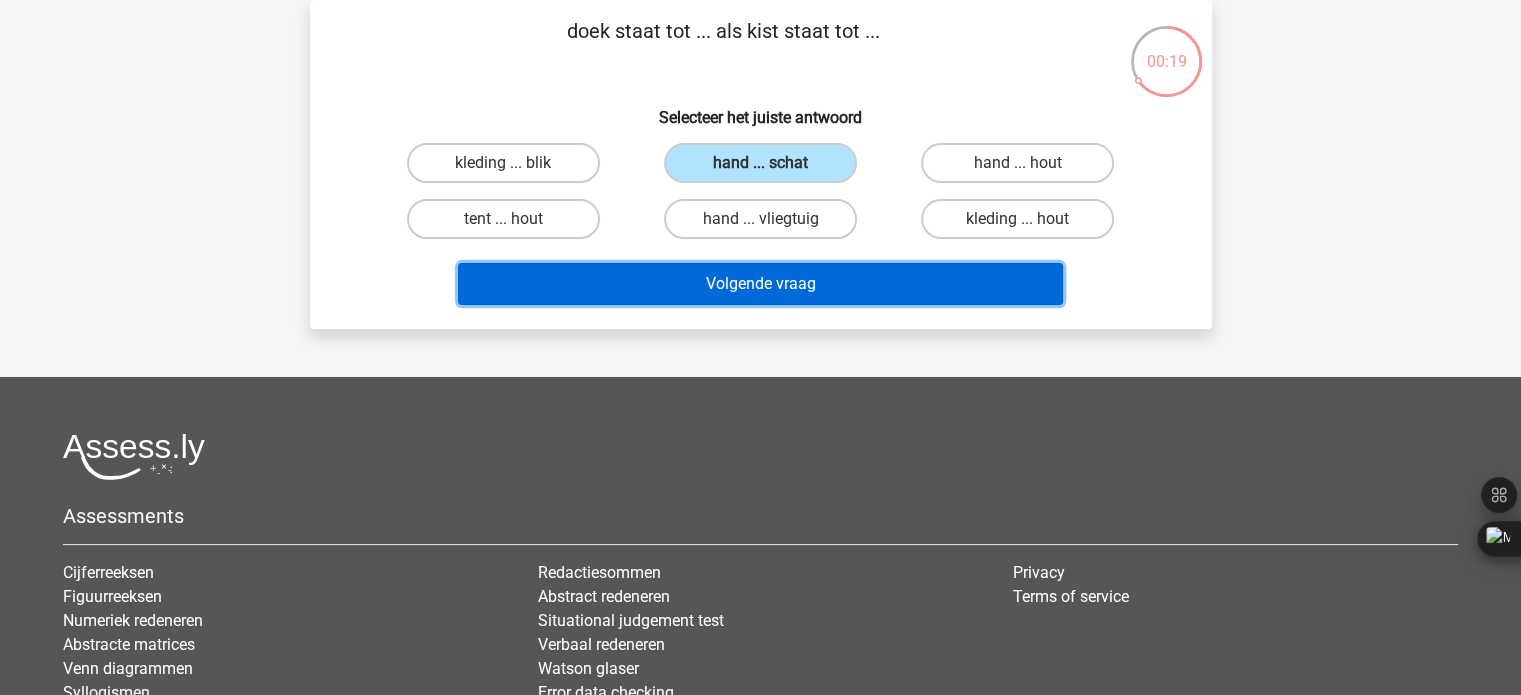 click on "Volgende vraag" at bounding box center (760, 284) 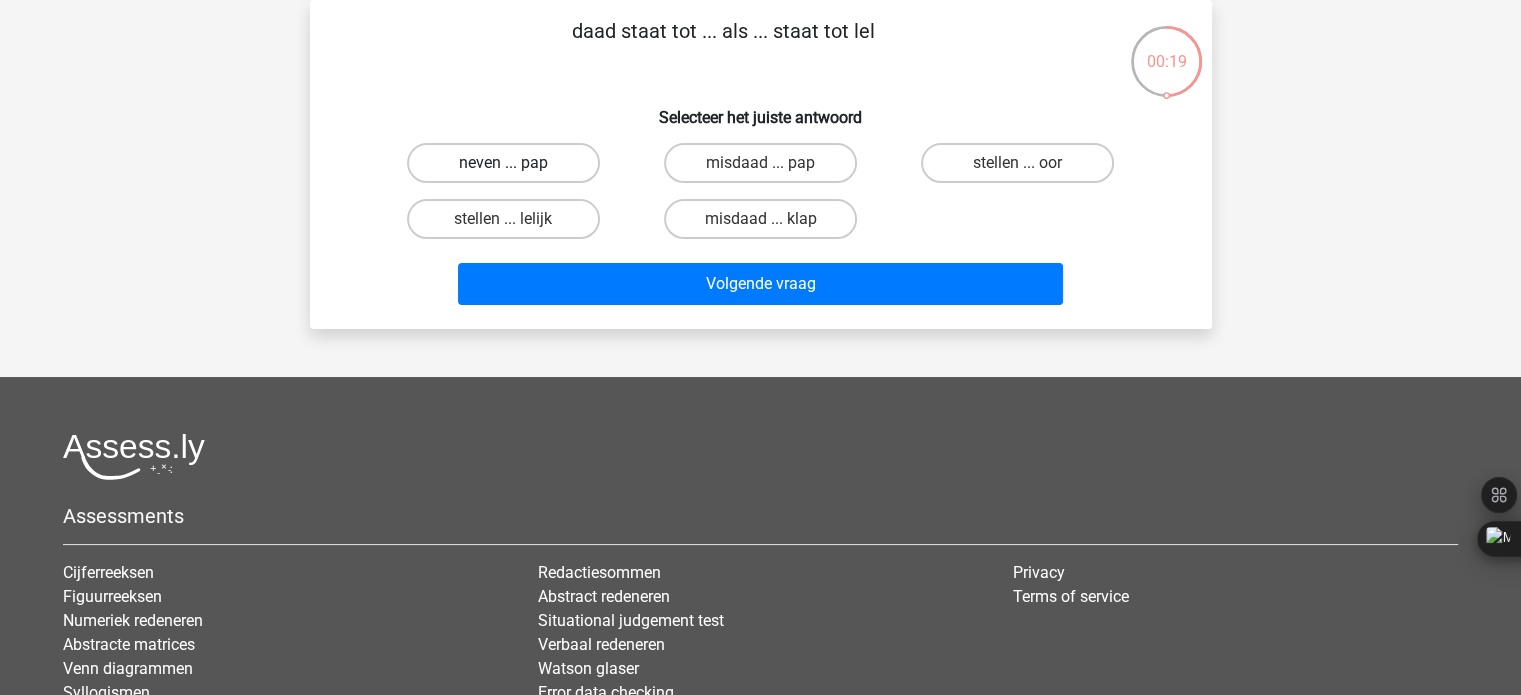 click on "neven ... pap" at bounding box center [503, 163] 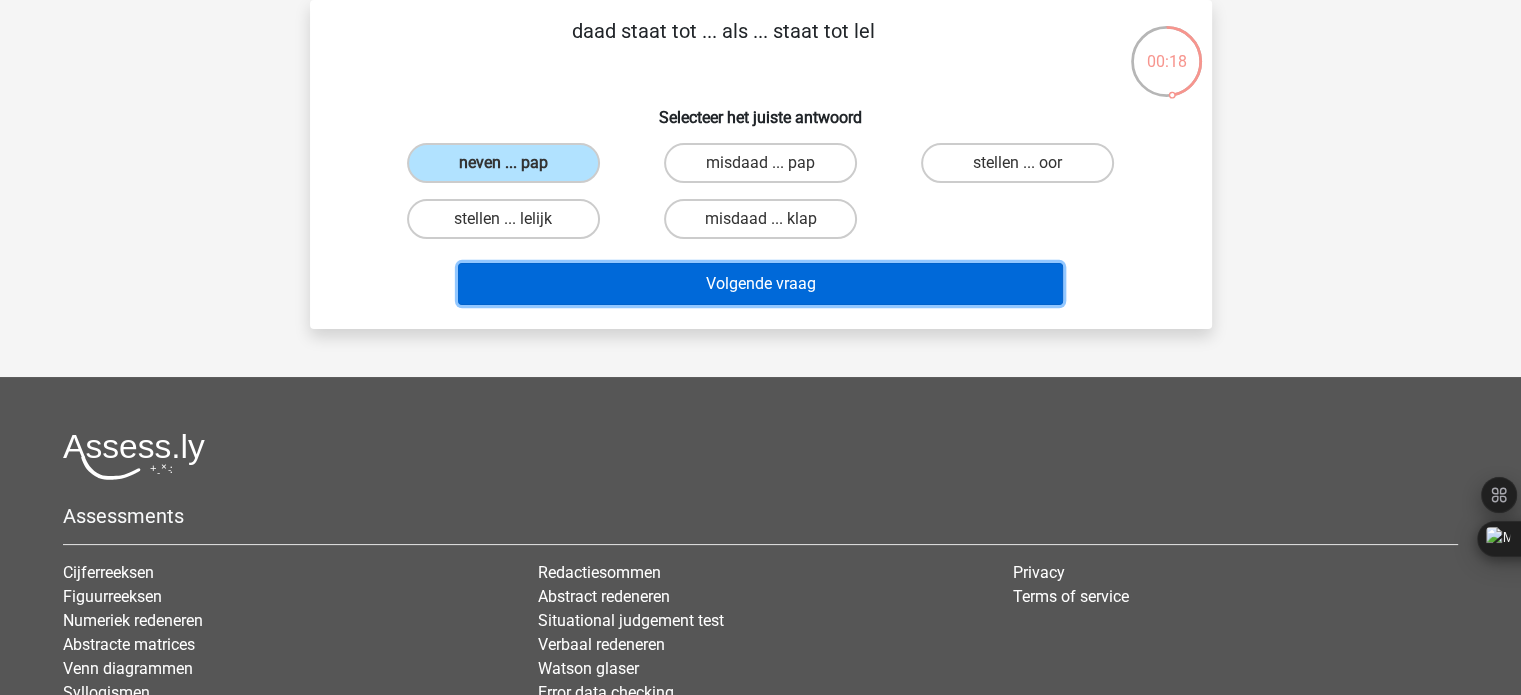 click on "Volgende vraag" at bounding box center [760, 284] 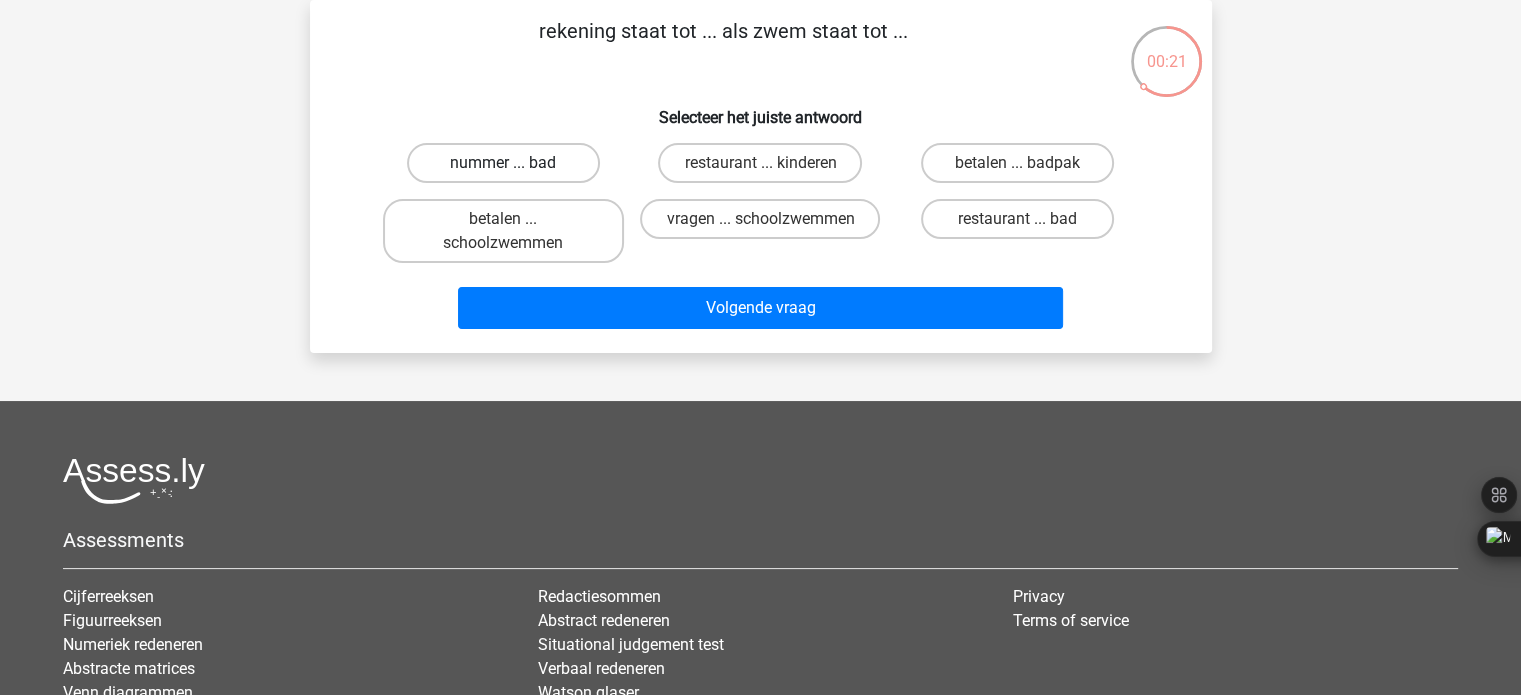 click on "nummer ... bad" at bounding box center (503, 163) 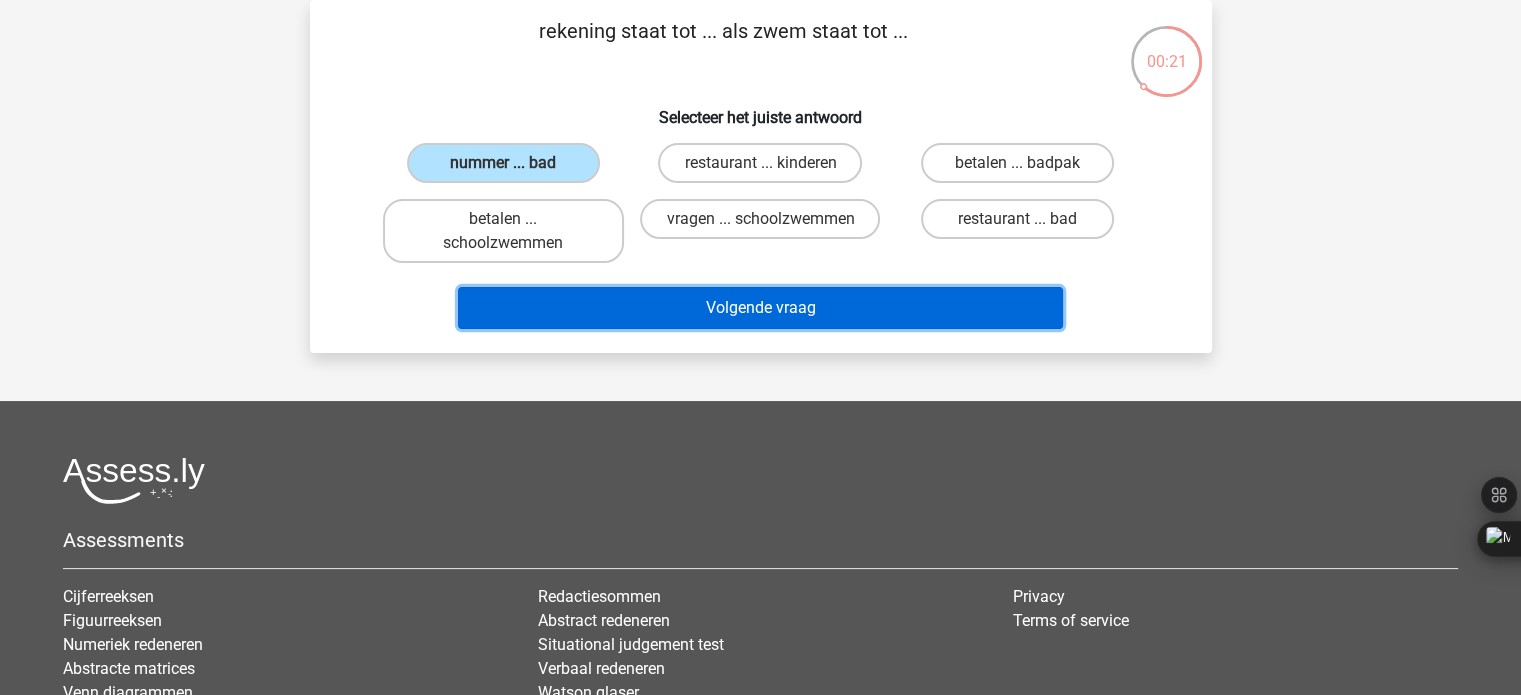 click on "Volgende vraag" at bounding box center (760, 308) 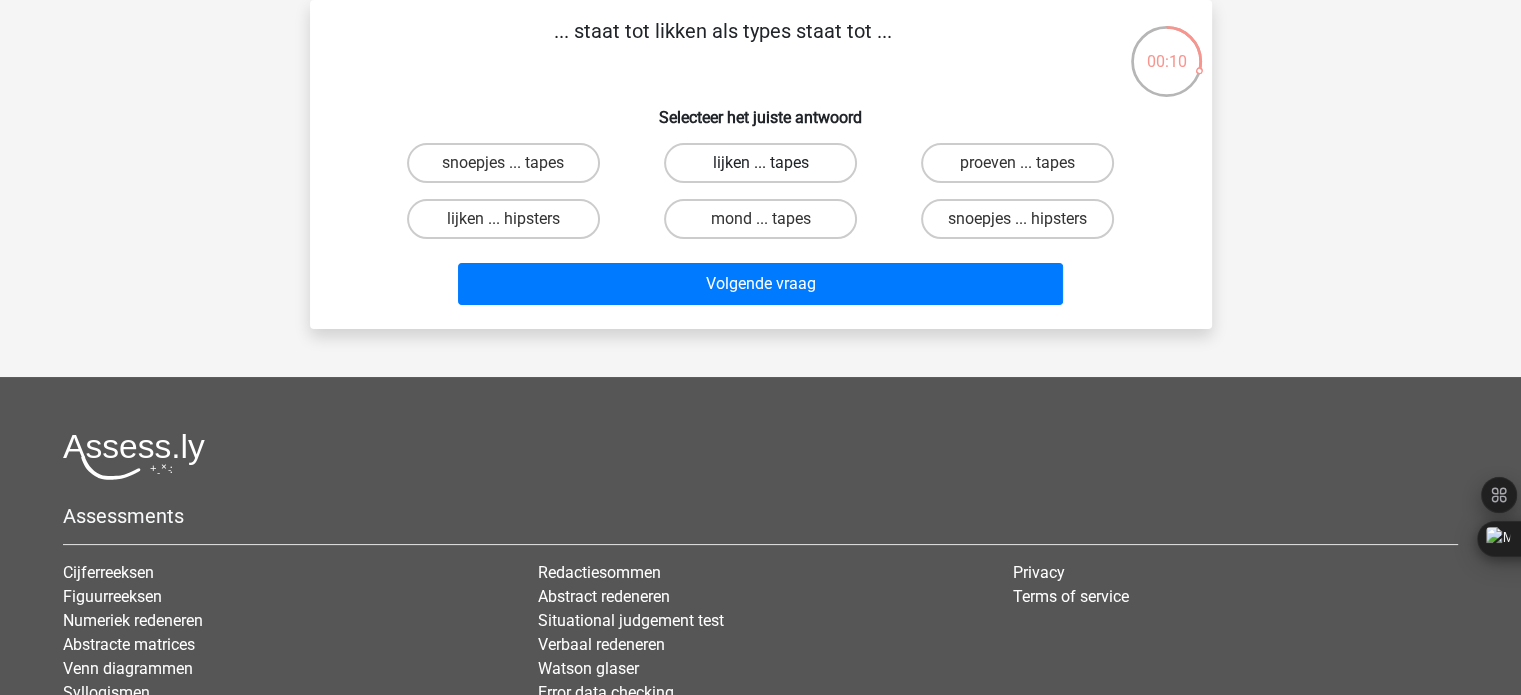 click on "lijken ... tapes" at bounding box center [760, 163] 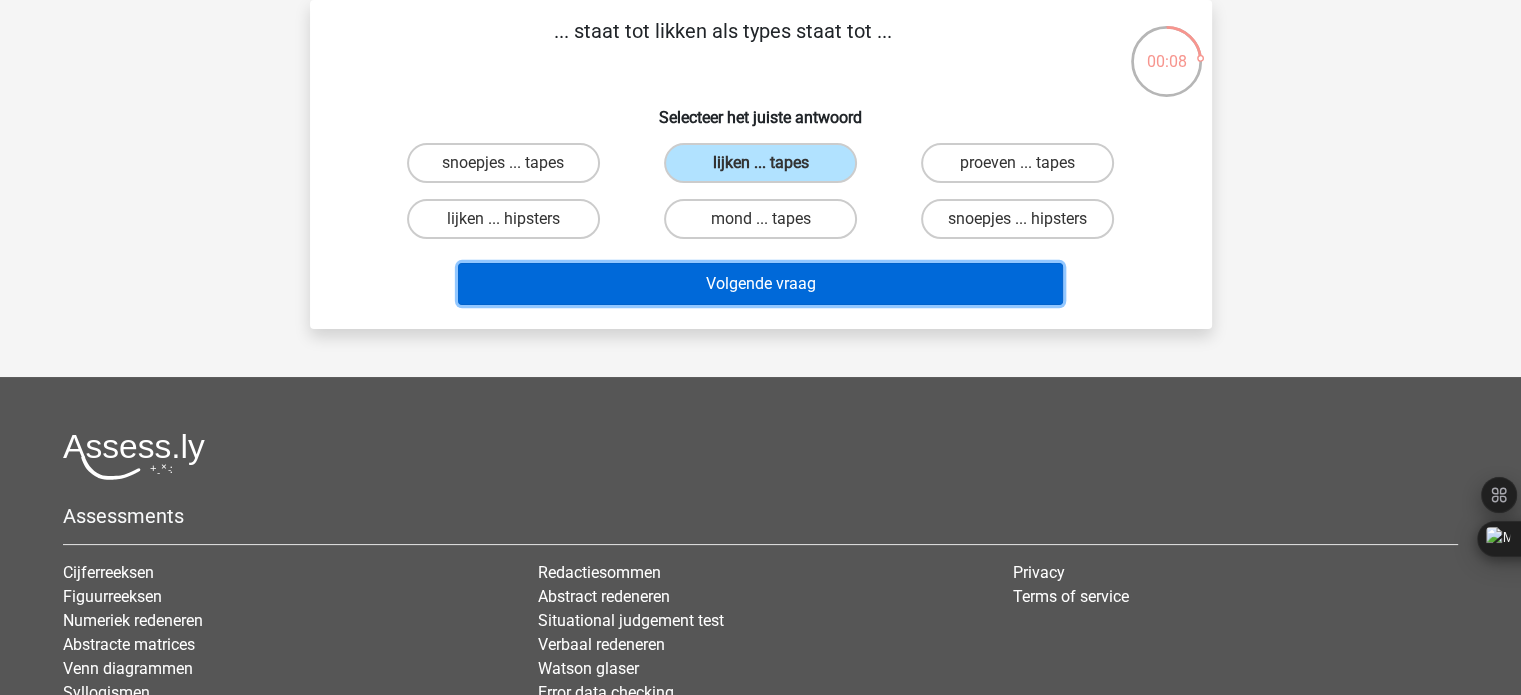 click on "Volgende vraag" at bounding box center [760, 284] 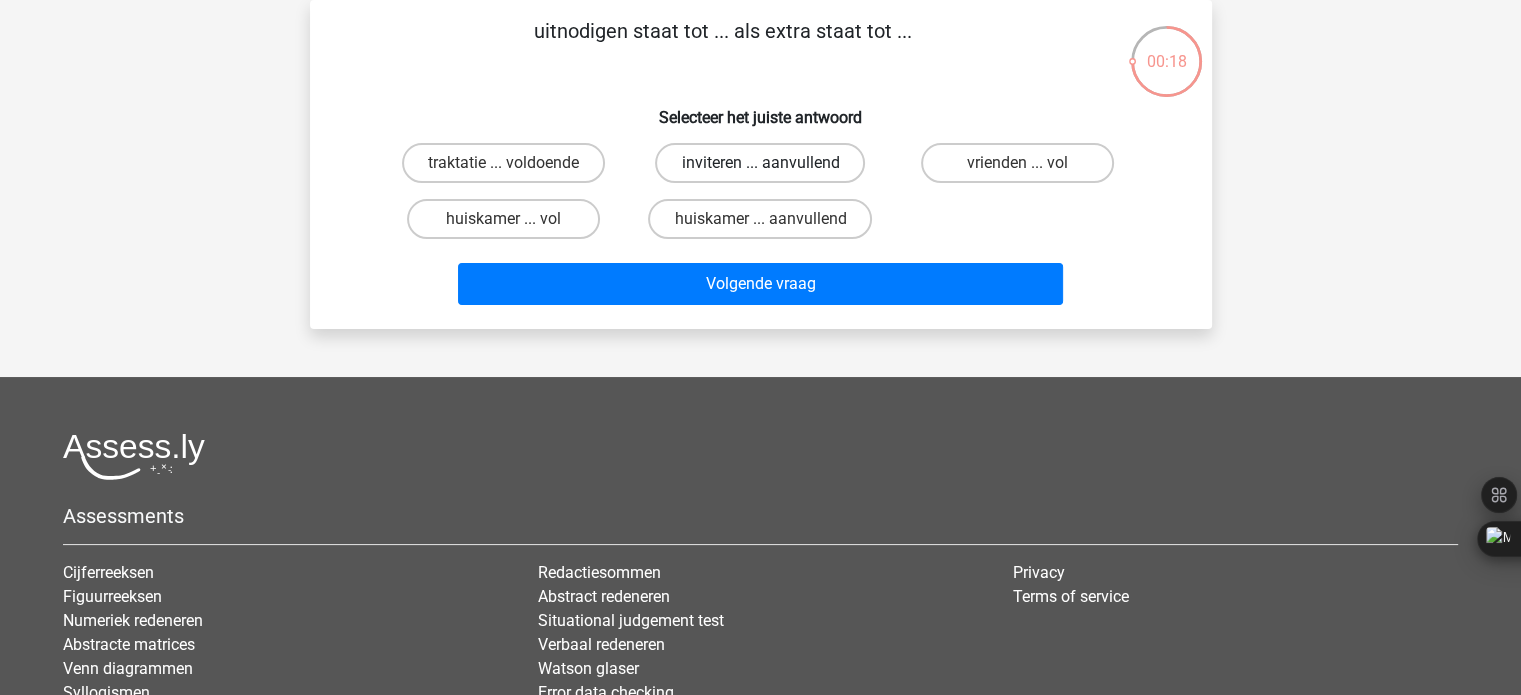 click on "inviteren ... aanvullend" at bounding box center [760, 163] 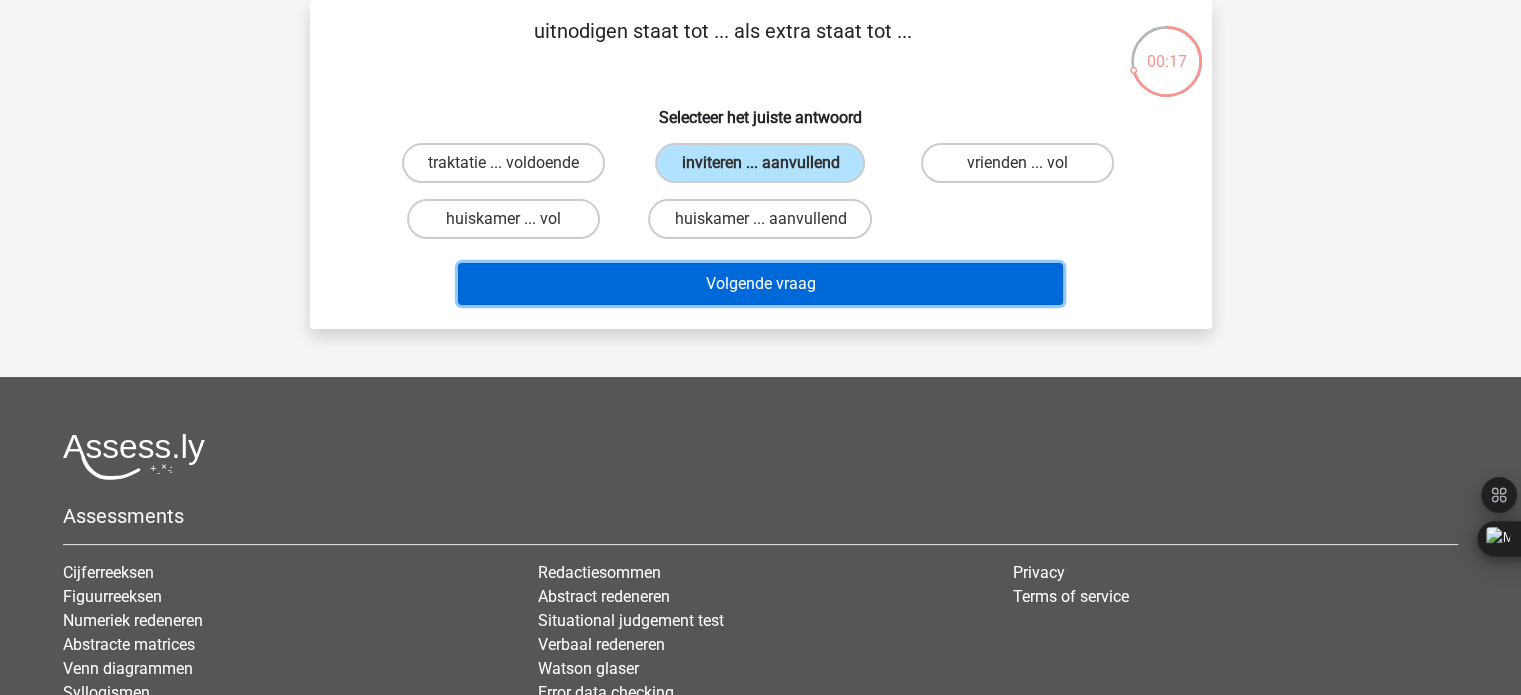 click on "Volgende vraag" at bounding box center (760, 284) 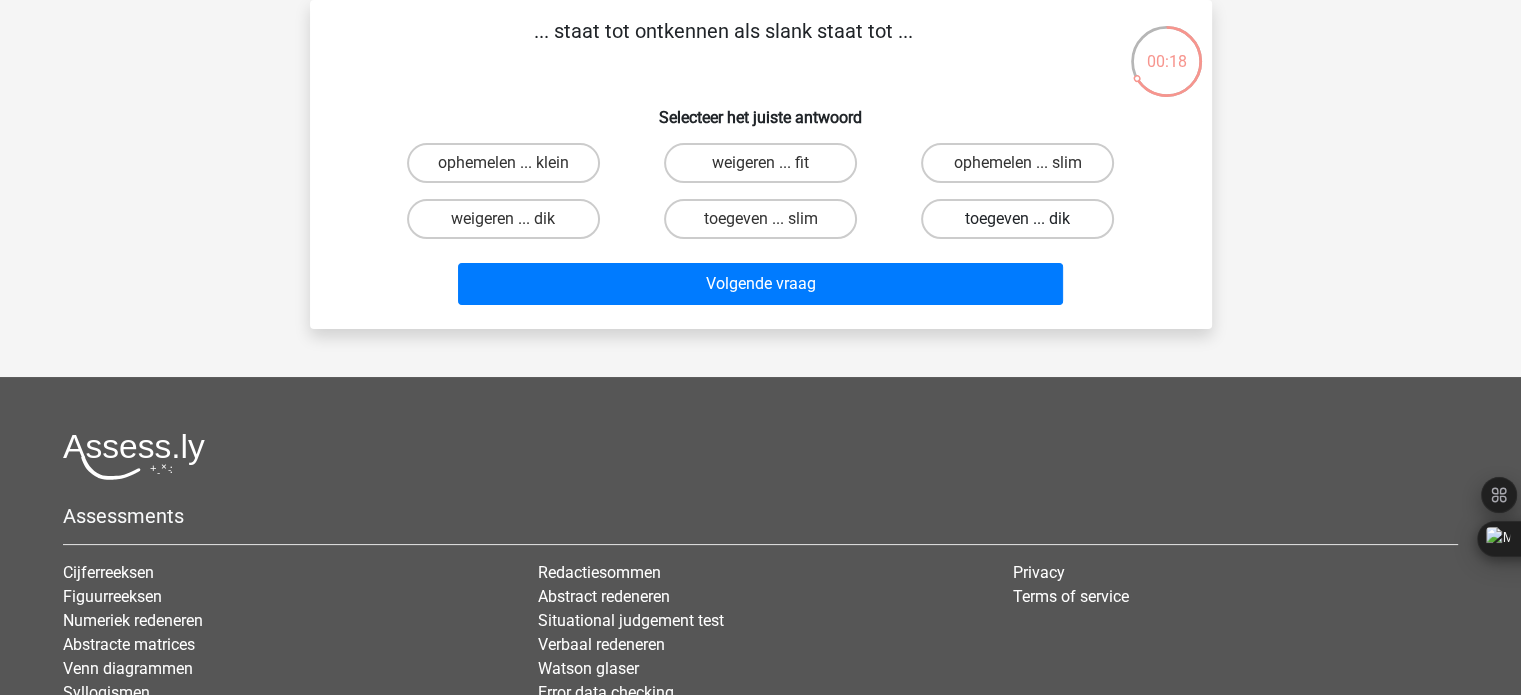 click on "toegeven ... dik" at bounding box center (1017, 219) 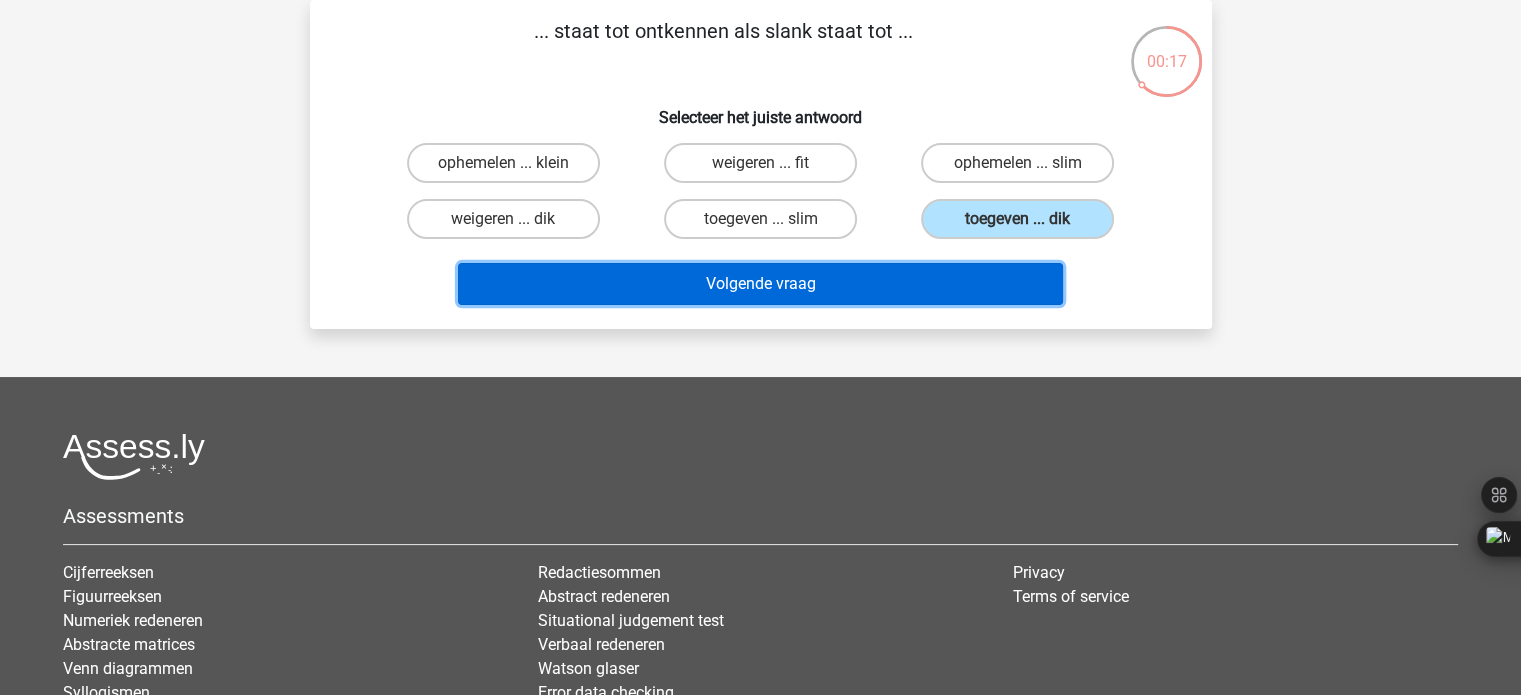 click on "Volgende vraag" at bounding box center (760, 284) 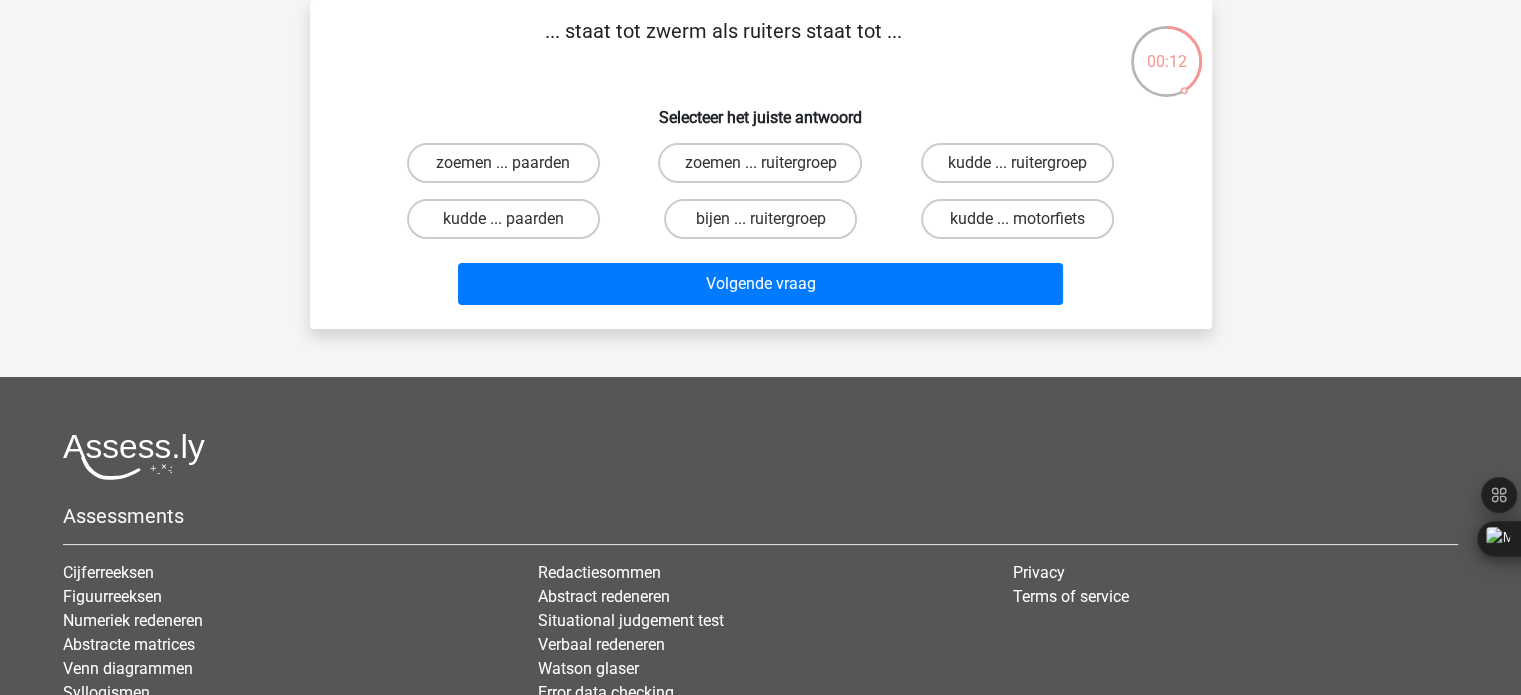 click on "bijen ... ruitergroep" at bounding box center [766, 225] 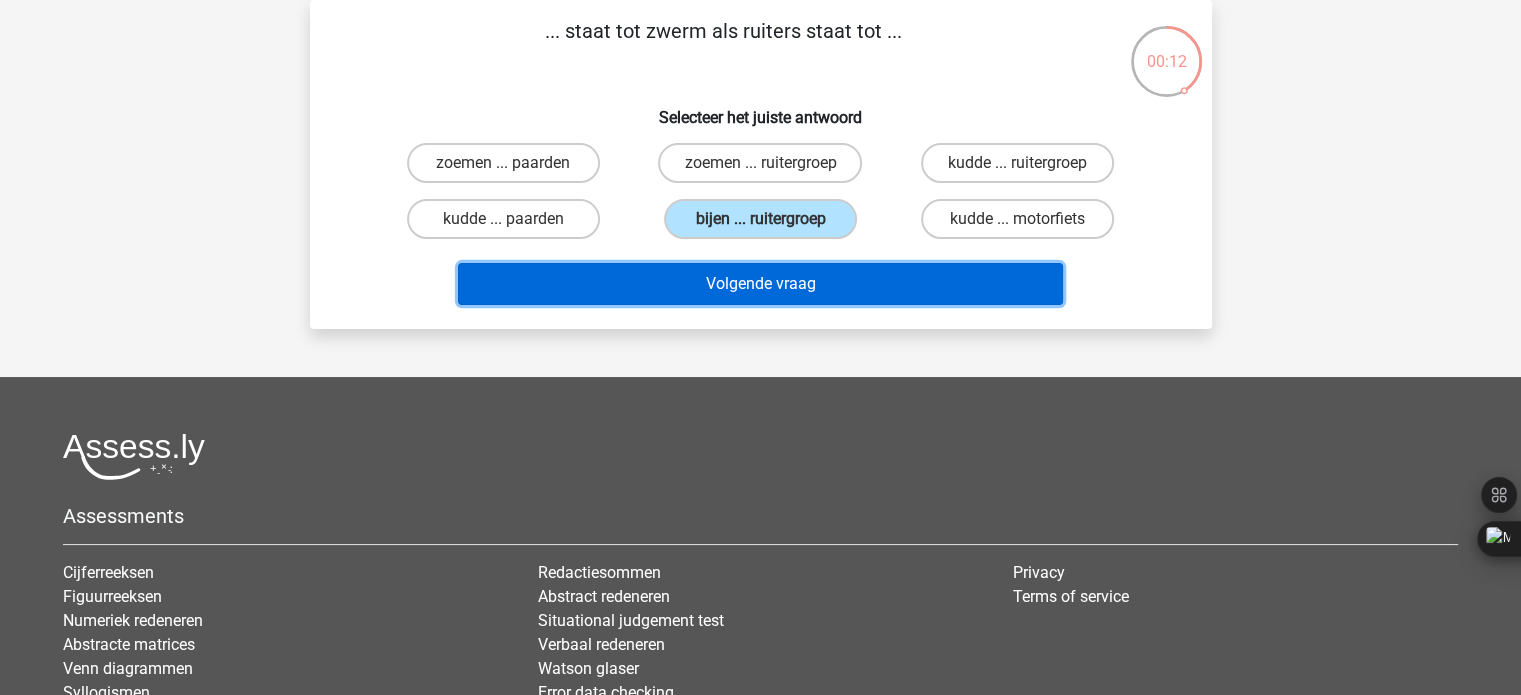 click on "Volgende vraag" at bounding box center [760, 284] 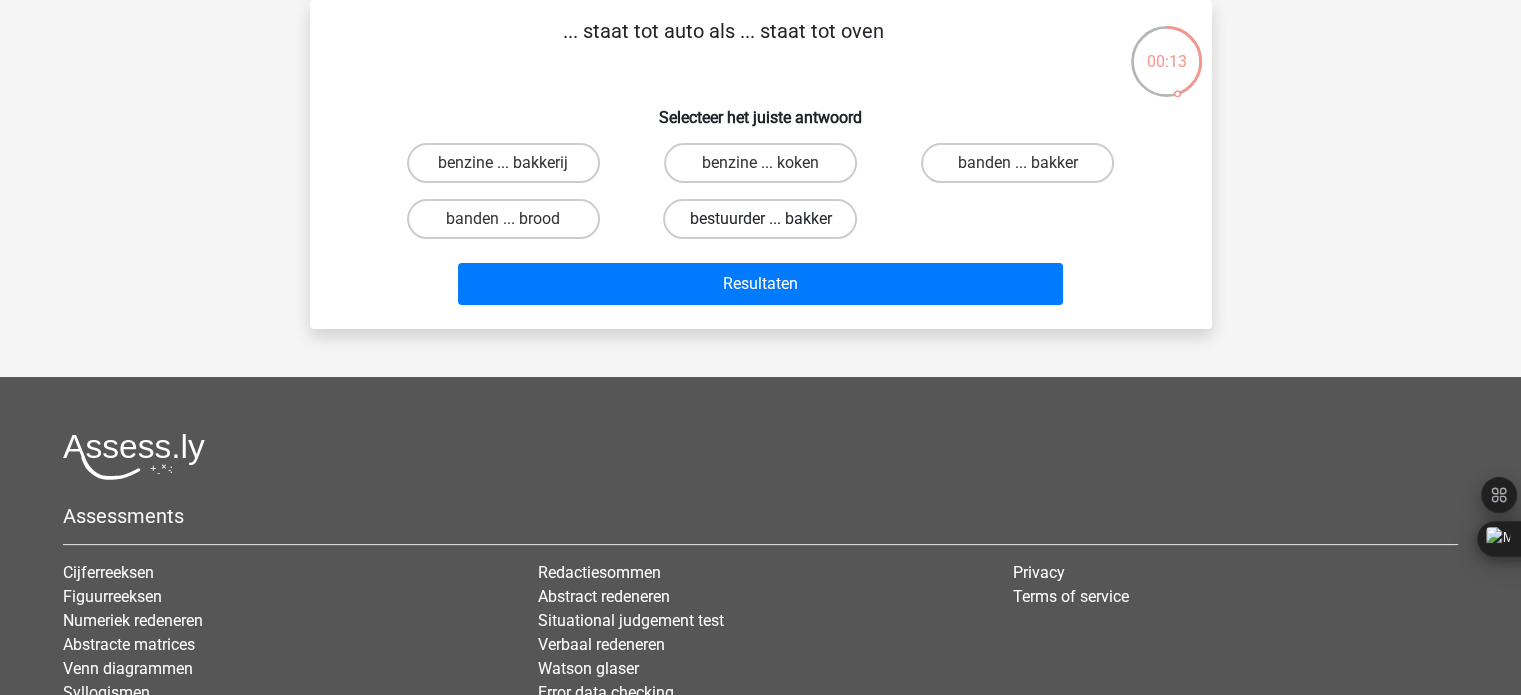 click on "bestuurder ... bakker" at bounding box center (760, 219) 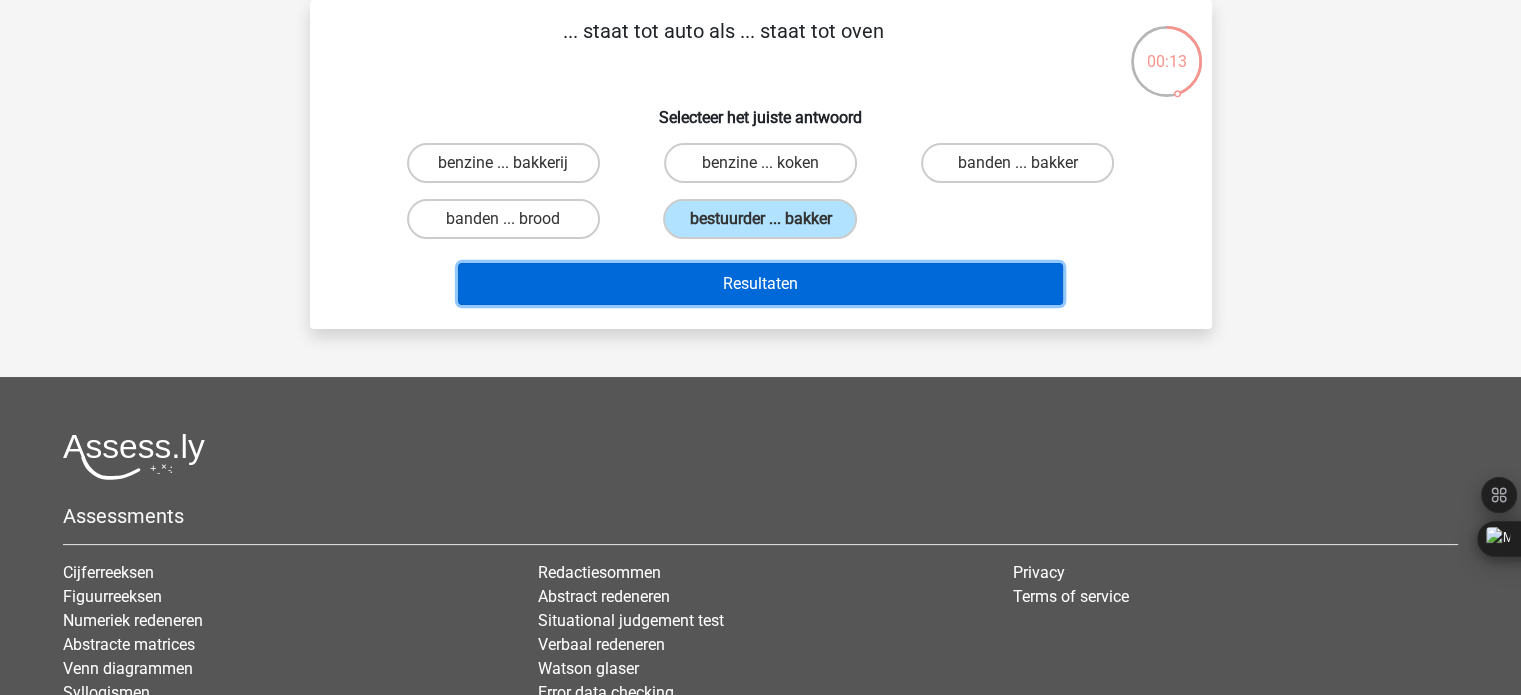 click on "Resultaten" at bounding box center (760, 284) 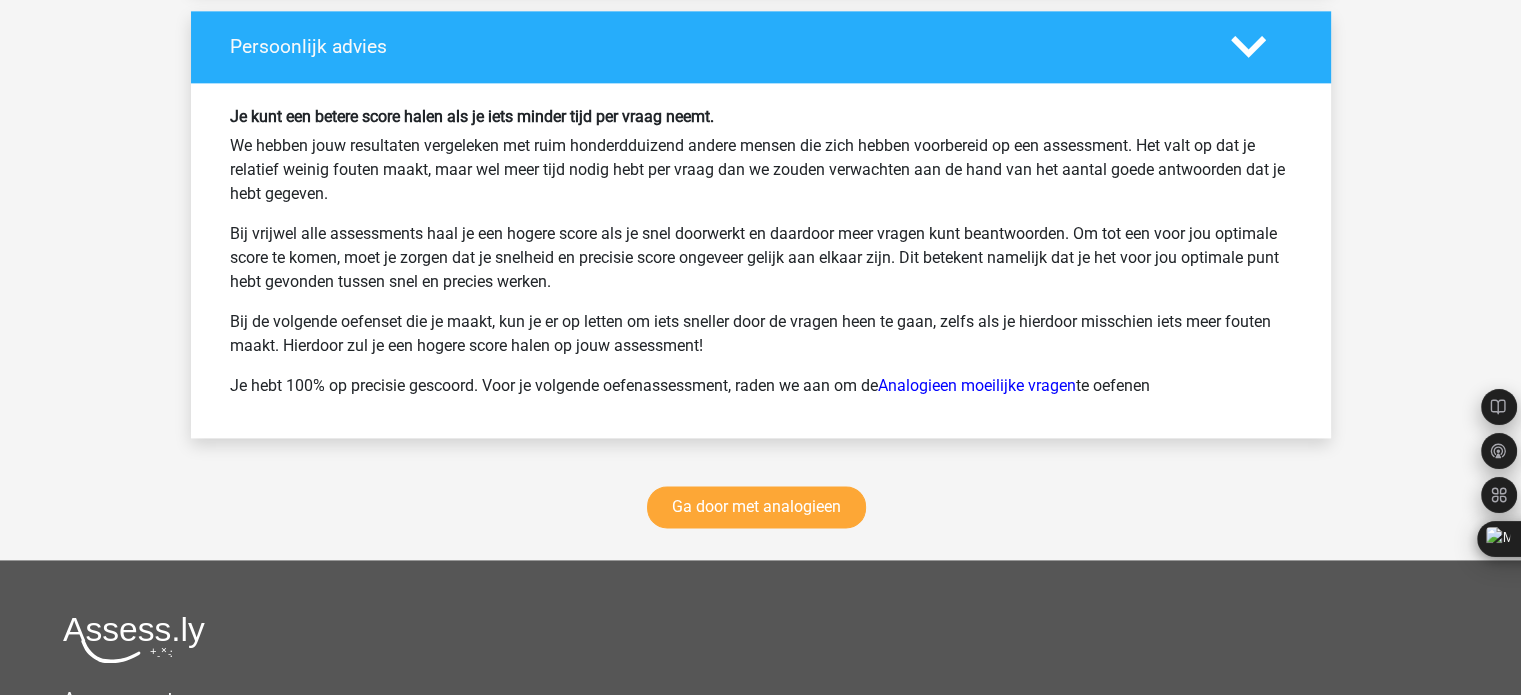scroll, scrollTop: 2666, scrollLeft: 0, axis: vertical 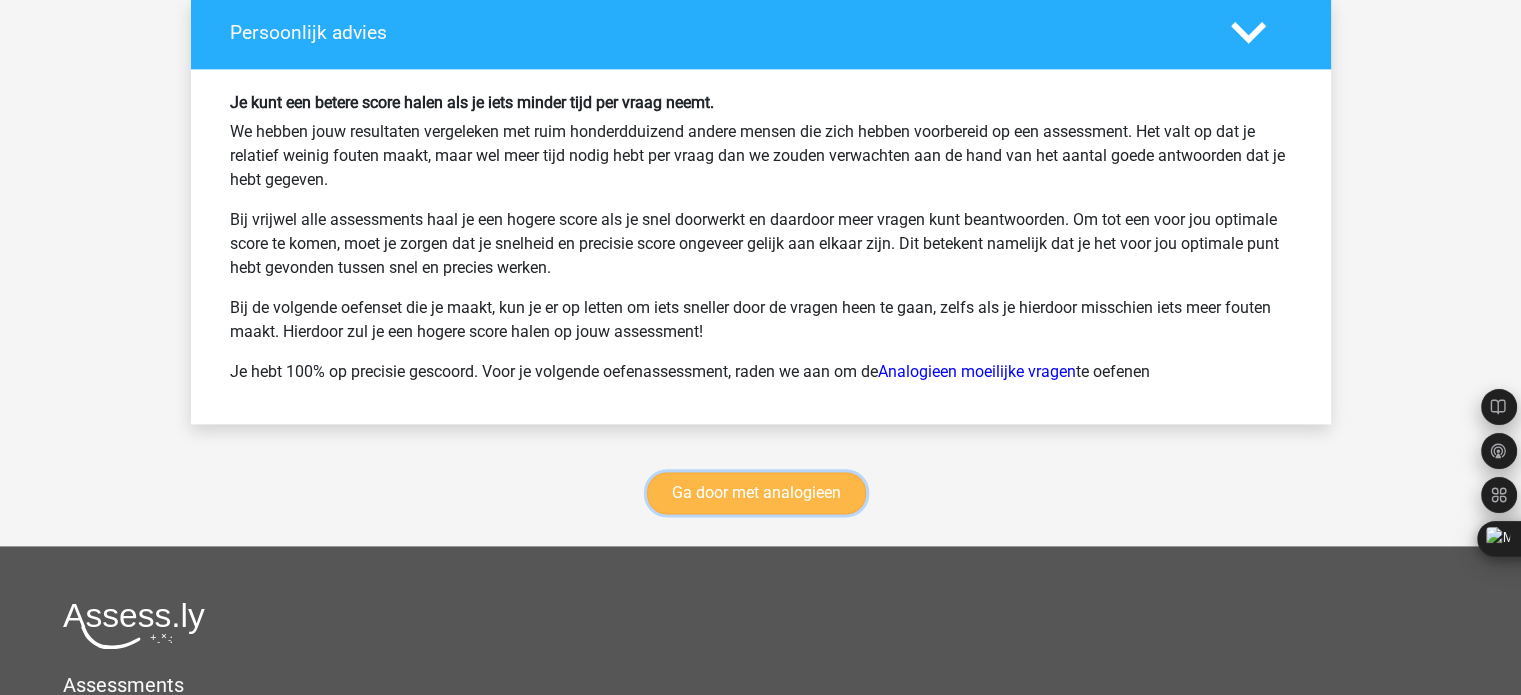 click on "Ga door met analogieen" at bounding box center [756, 493] 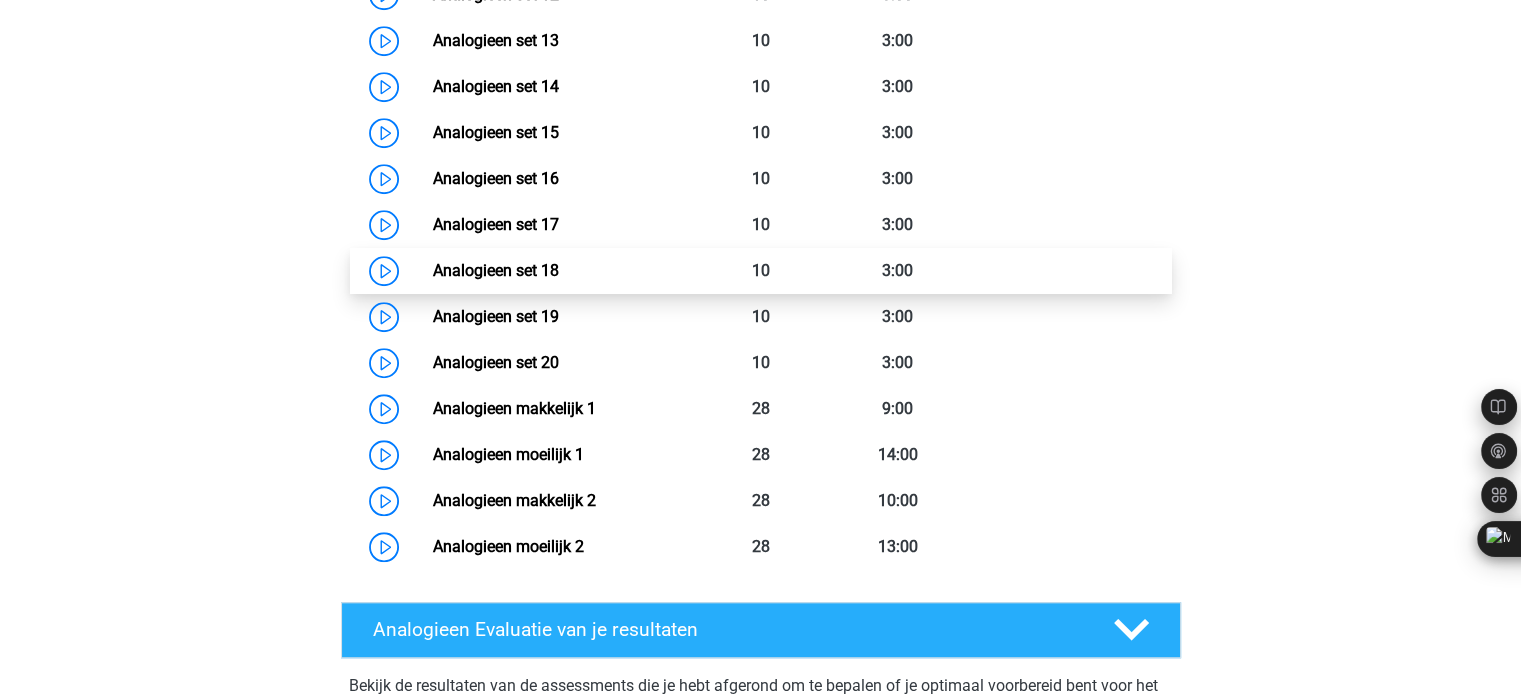 scroll, scrollTop: 1353, scrollLeft: 0, axis: vertical 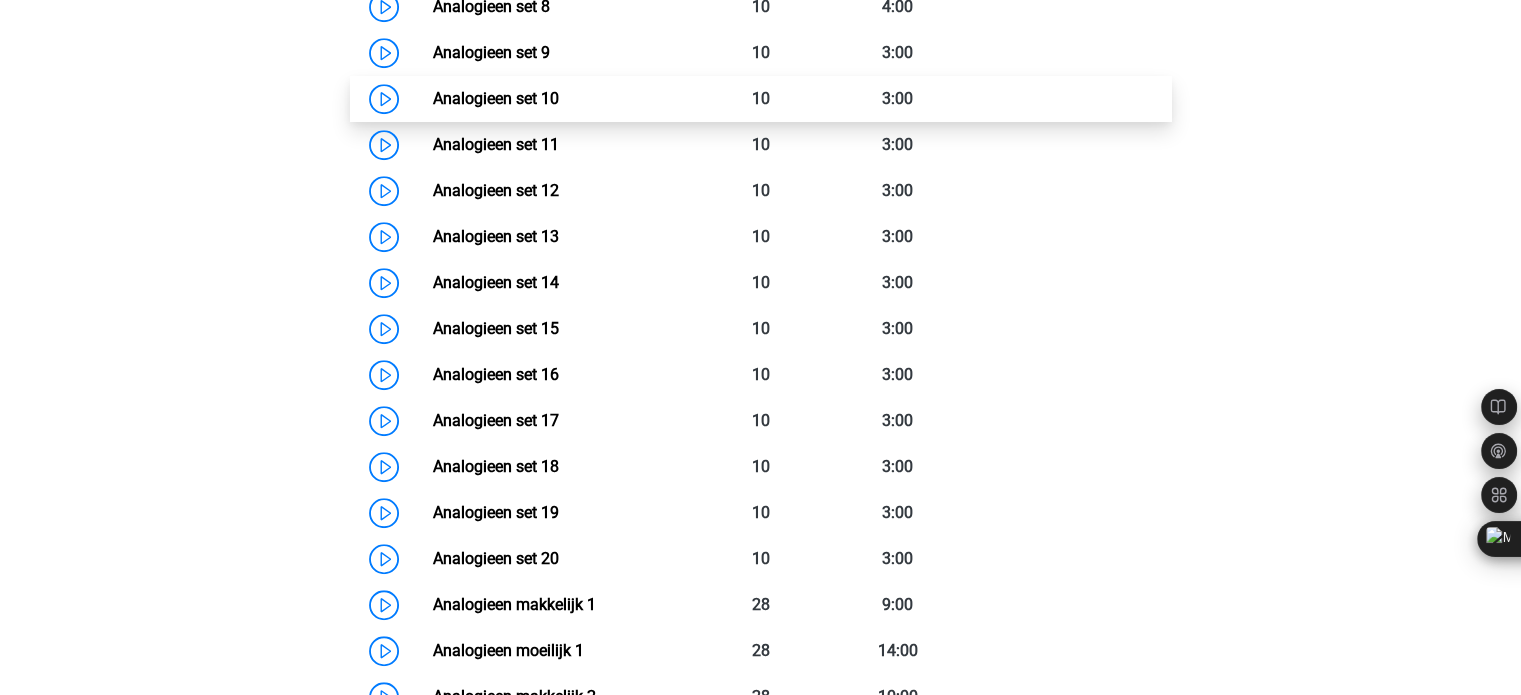 click on "Analogieen
set 10" at bounding box center [496, 98] 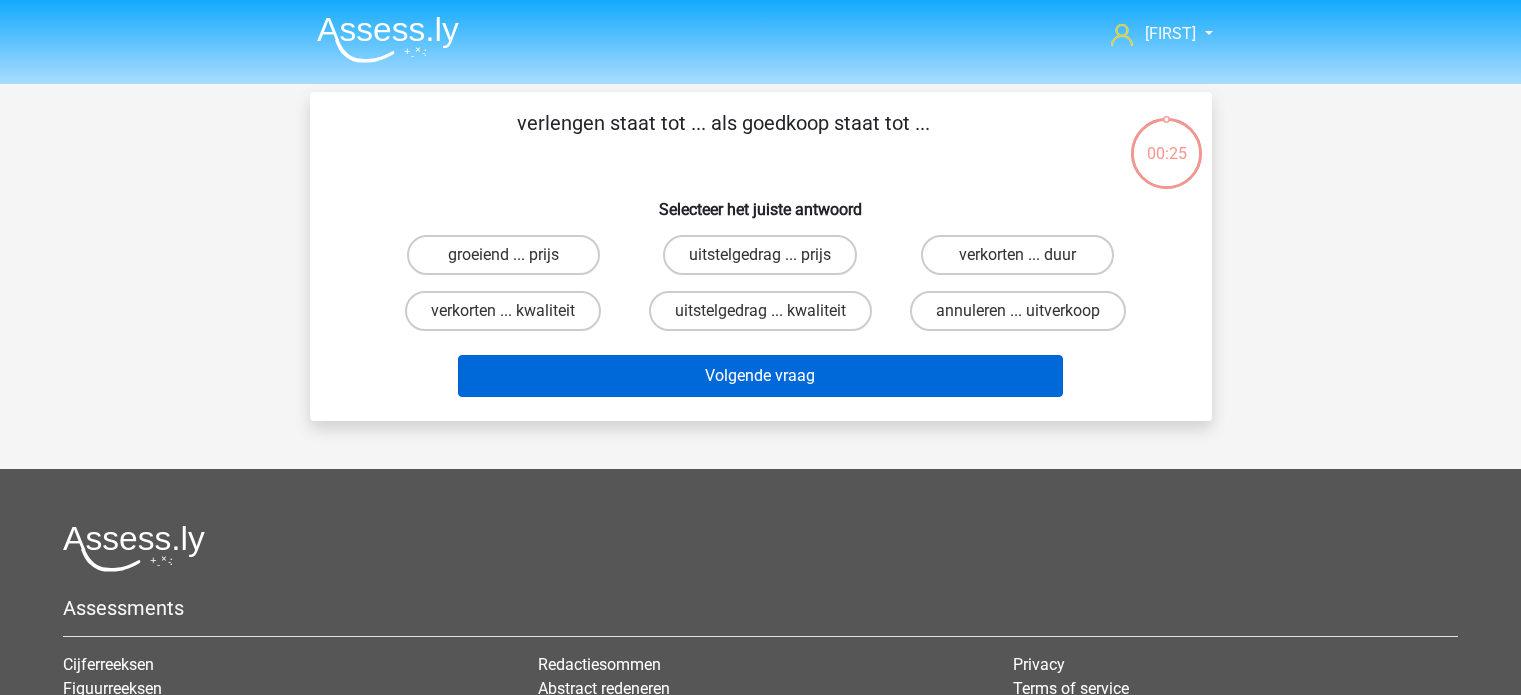 scroll, scrollTop: 0, scrollLeft: 0, axis: both 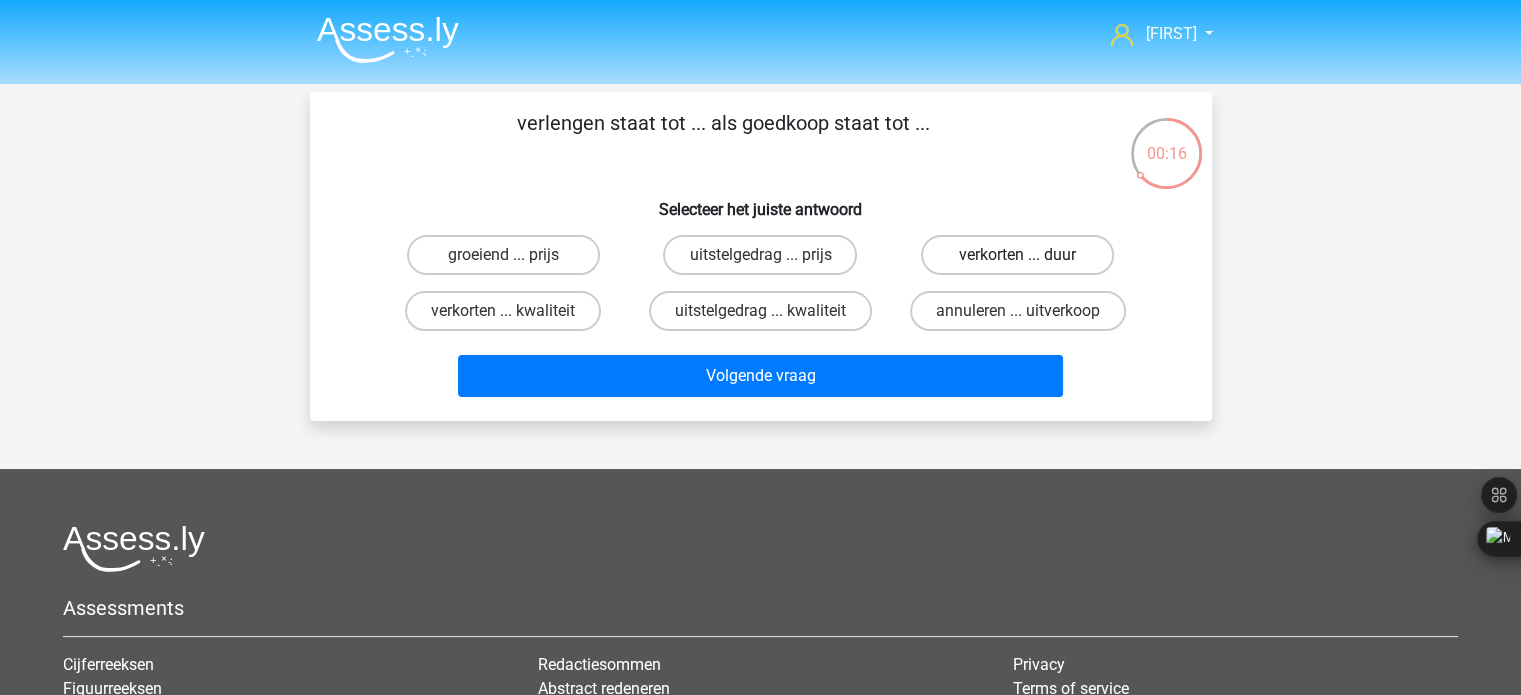 click on "verkorten ... duur" at bounding box center [1017, 255] 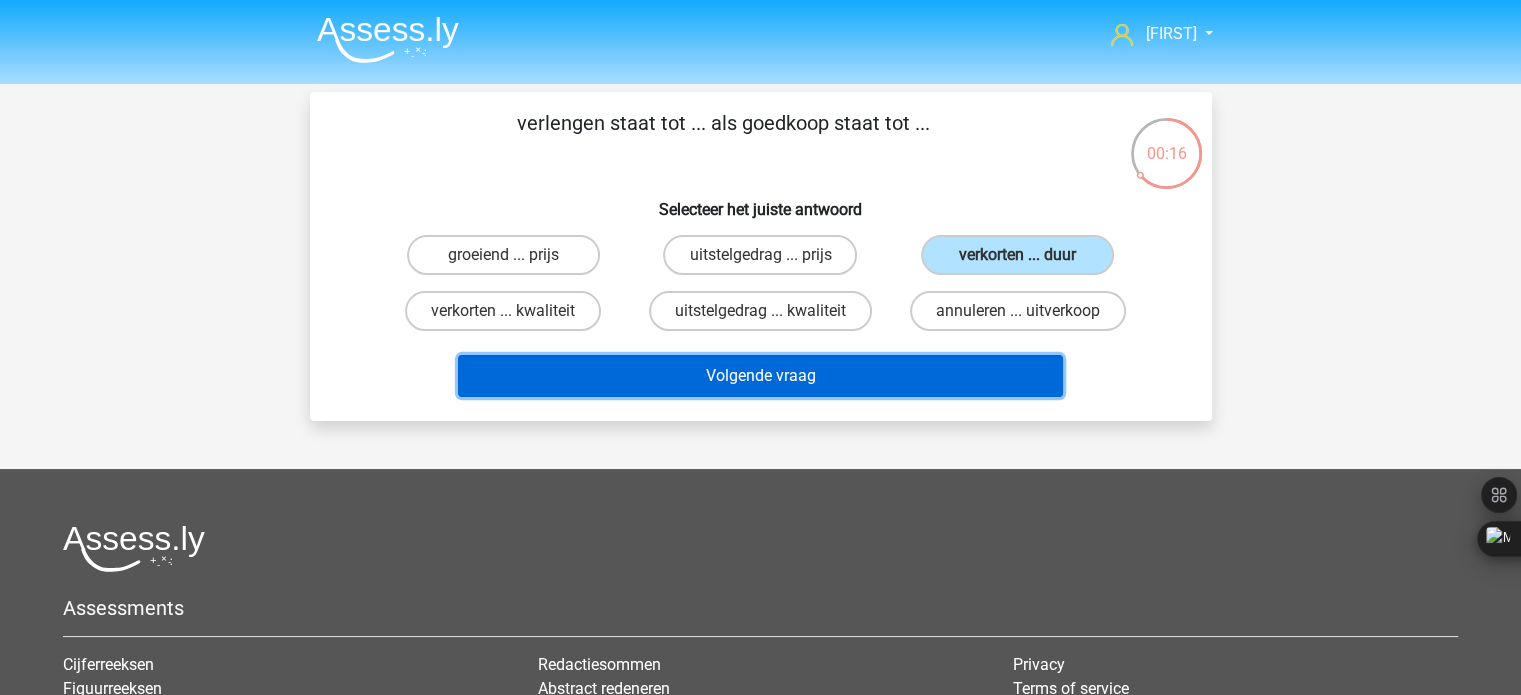 click on "Volgende vraag" at bounding box center (760, 376) 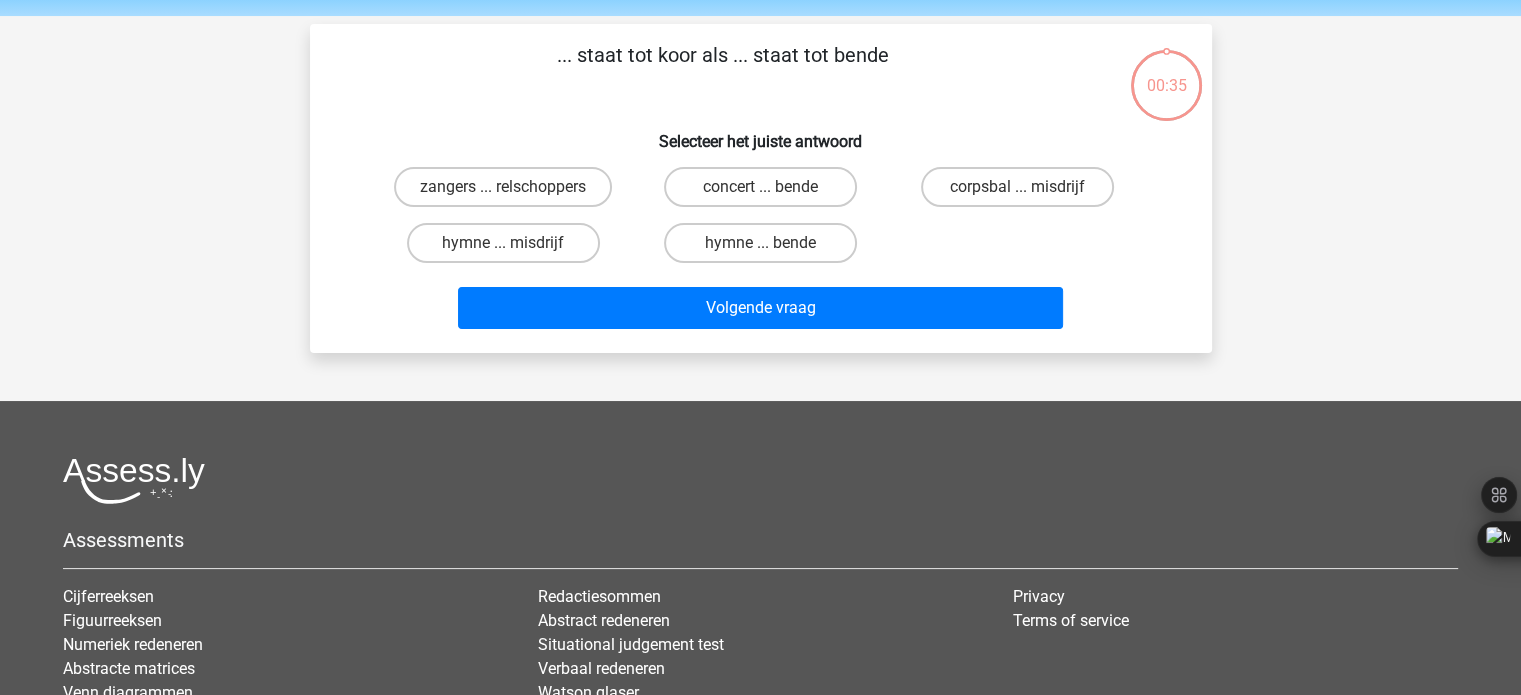 scroll, scrollTop: 92, scrollLeft: 0, axis: vertical 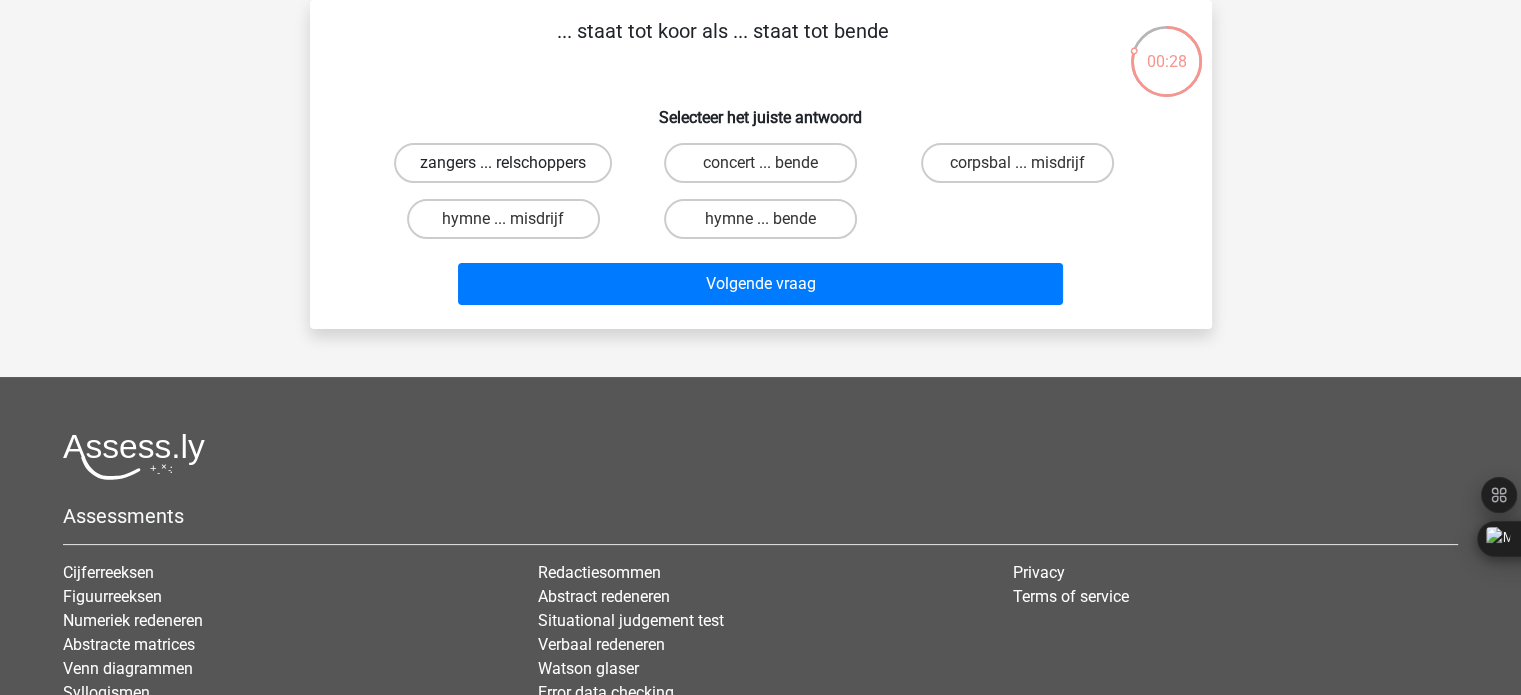 click on "zangers ... relschoppers" at bounding box center (503, 163) 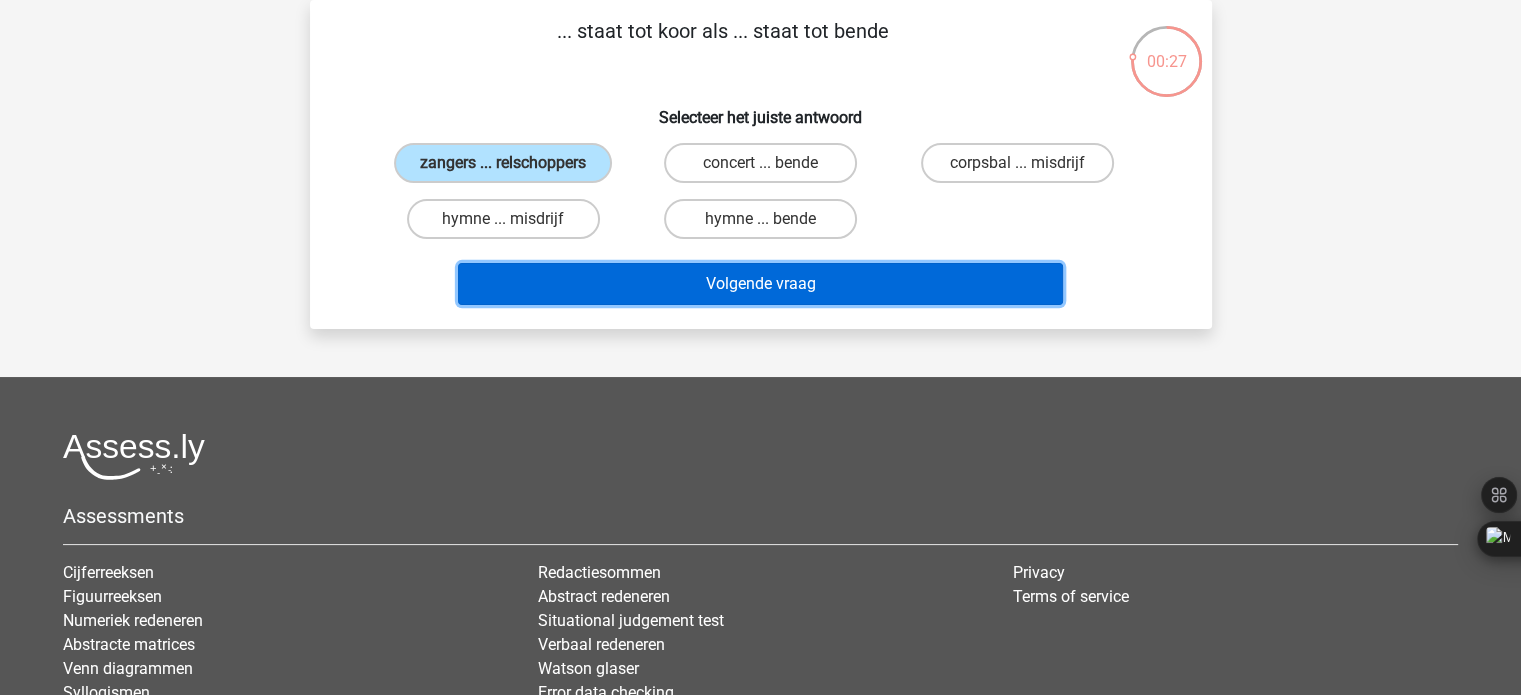 click on "Volgende vraag" at bounding box center [760, 284] 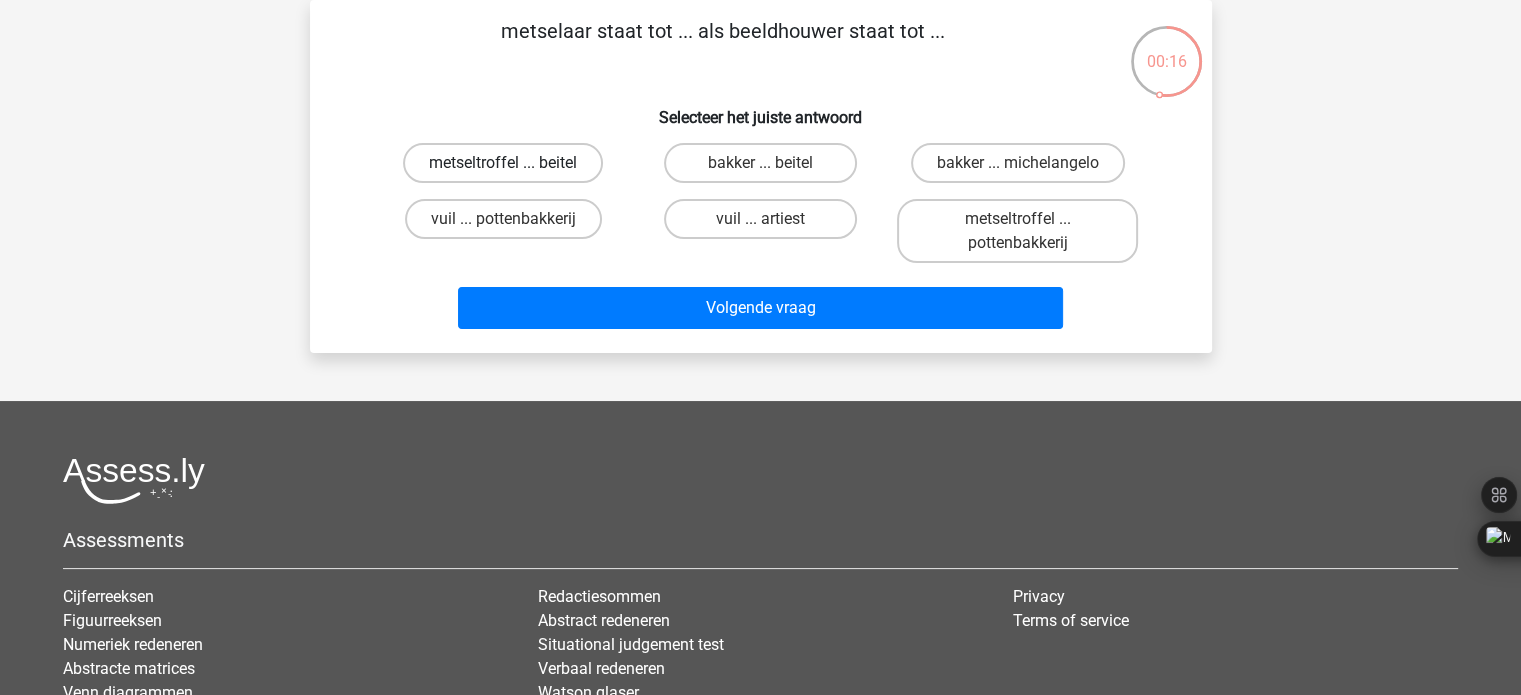 click on "metseltroffel ... beitel" at bounding box center (503, 163) 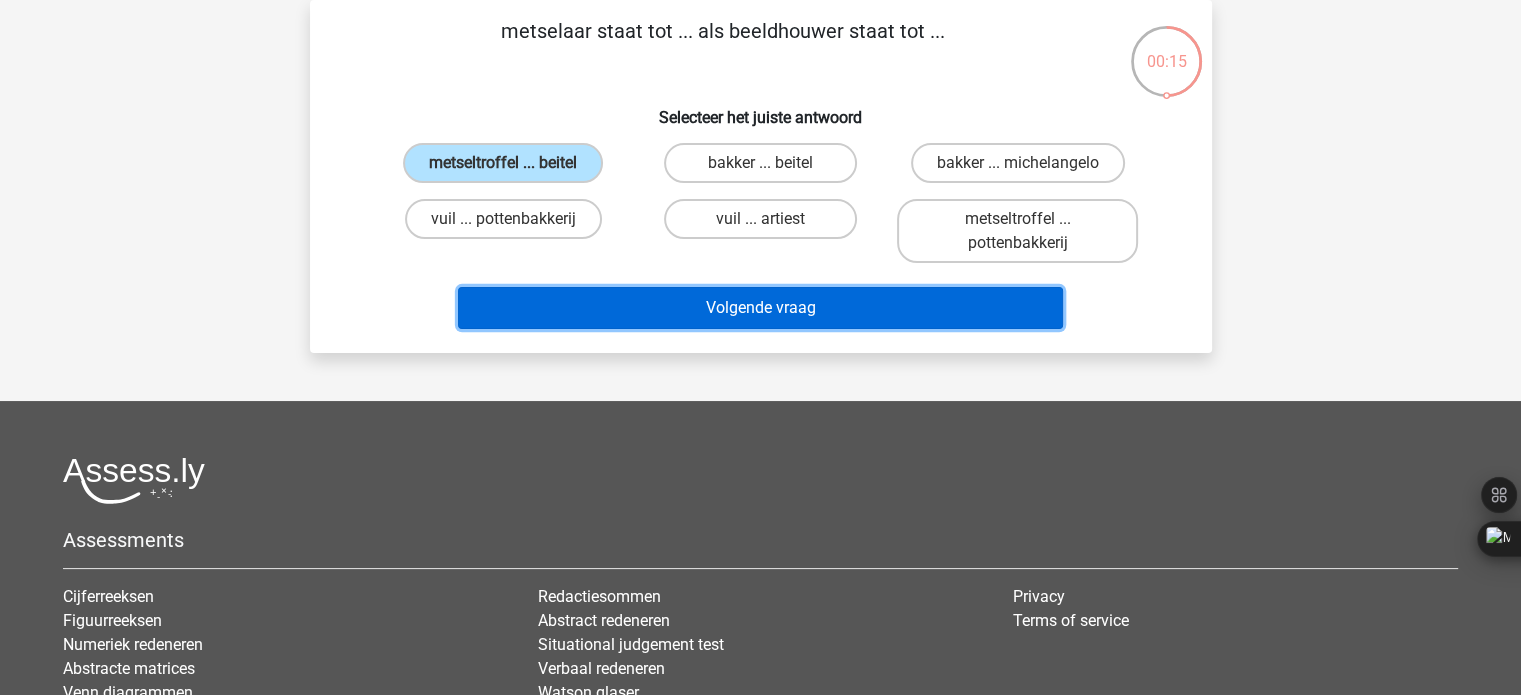 click on "Volgende vraag" at bounding box center (760, 308) 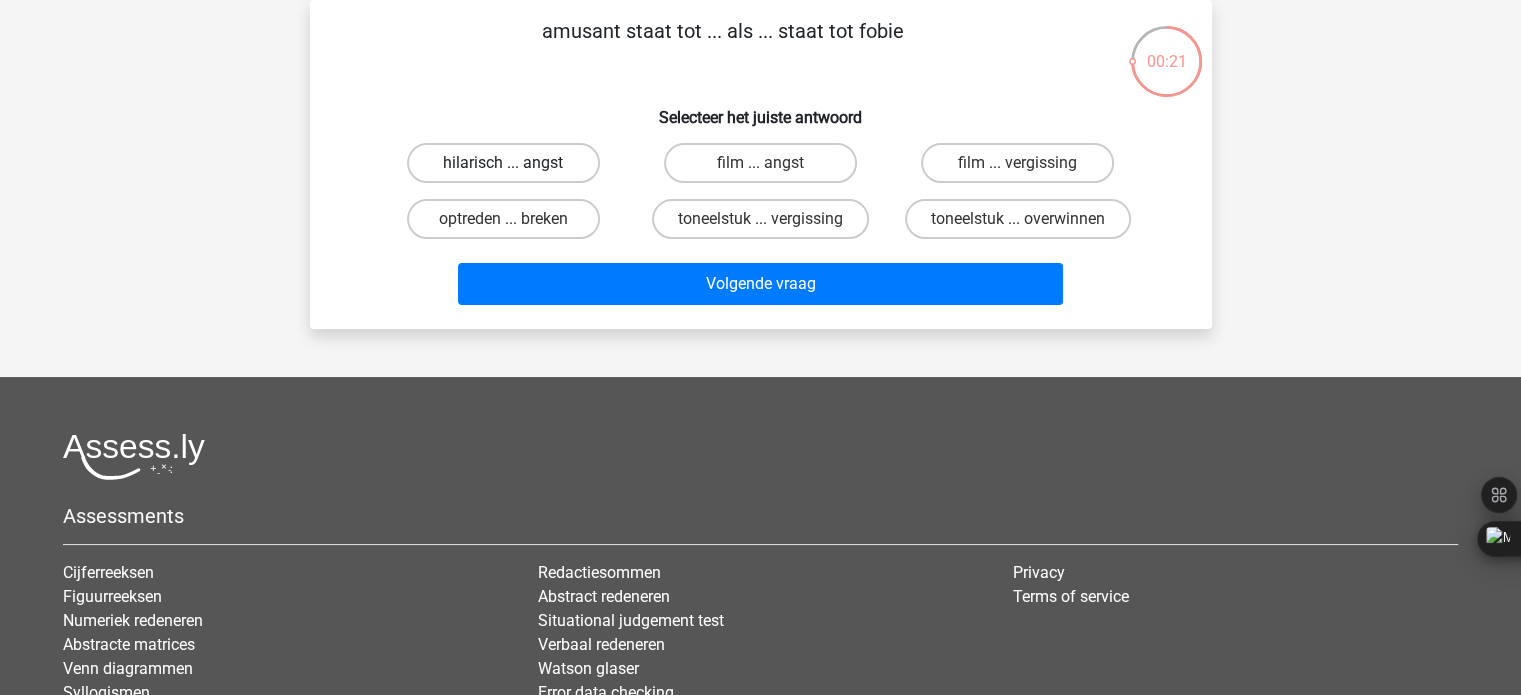 click on "hilarisch ... angst" at bounding box center [503, 163] 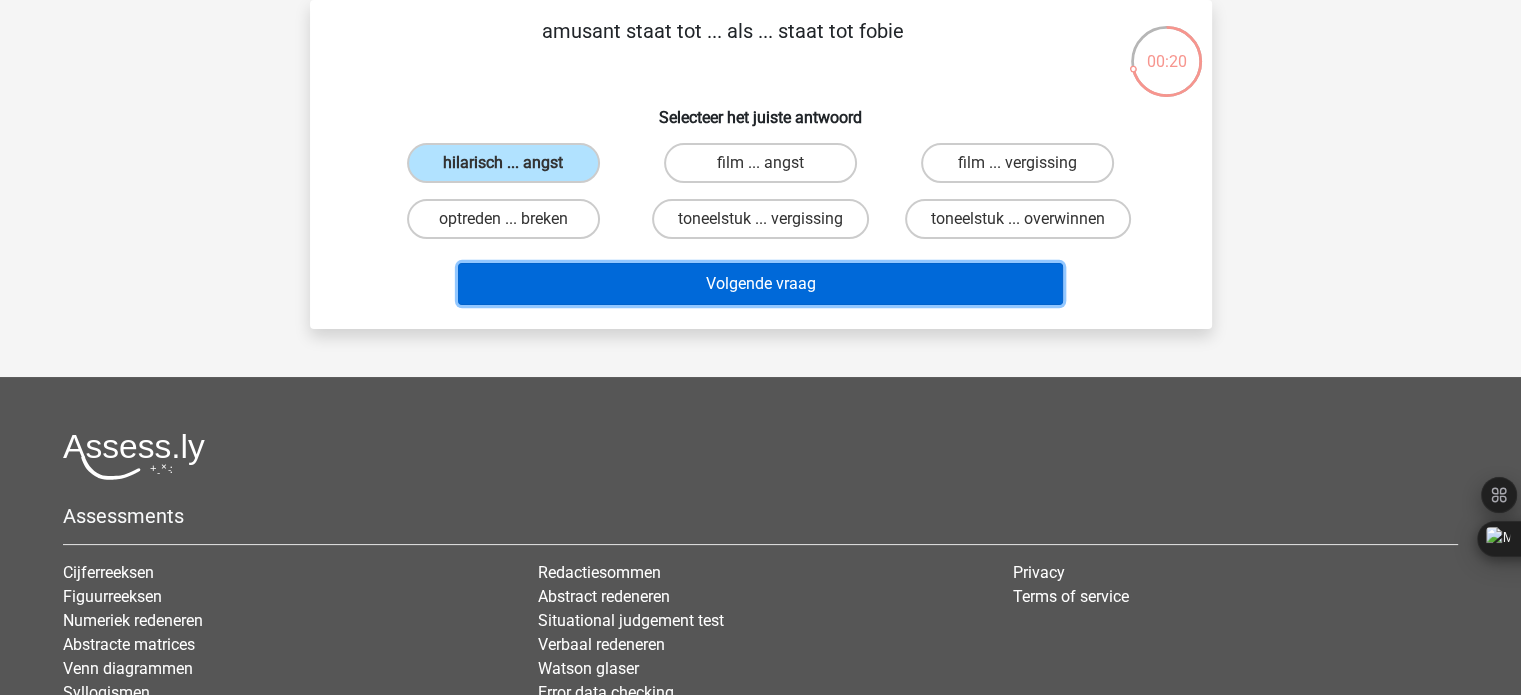 click on "Volgende vraag" at bounding box center (760, 284) 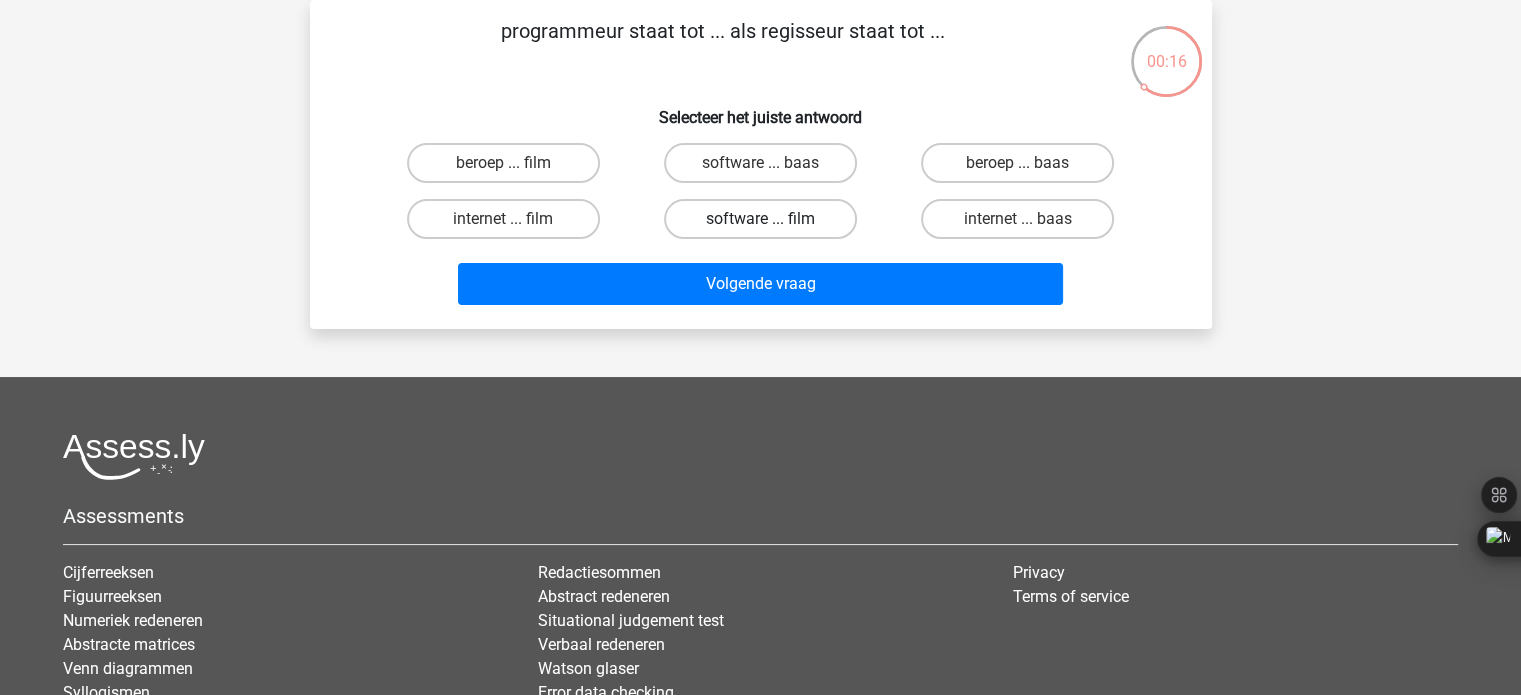 click on "software ... film" at bounding box center [760, 219] 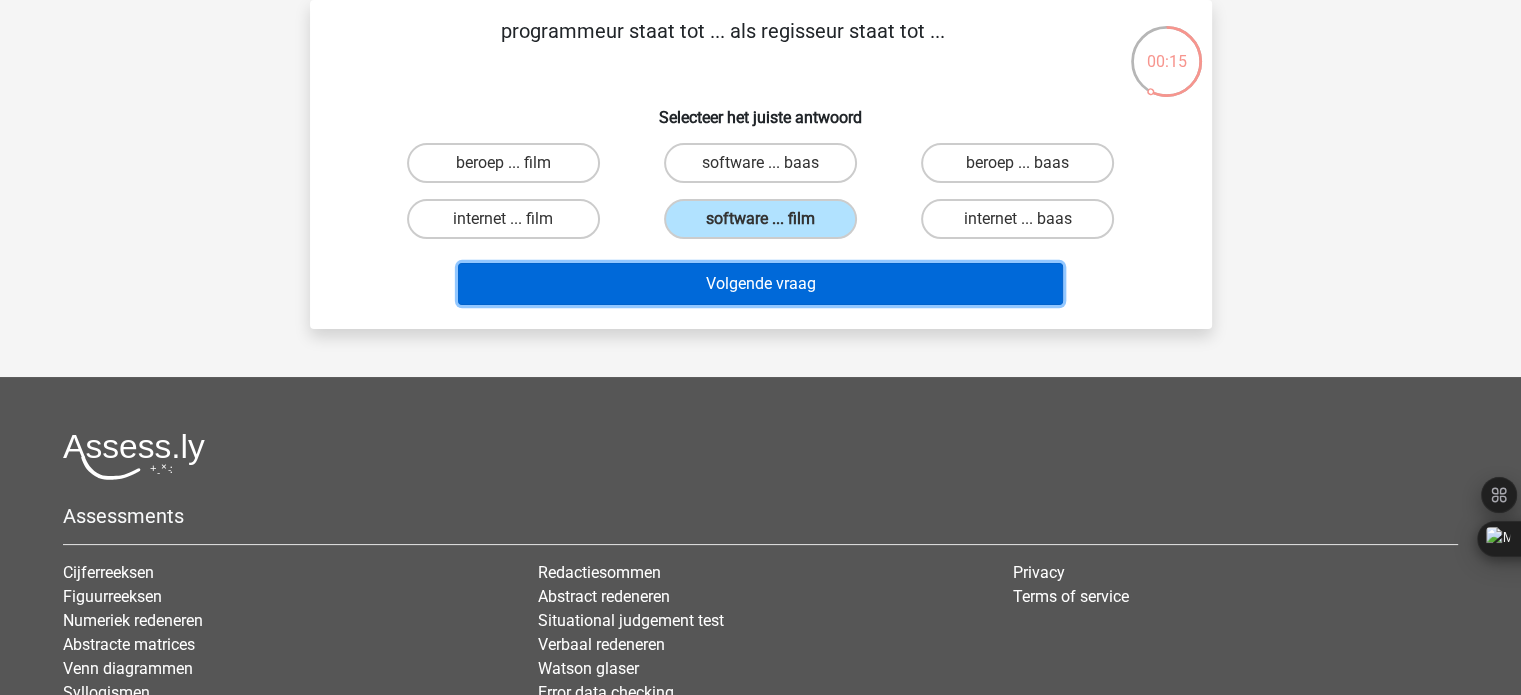 click on "Volgende vraag" at bounding box center [760, 284] 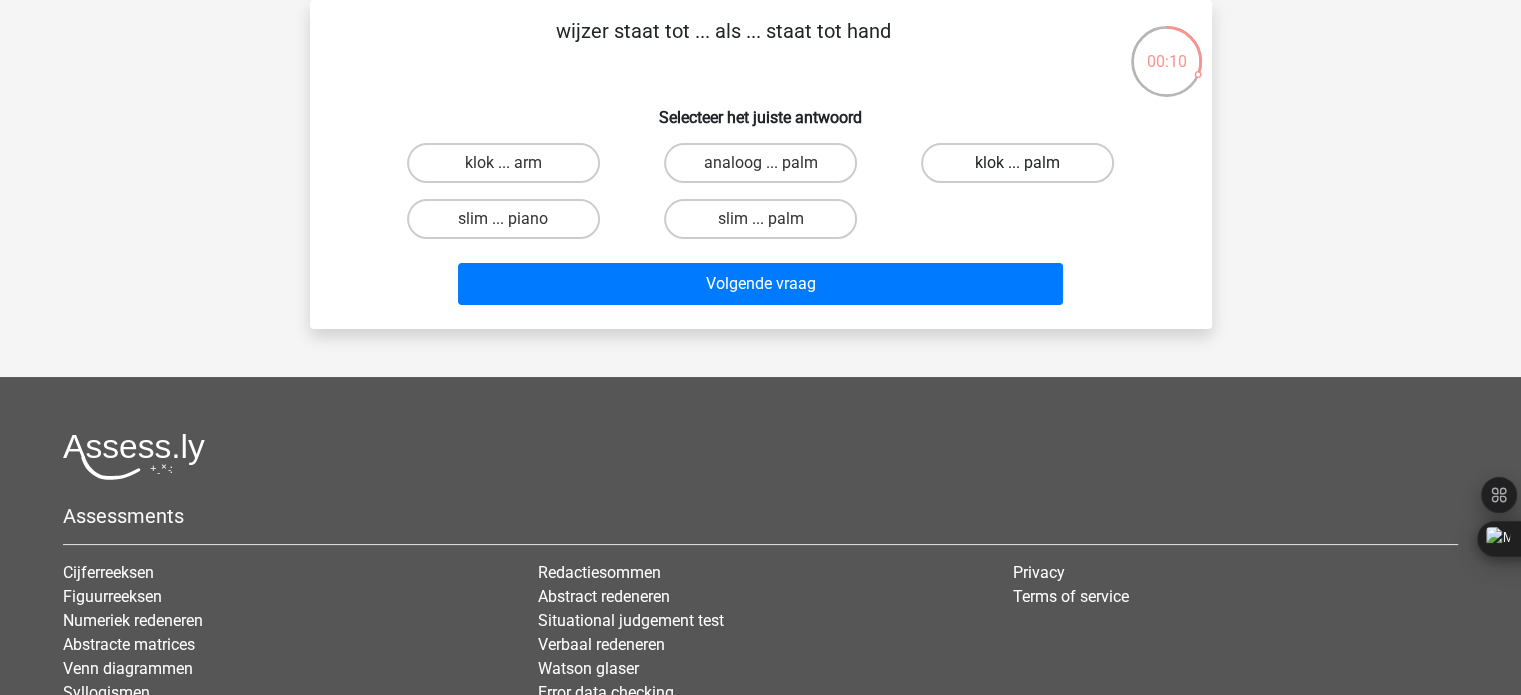click on "klok ... palm" at bounding box center (1017, 163) 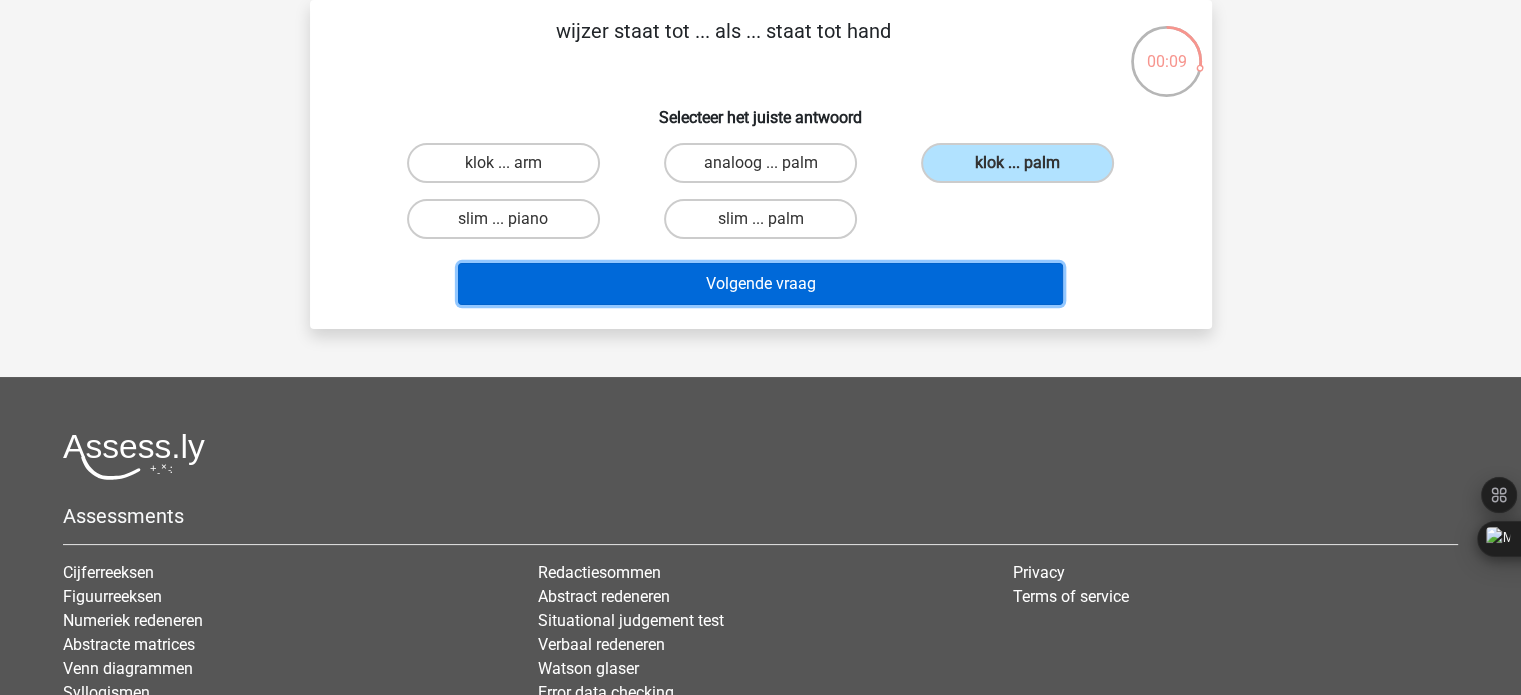 click on "Volgende vraag" at bounding box center (760, 284) 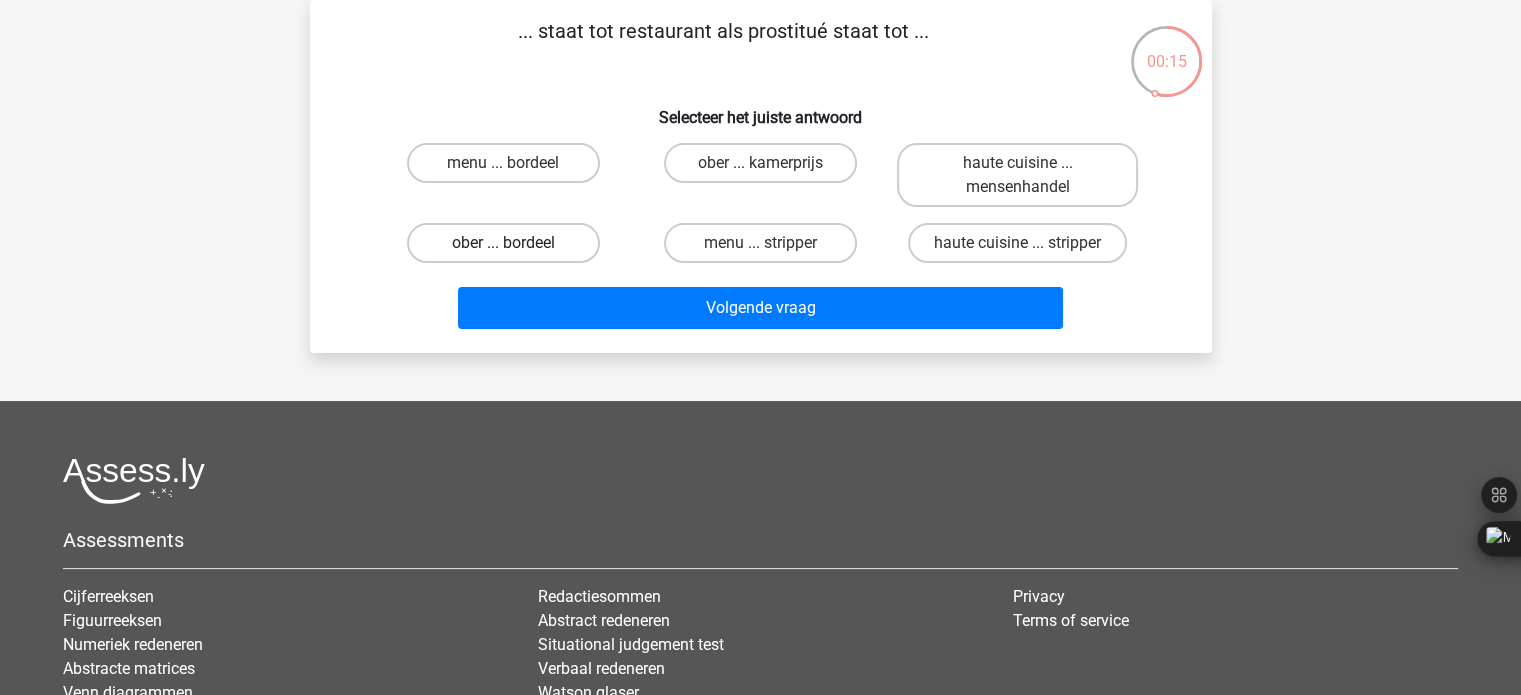 click on "ober ... bordeel" at bounding box center [503, 243] 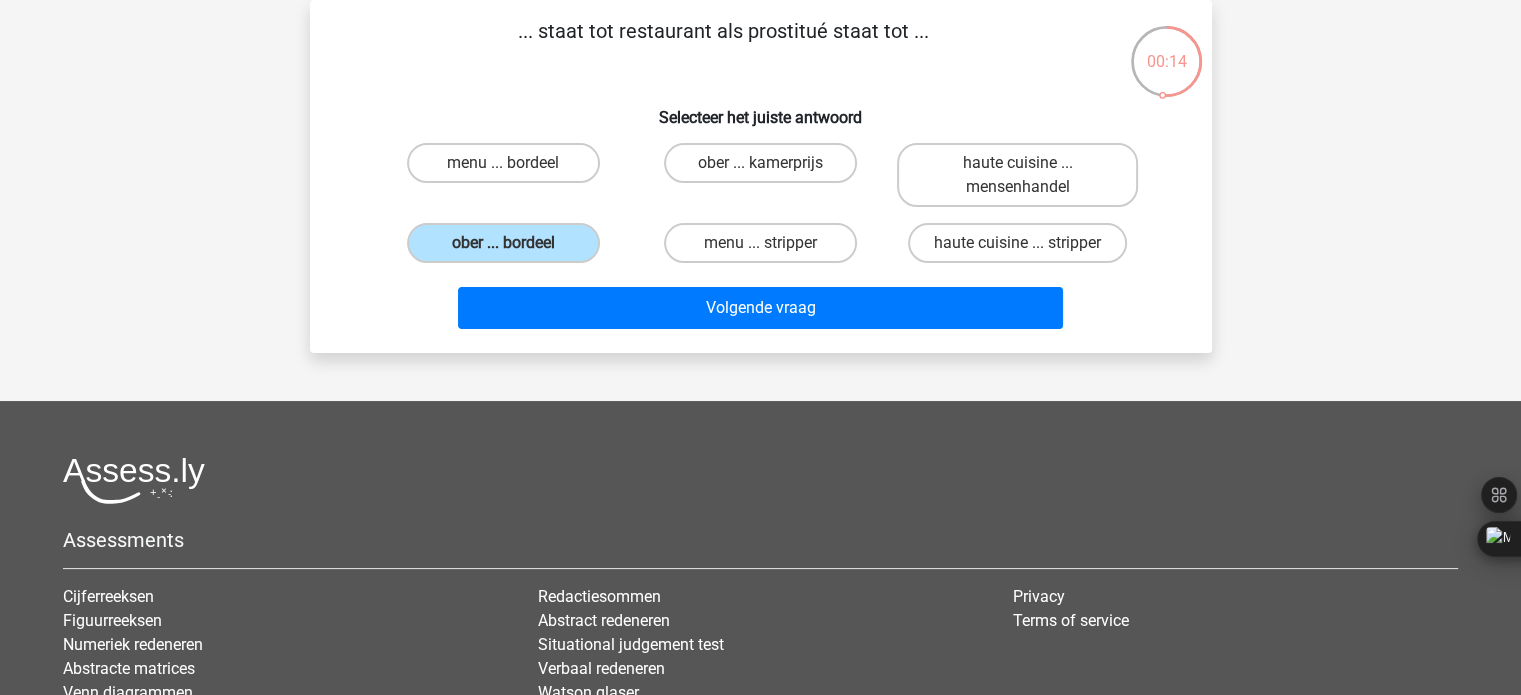 click on "Volgende vraag" at bounding box center (761, 312) 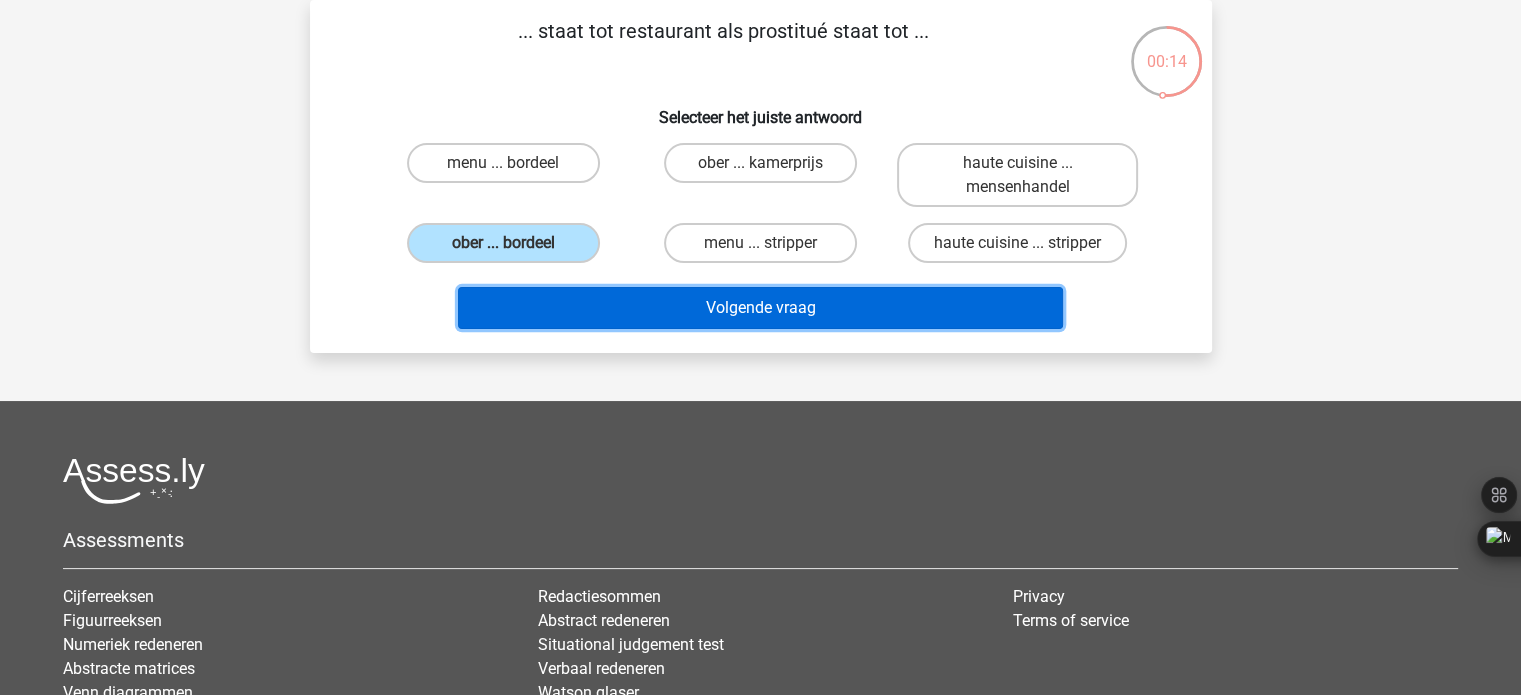 click on "Volgende vraag" at bounding box center [760, 308] 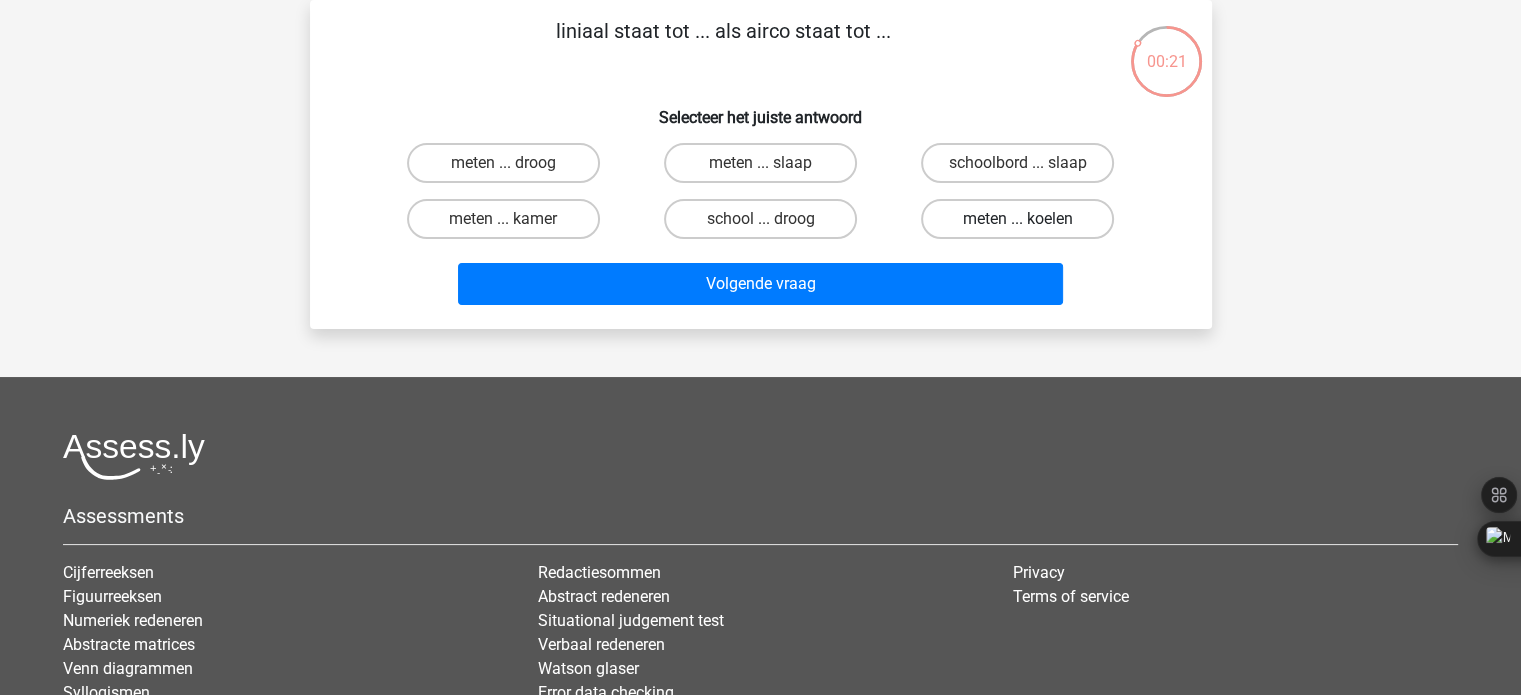 click on "meten ... koelen" at bounding box center [1017, 219] 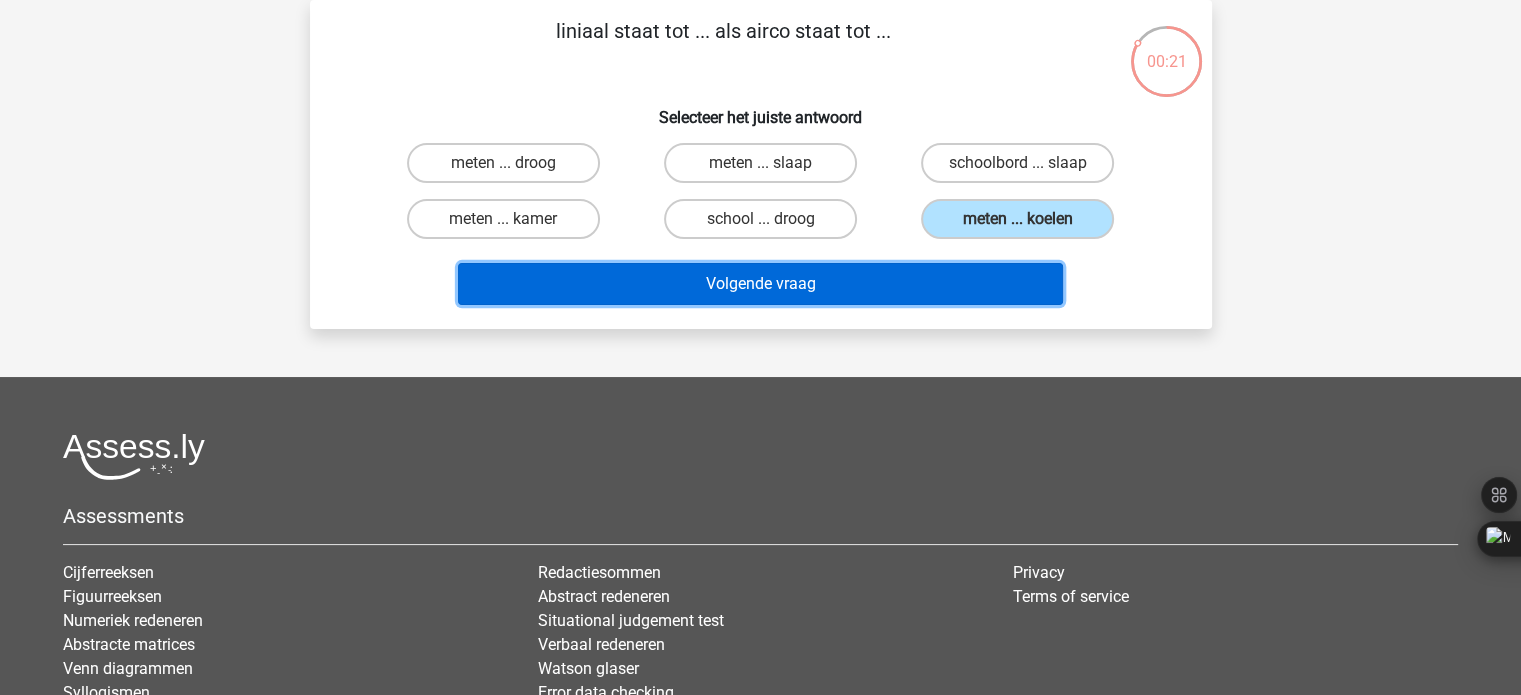 click on "Volgende vraag" at bounding box center (760, 284) 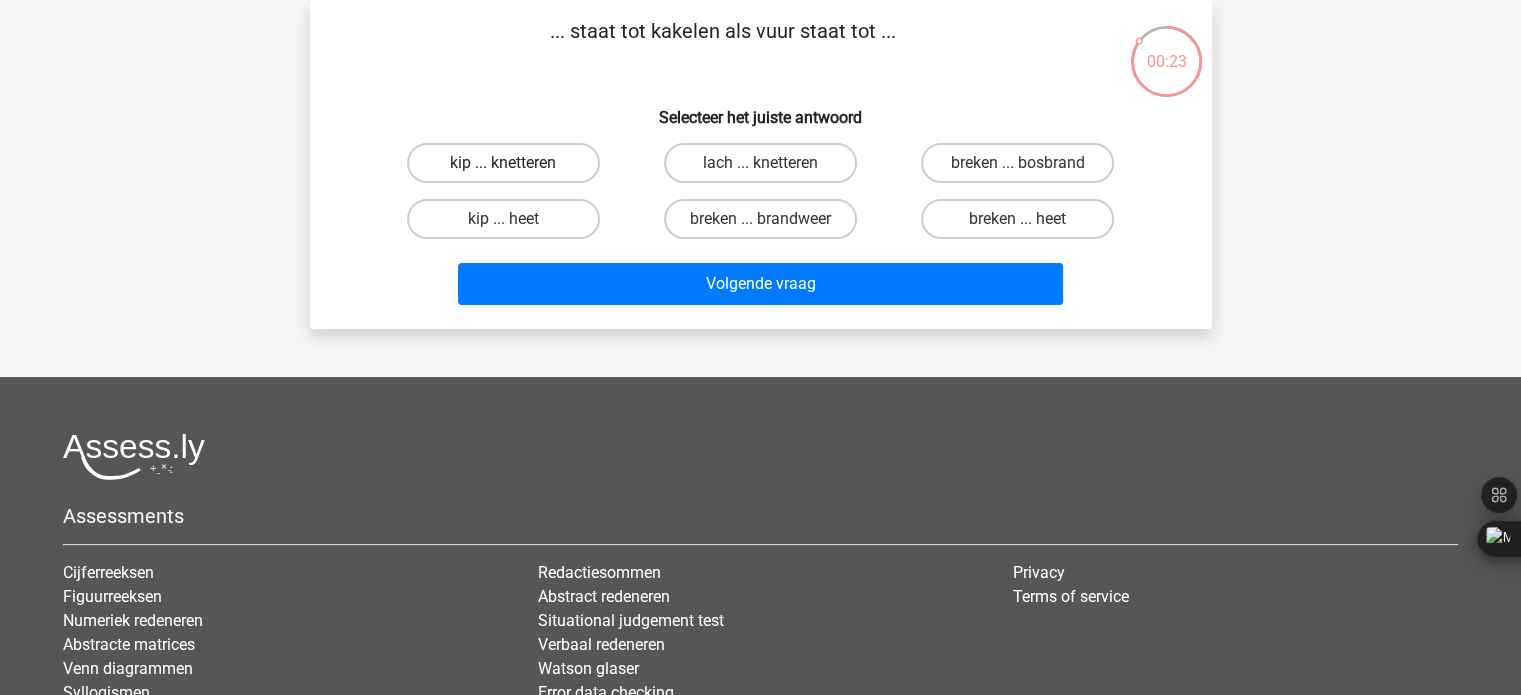 click on "kip ... knetteren" at bounding box center [503, 163] 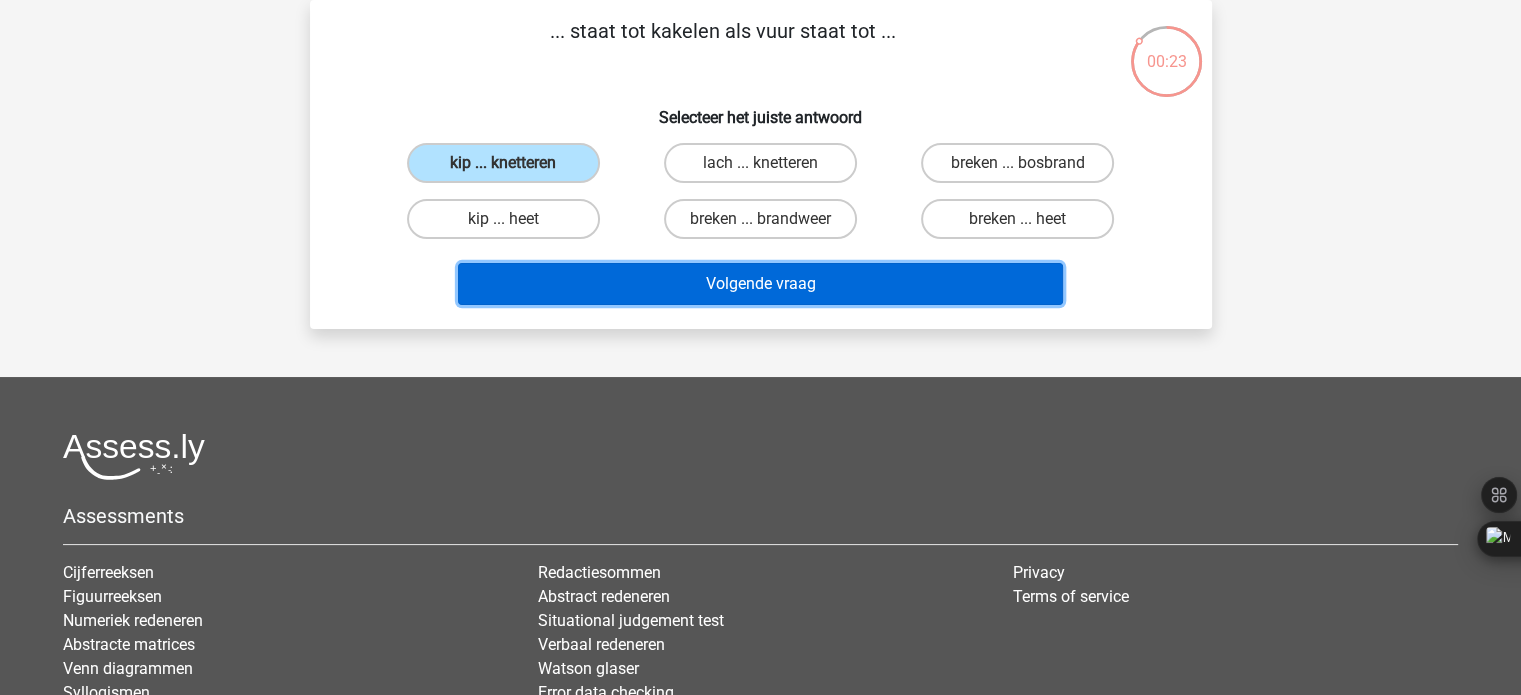 click on "Volgende vraag" at bounding box center (760, 284) 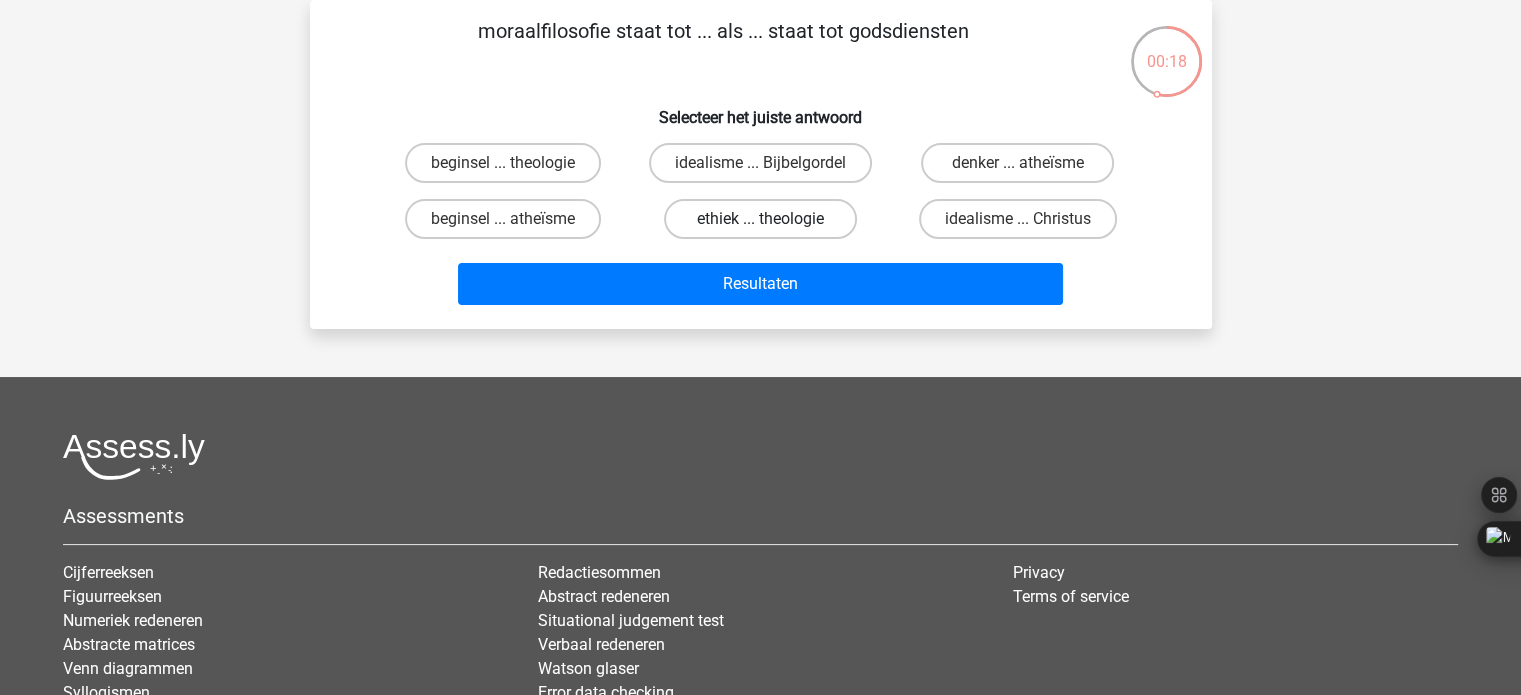 drag, startPoint x: 799, startPoint y: 204, endPoint x: 812, endPoint y: 235, distance: 33.61547 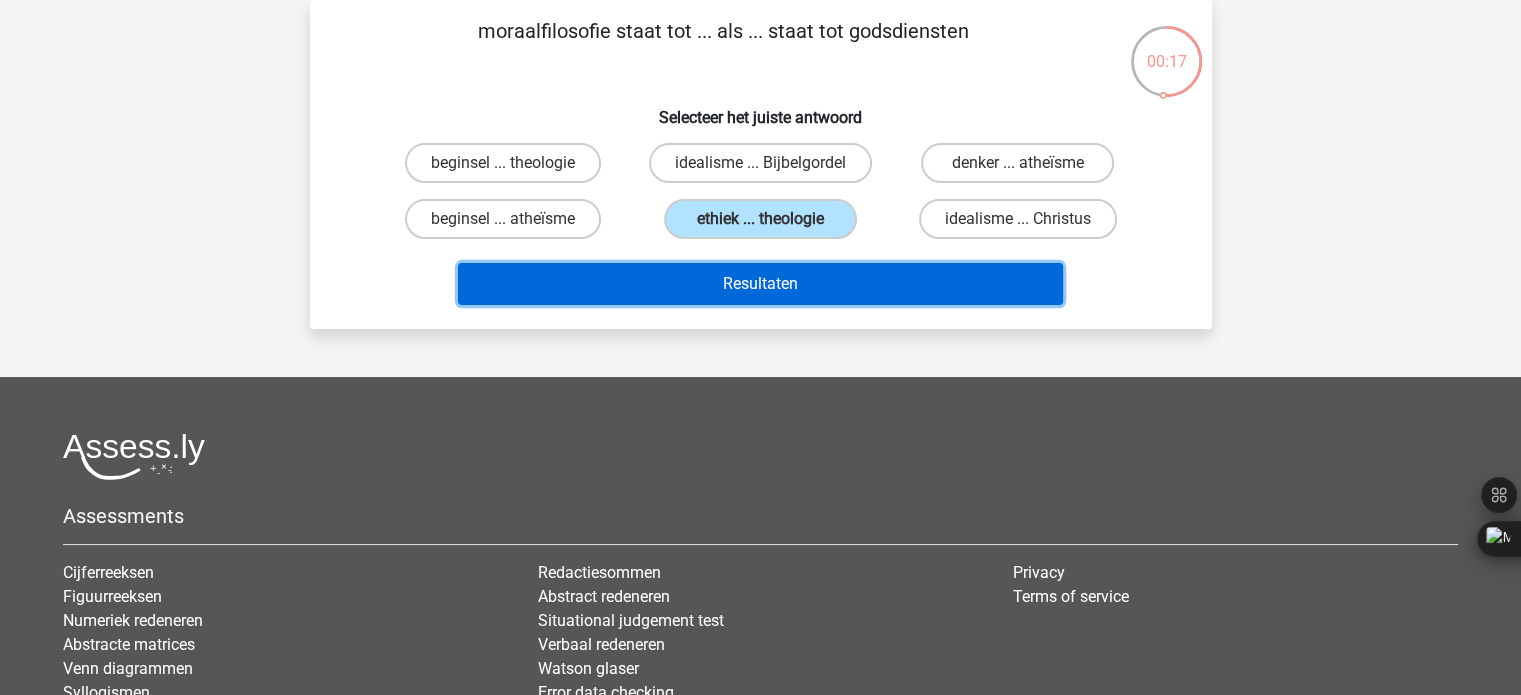 click on "Resultaten" at bounding box center (760, 284) 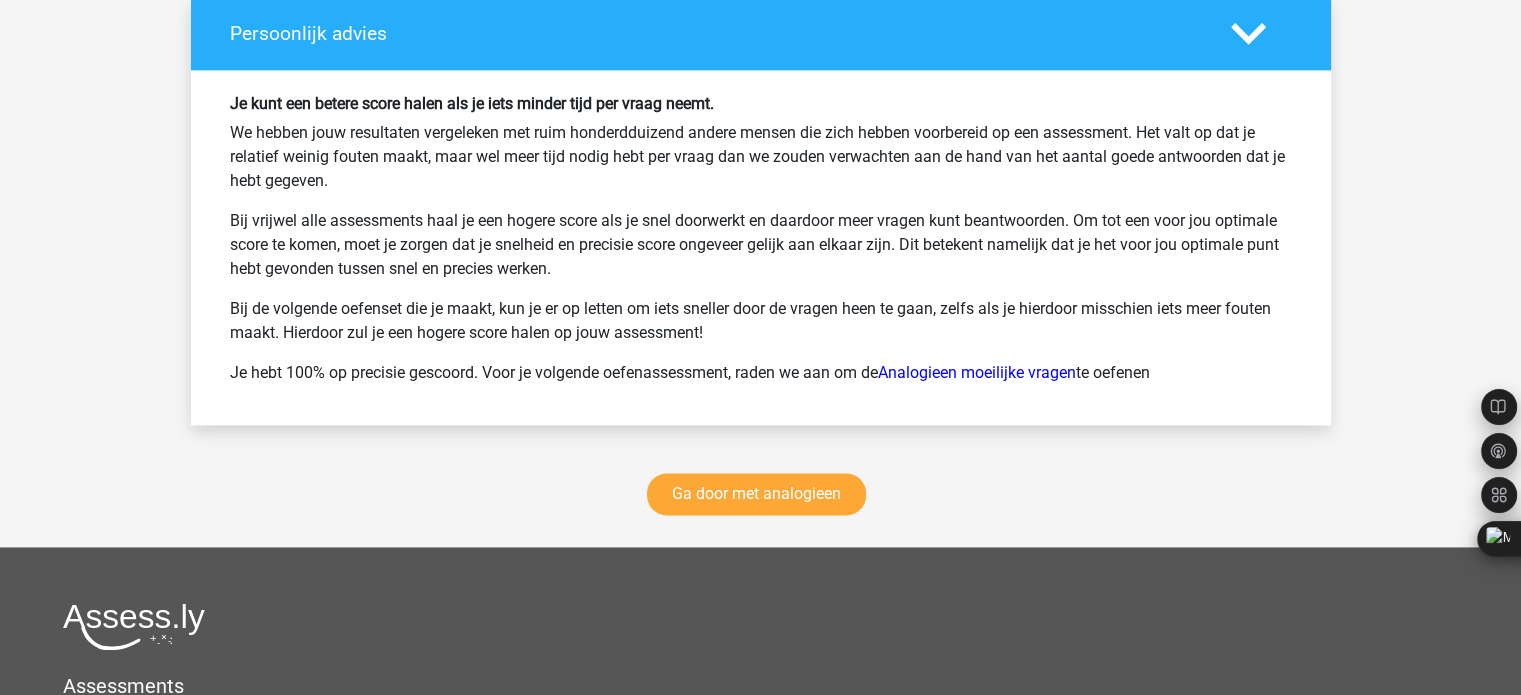 scroll, scrollTop: 2666, scrollLeft: 0, axis: vertical 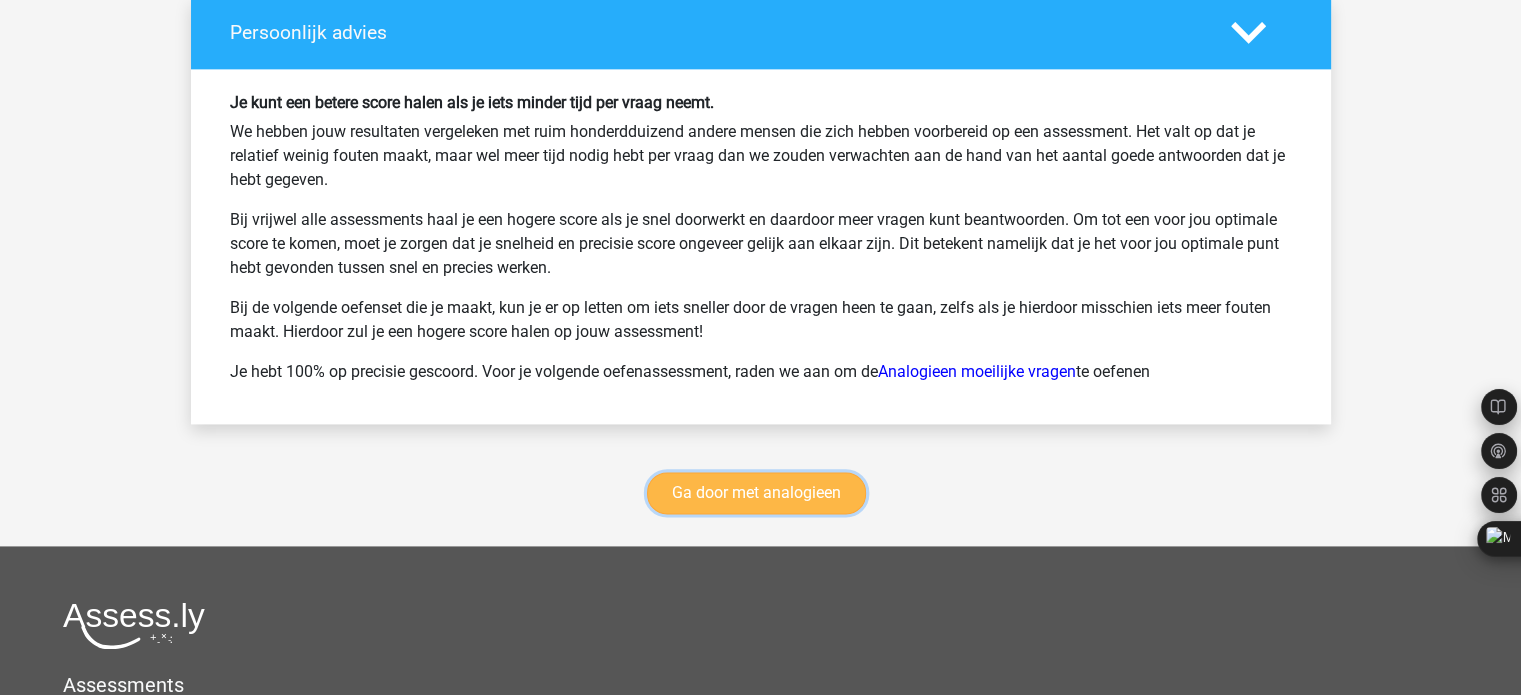 click on "Ga door met analogieen" at bounding box center [756, 493] 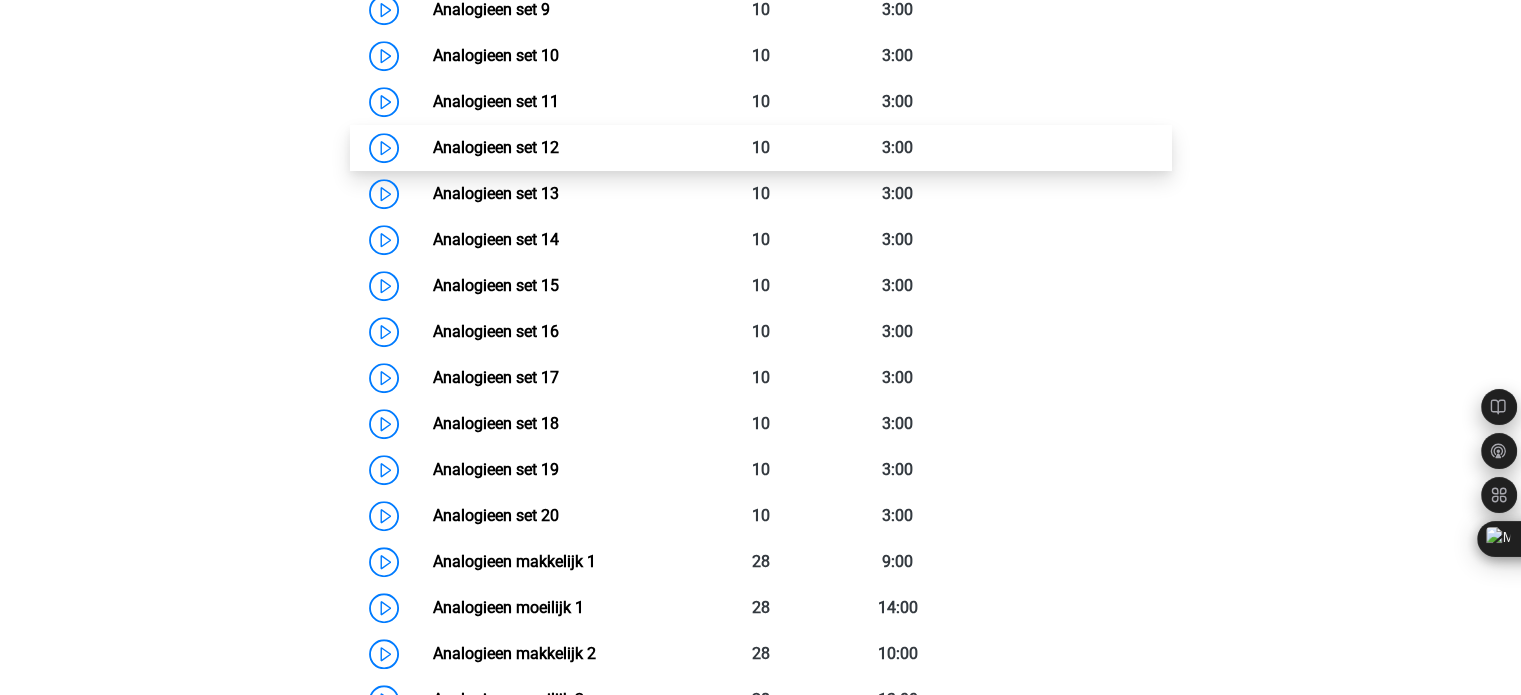 scroll, scrollTop: 1353, scrollLeft: 0, axis: vertical 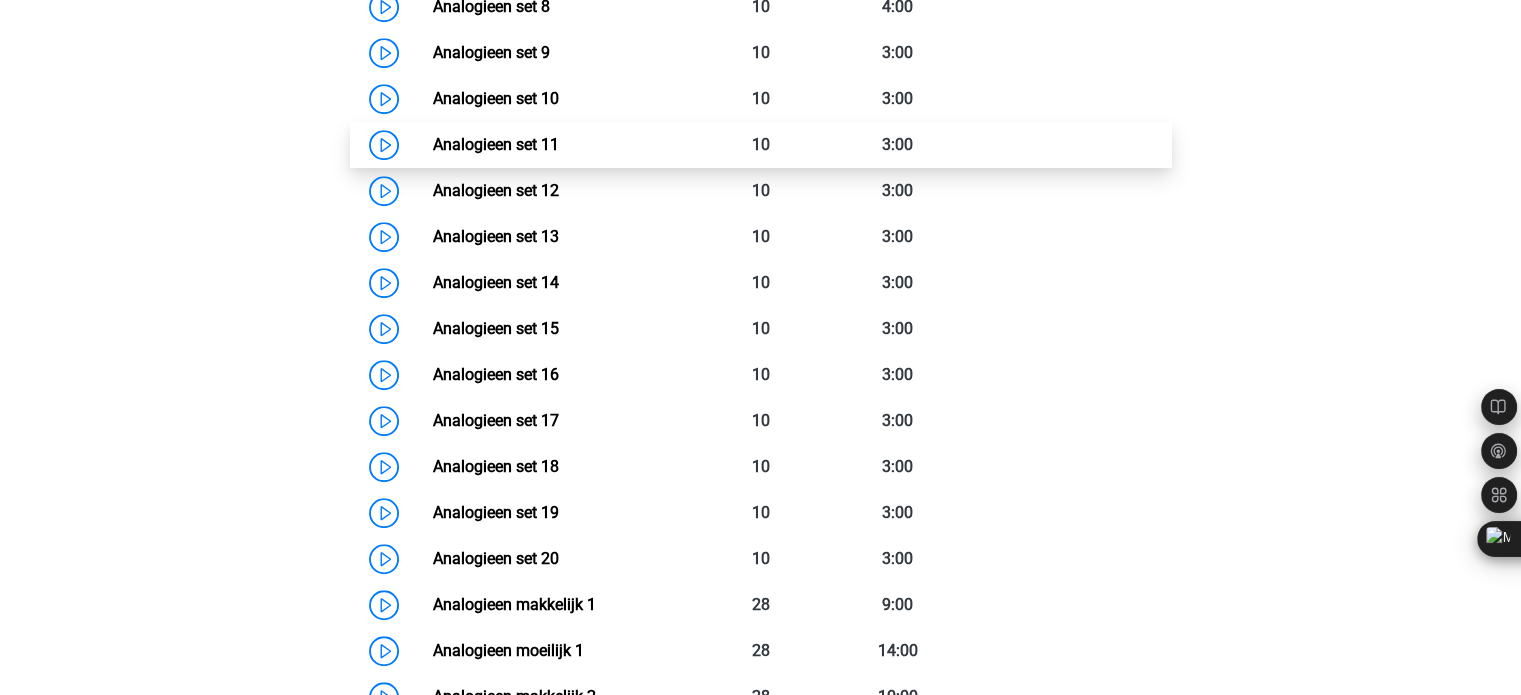 click on "Analogieen
set 11" at bounding box center (496, 144) 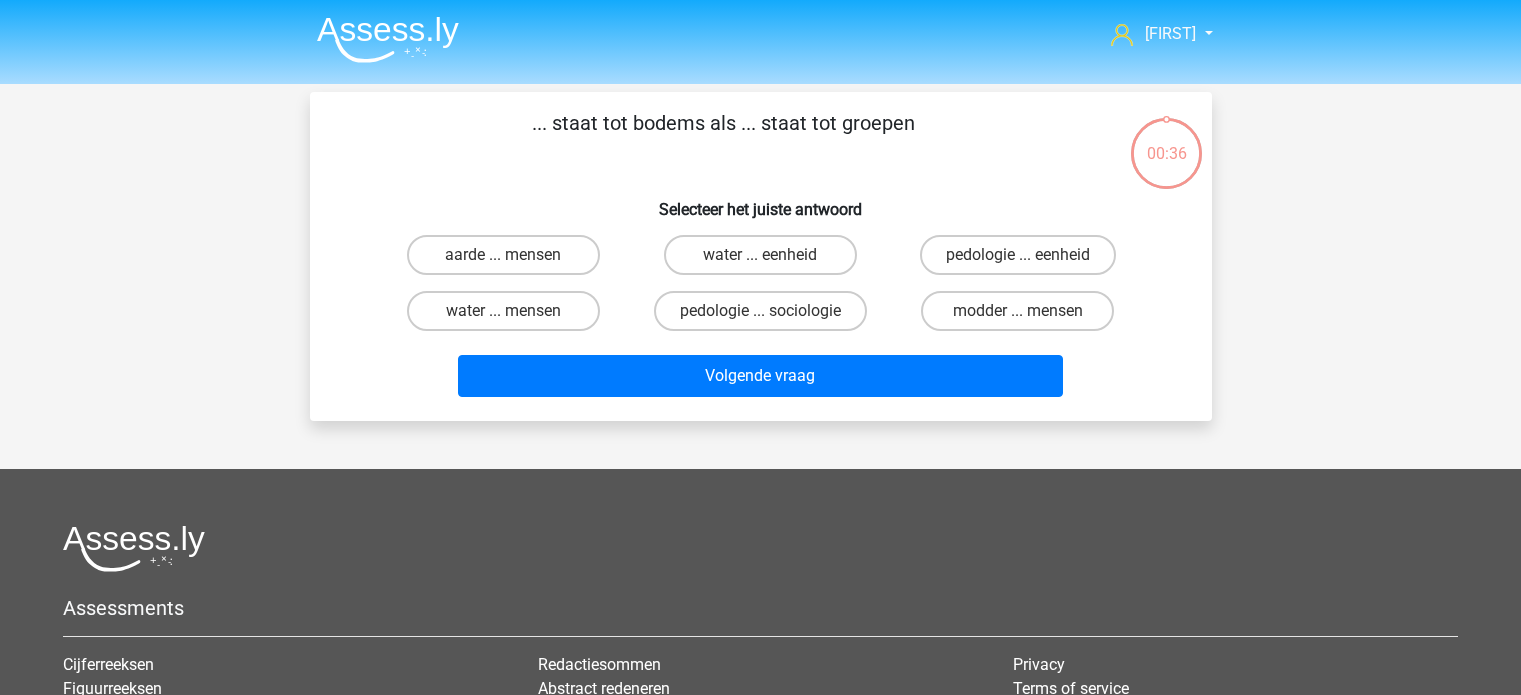 scroll, scrollTop: 0, scrollLeft: 0, axis: both 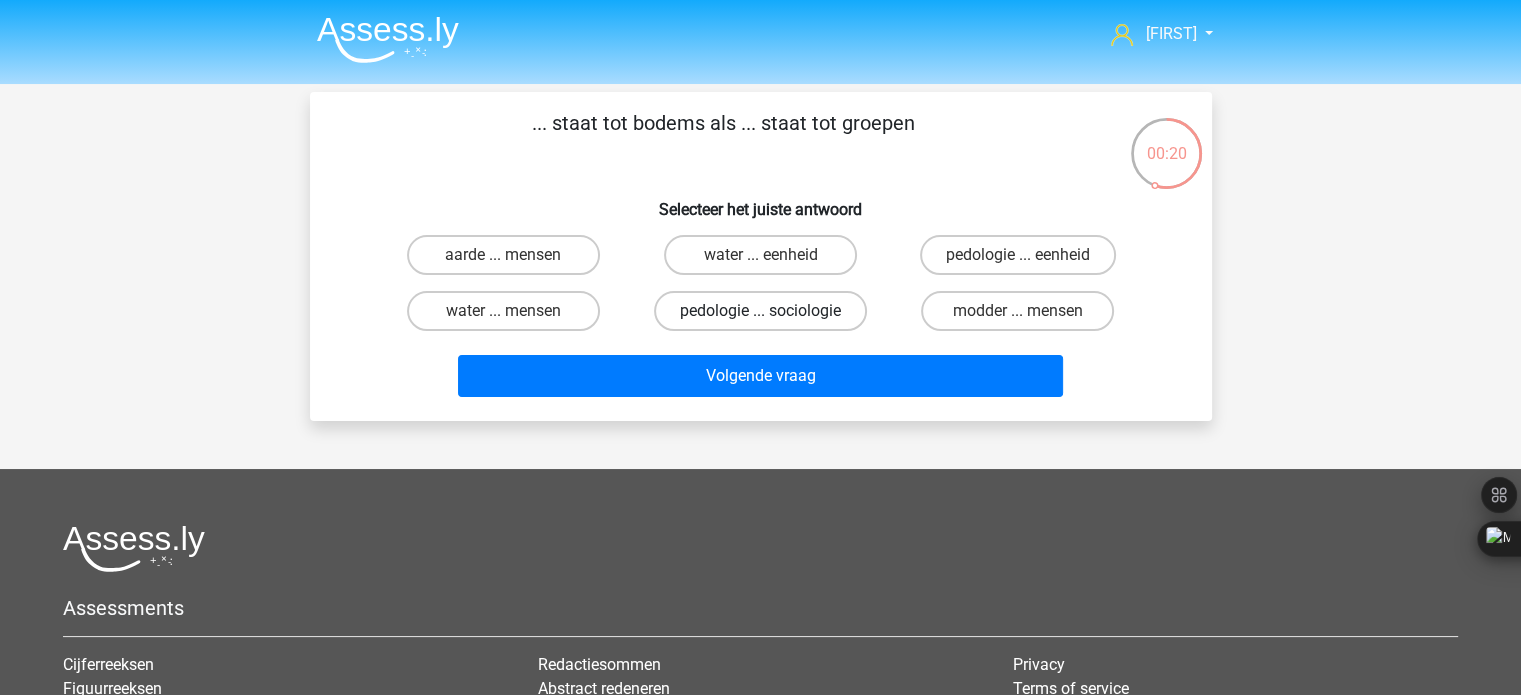 click on "pedologie ... sociologie" at bounding box center (760, 311) 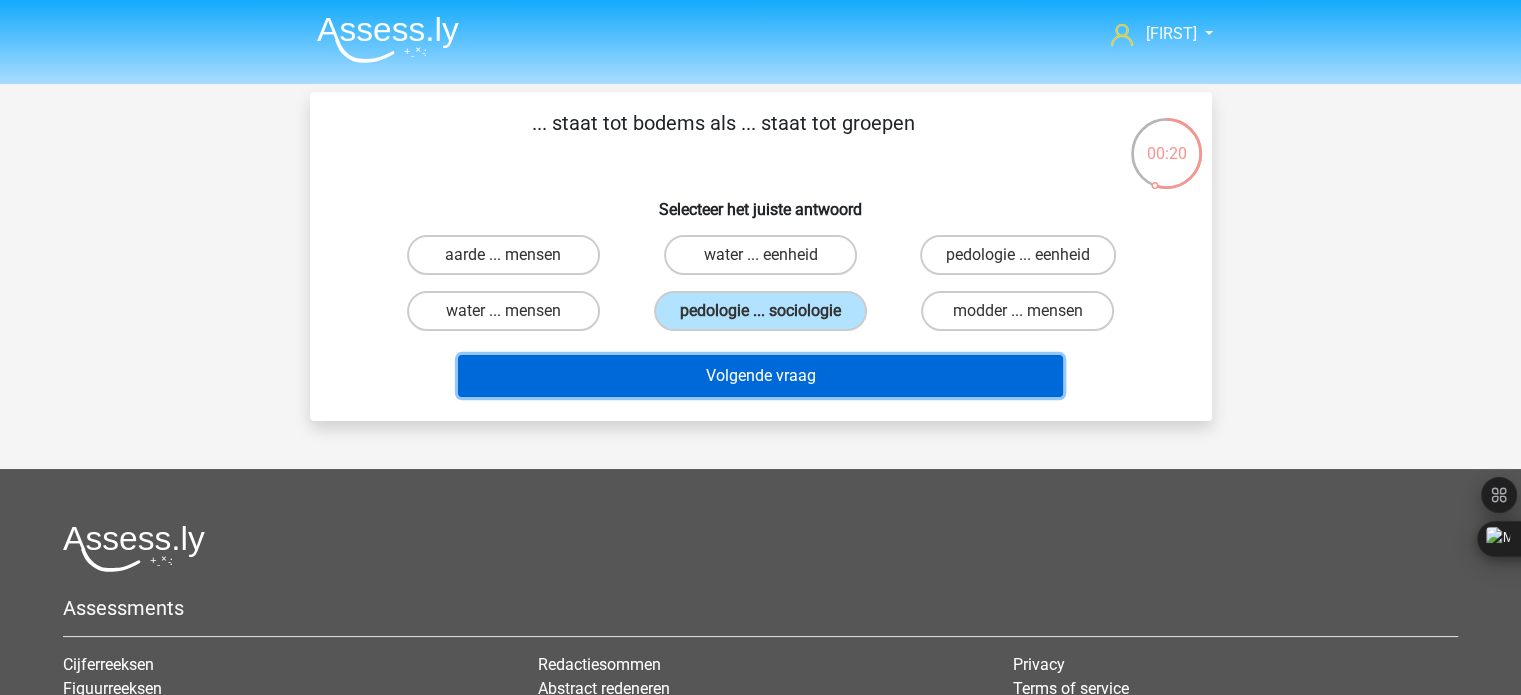 click on "Volgende vraag" at bounding box center [760, 376] 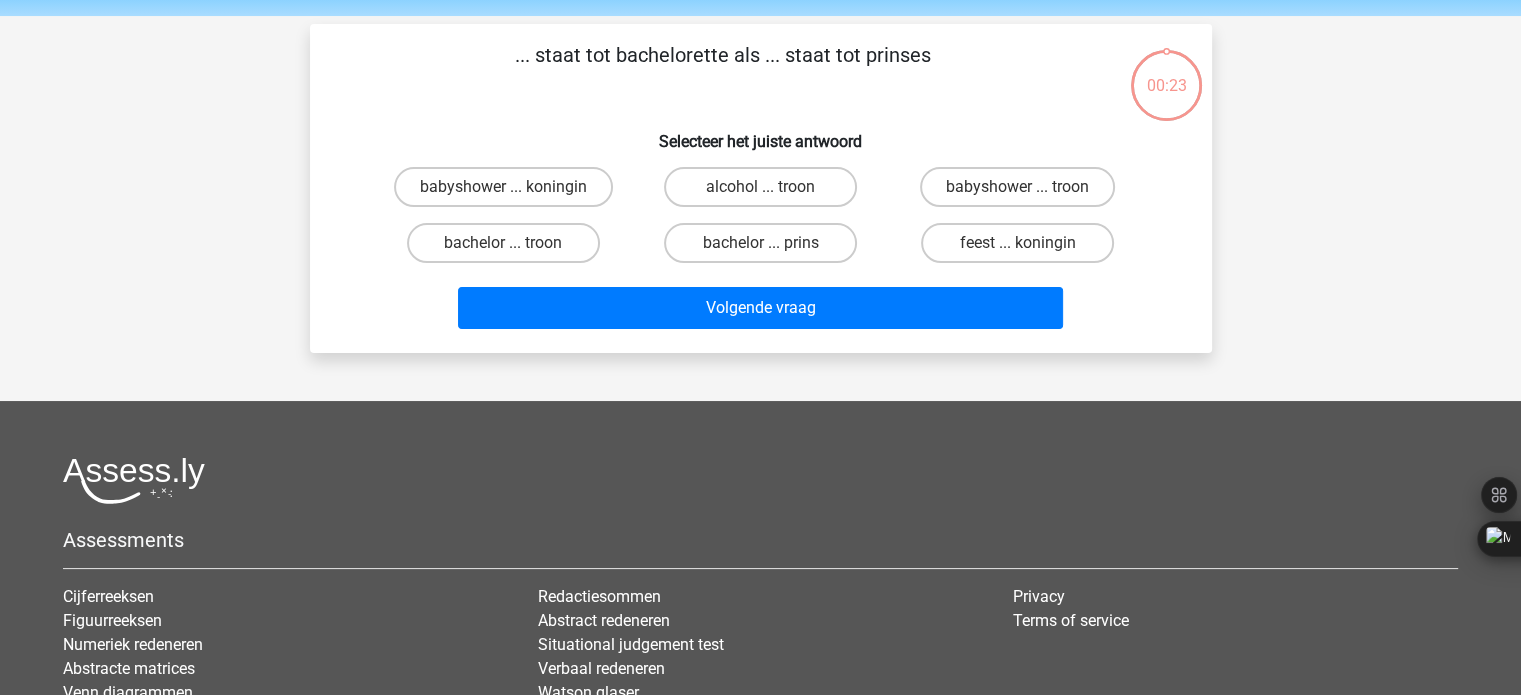 scroll, scrollTop: 92, scrollLeft: 0, axis: vertical 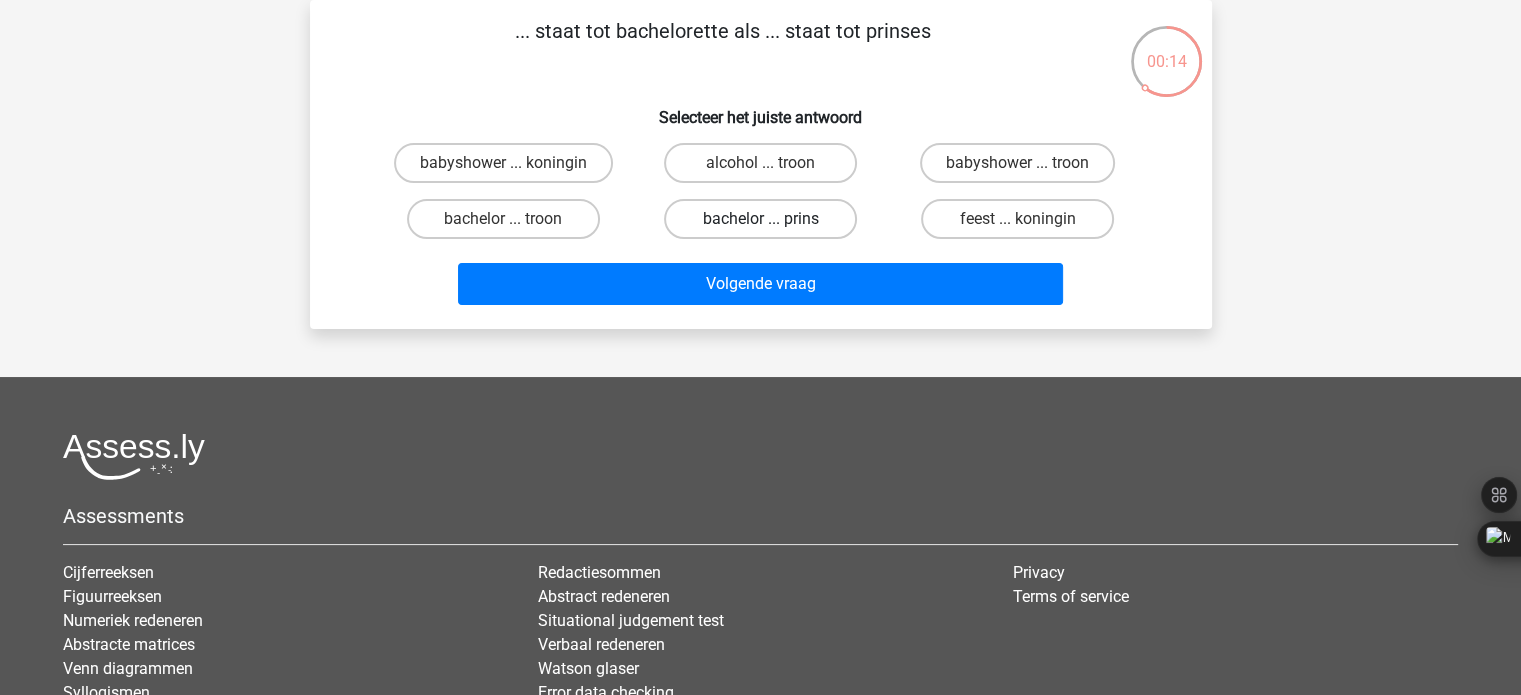 drag, startPoint x: 790, startPoint y: 219, endPoint x: 803, endPoint y: 292, distance: 74.1485 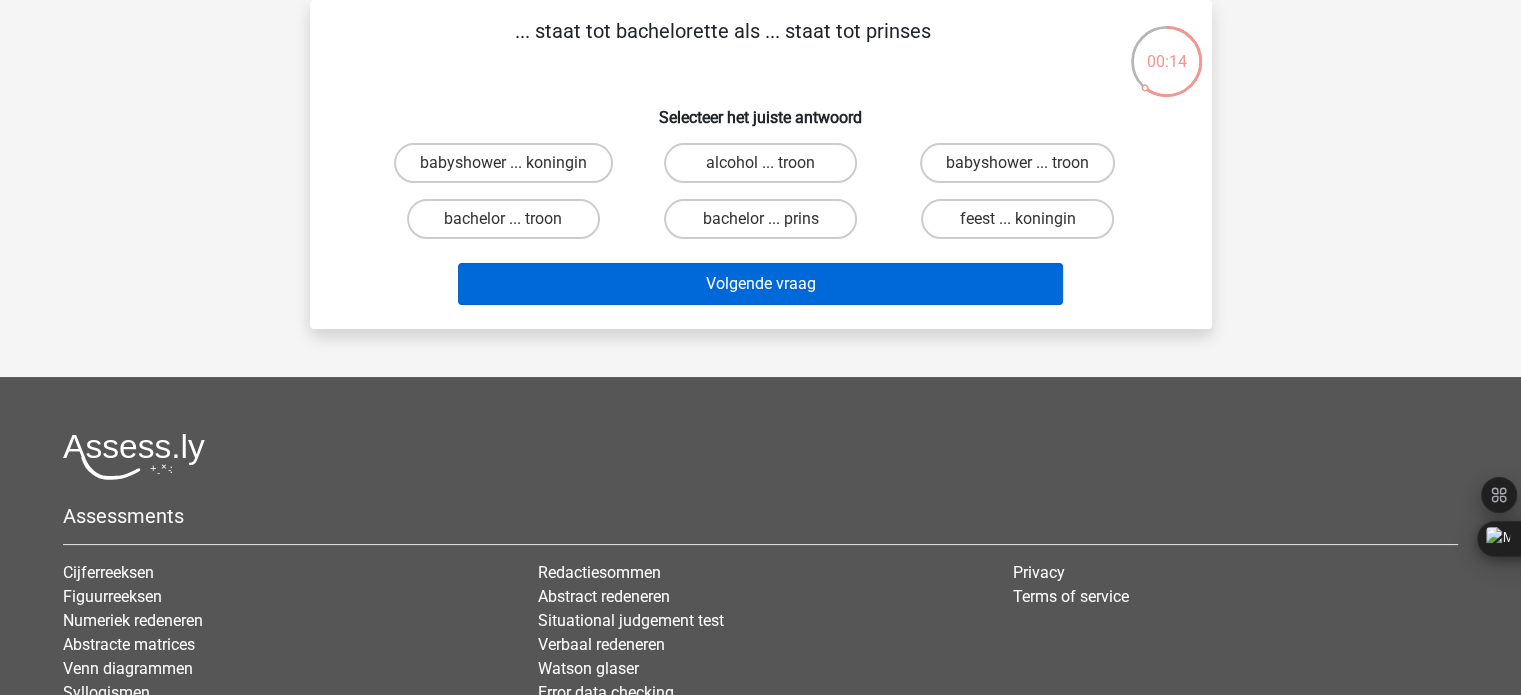 click on "bachelor ... prins" at bounding box center (766, 225) 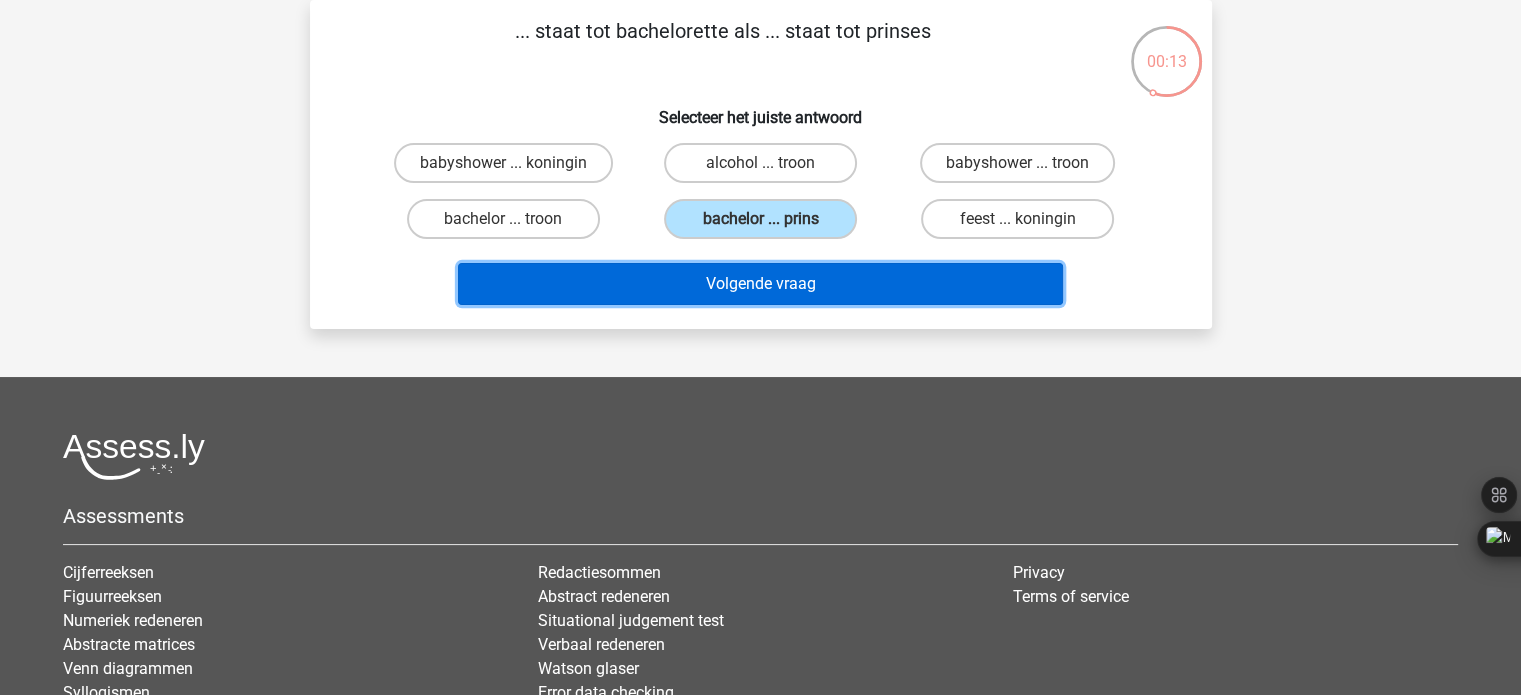 click on "Volgende vraag" at bounding box center [760, 284] 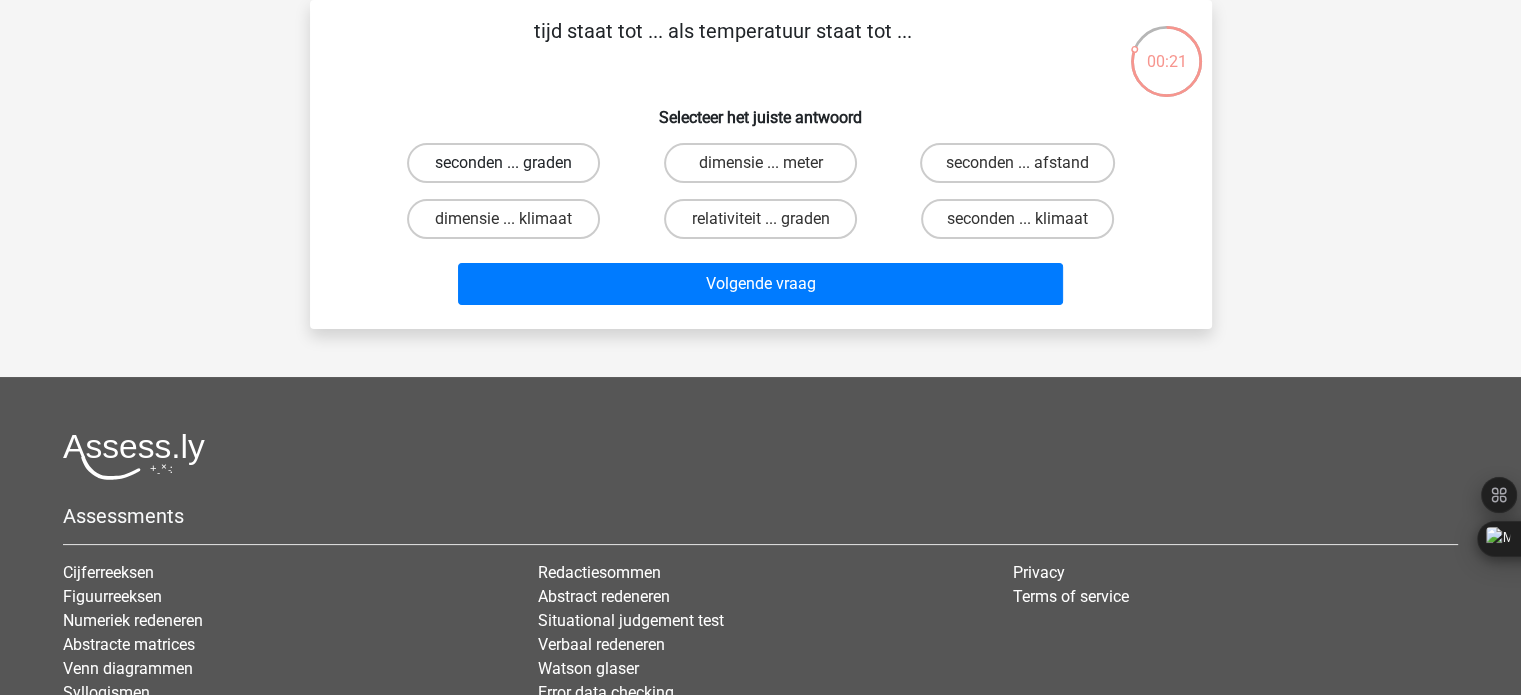 click on "seconden ... graden" at bounding box center [503, 163] 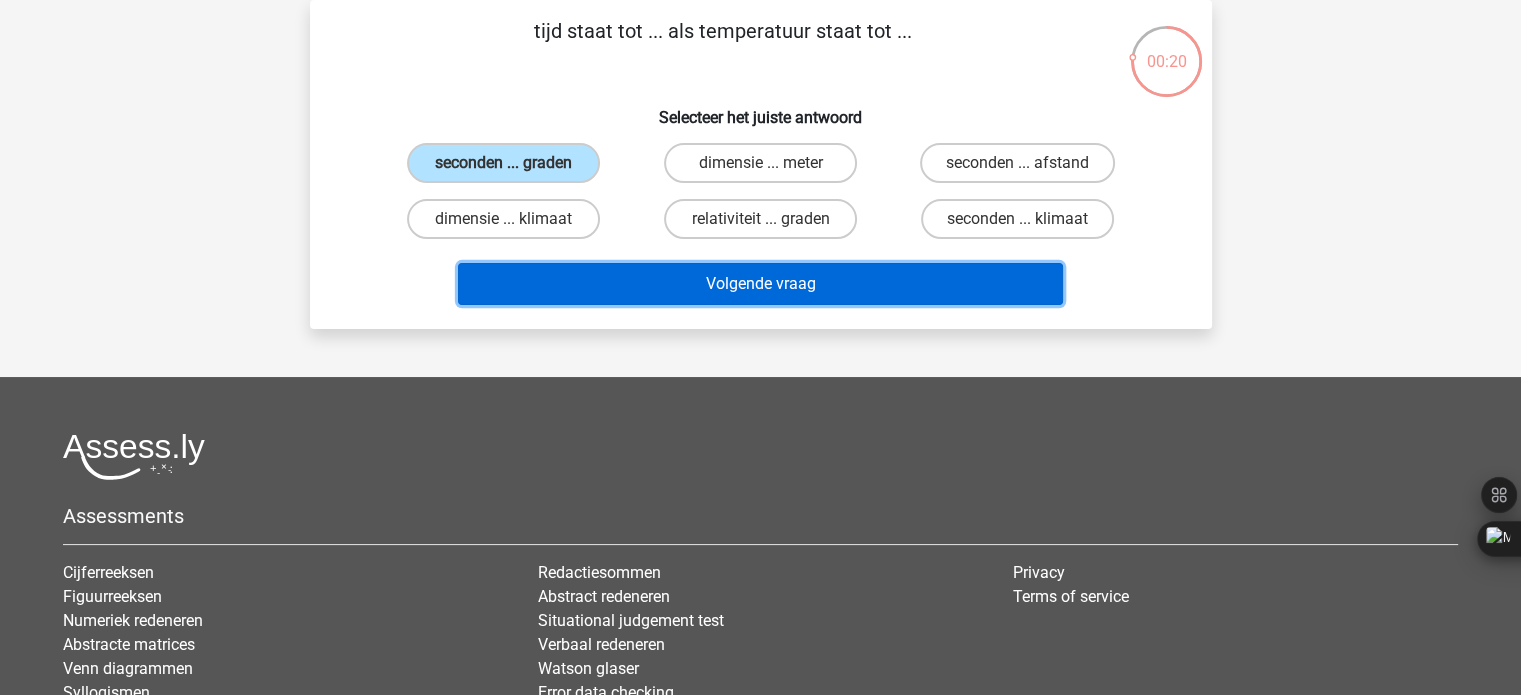 click on "Volgende vraag" at bounding box center [760, 284] 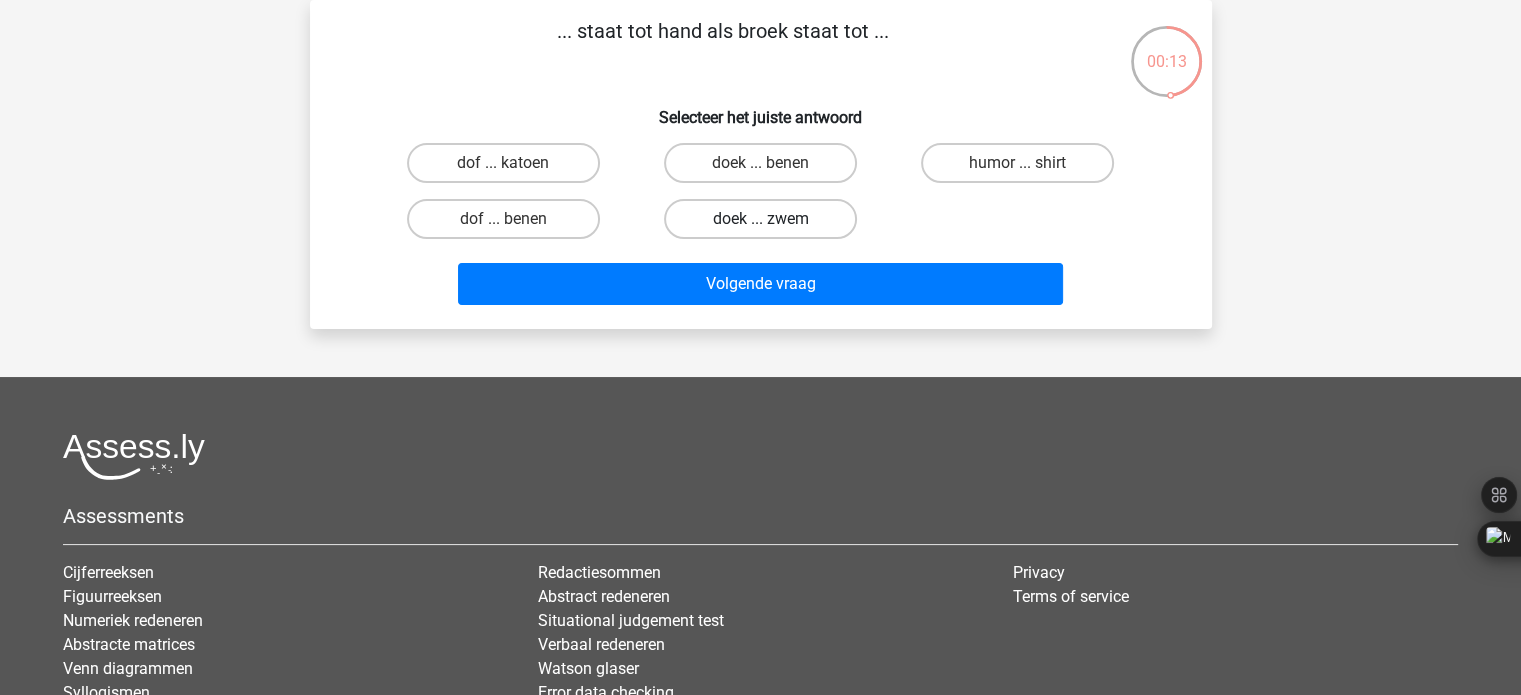 click on "doek ... zwem" at bounding box center [760, 219] 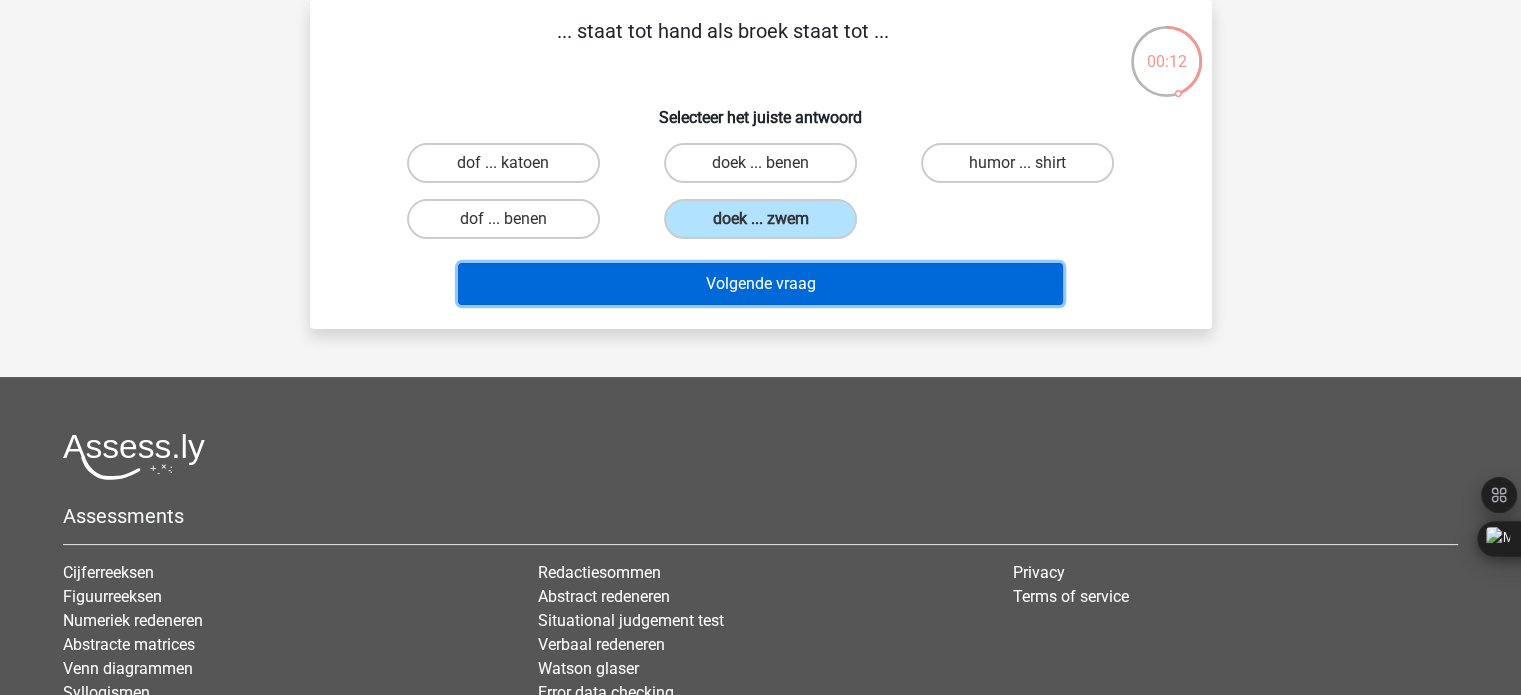 click on "Volgende vraag" at bounding box center [760, 284] 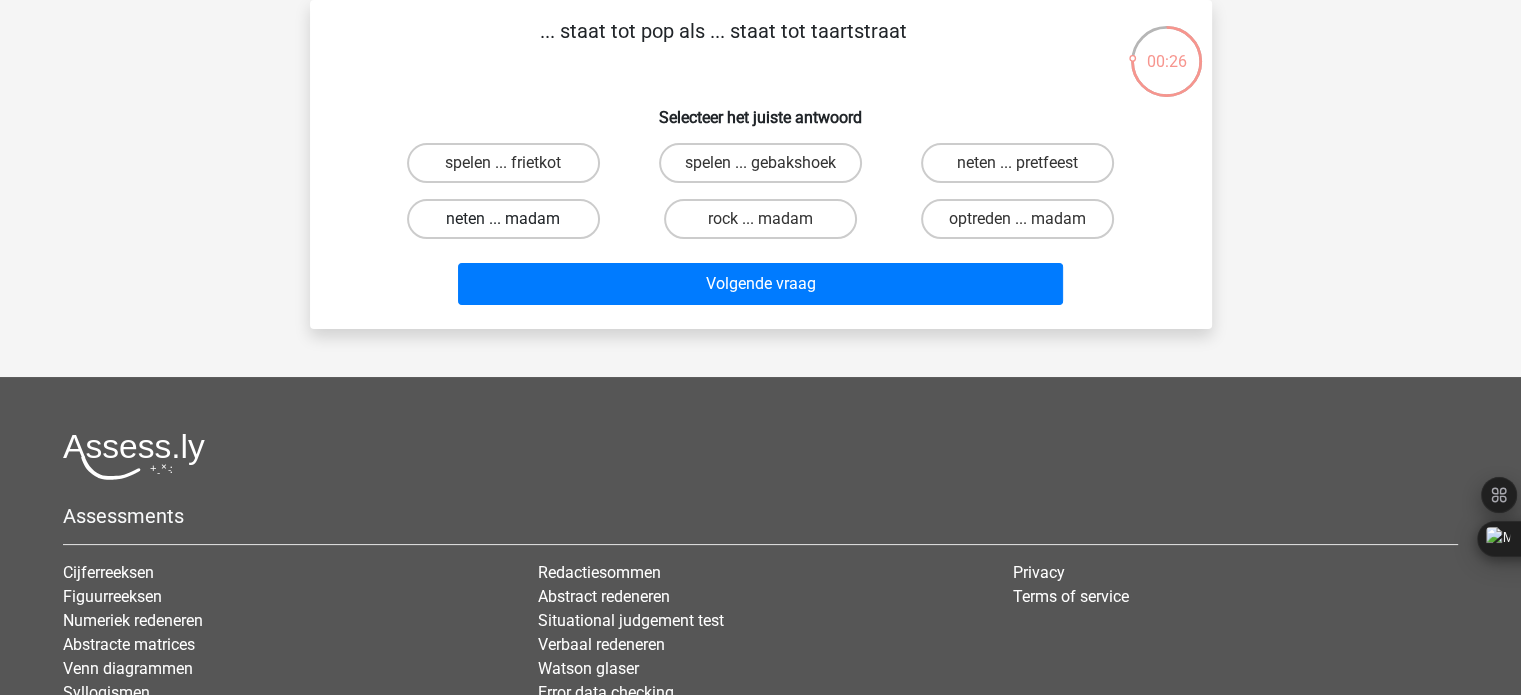 click on "neten ... madam" at bounding box center (503, 219) 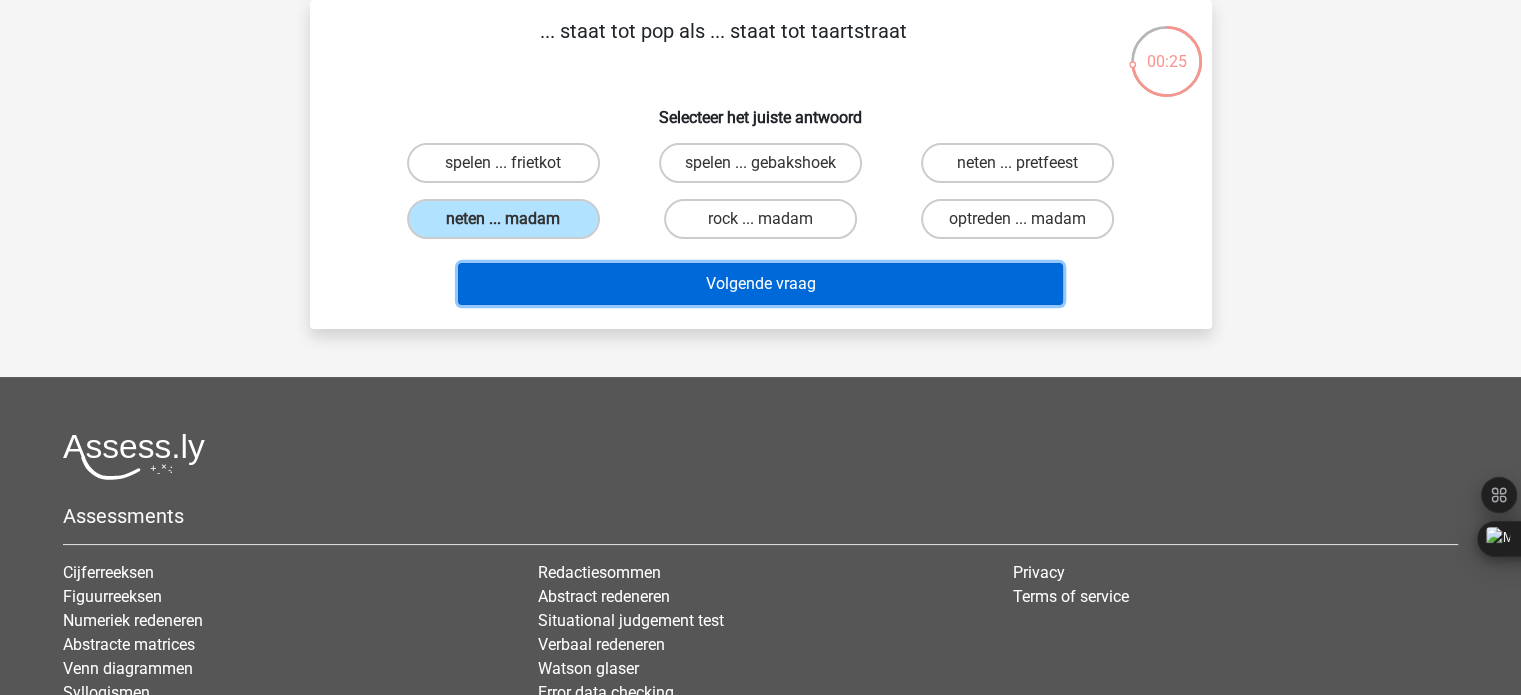 click on "Volgende vraag" at bounding box center (760, 284) 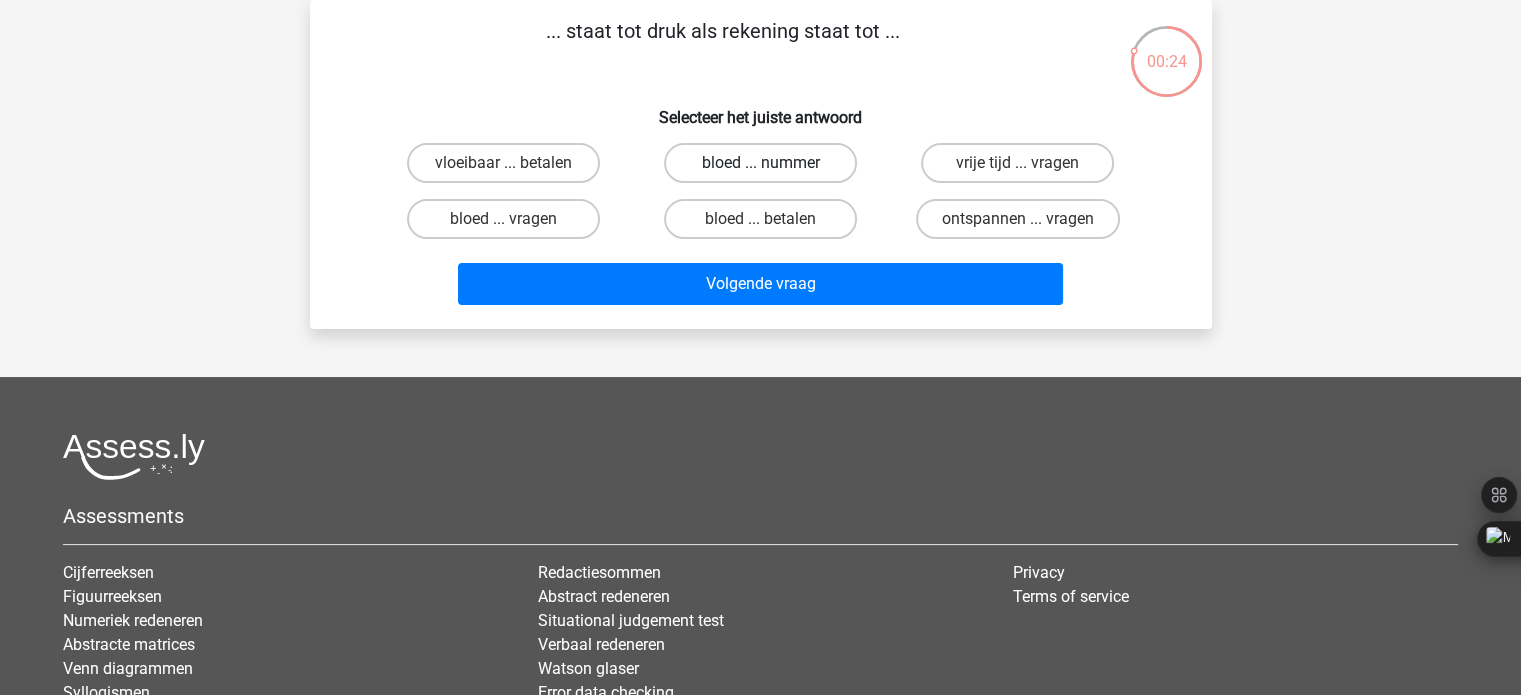 click on "bloed ... nummer" at bounding box center (760, 163) 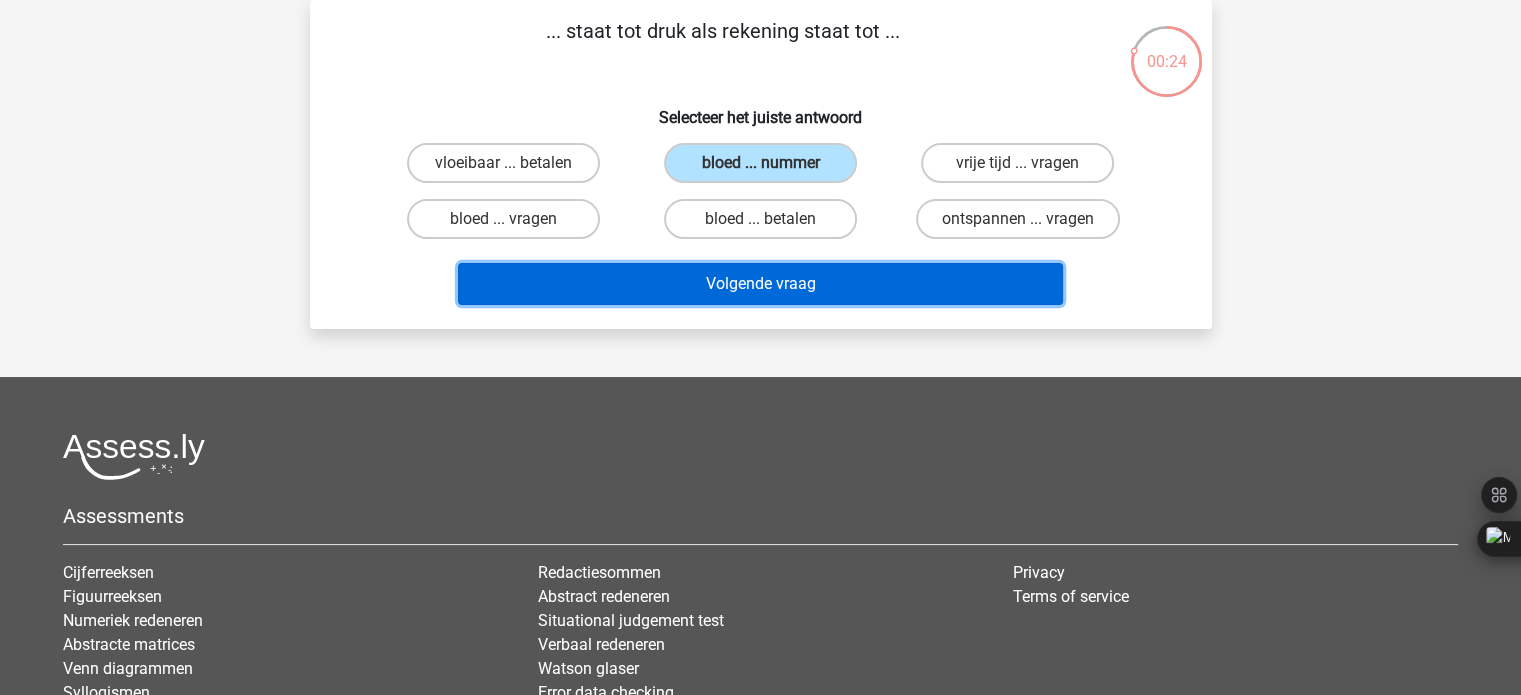 click on "Volgende vraag" at bounding box center [760, 284] 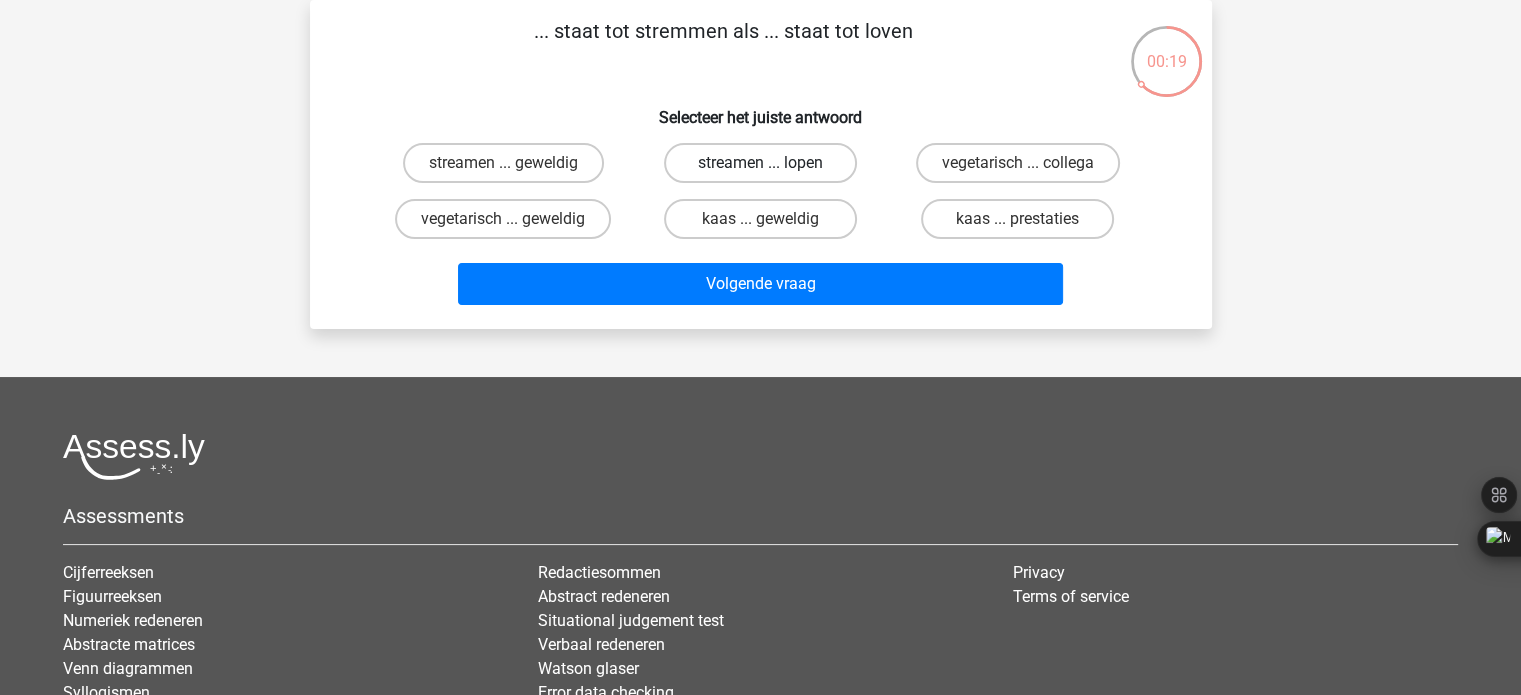 click on "streamen ... lopen" at bounding box center [760, 163] 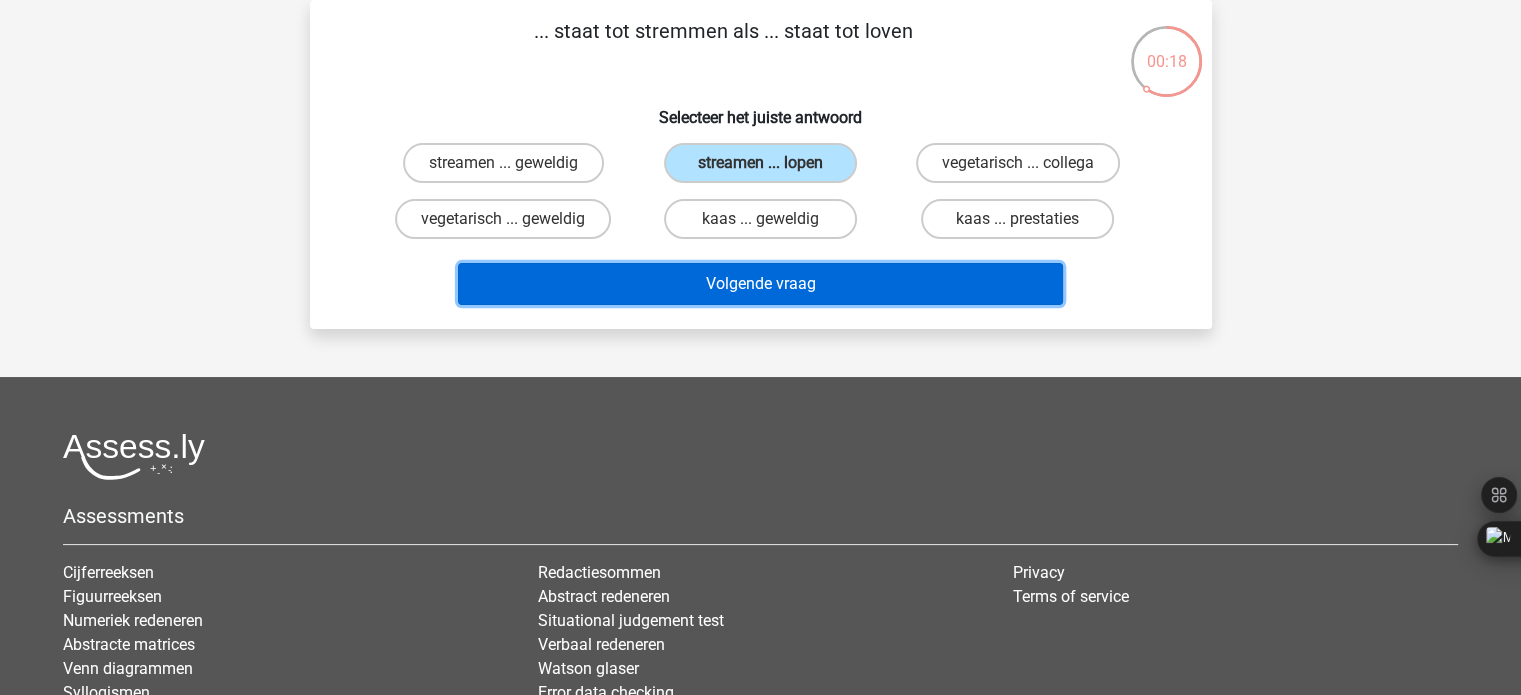 click on "Volgende vraag" at bounding box center [760, 284] 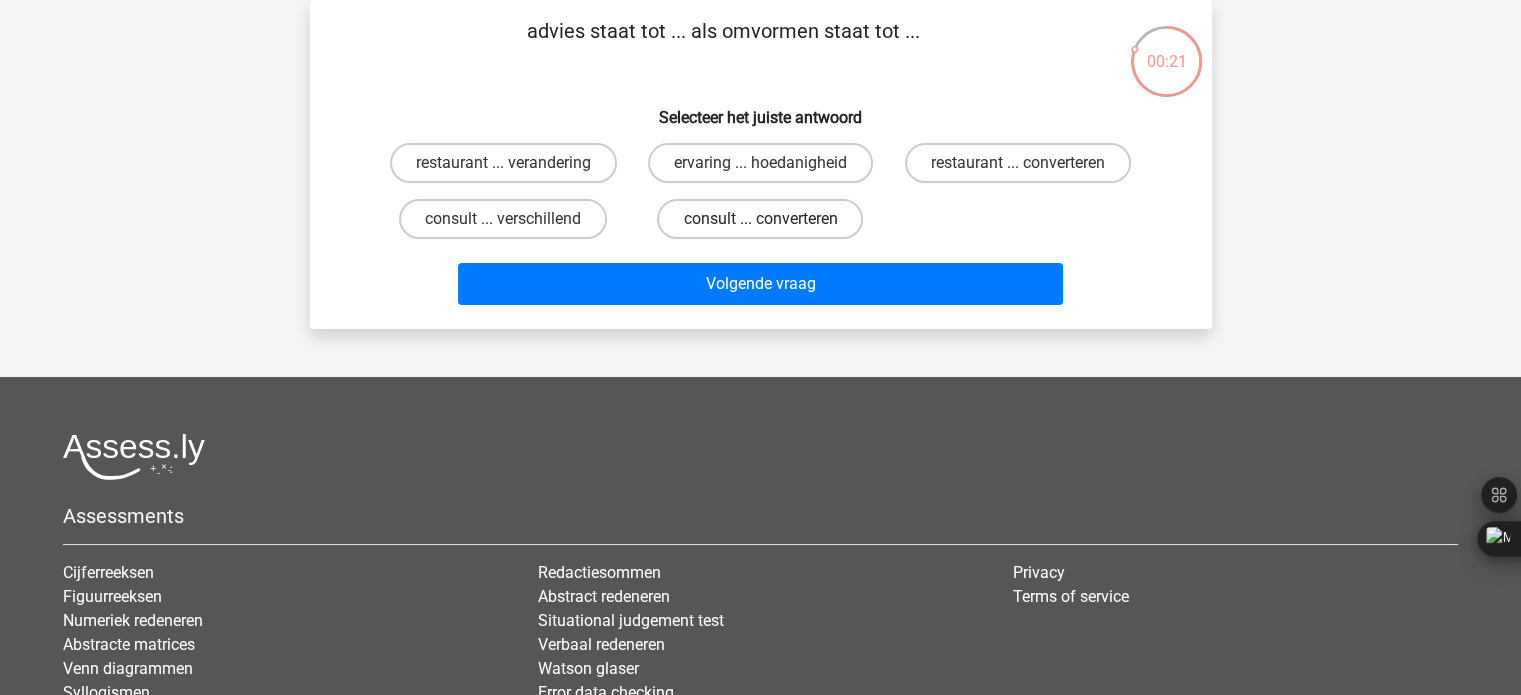 click on "consult ... converteren" at bounding box center (760, 219) 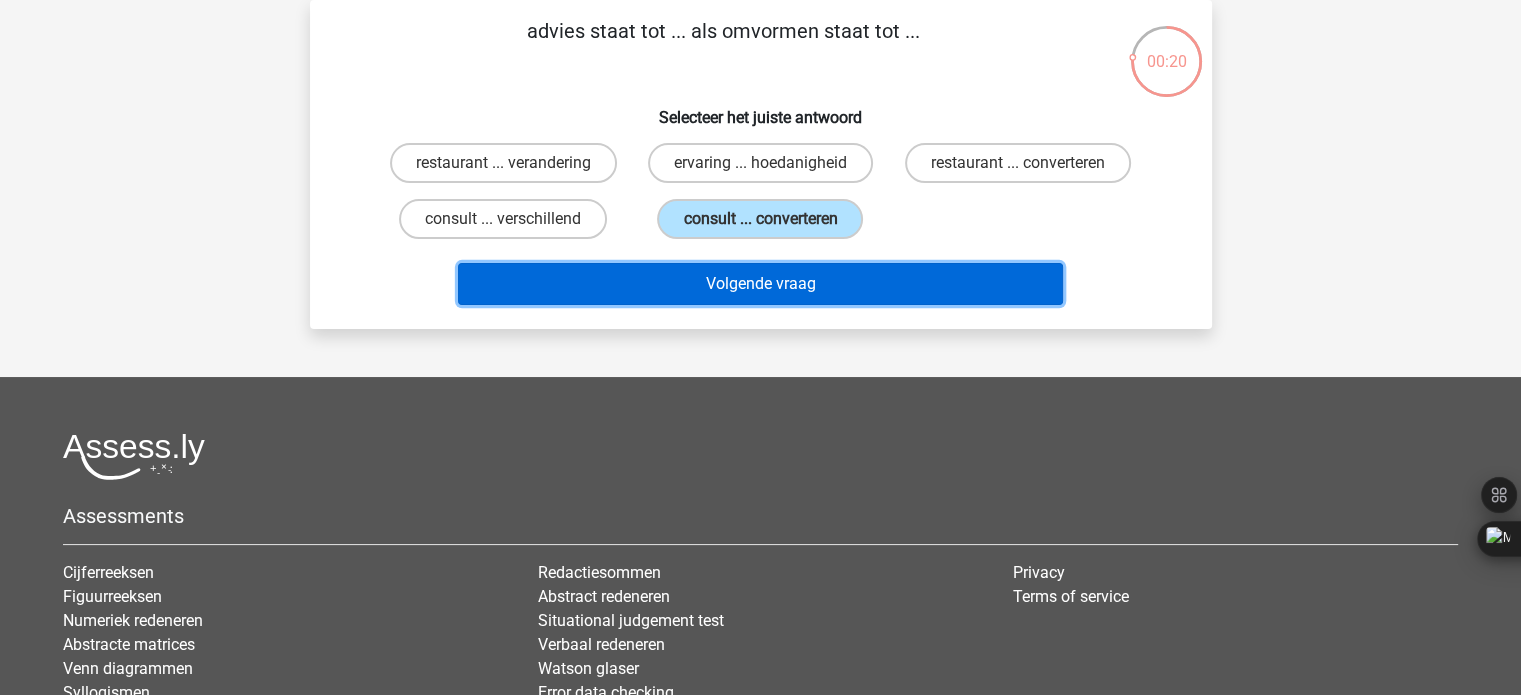 click on "Volgende vraag" at bounding box center (760, 284) 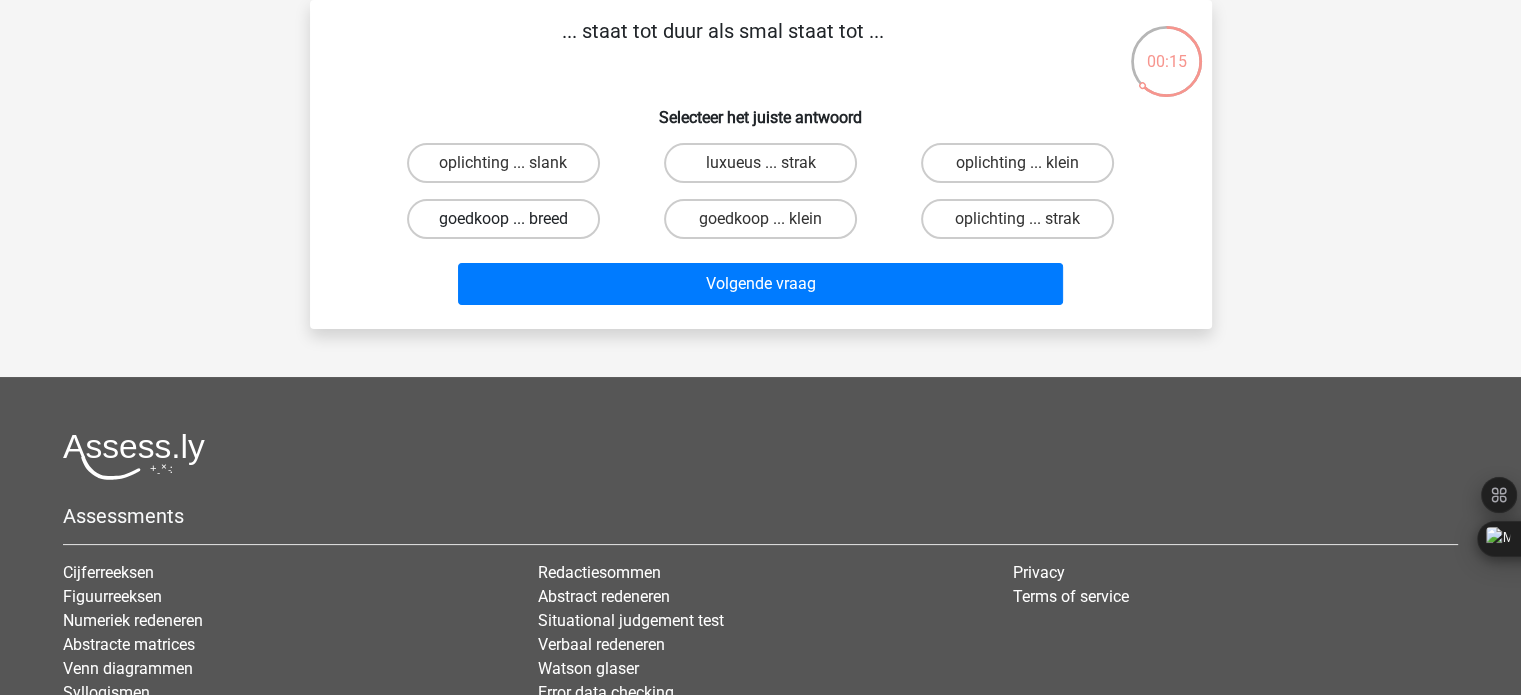 click on "goedkoop ... breed" at bounding box center [503, 219] 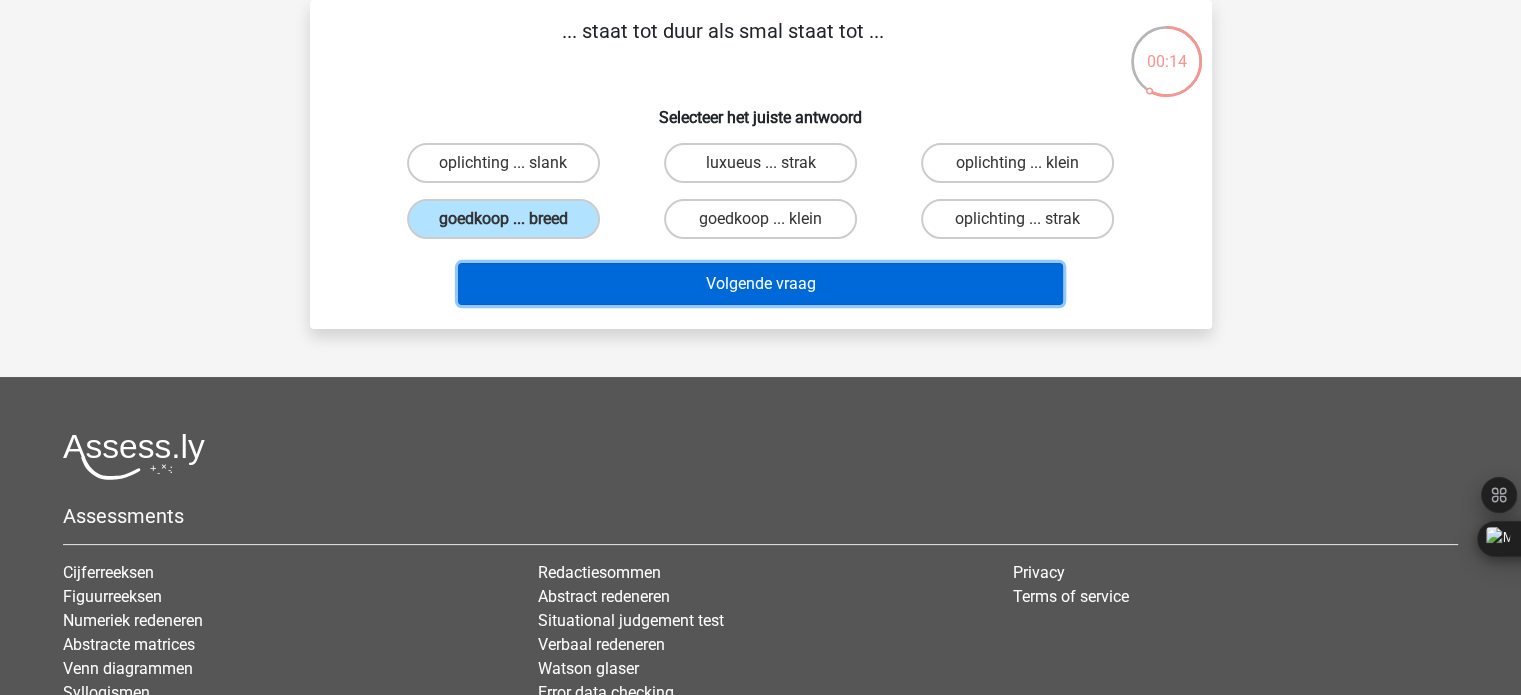 click on "Volgende vraag" at bounding box center (760, 284) 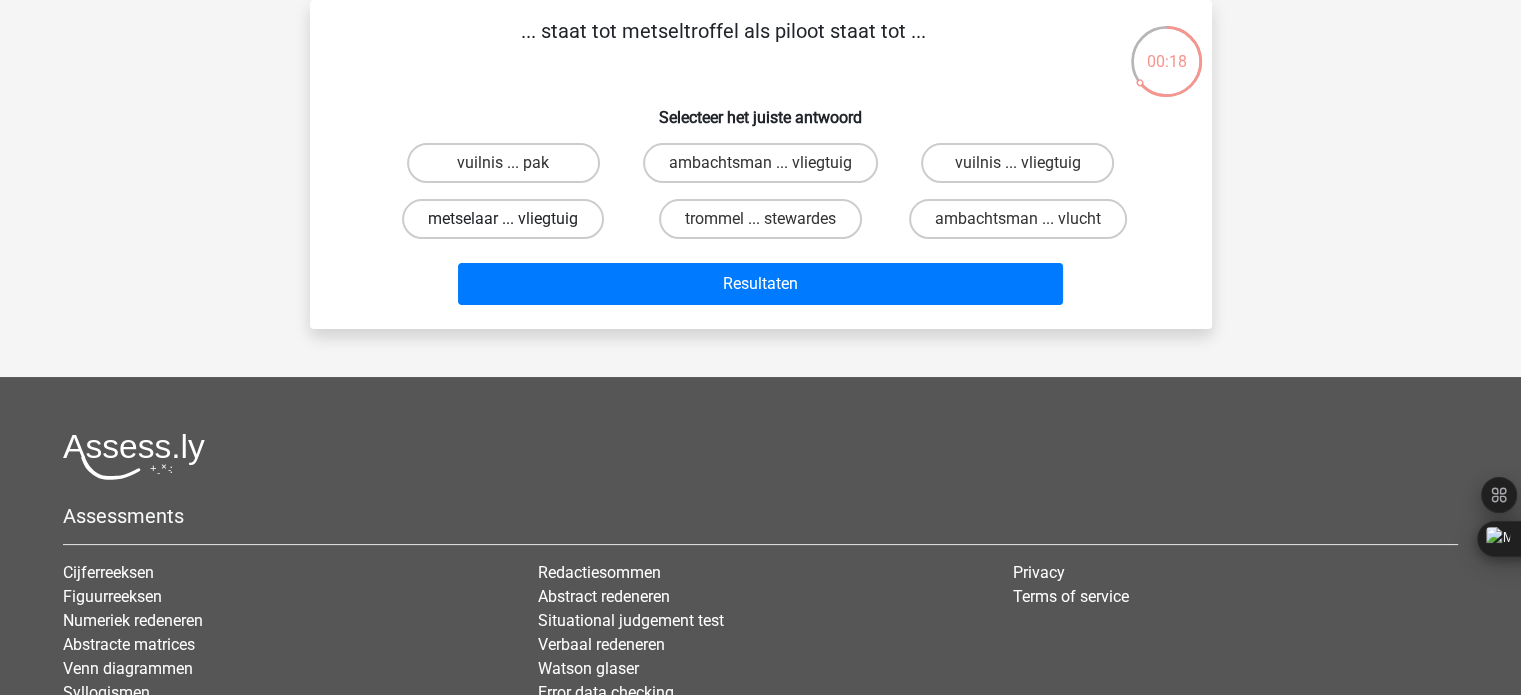 click on "metselaar ... vliegtuig" at bounding box center (503, 219) 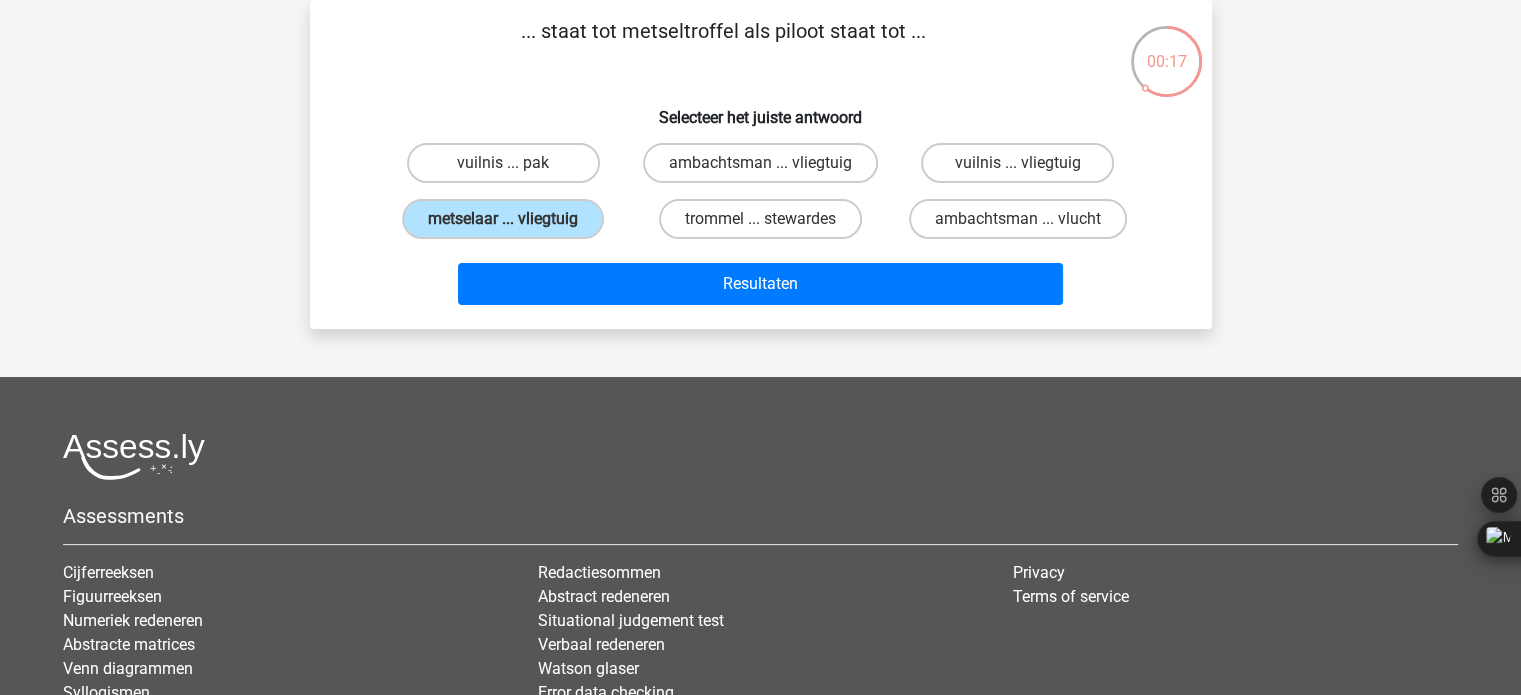 click on "Resultaten" at bounding box center (761, 288) 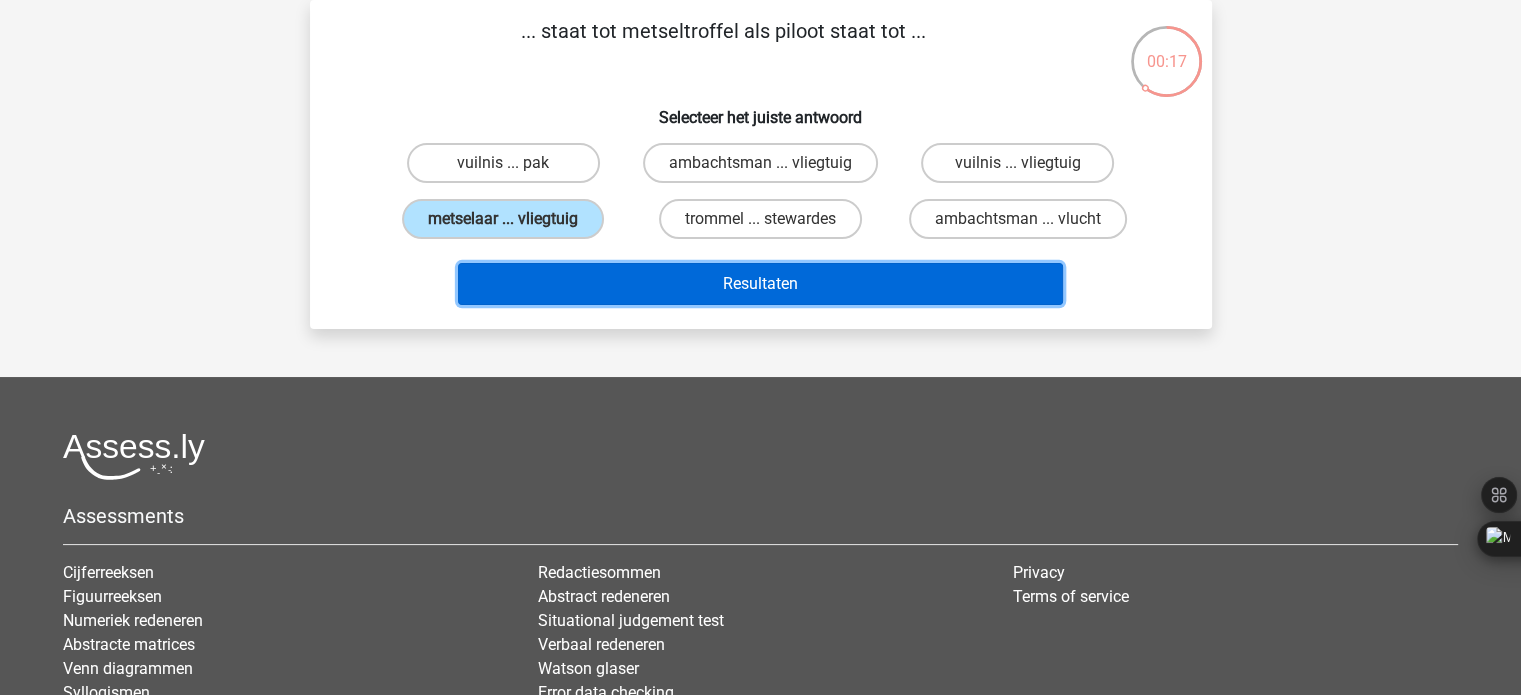 click on "Resultaten" at bounding box center (760, 284) 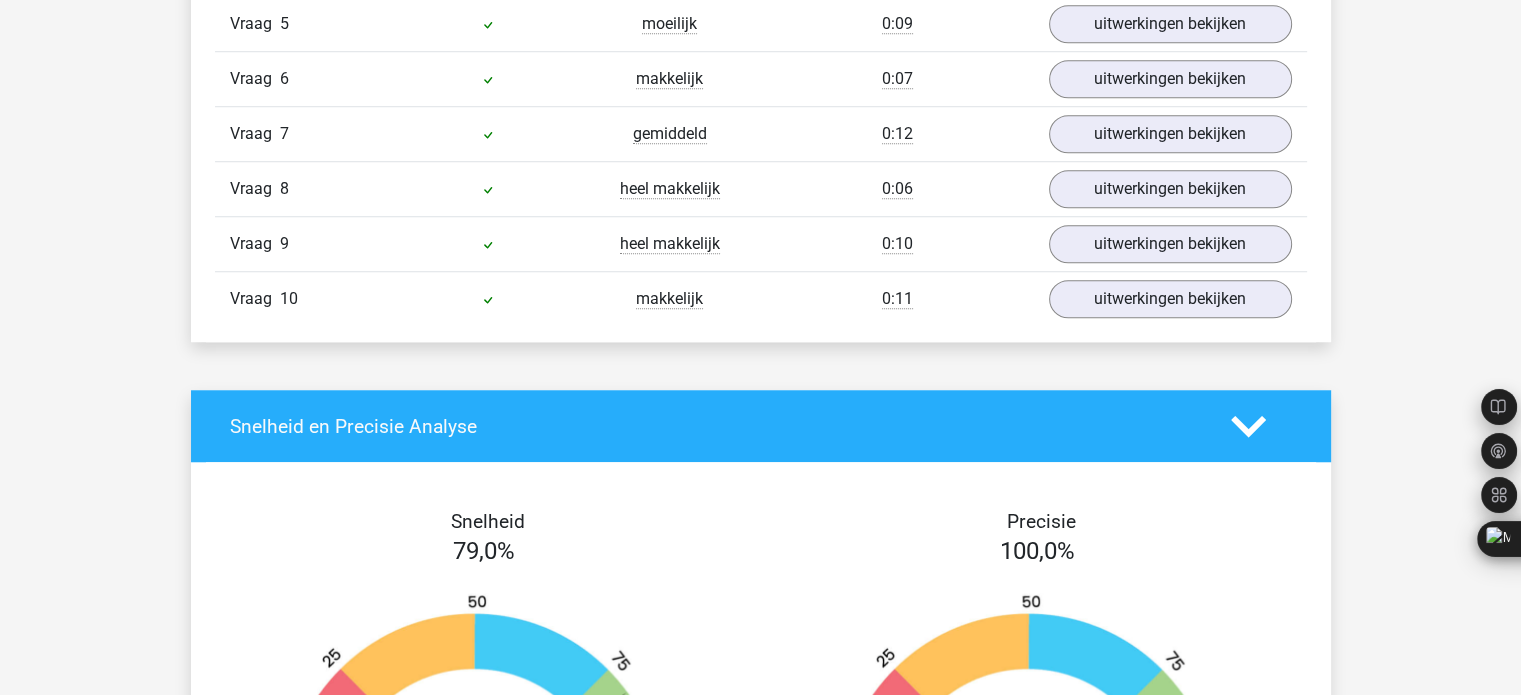 scroll, scrollTop: 1333, scrollLeft: 0, axis: vertical 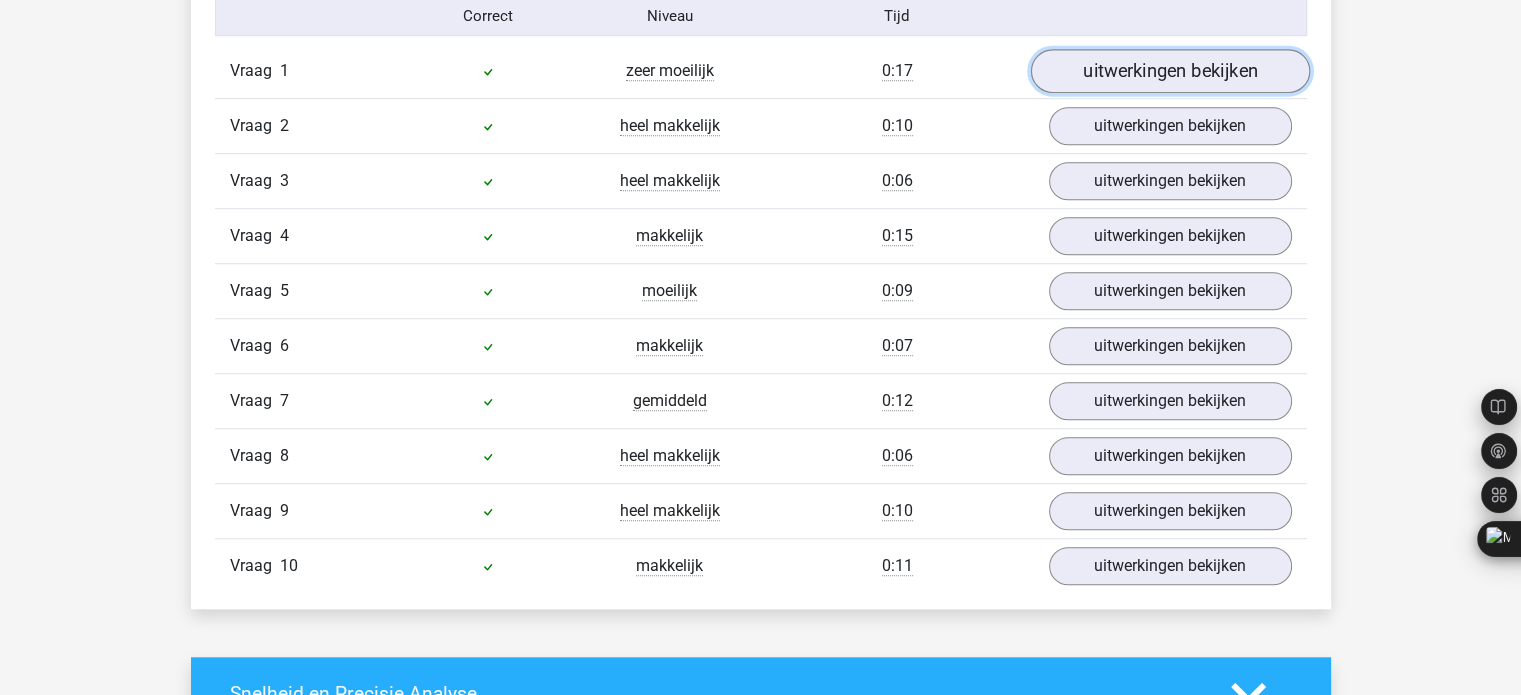 click on "uitwerkingen bekijken" at bounding box center (1169, 72) 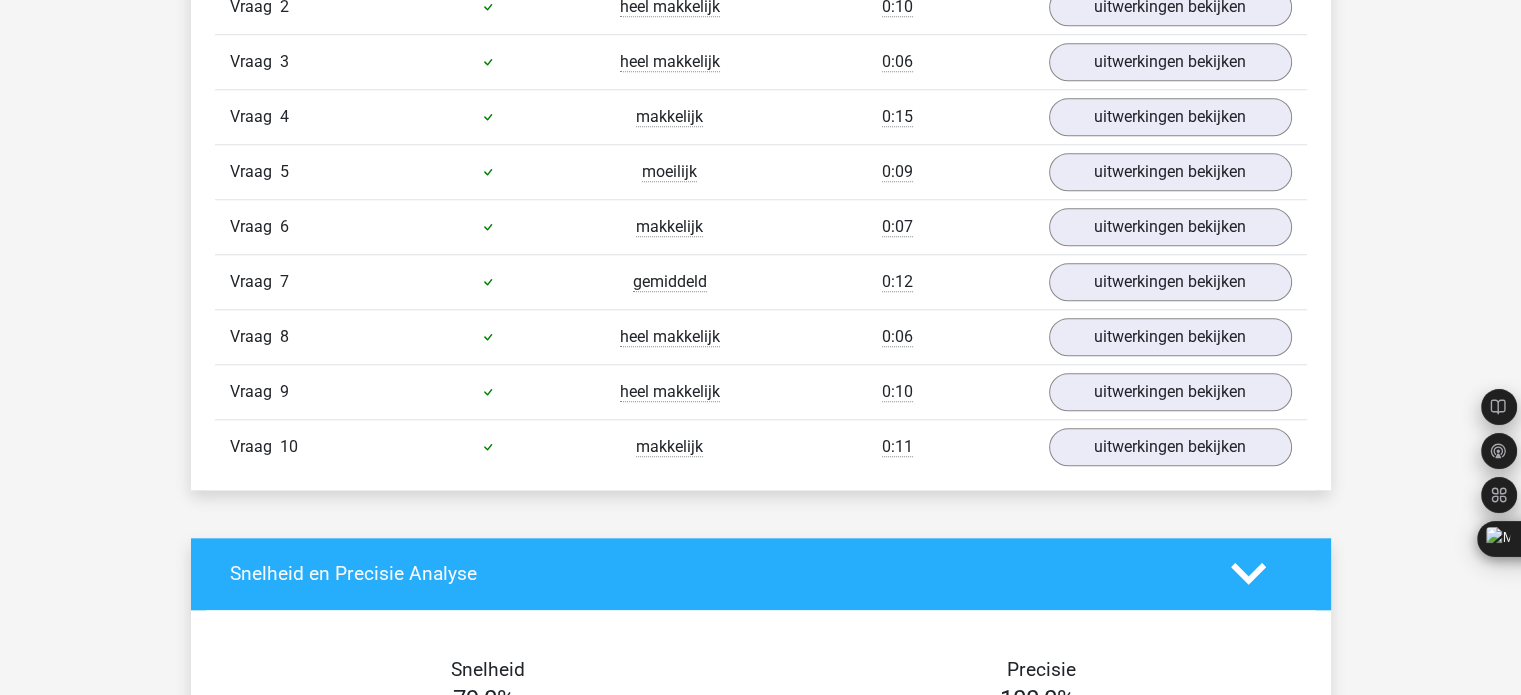 scroll, scrollTop: 1866, scrollLeft: 0, axis: vertical 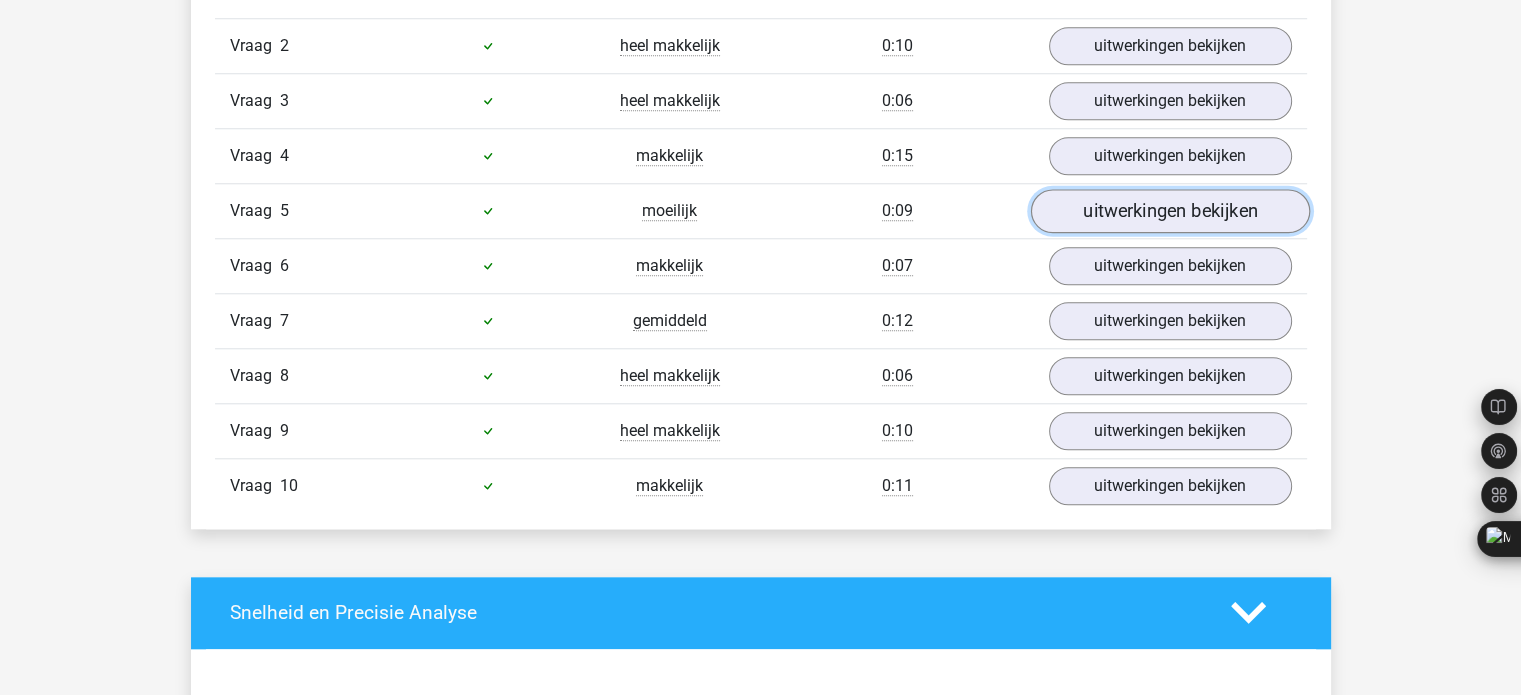 click on "uitwerkingen bekijken" at bounding box center (1169, 211) 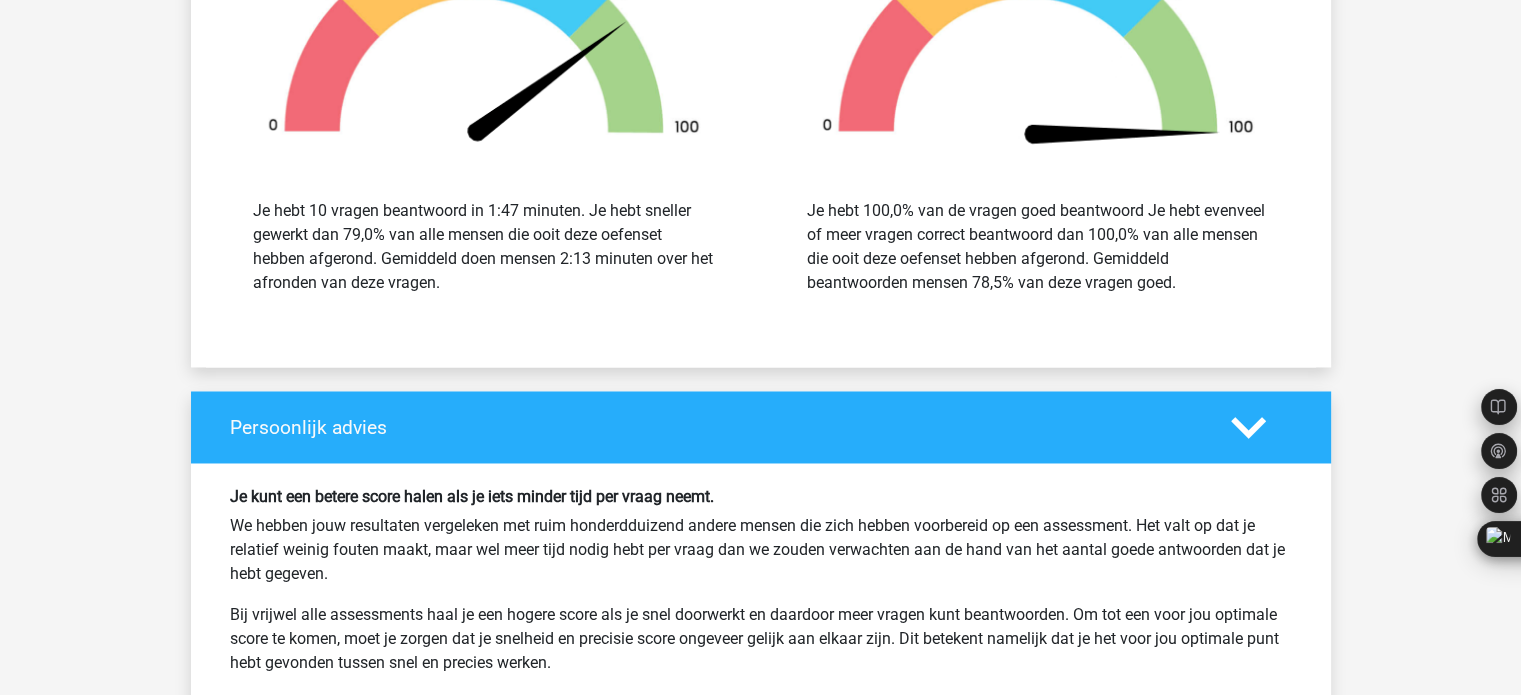 scroll, scrollTop: 3733, scrollLeft: 0, axis: vertical 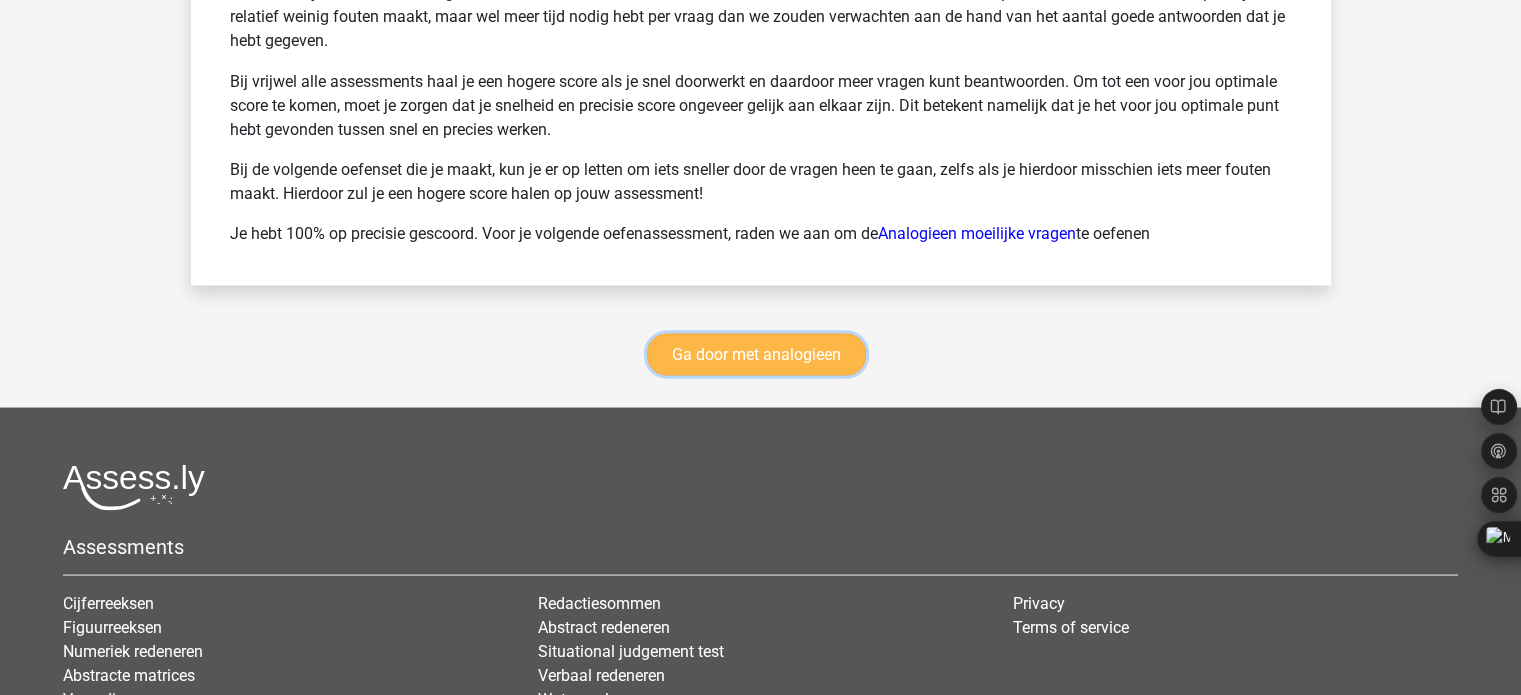click on "Ga door met analogieen" at bounding box center [756, 354] 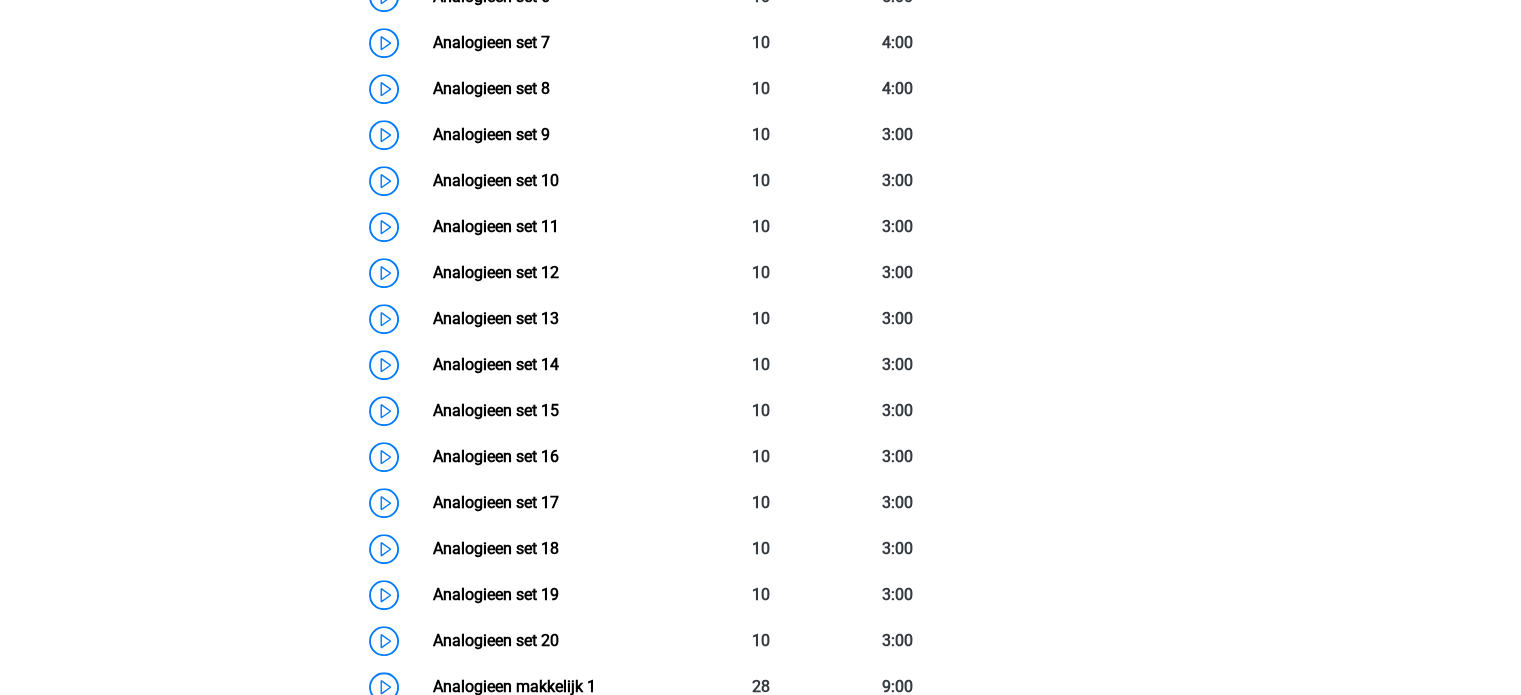 scroll, scrollTop: 1620, scrollLeft: 0, axis: vertical 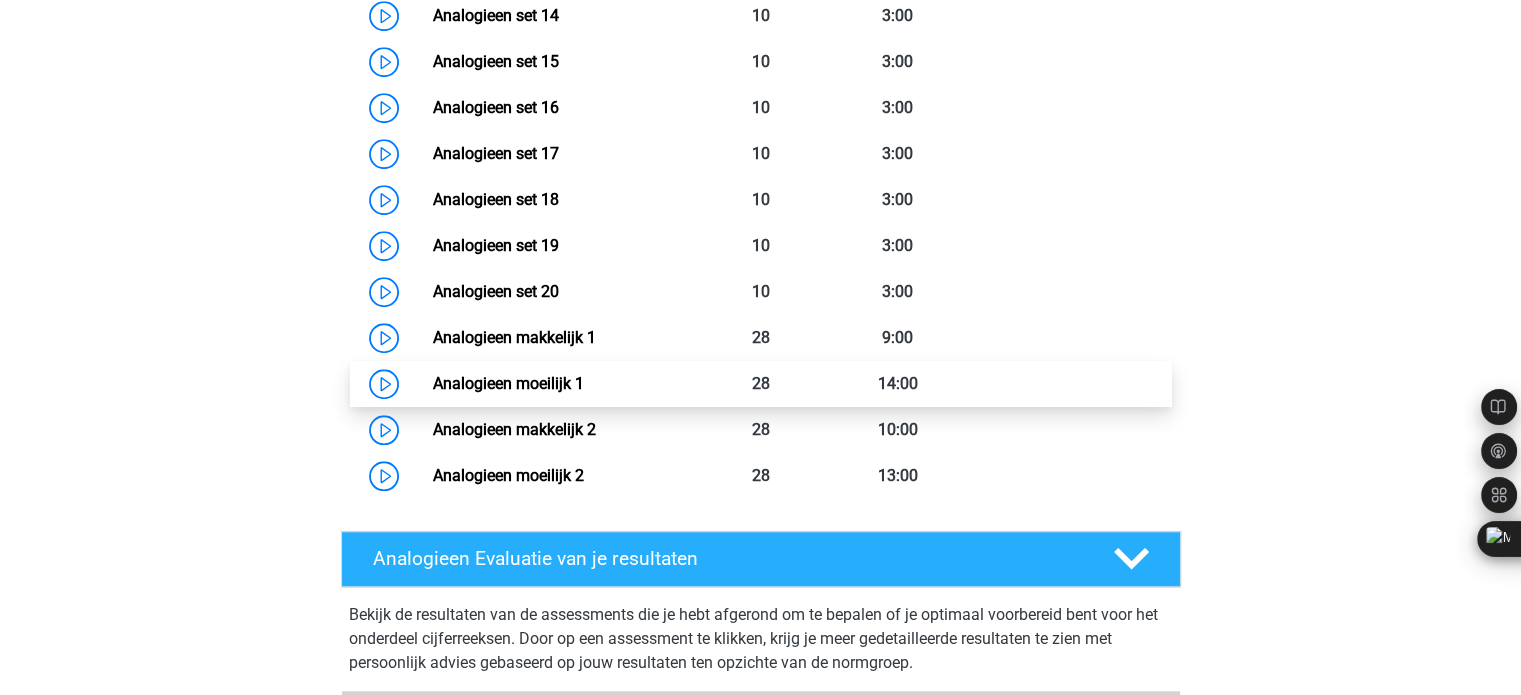 click on "Analogieen
moeilijk 1" at bounding box center (508, 383) 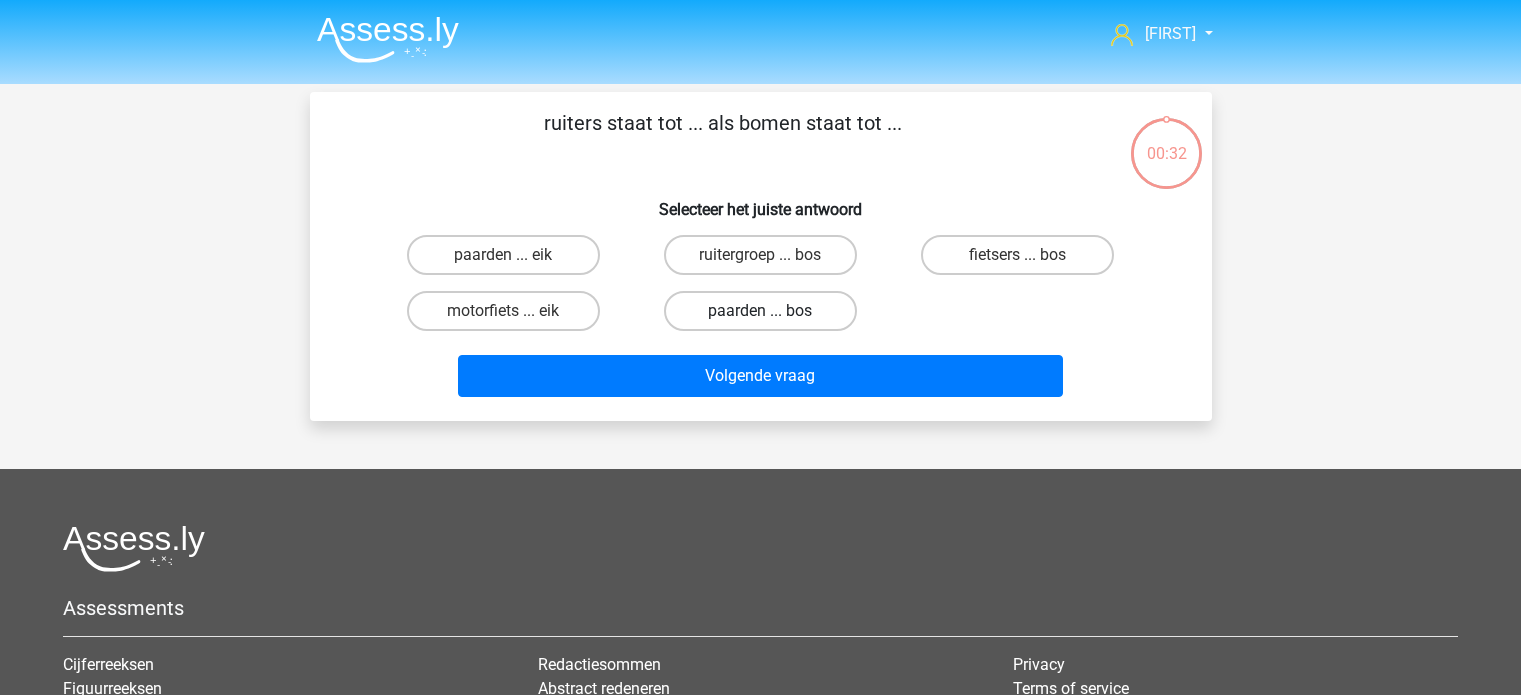 scroll, scrollTop: 0, scrollLeft: 0, axis: both 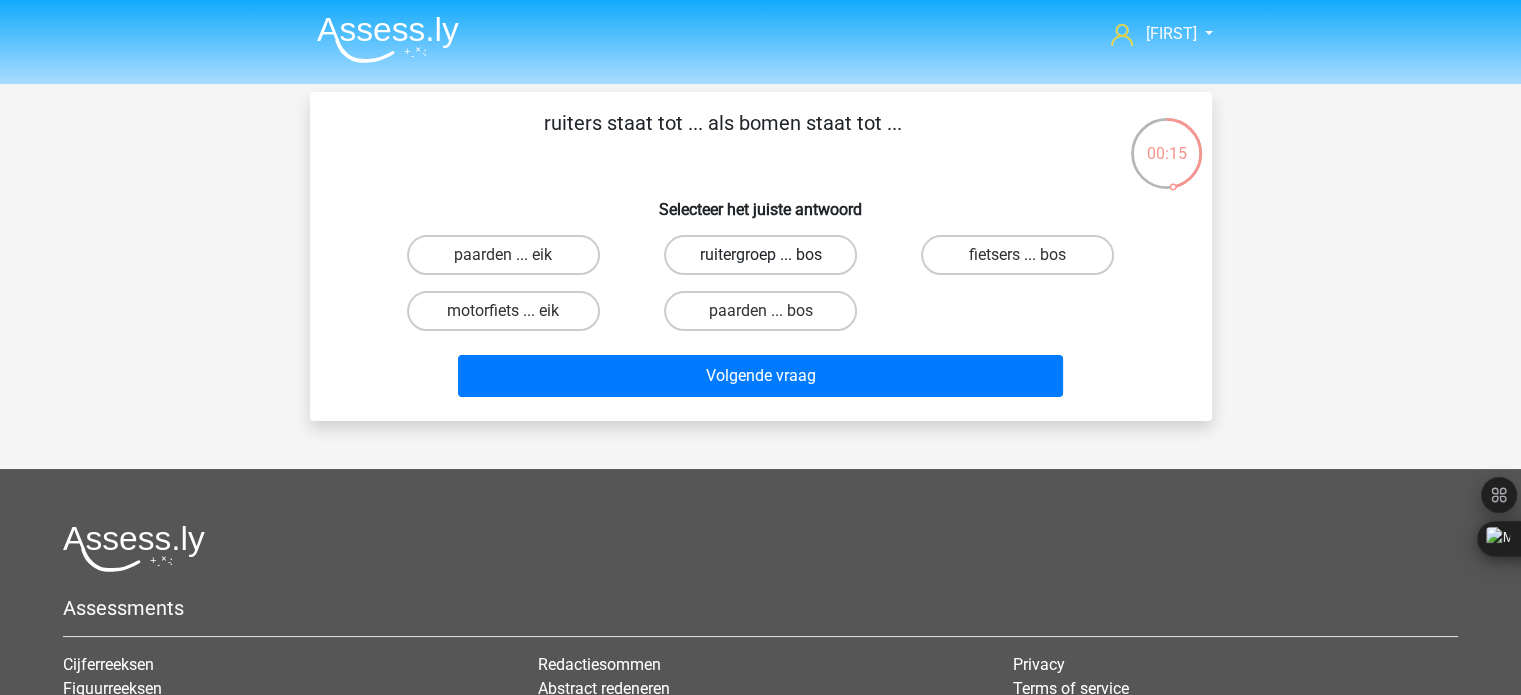 click on "ruitergroep ... bos" at bounding box center [760, 255] 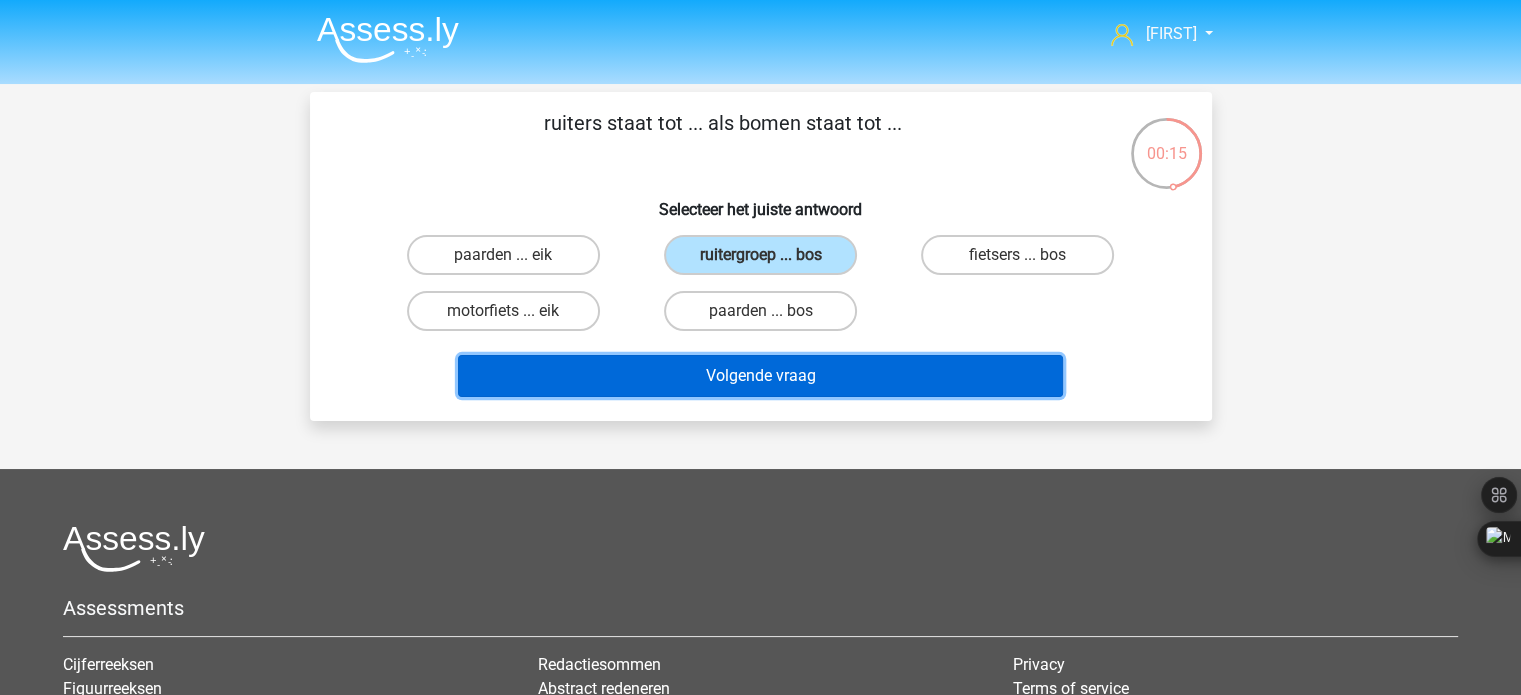 click on "Volgende vraag" at bounding box center (760, 376) 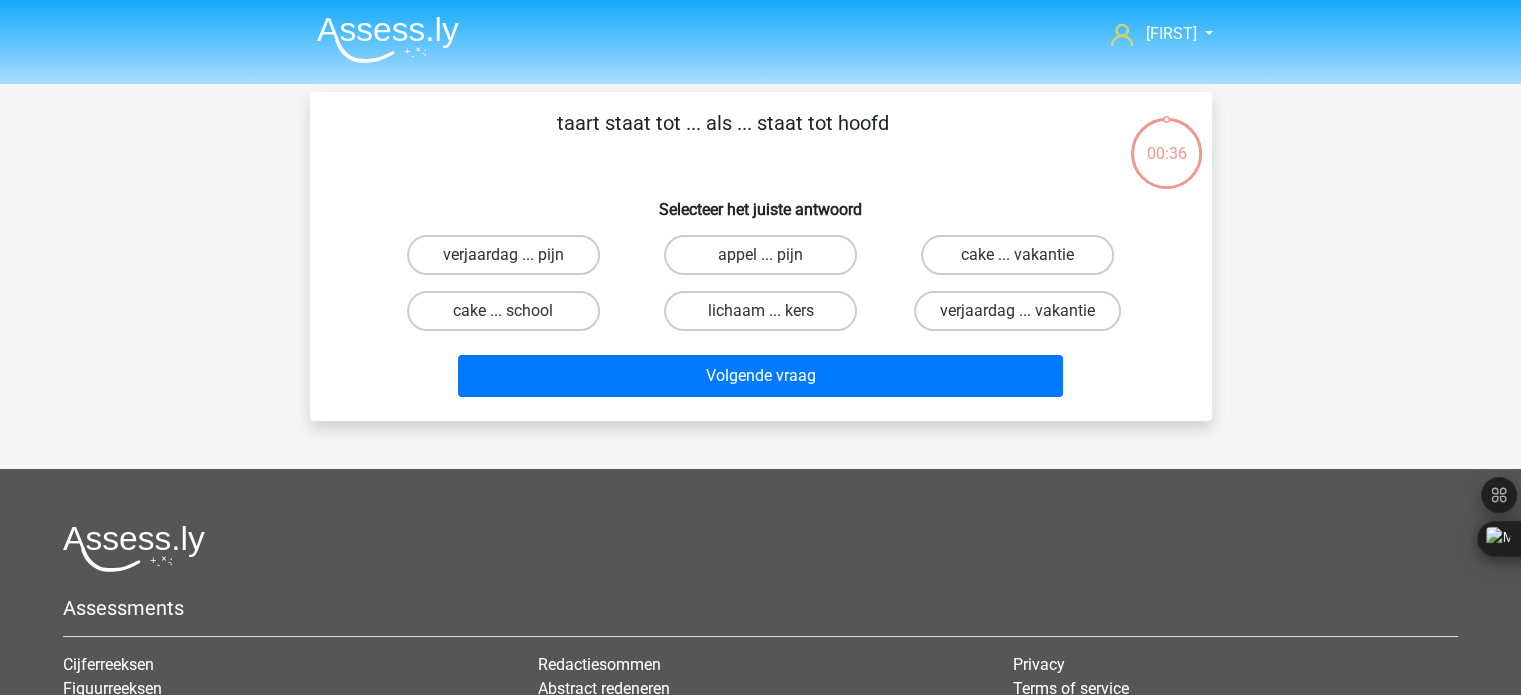 scroll, scrollTop: 92, scrollLeft: 0, axis: vertical 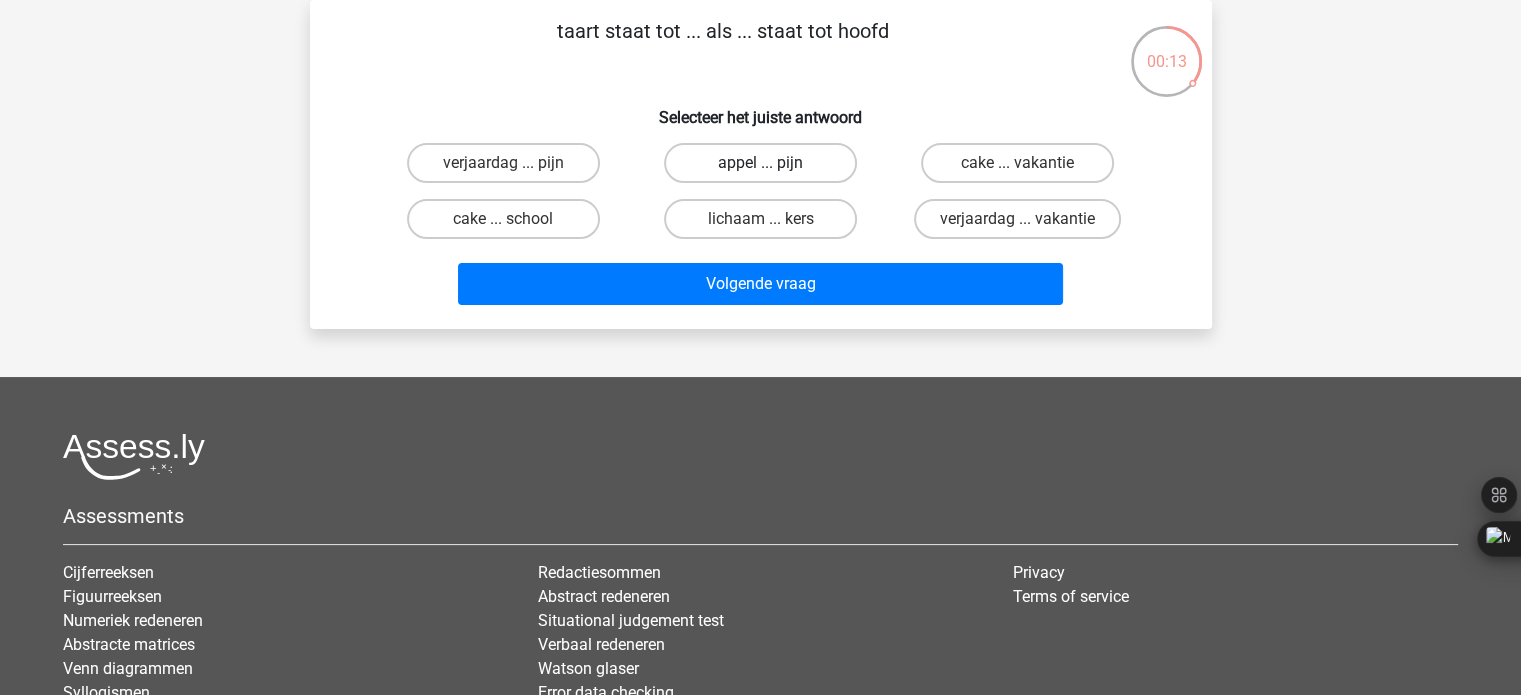 click on "appel ... pijn" at bounding box center (760, 163) 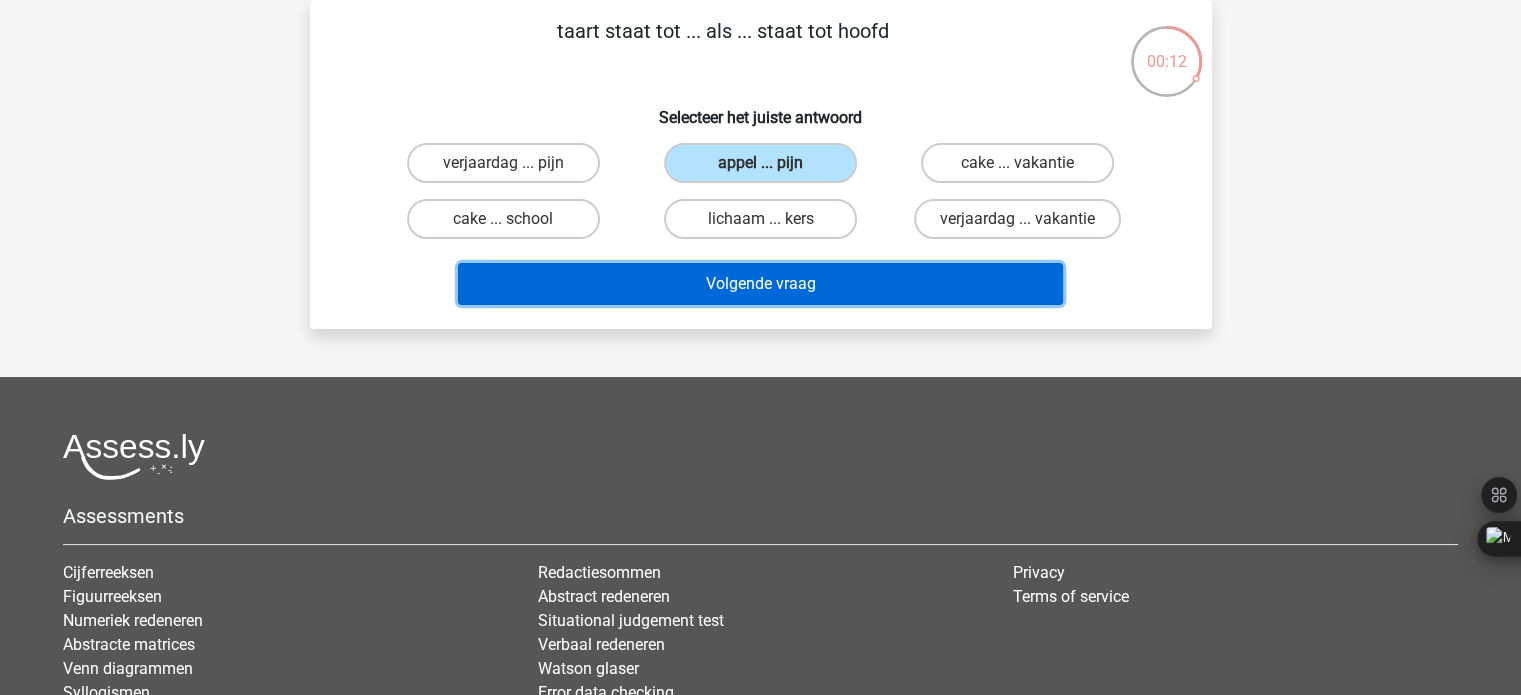 click on "Volgende vraag" at bounding box center [760, 284] 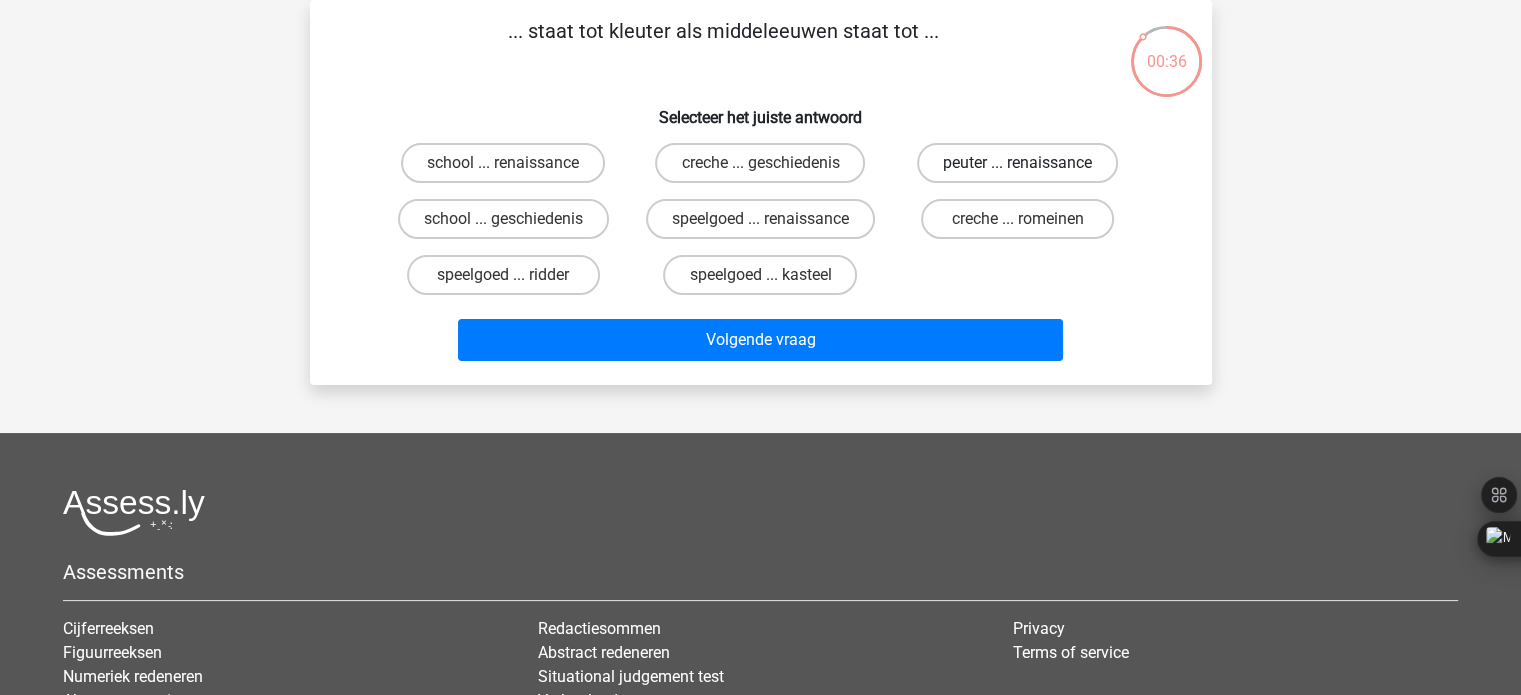 click on "peuter ... renaissance" at bounding box center [1017, 163] 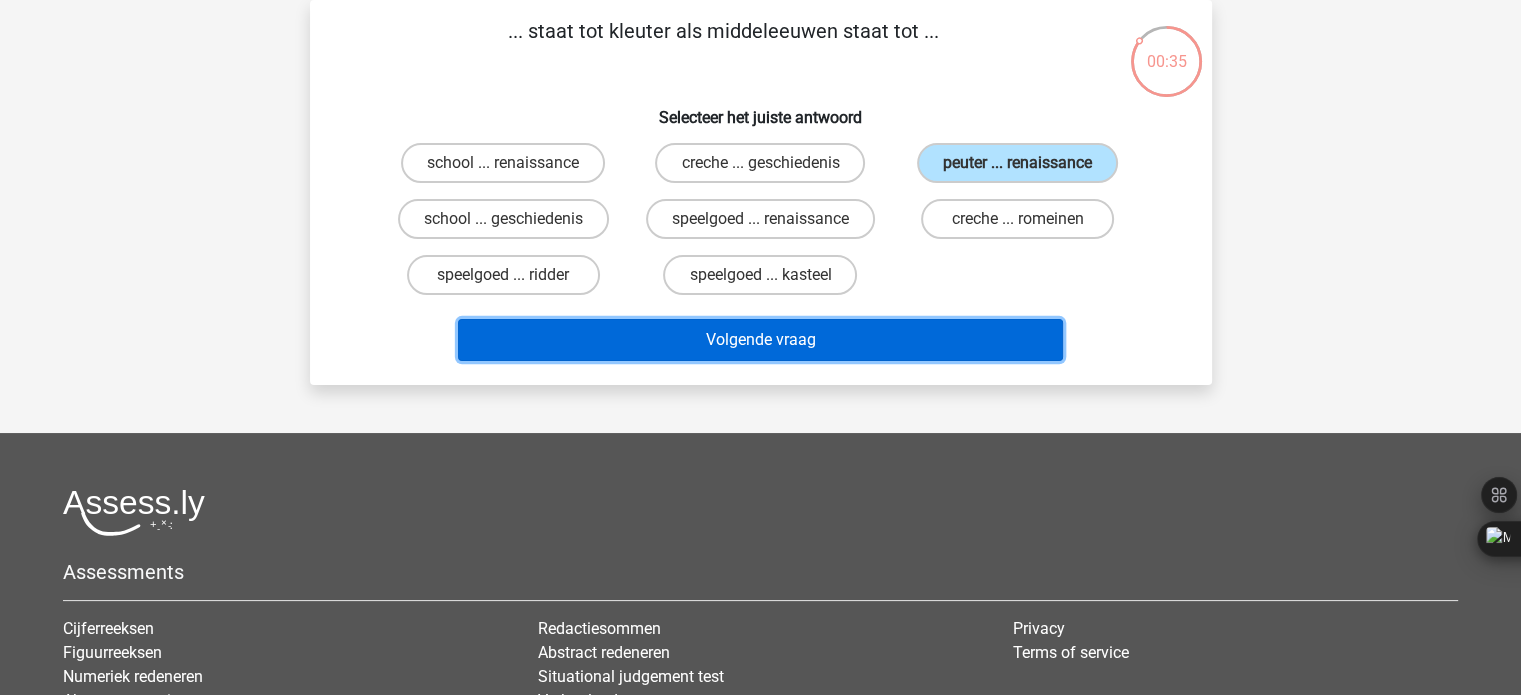 click on "Volgende vraag" at bounding box center (760, 340) 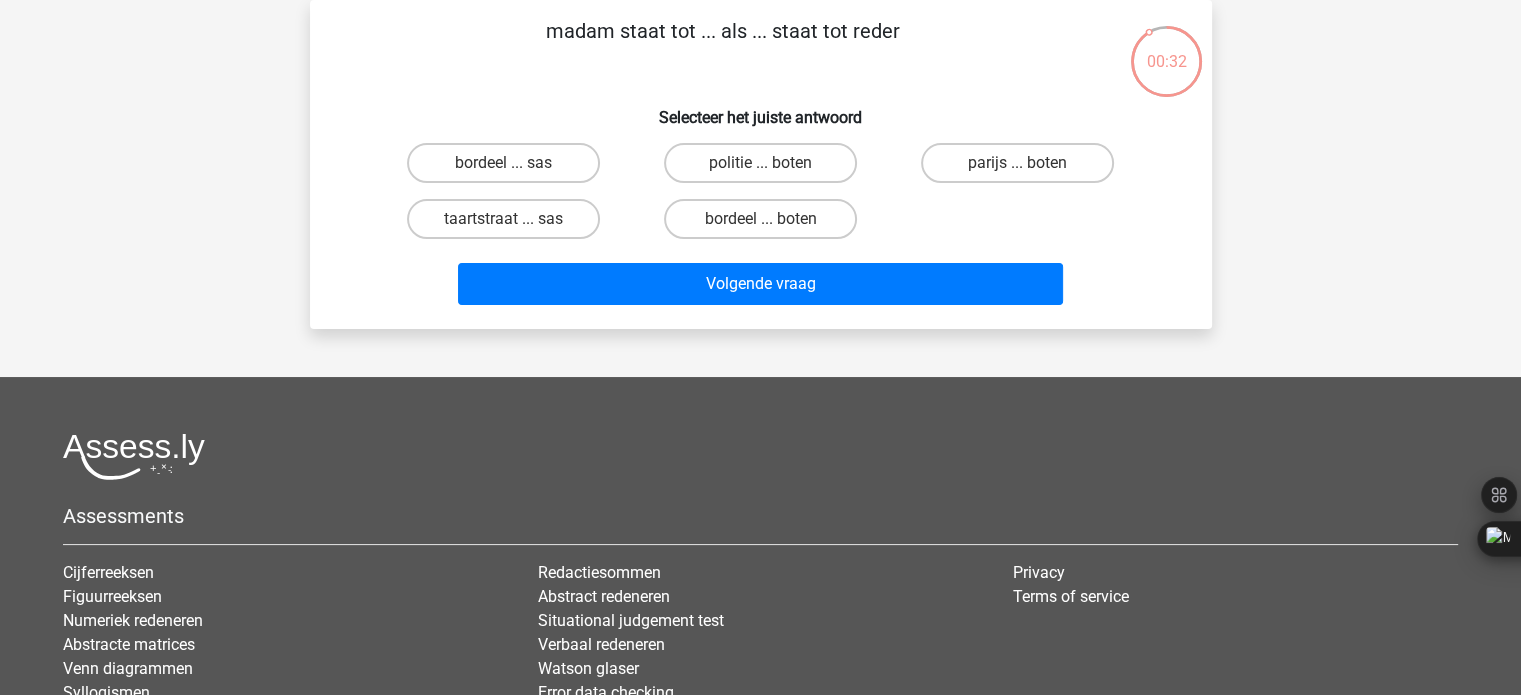 drag, startPoint x: 508, startPoint y: 218, endPoint x: 584, endPoint y: 279, distance: 97.45255 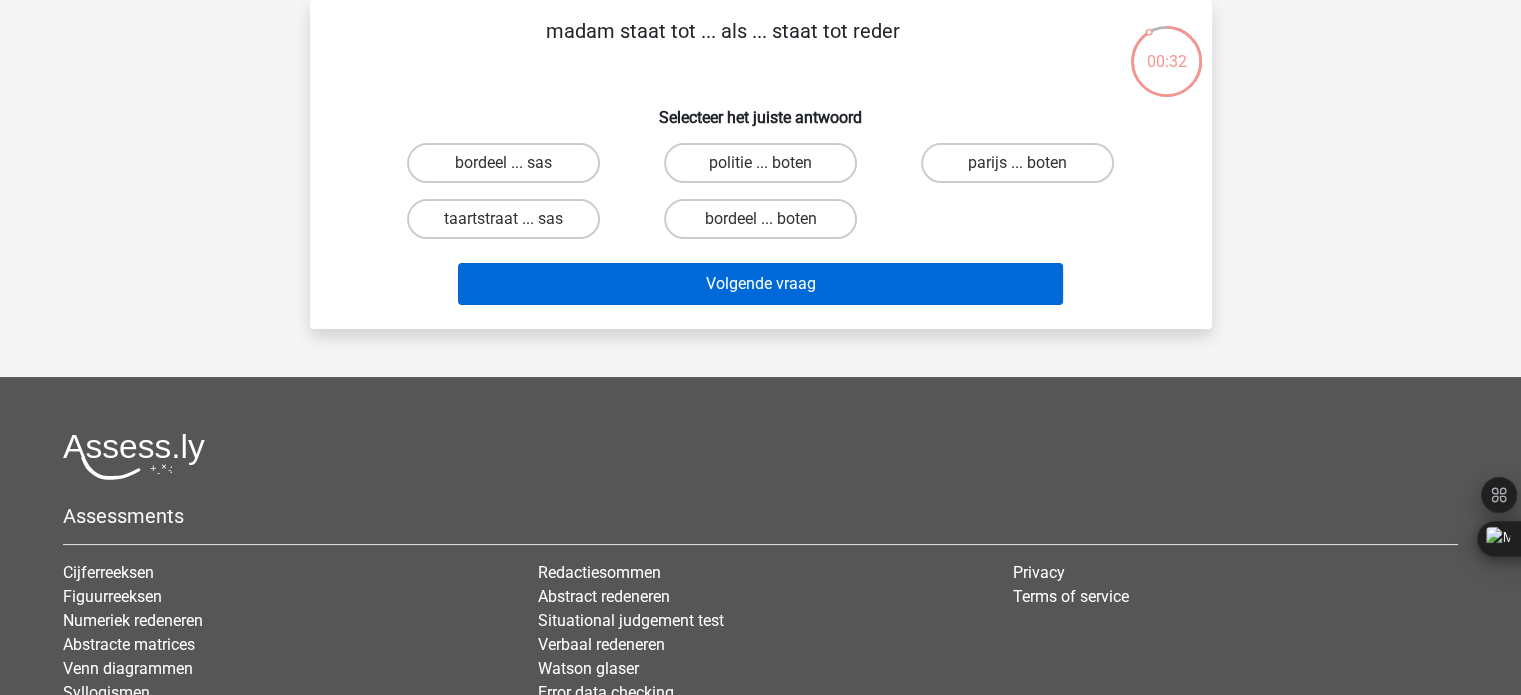 click on "taartstraat ... sas" at bounding box center (509, 225) 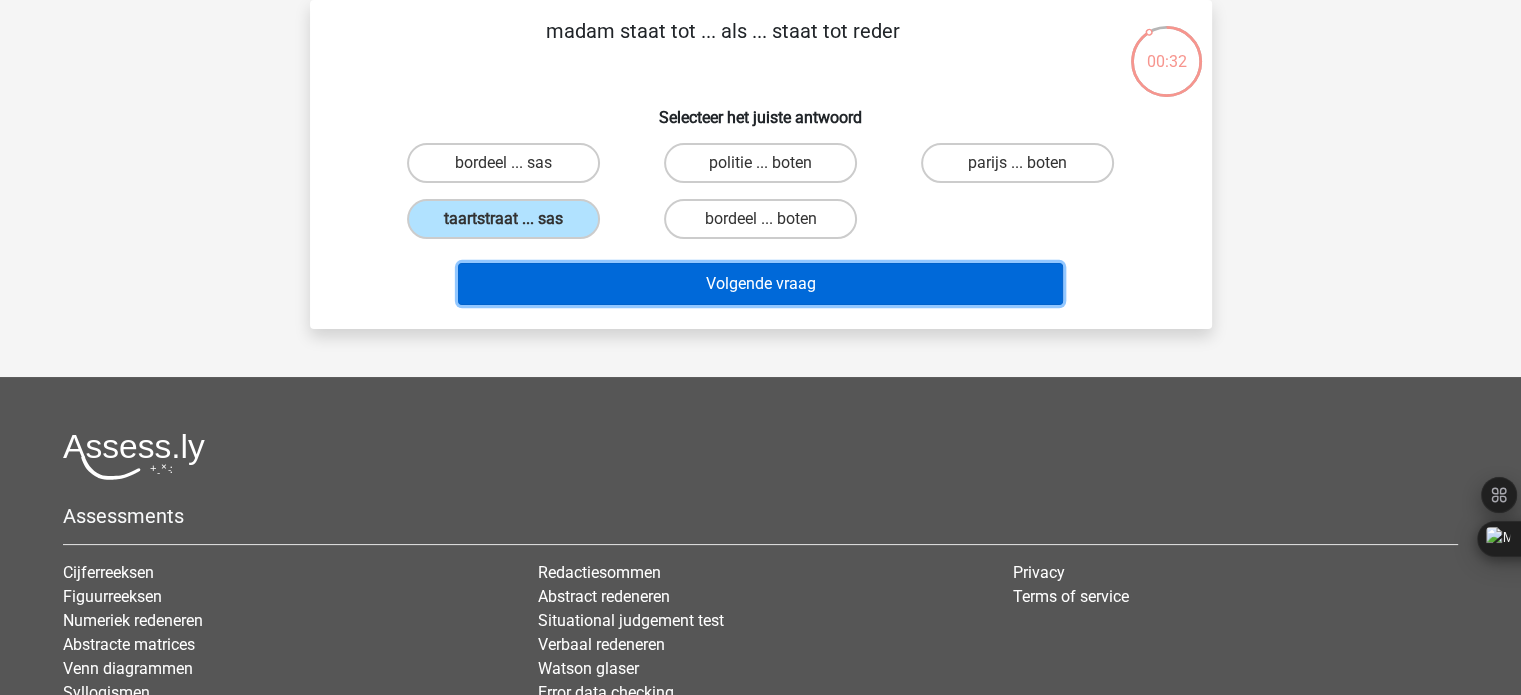 click on "Volgende vraag" at bounding box center [760, 284] 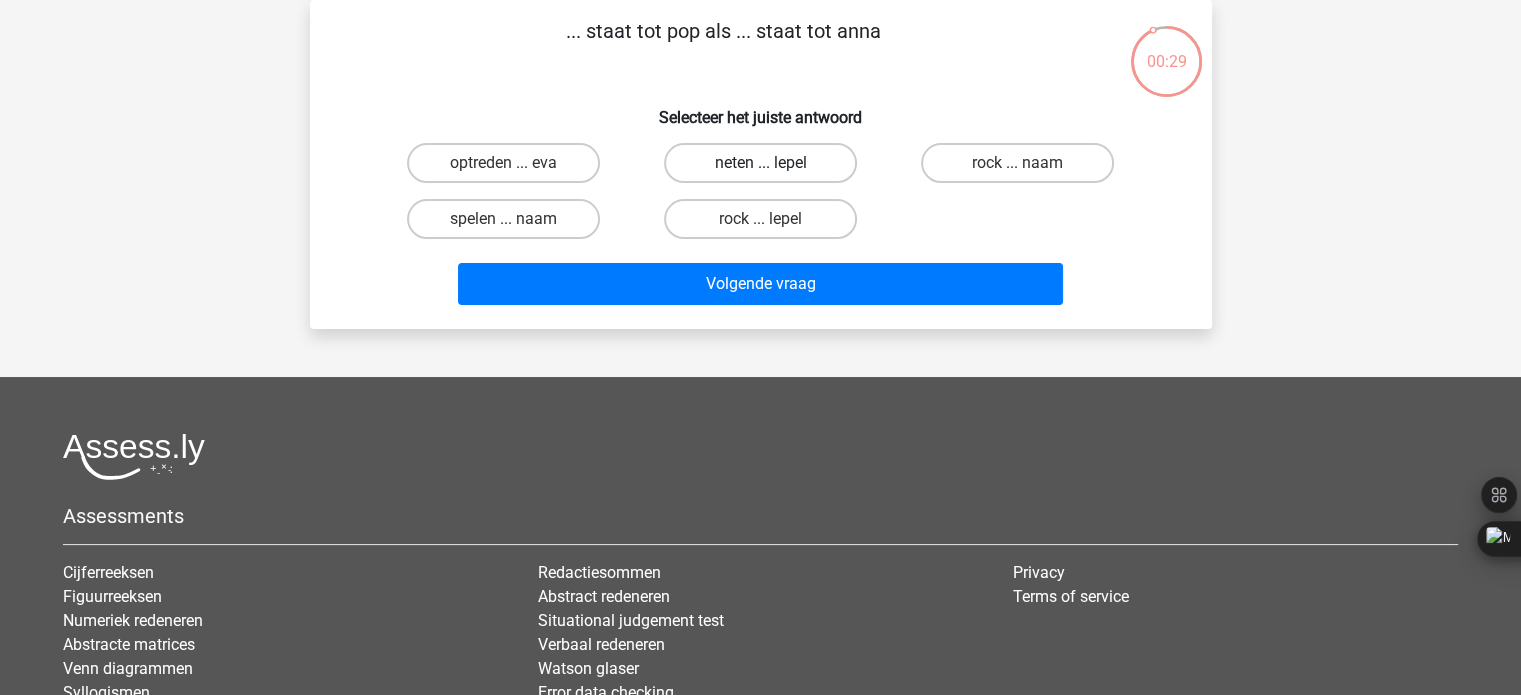 click on "neten ... lepel" at bounding box center (760, 163) 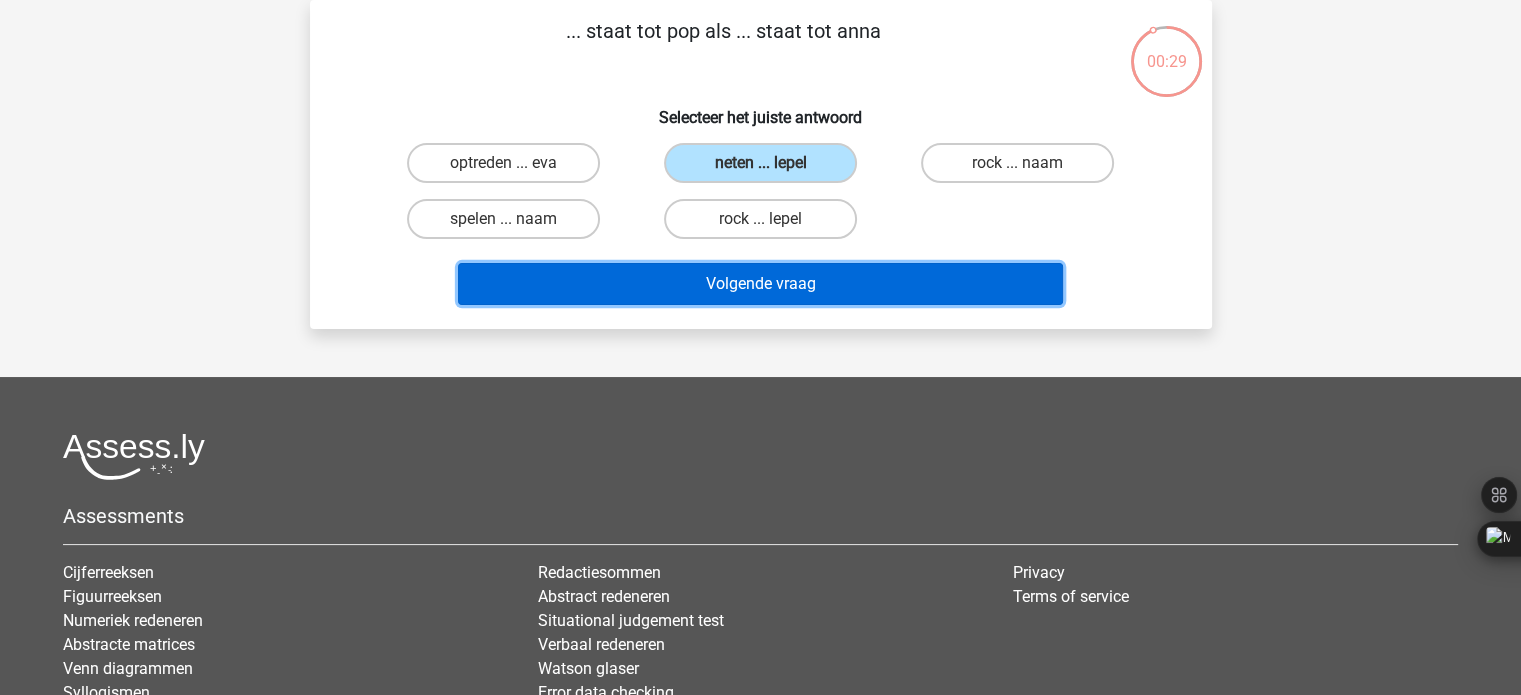 click on "Volgende vraag" at bounding box center (760, 284) 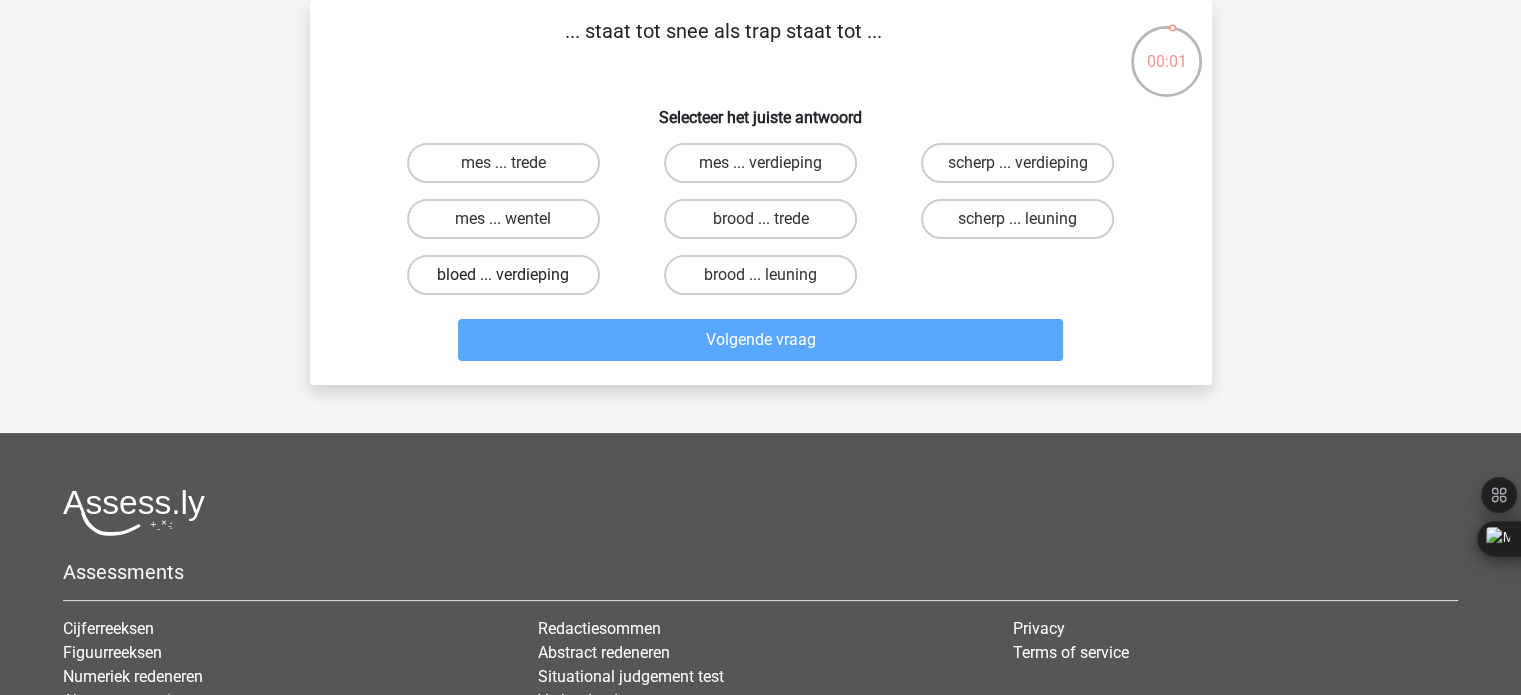 click on "bloed ... verdieping" at bounding box center (503, 275) 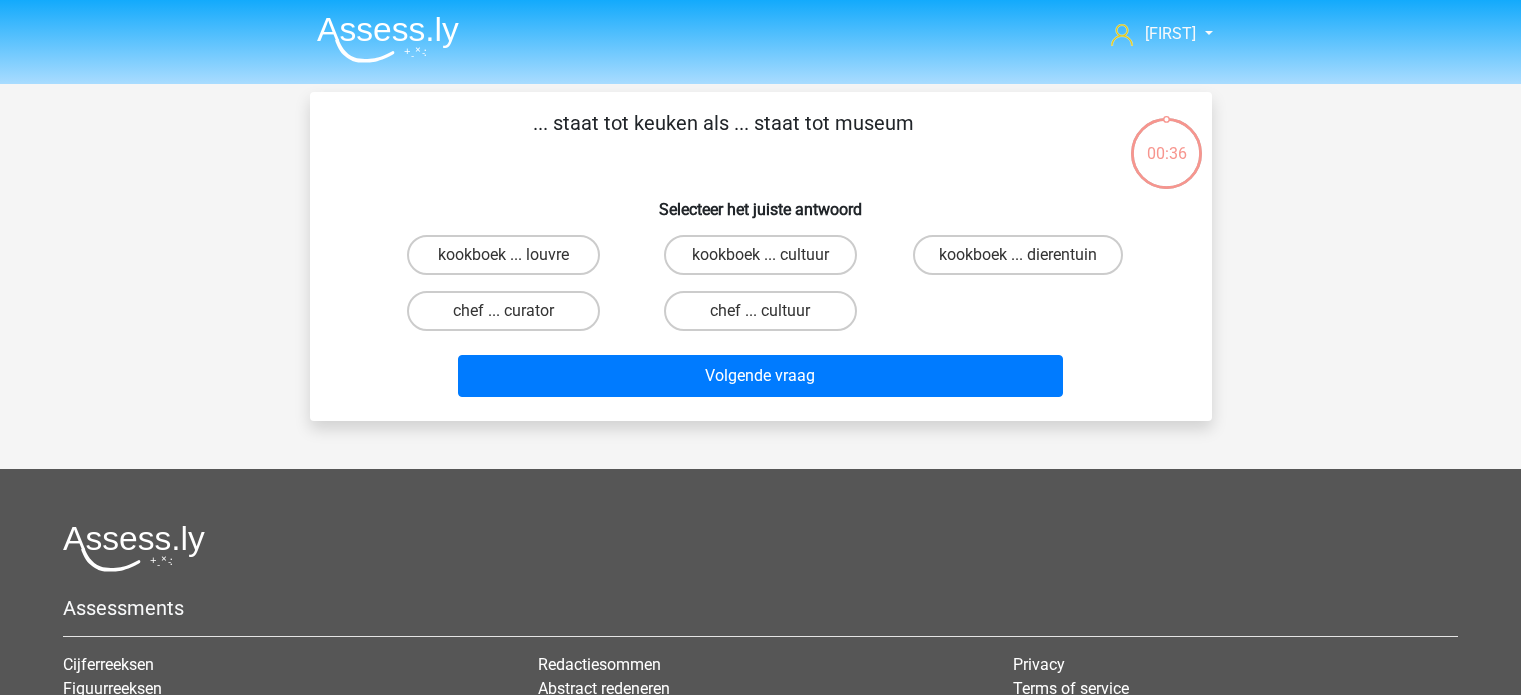 scroll, scrollTop: 0, scrollLeft: 0, axis: both 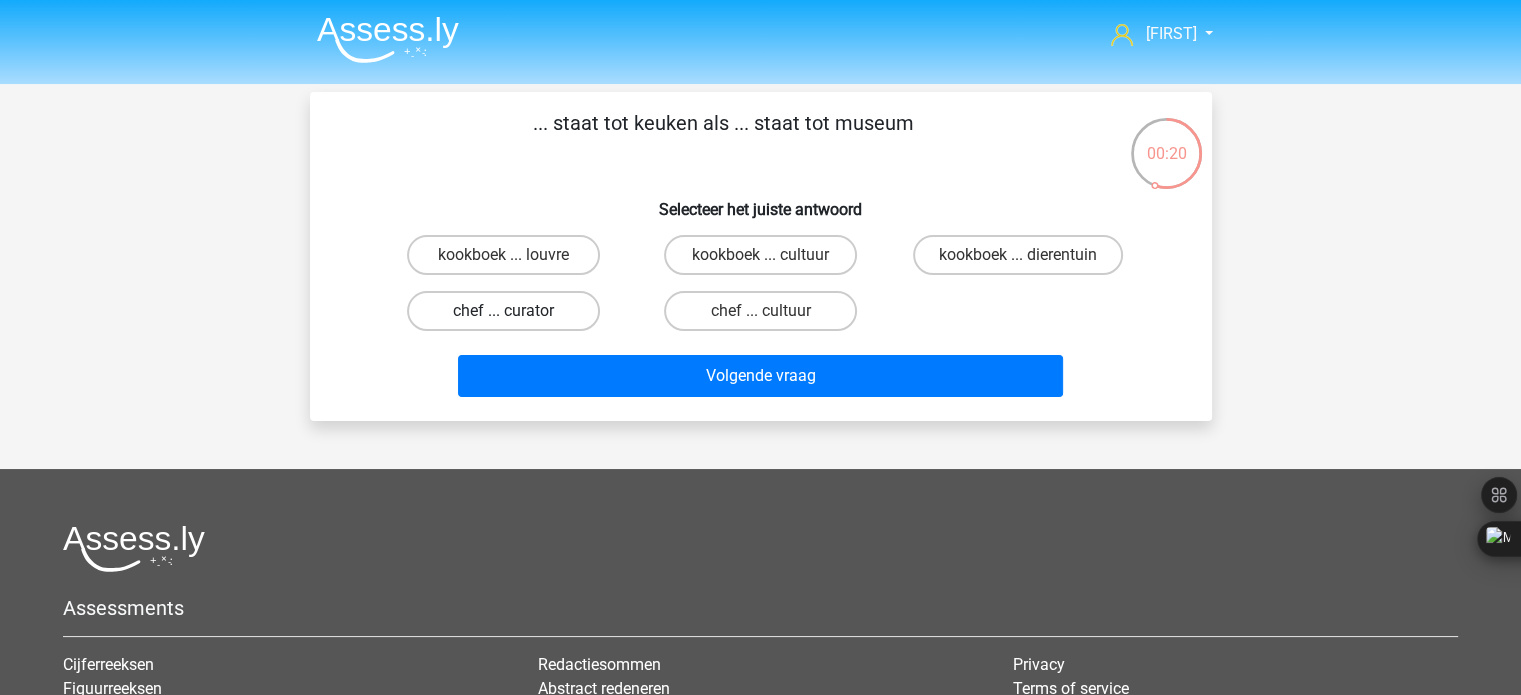click on "chef ... curator" at bounding box center (503, 311) 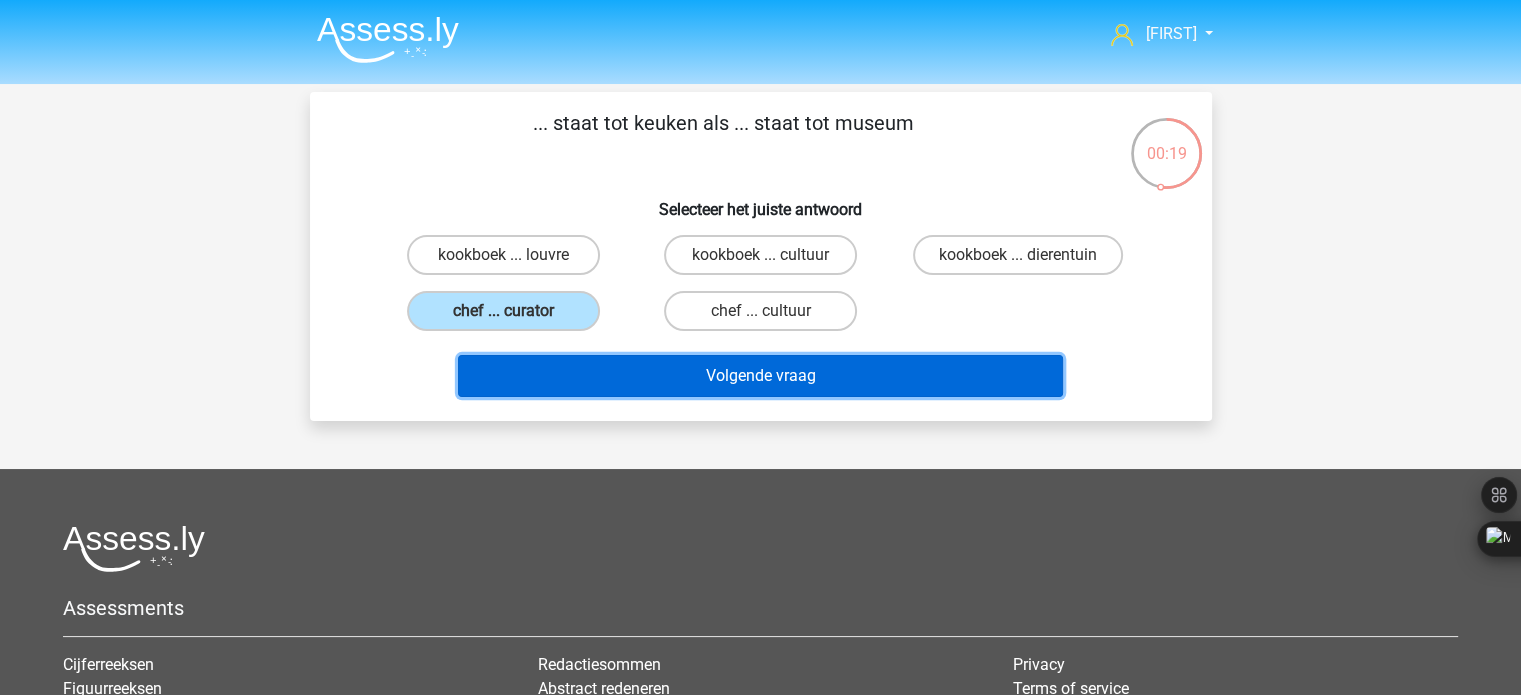 click on "Volgende vraag" at bounding box center [760, 376] 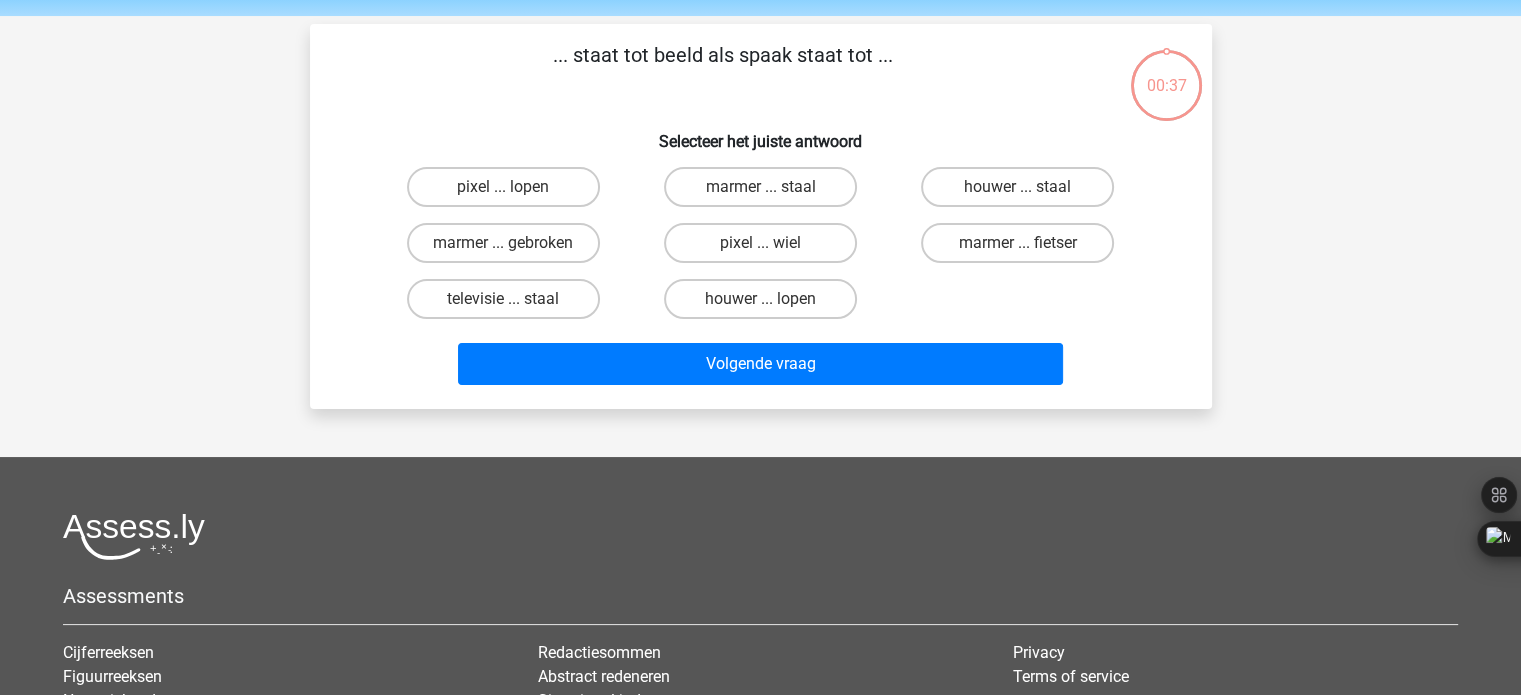scroll, scrollTop: 92, scrollLeft: 0, axis: vertical 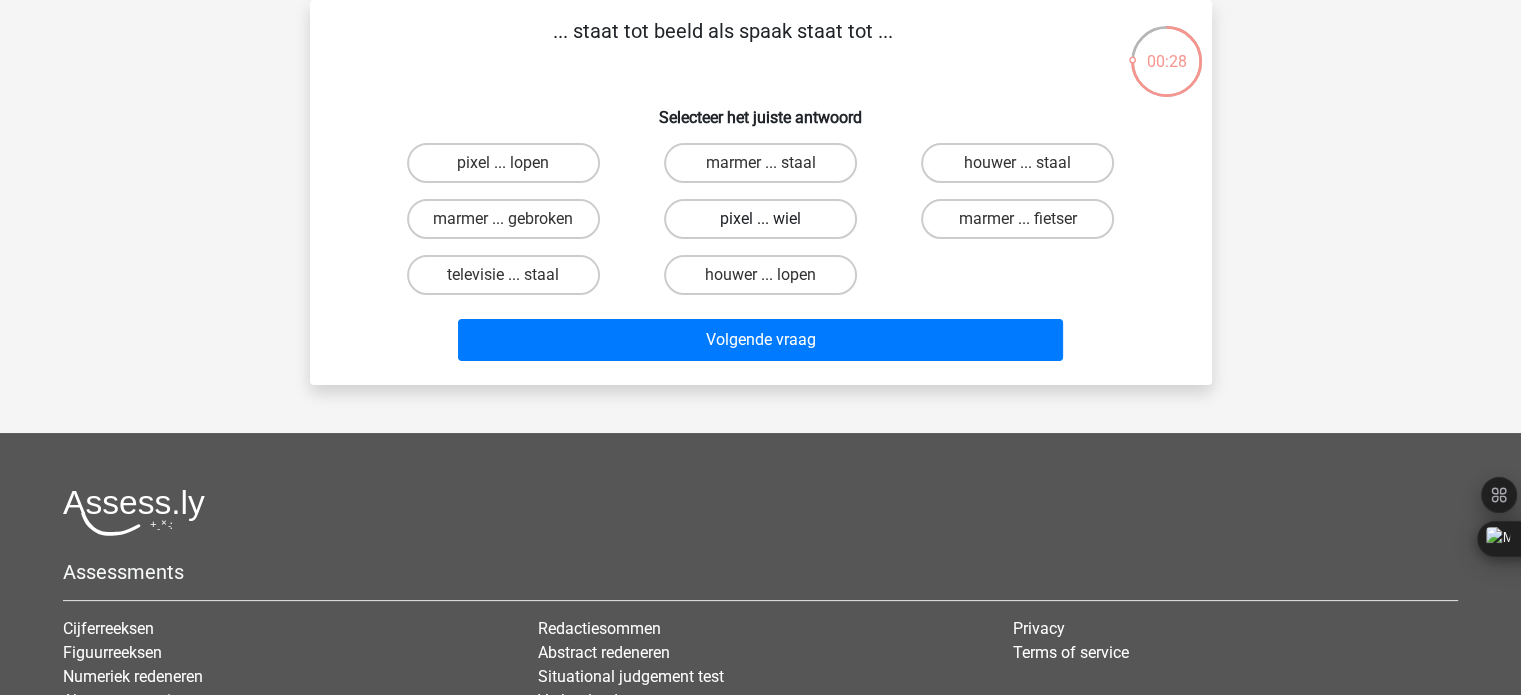 click on "pixel ... wiel" at bounding box center (760, 219) 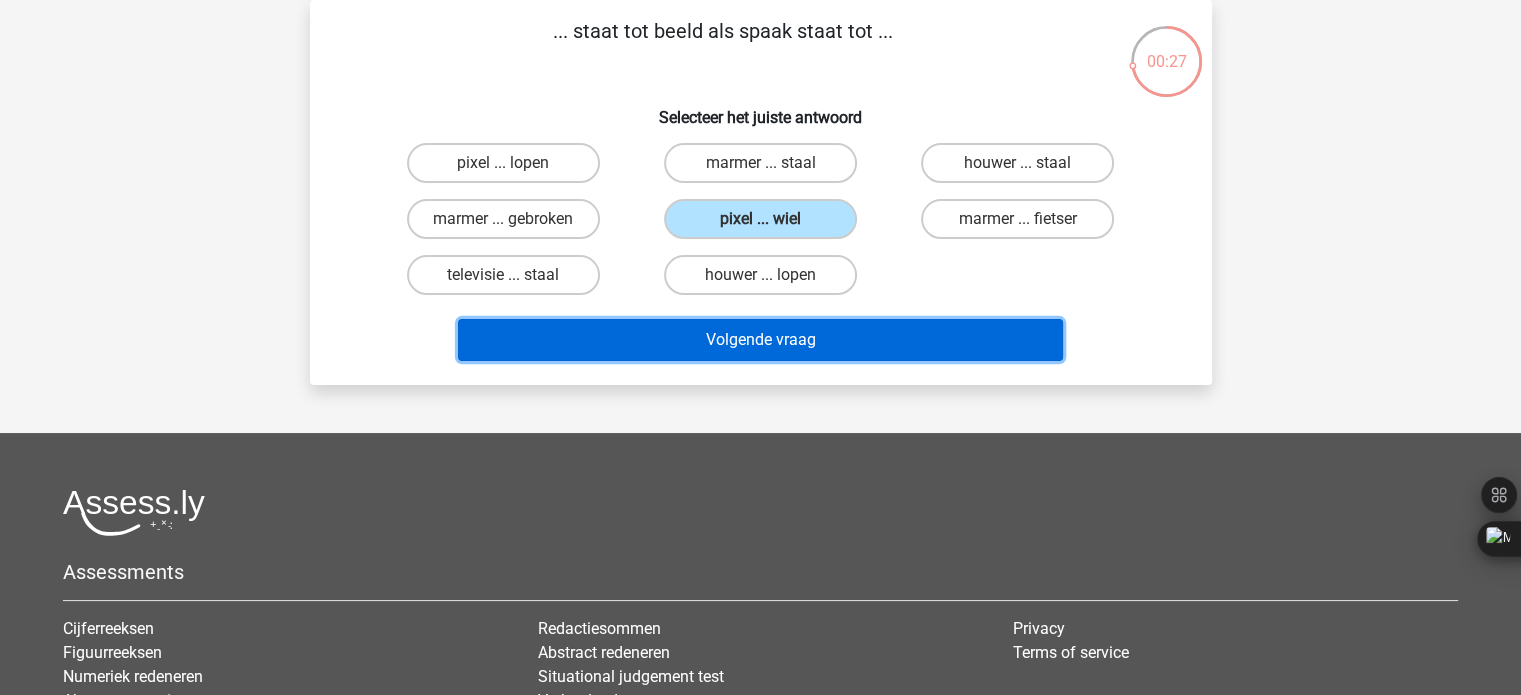 click on "Volgende vraag" at bounding box center [760, 340] 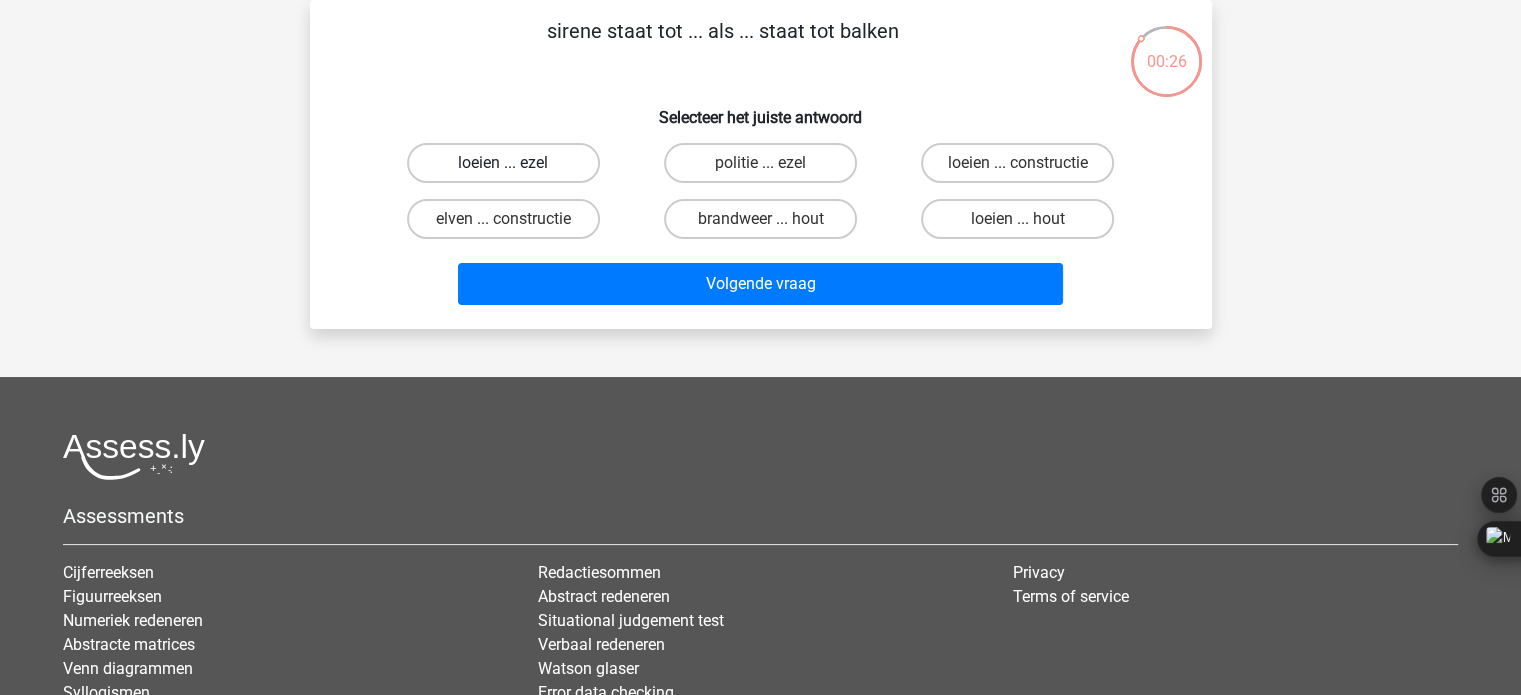 click on "loeien ... ezel" at bounding box center [503, 163] 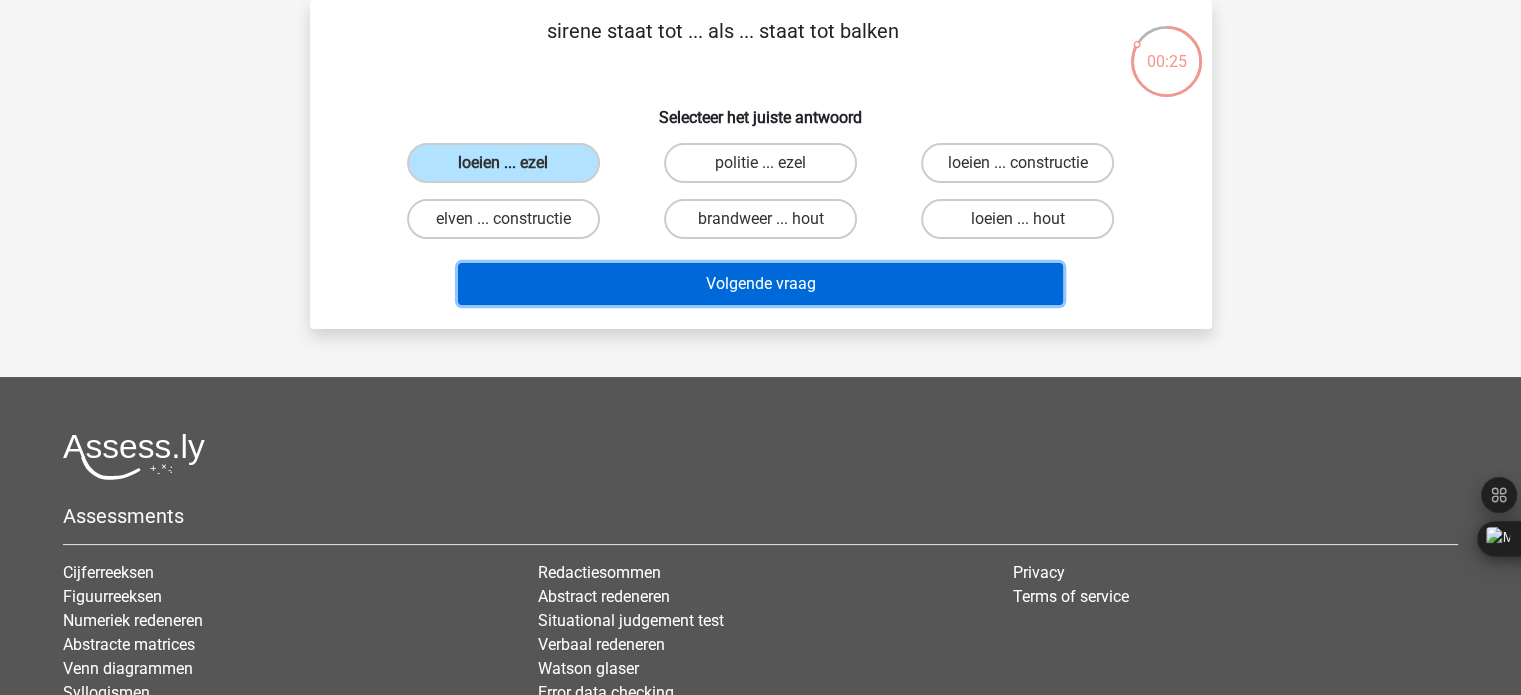 click on "Volgende vraag" at bounding box center (760, 284) 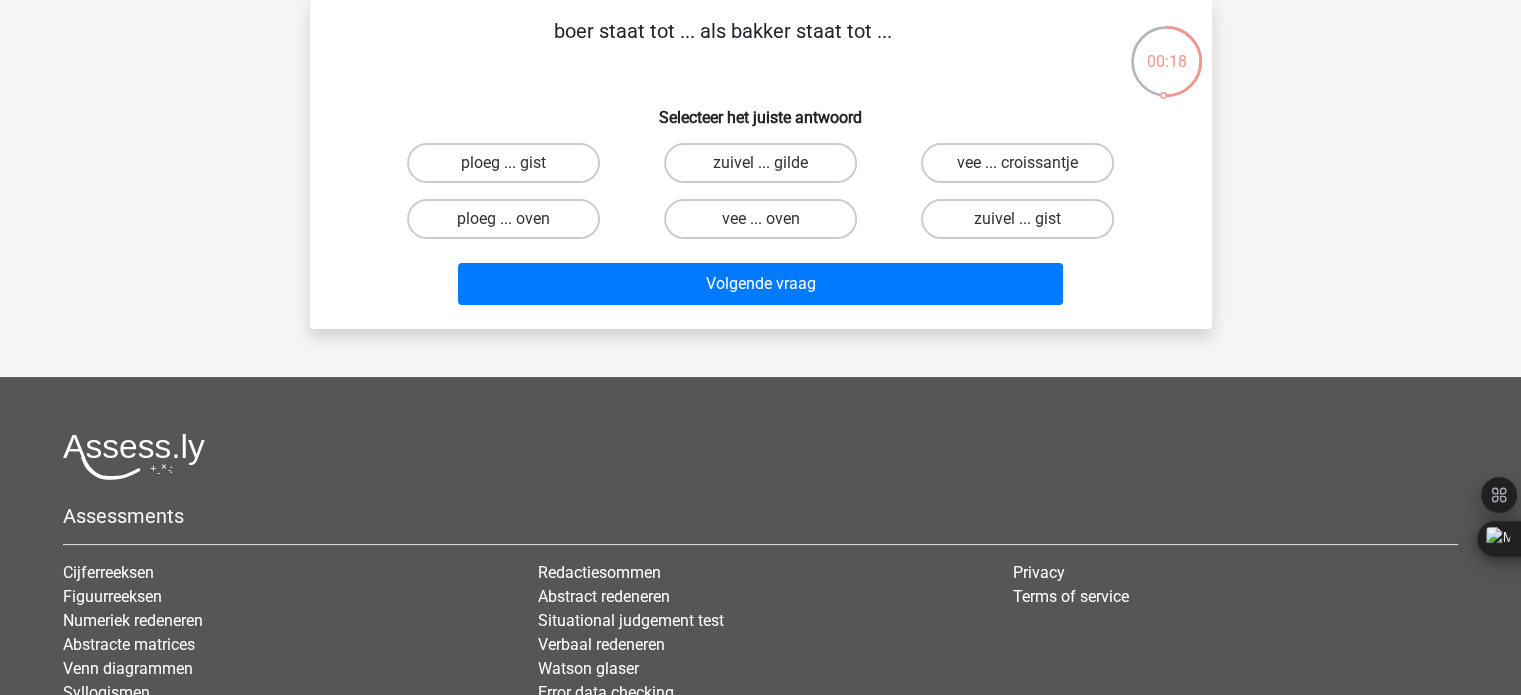 drag, startPoint x: 812, startPoint y: 299, endPoint x: 712, endPoint y: 387, distance: 133.2066 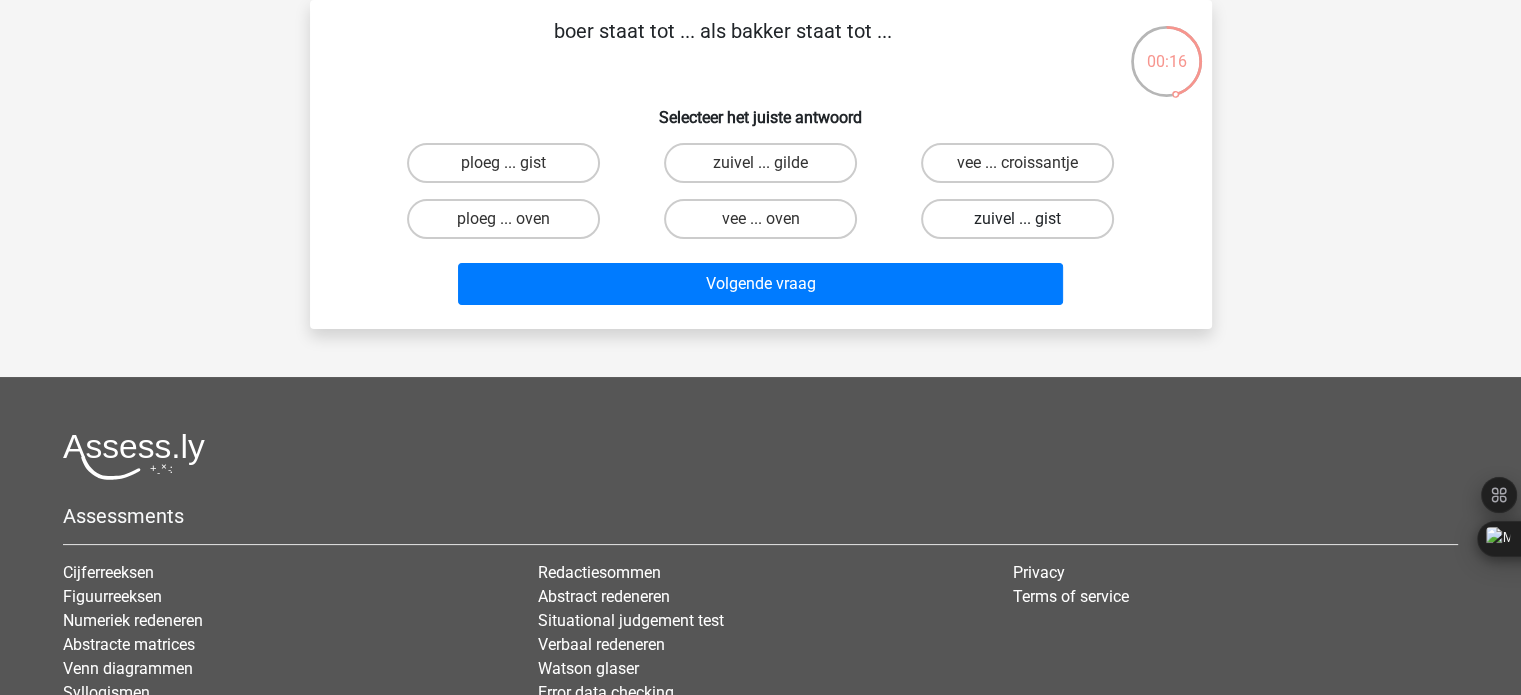 click on "zuivel ... gist" at bounding box center [1017, 219] 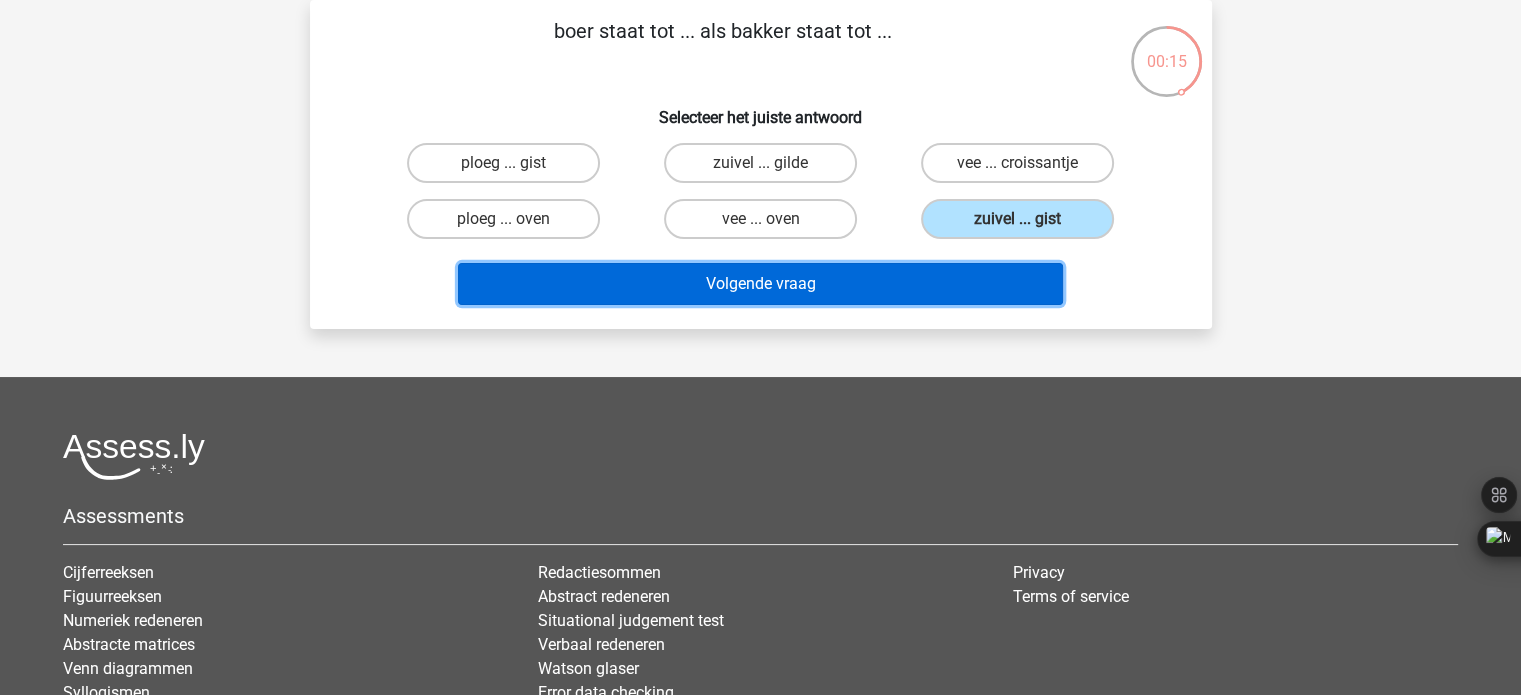 click on "Volgende vraag" at bounding box center [760, 284] 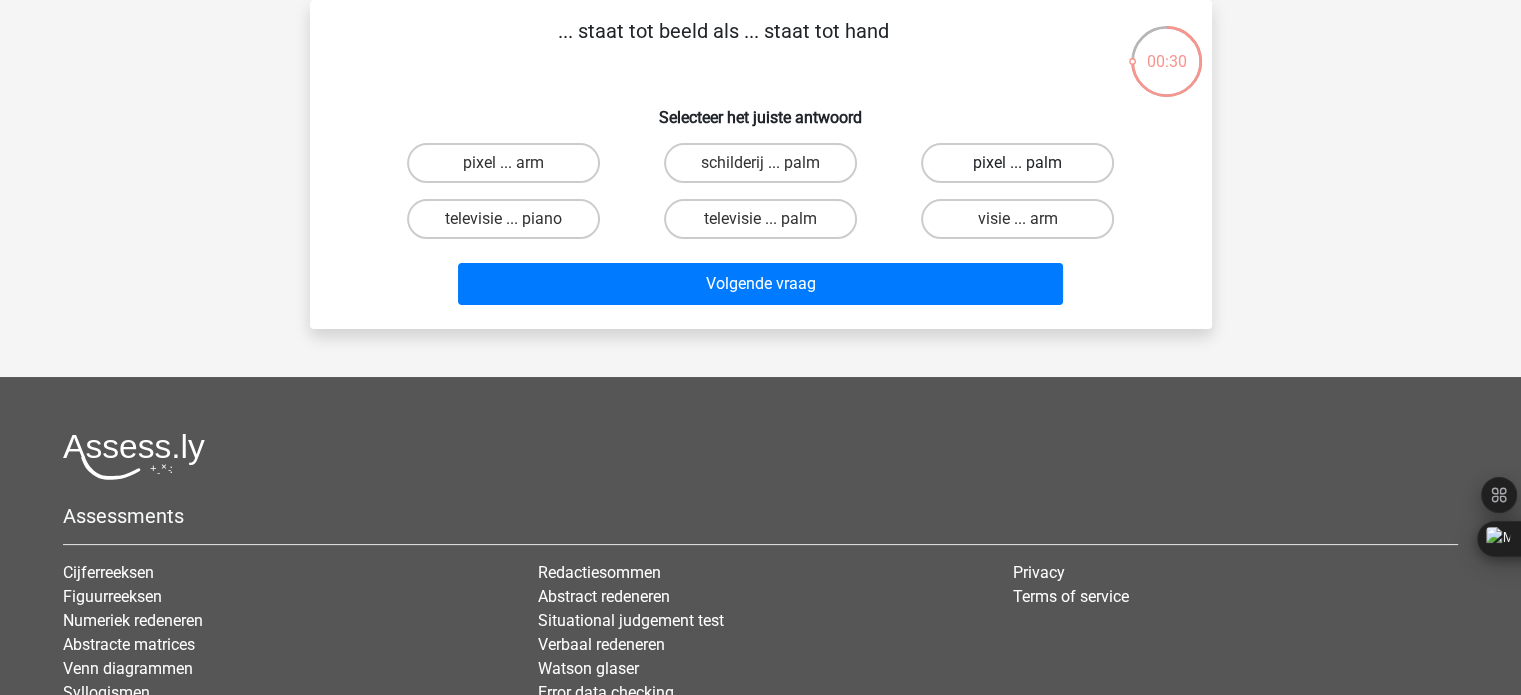 click on "pixel ... palm" at bounding box center (1017, 163) 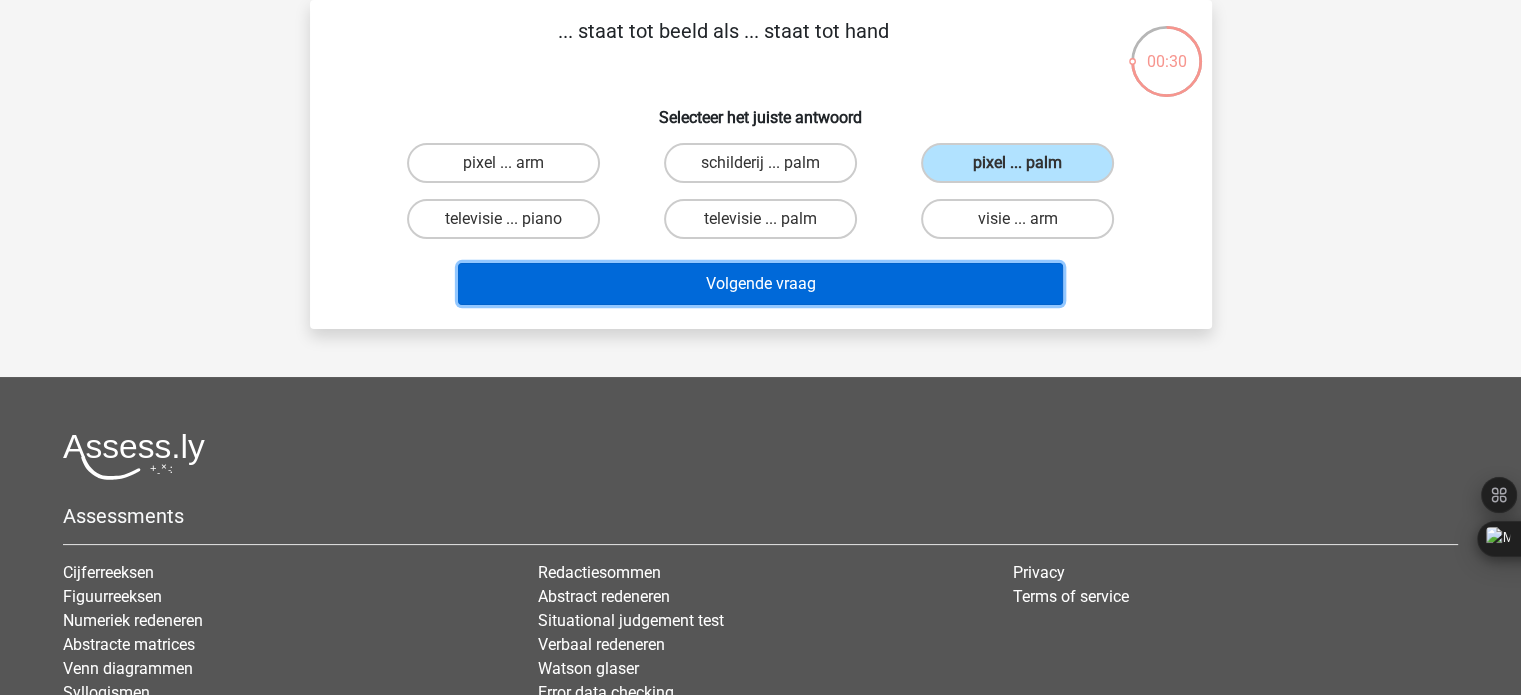 click on "Volgende vraag" at bounding box center (760, 284) 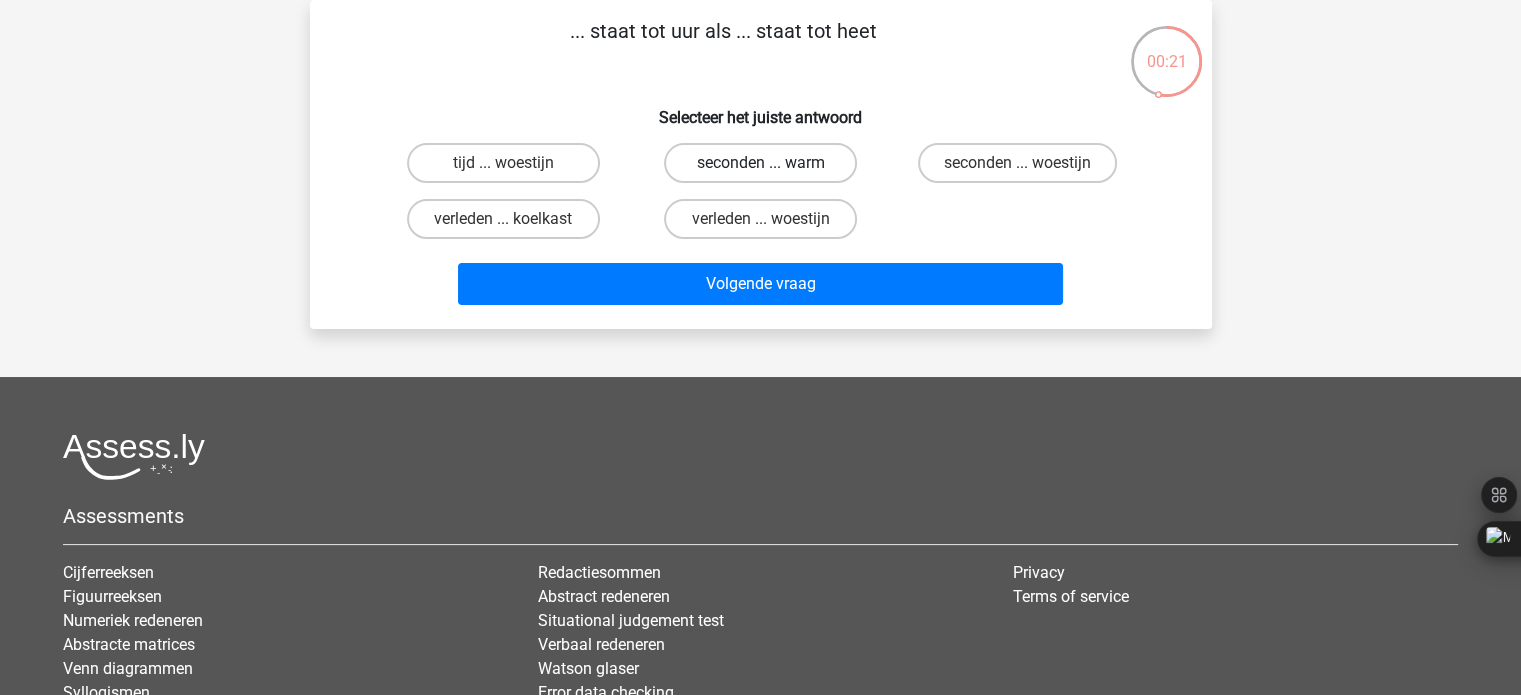 click on "seconden ... warm" at bounding box center [760, 163] 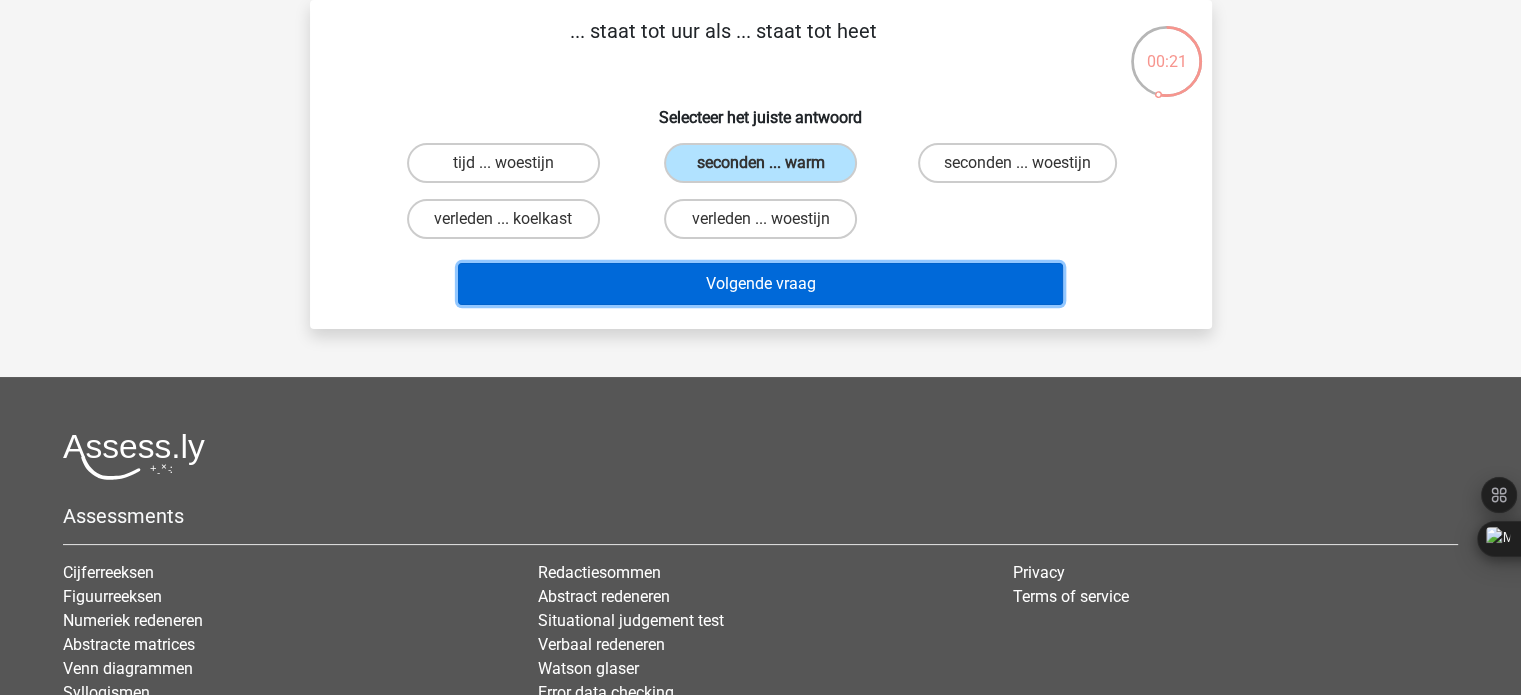 click on "Volgende vraag" at bounding box center (760, 284) 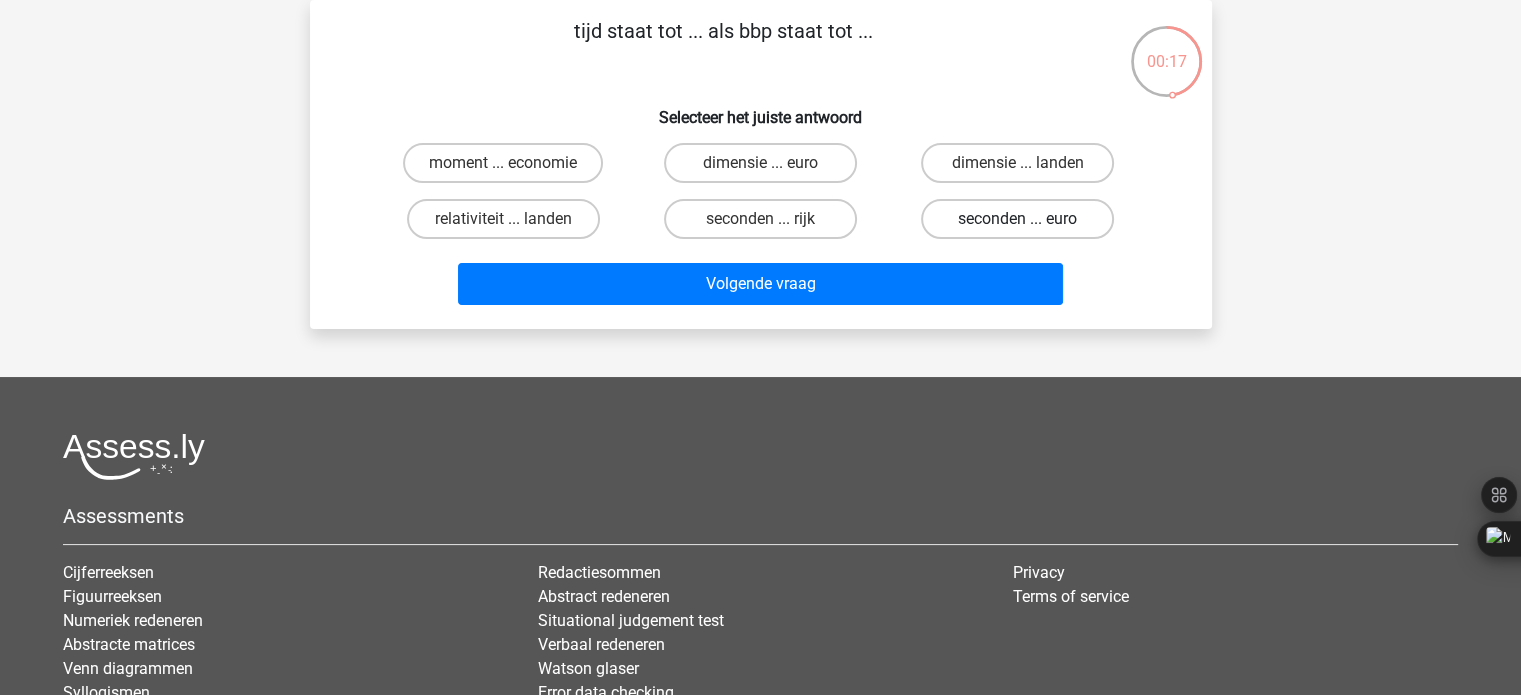 click on "seconden ... euro" at bounding box center (1017, 219) 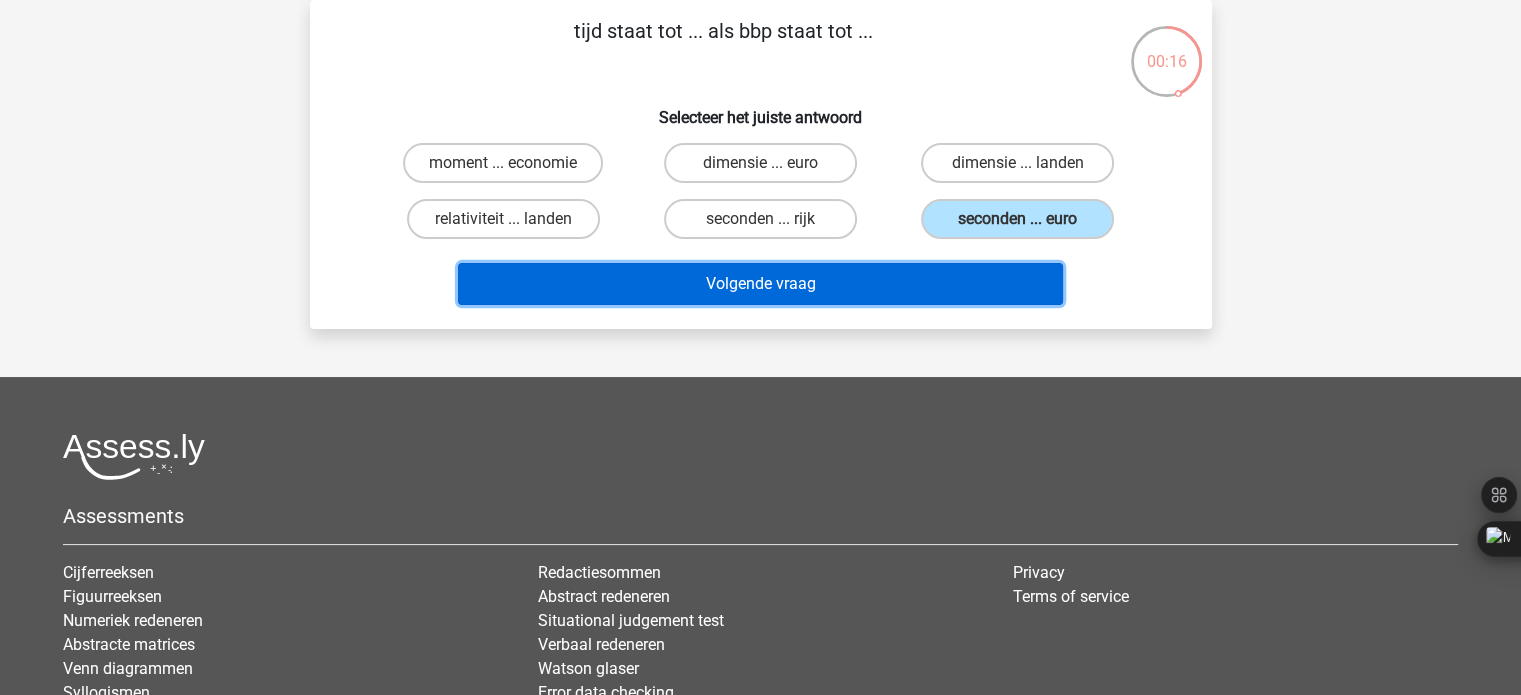 click on "Volgende vraag" at bounding box center [760, 284] 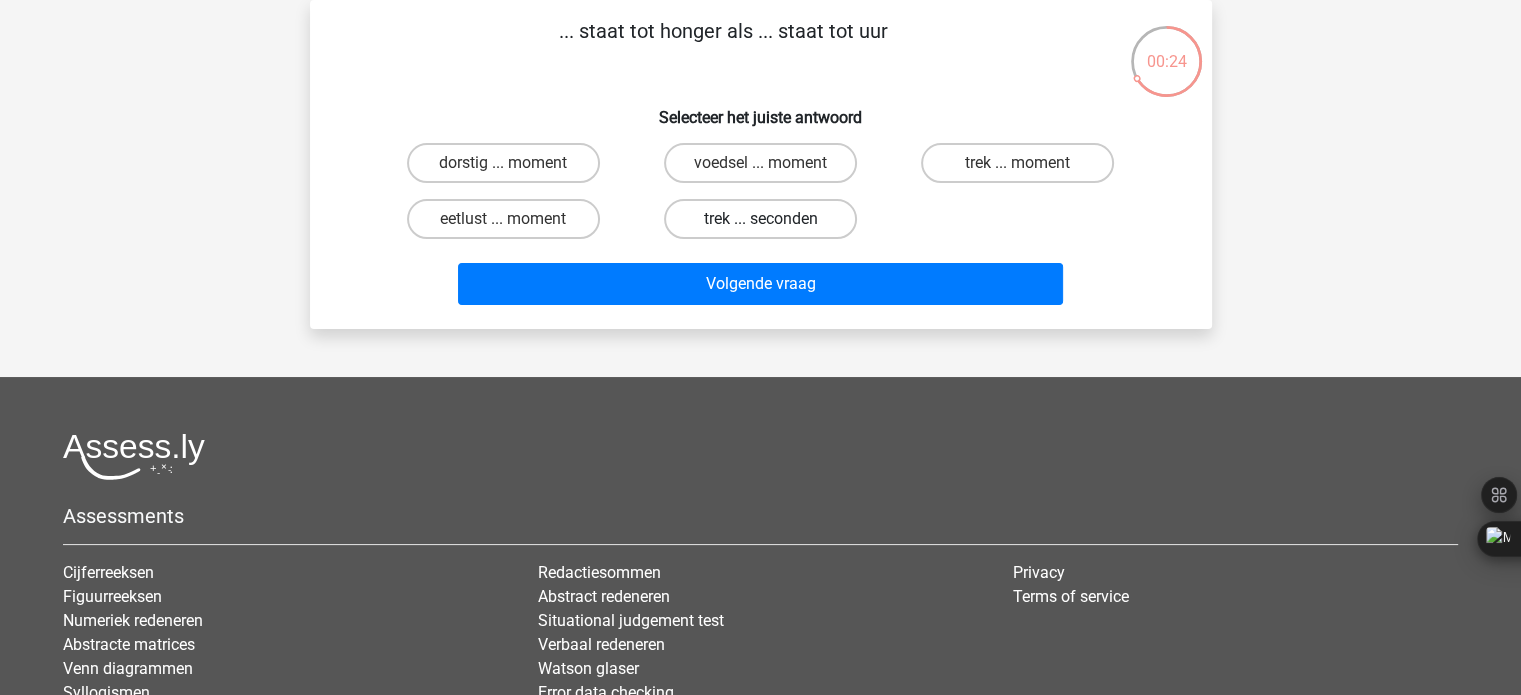 click on "trek ... seconden" at bounding box center [760, 219] 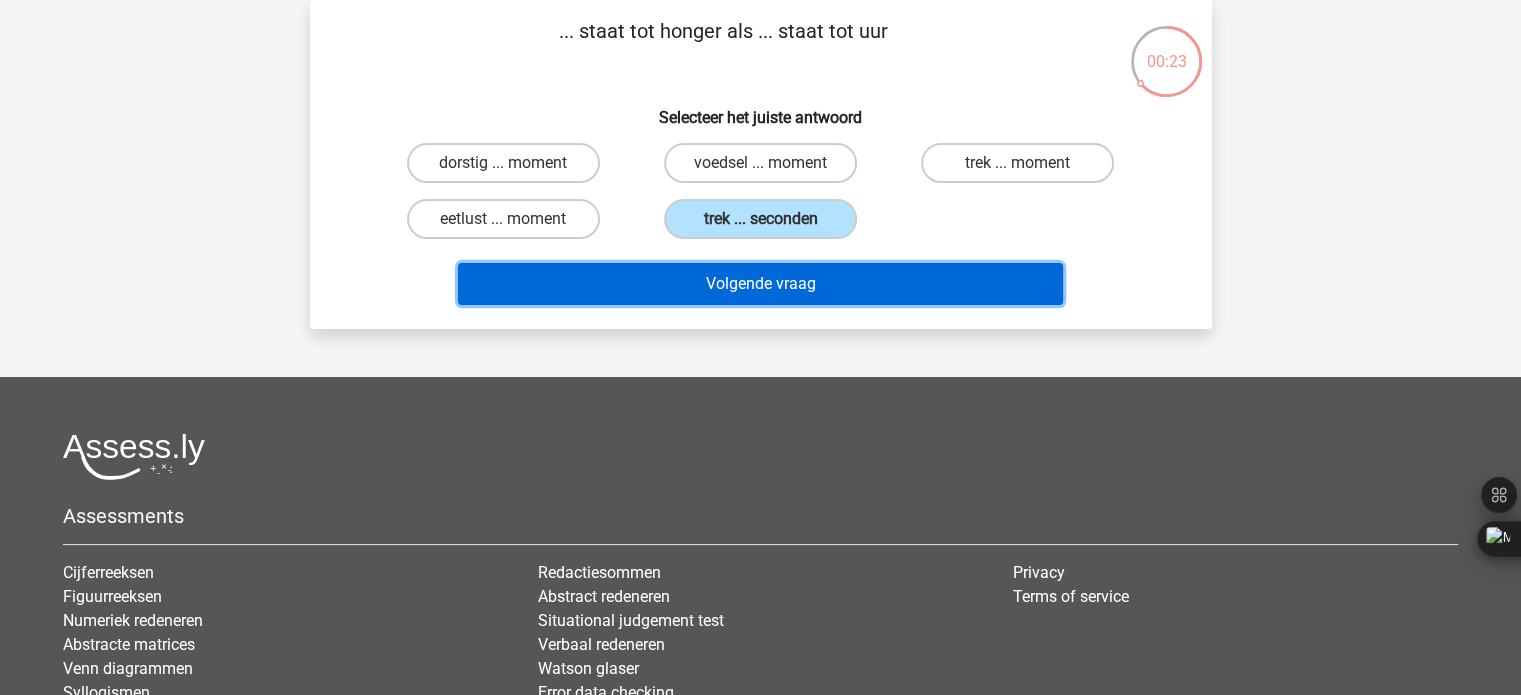 click on "Volgende vraag" at bounding box center [760, 284] 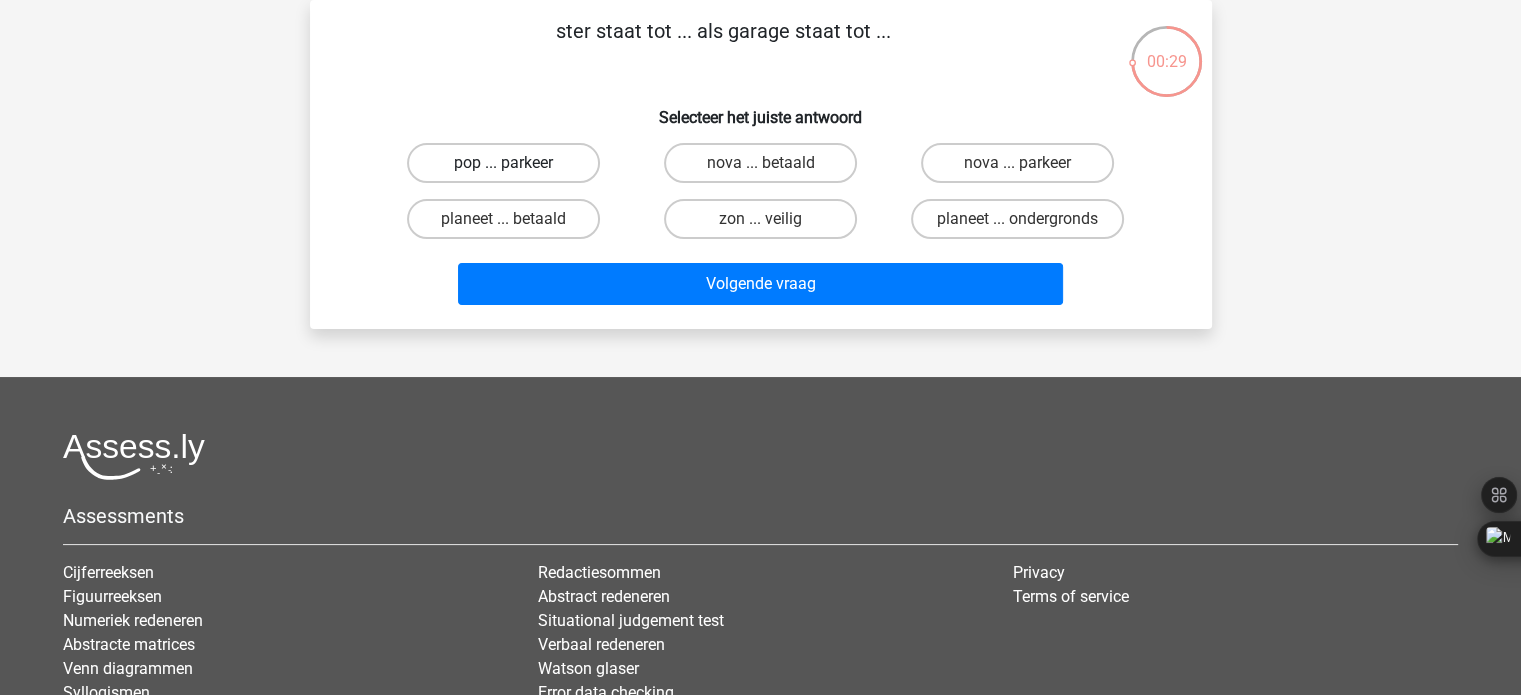 click on "pop ... parkeer" at bounding box center (503, 163) 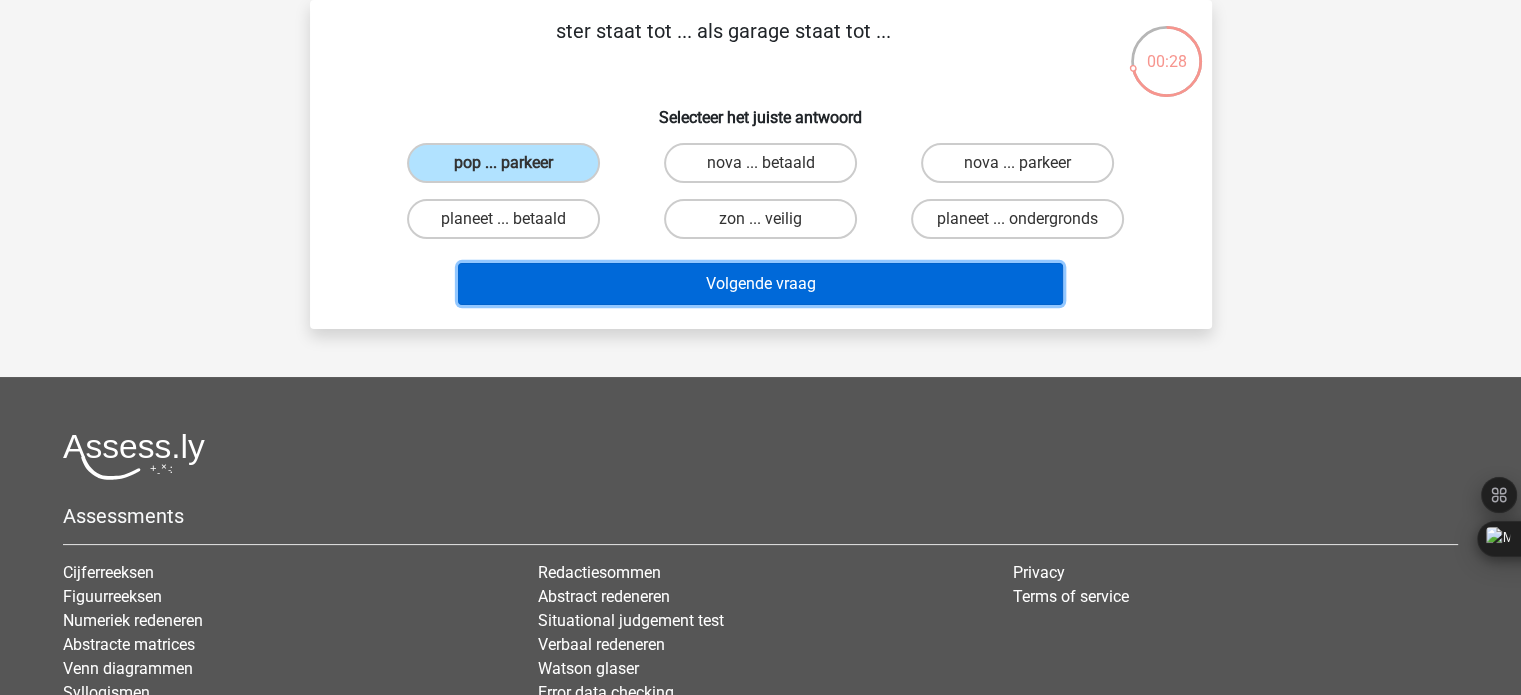 click on "Volgende vraag" at bounding box center (760, 284) 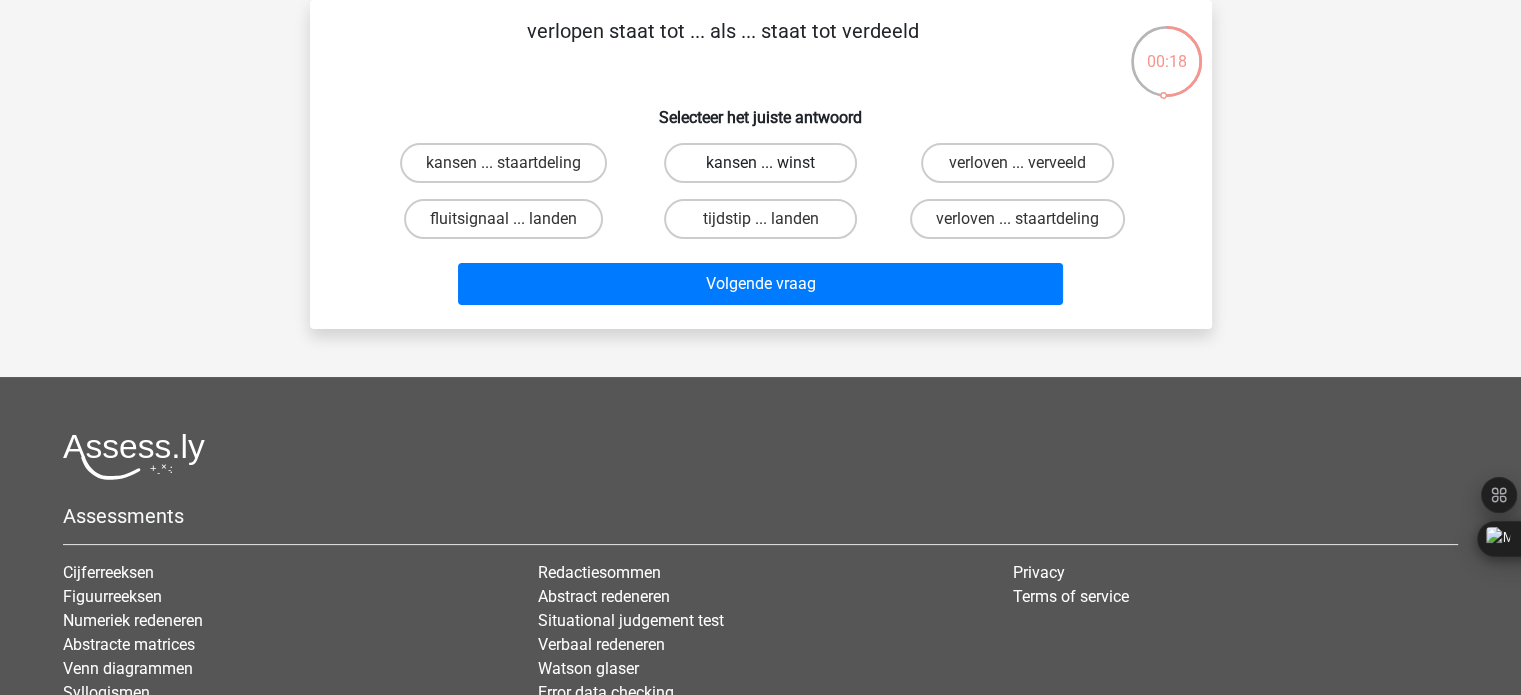 click on "kansen ... winst" at bounding box center [760, 163] 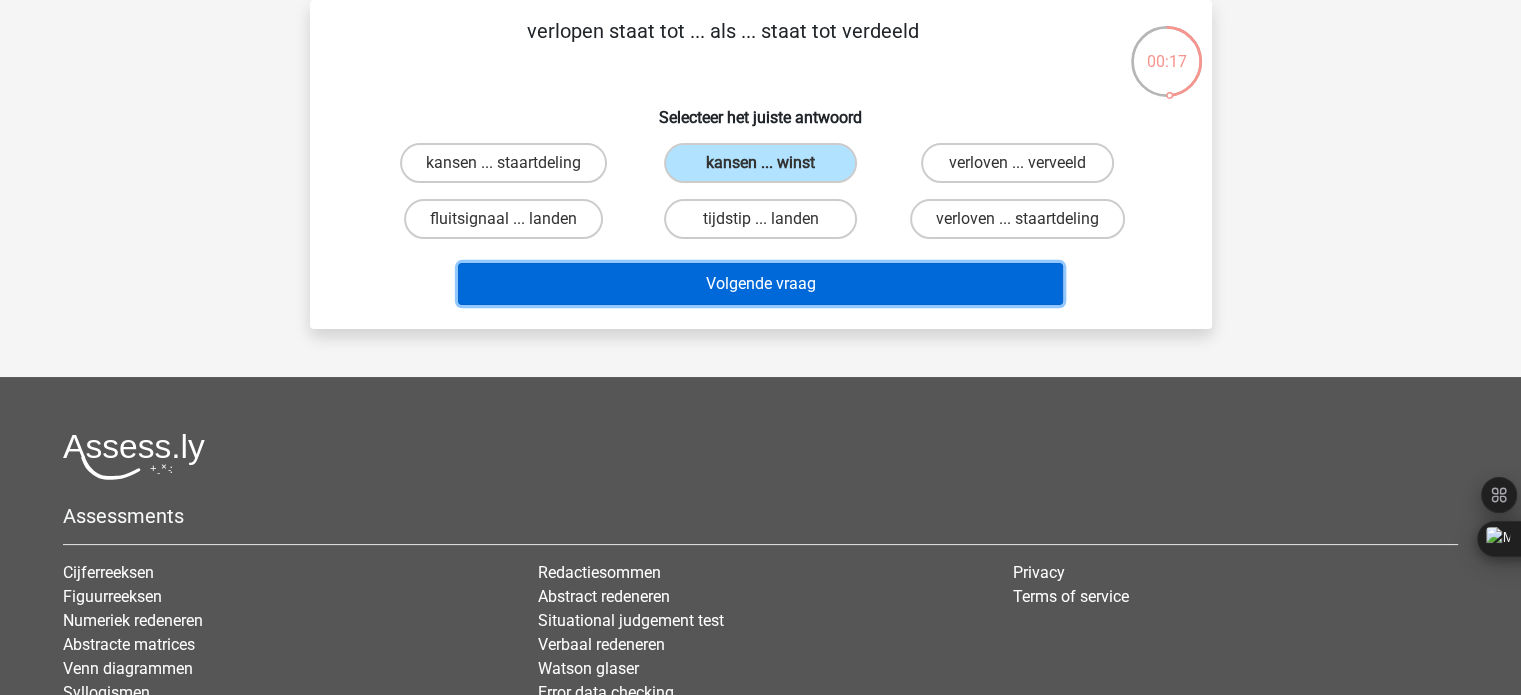click on "Volgende vraag" at bounding box center (760, 284) 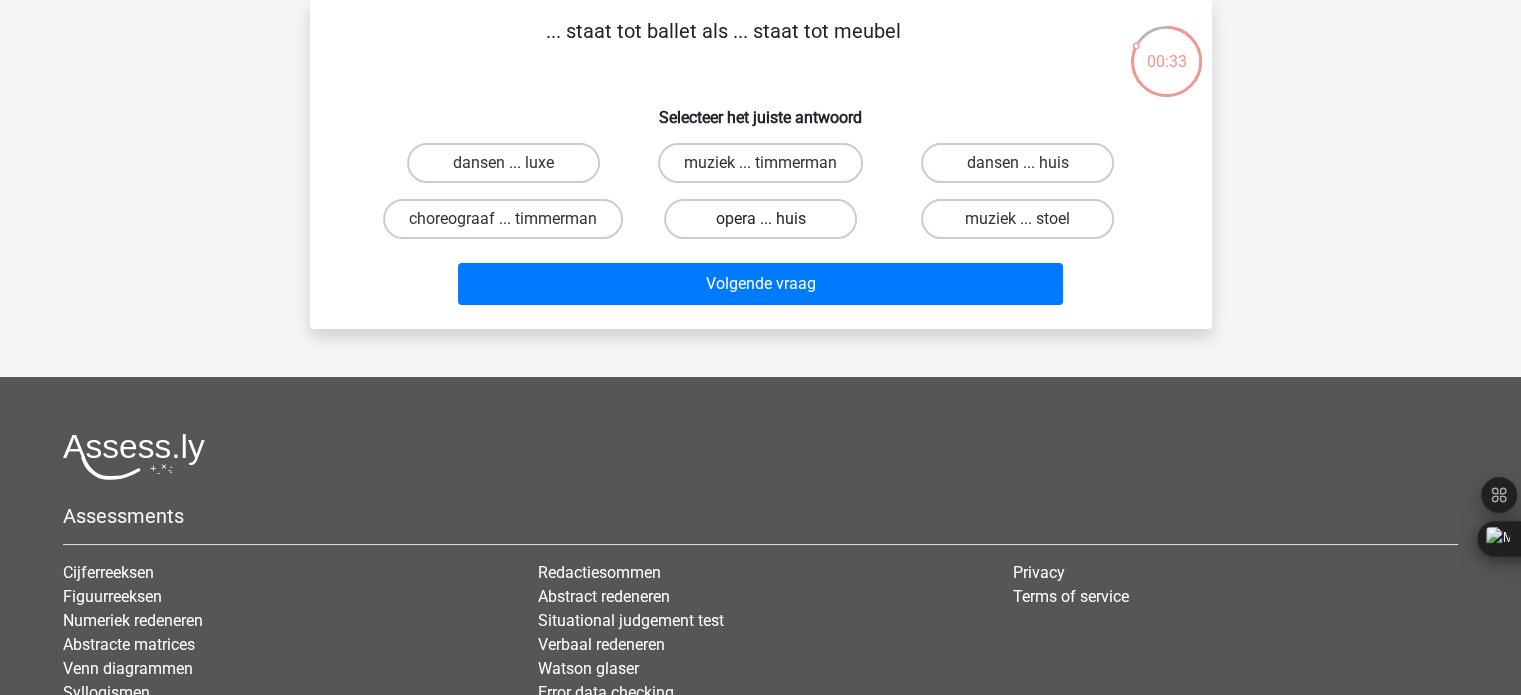 click on "opera ... huis" at bounding box center (760, 219) 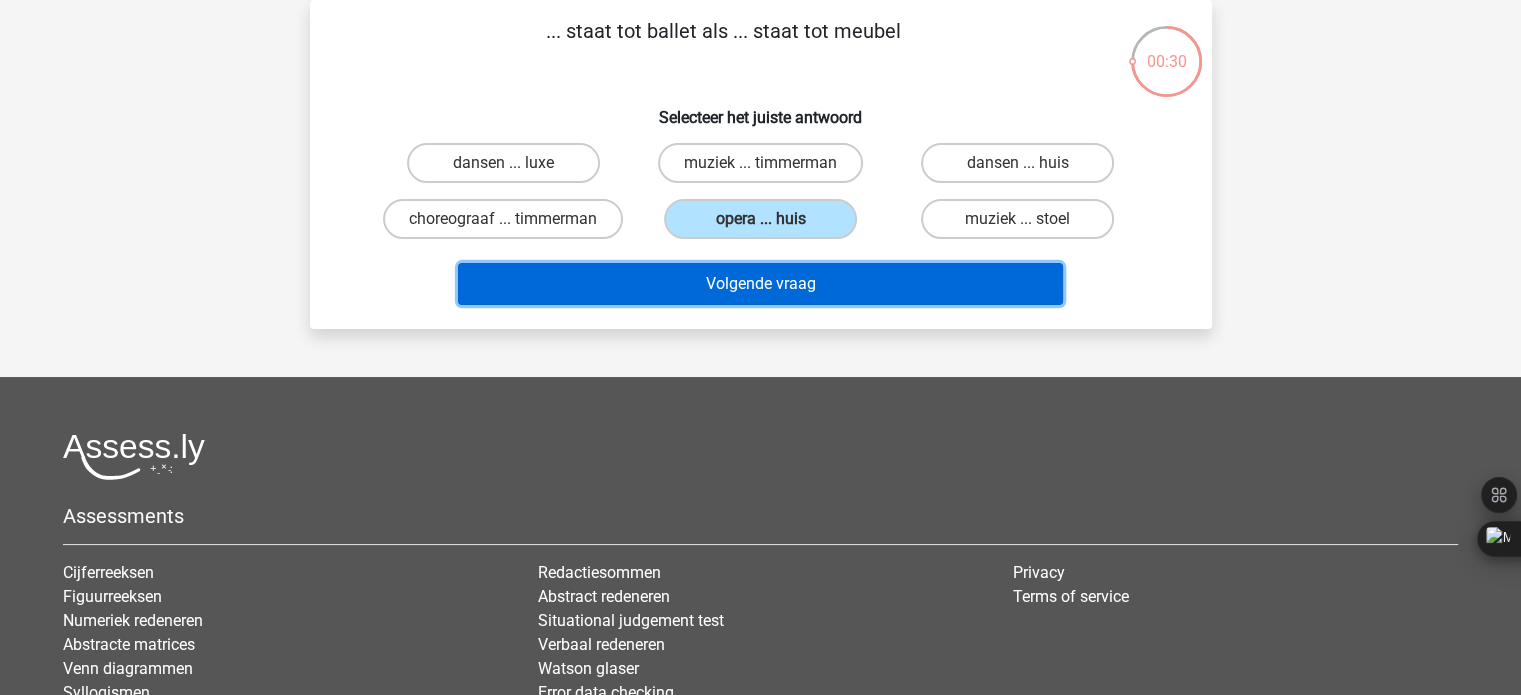 click on "Volgende vraag" at bounding box center [760, 284] 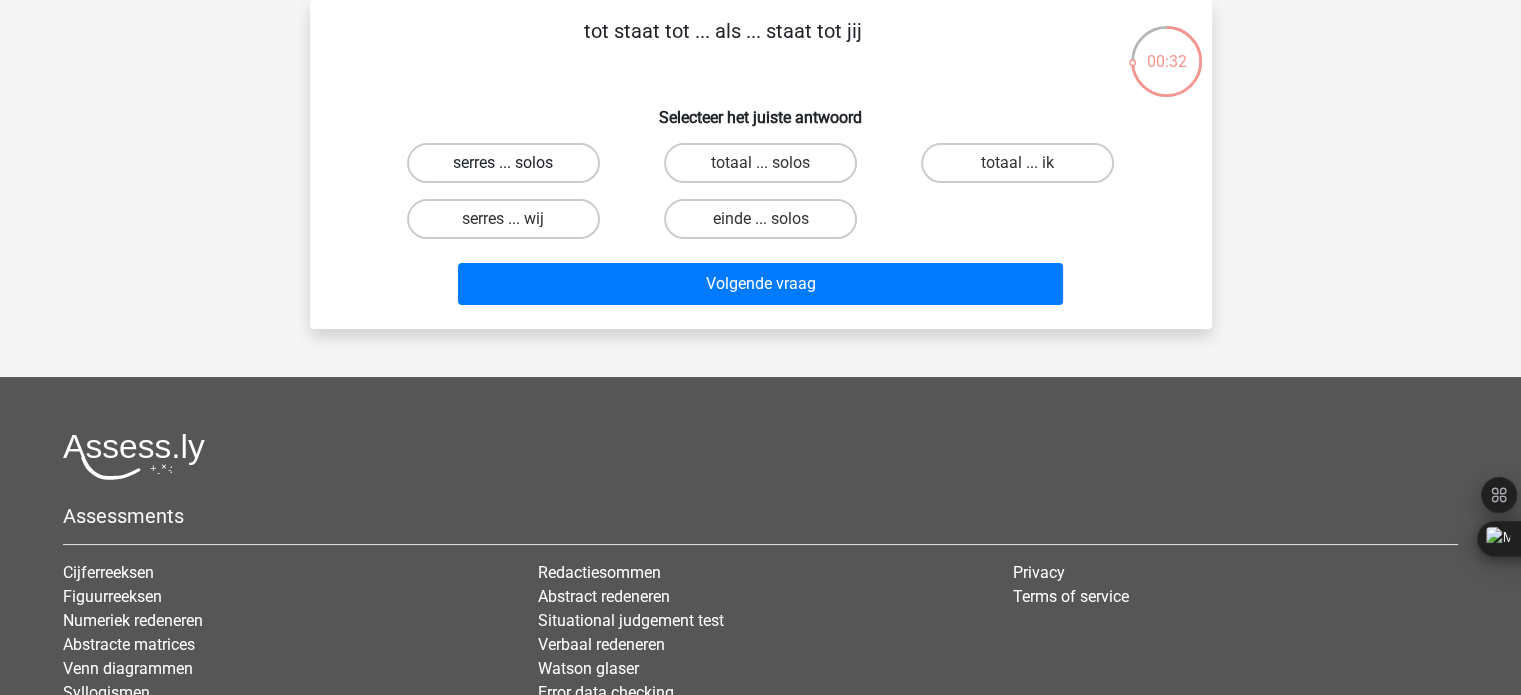 click on "serres ... solos" at bounding box center [503, 163] 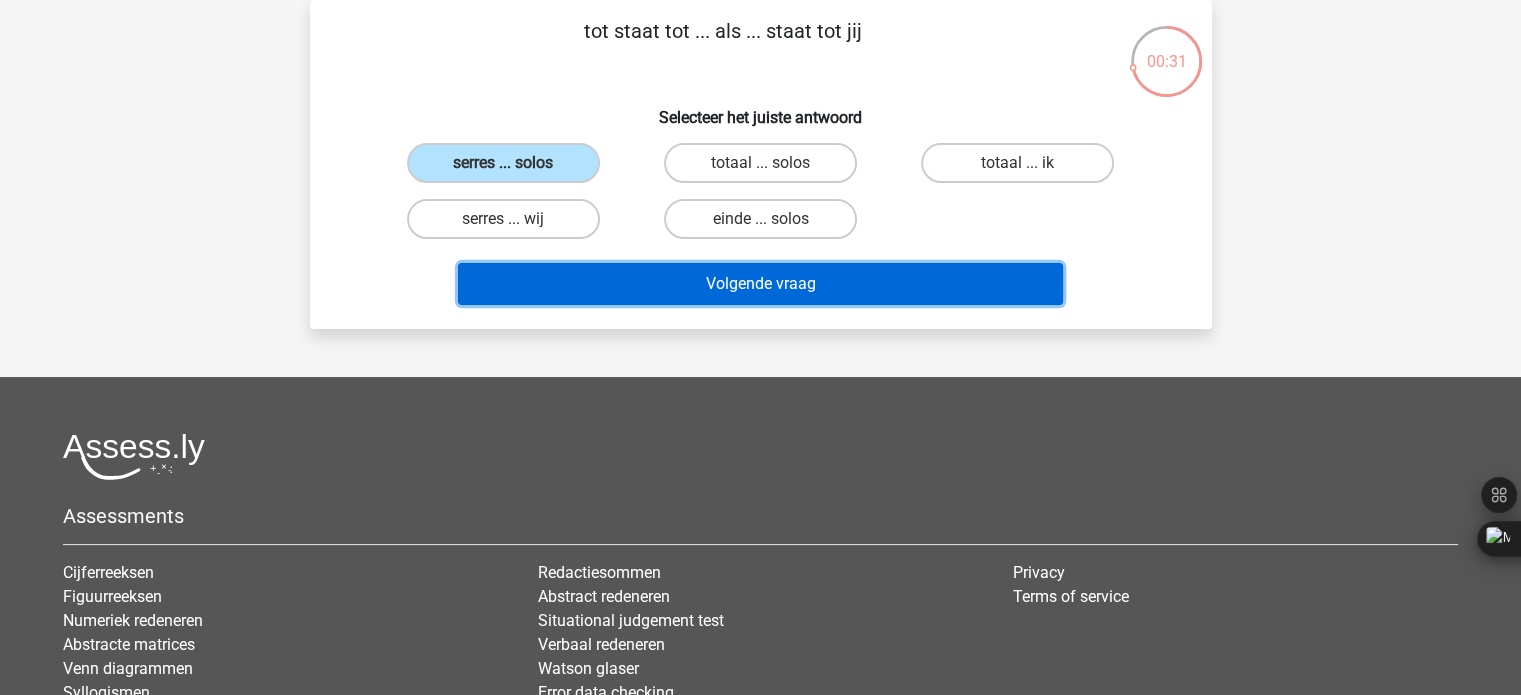 click on "Volgende vraag" at bounding box center (760, 284) 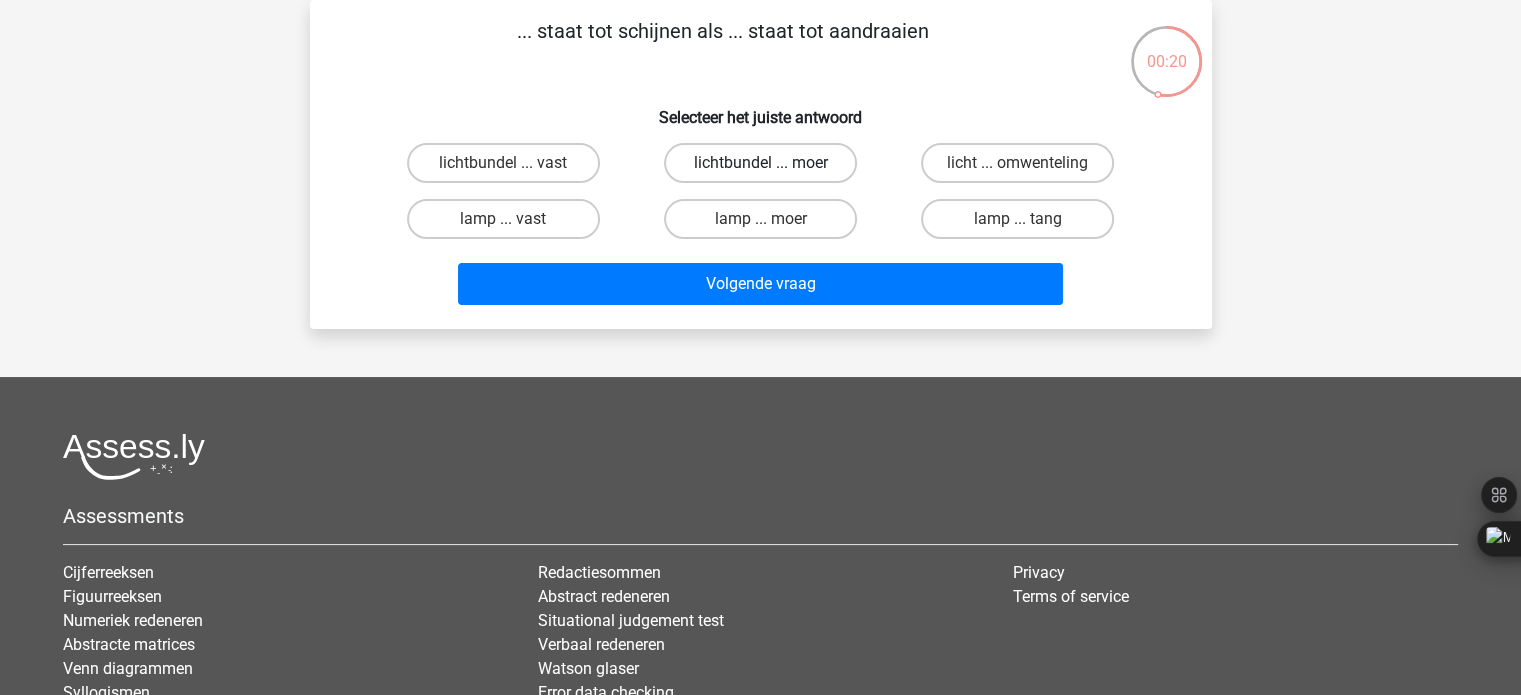 click on "lichtbundel ... moer" at bounding box center (760, 163) 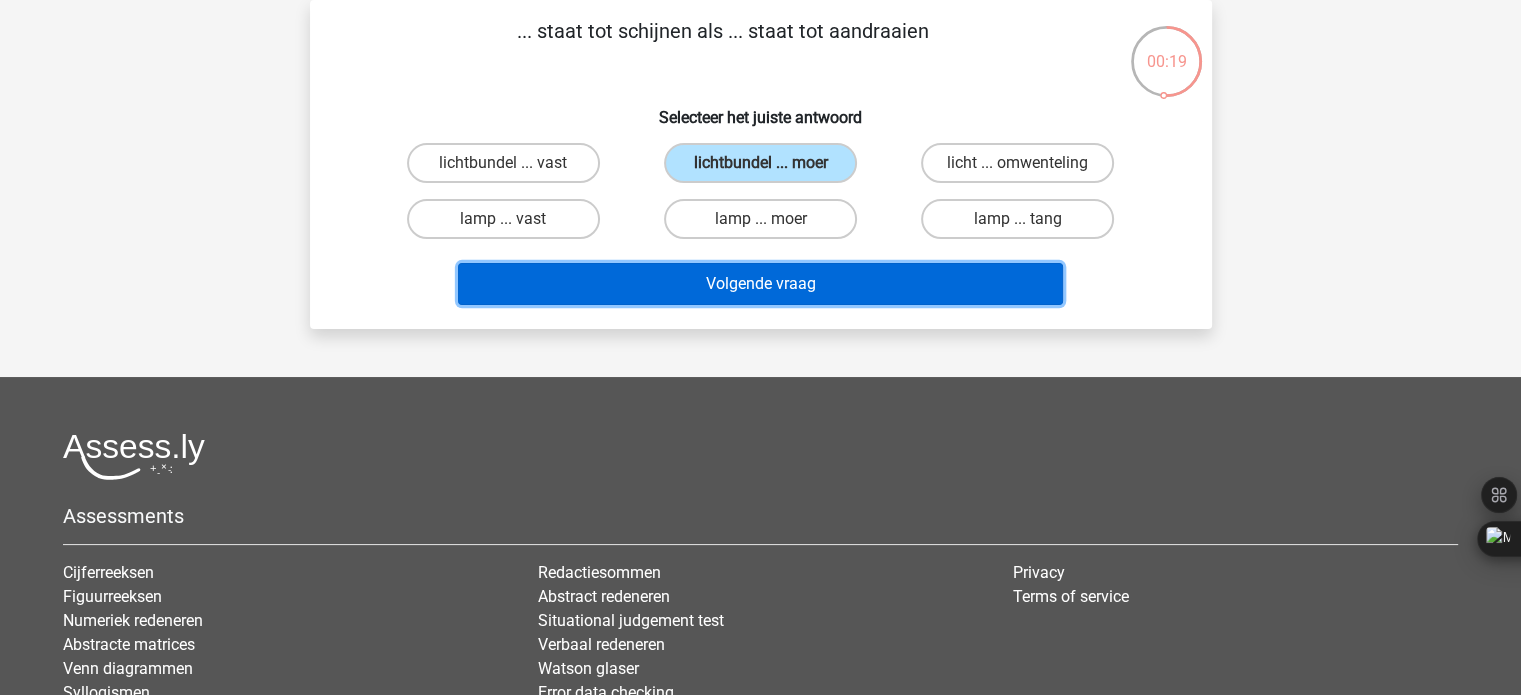 click on "Volgende vraag" at bounding box center [760, 284] 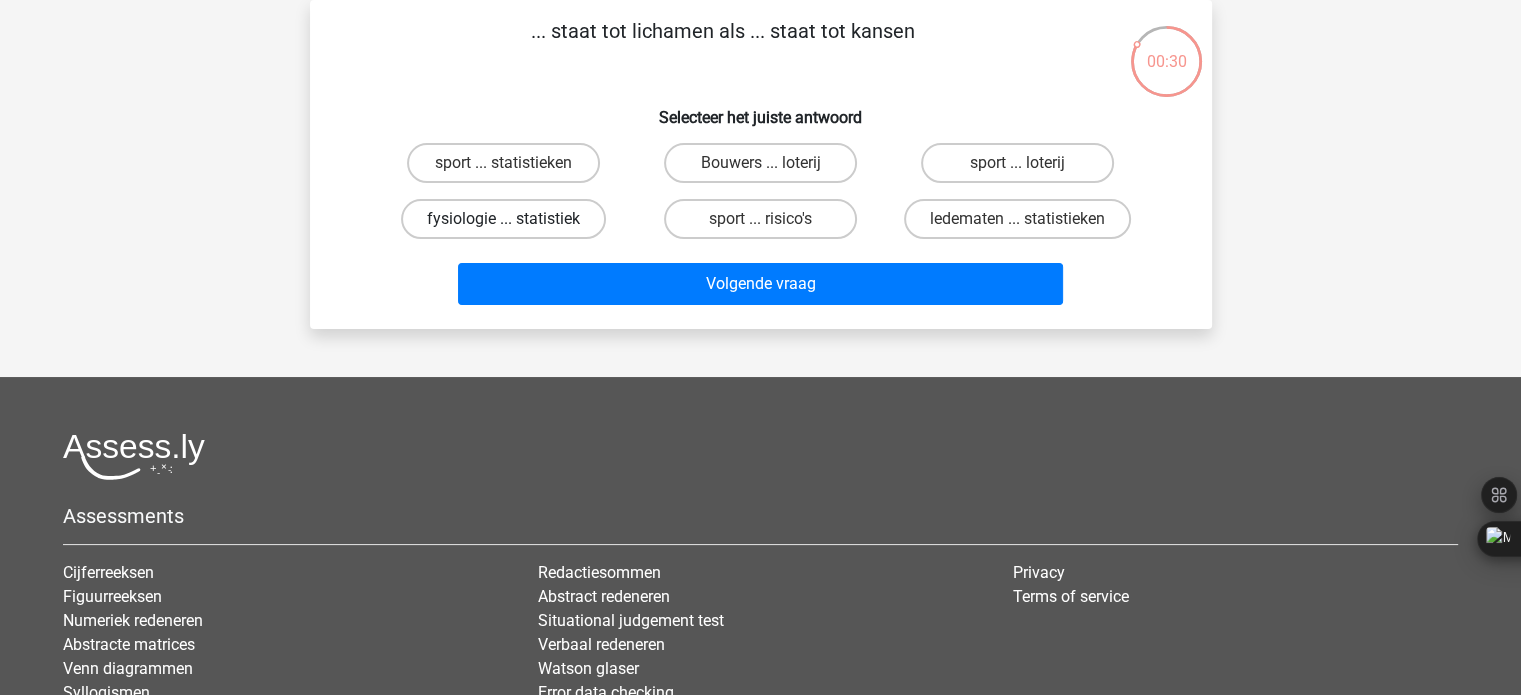click on "fysiologie ... statistiek" at bounding box center [503, 219] 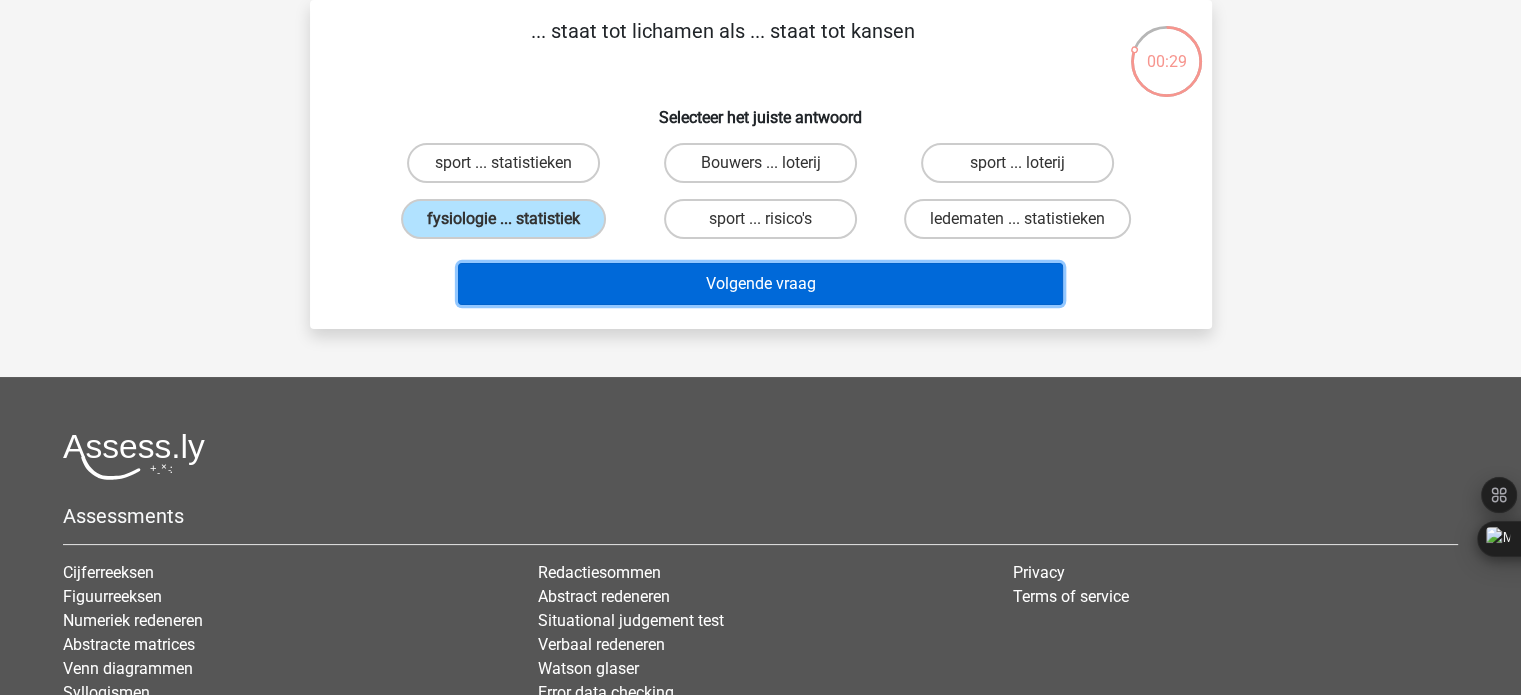 click on "Volgende vraag" at bounding box center (760, 284) 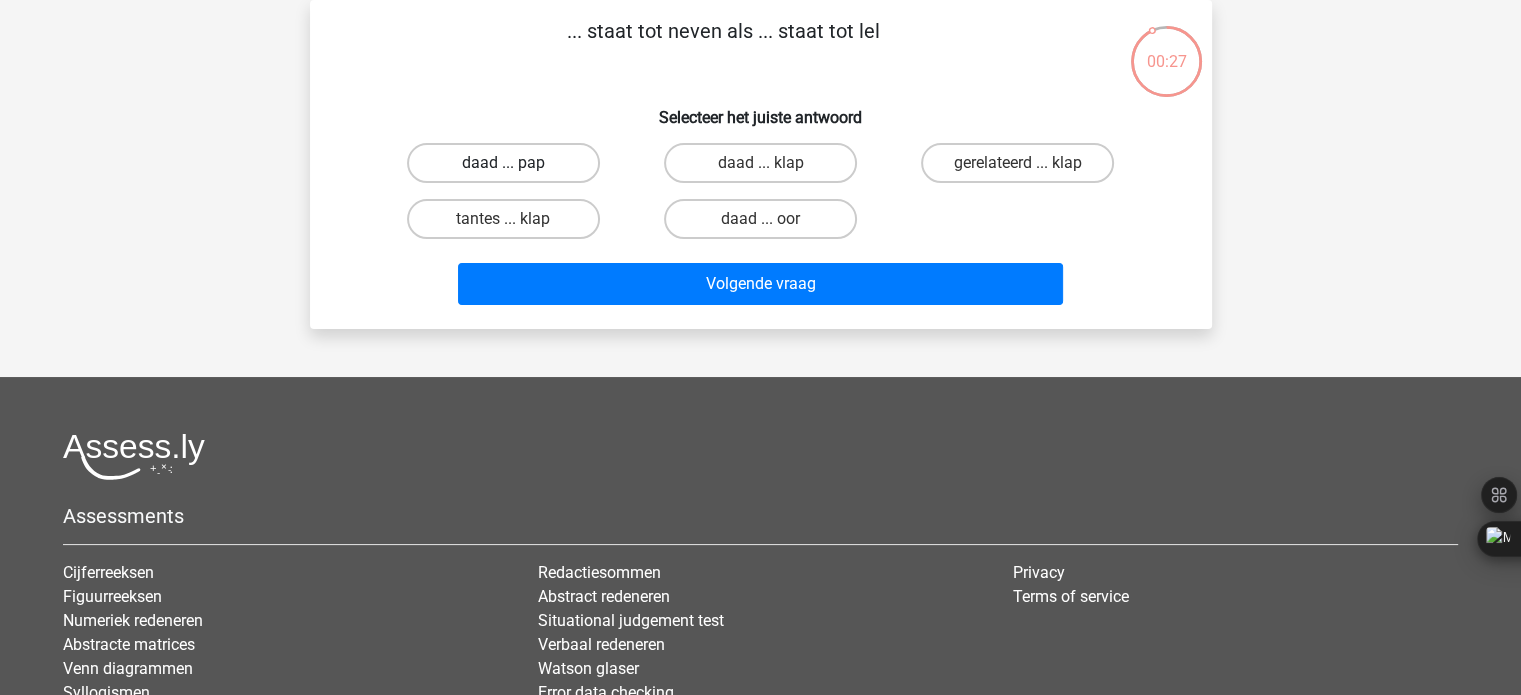 drag, startPoint x: 496, startPoint y: 155, endPoint x: 542, endPoint y: 234, distance: 91.416626 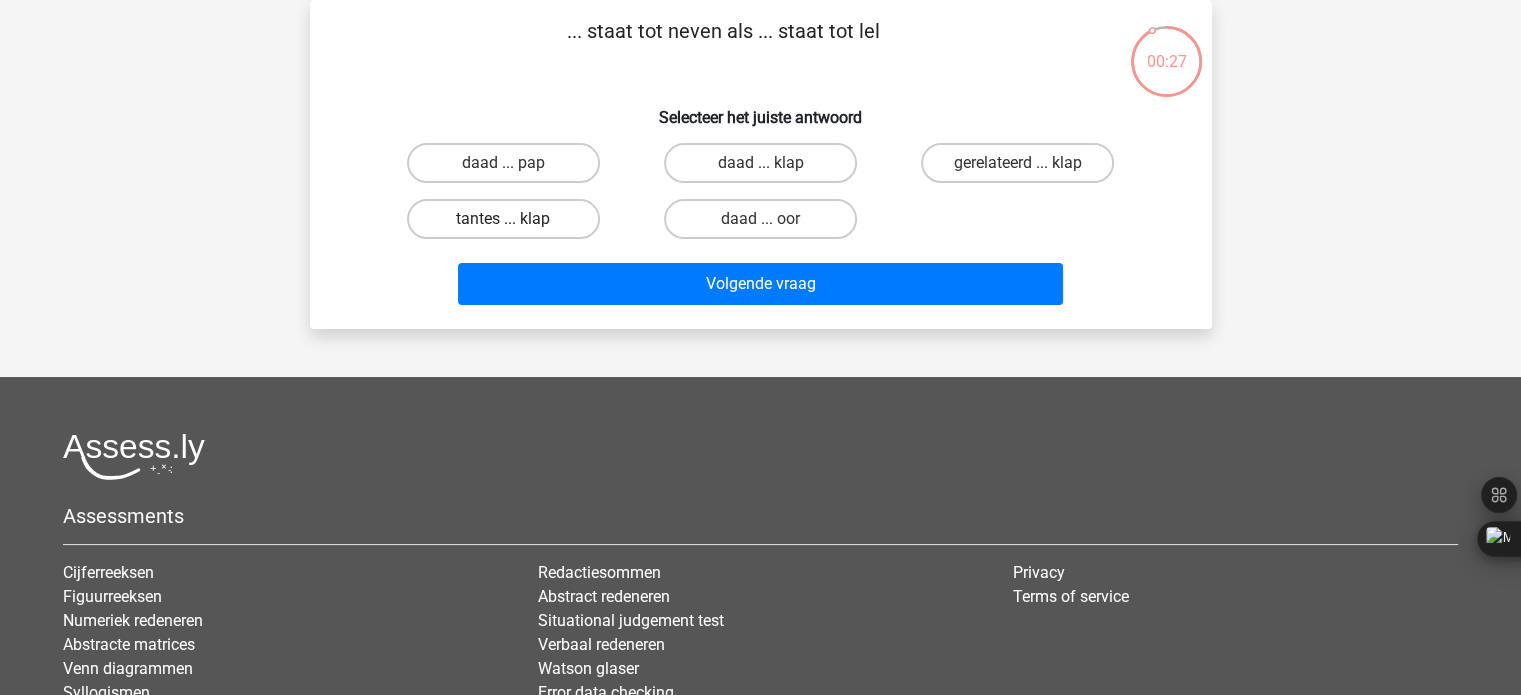 click on "daad ... pap" at bounding box center [509, 169] 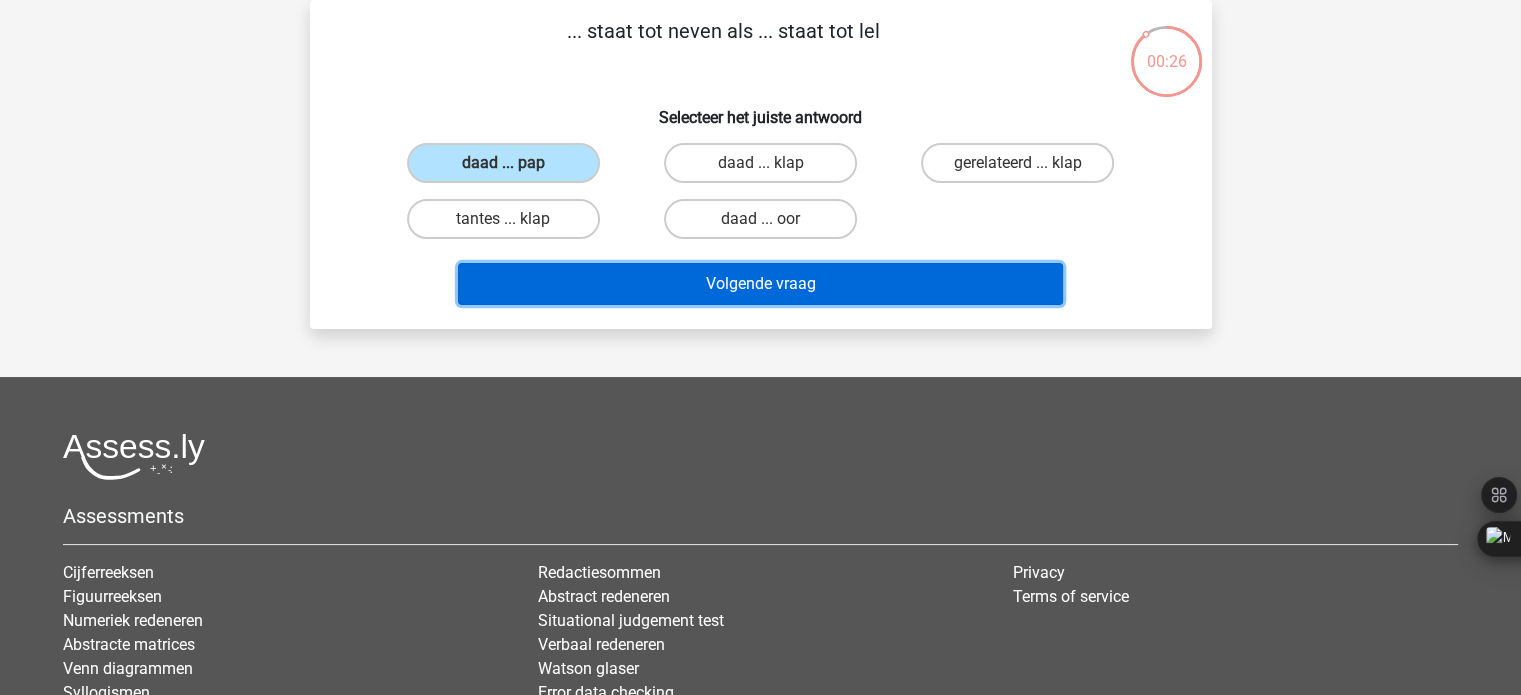 click on "Volgende vraag" at bounding box center [760, 284] 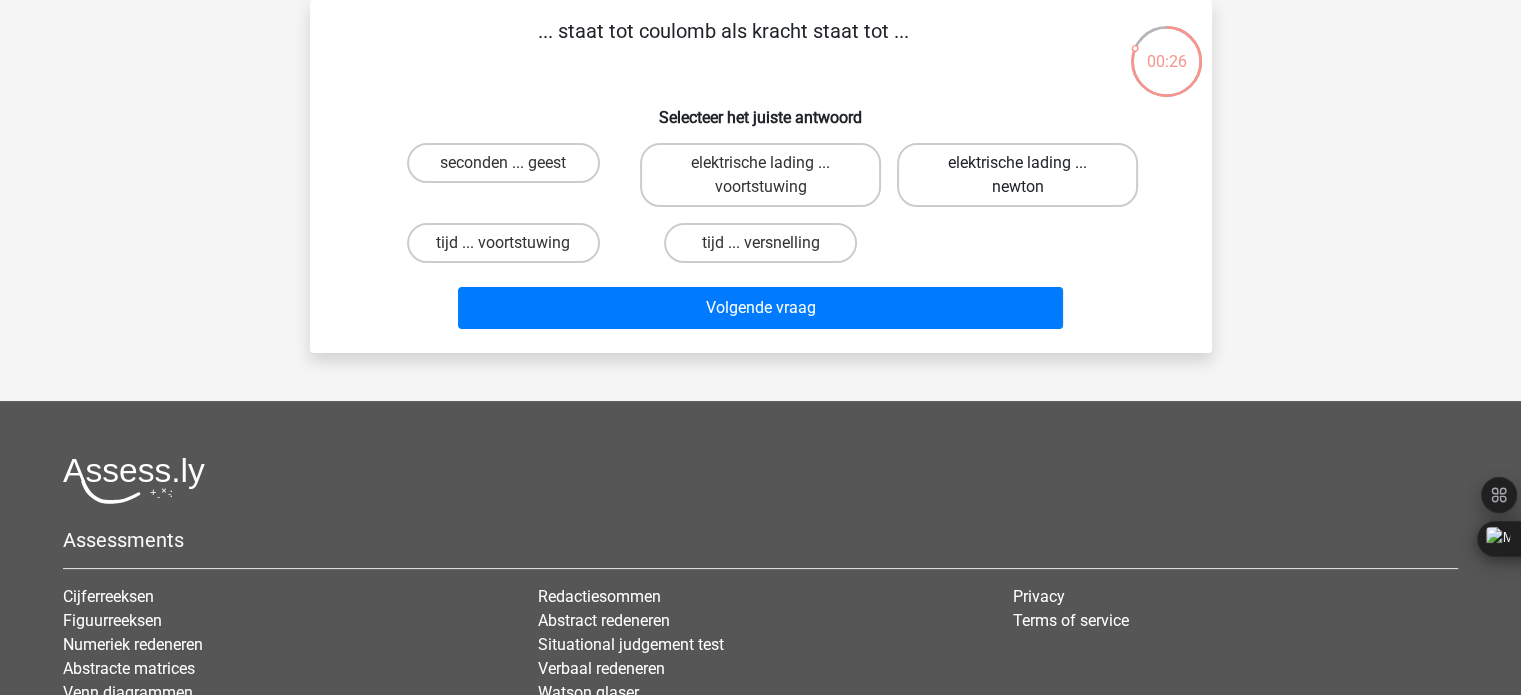 click on "elektrische lading ... newton" at bounding box center [1017, 175] 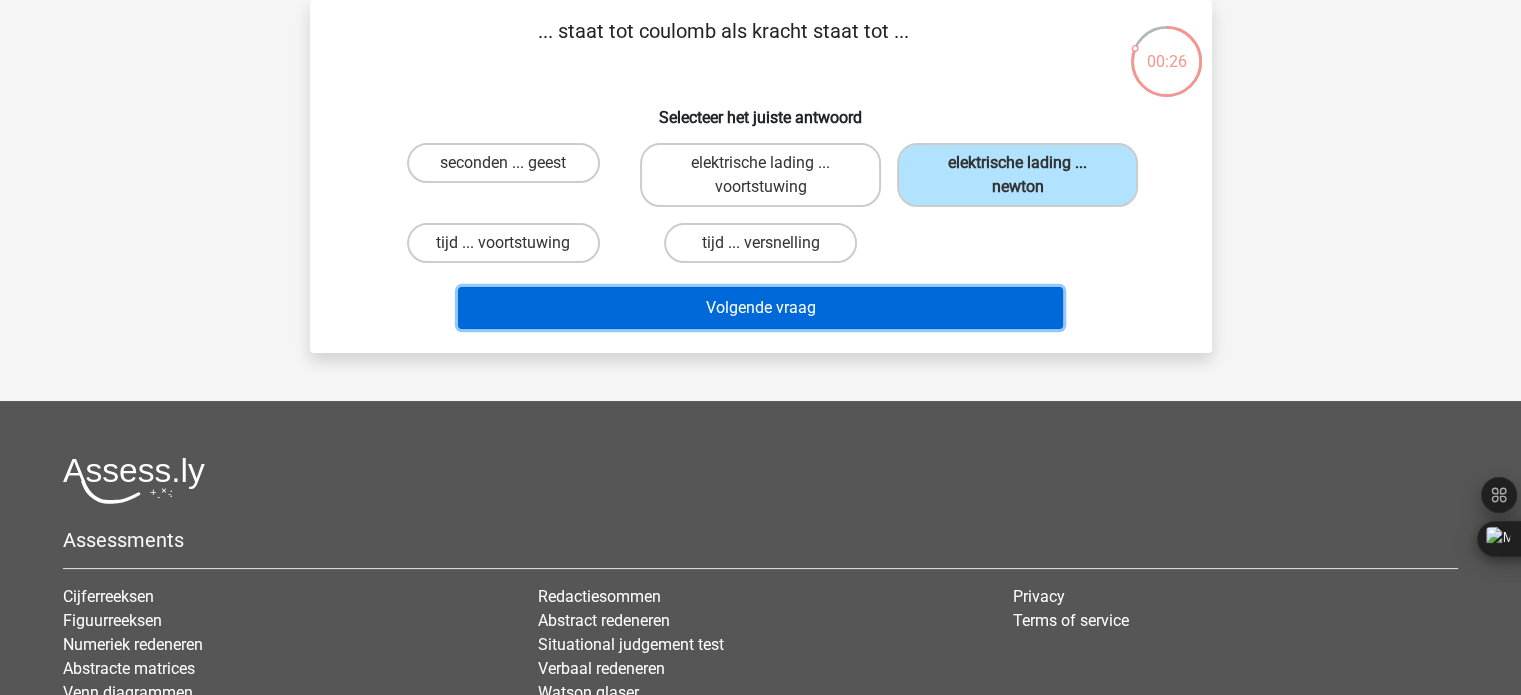 click on "Volgende vraag" at bounding box center [760, 308] 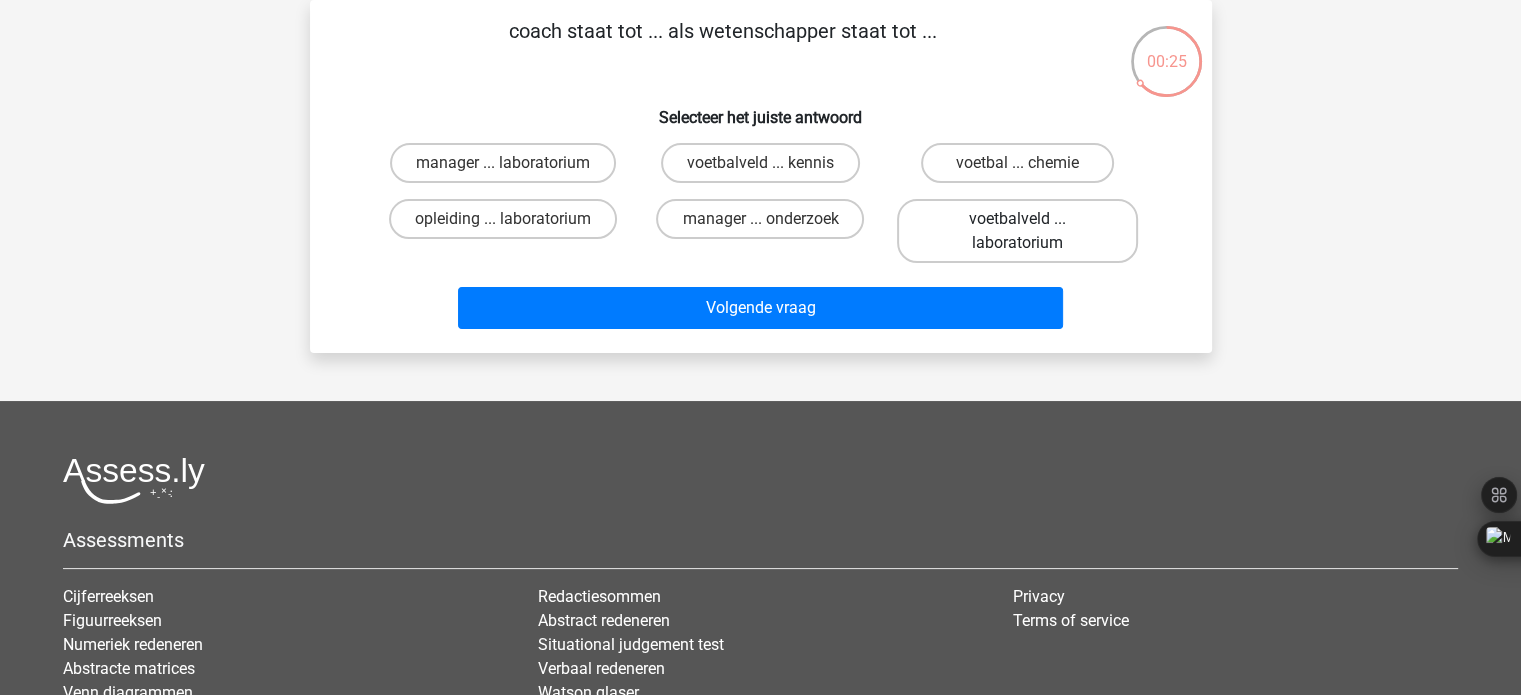 drag, startPoint x: 1000, startPoint y: 192, endPoint x: 1013, endPoint y: 201, distance: 15.811388 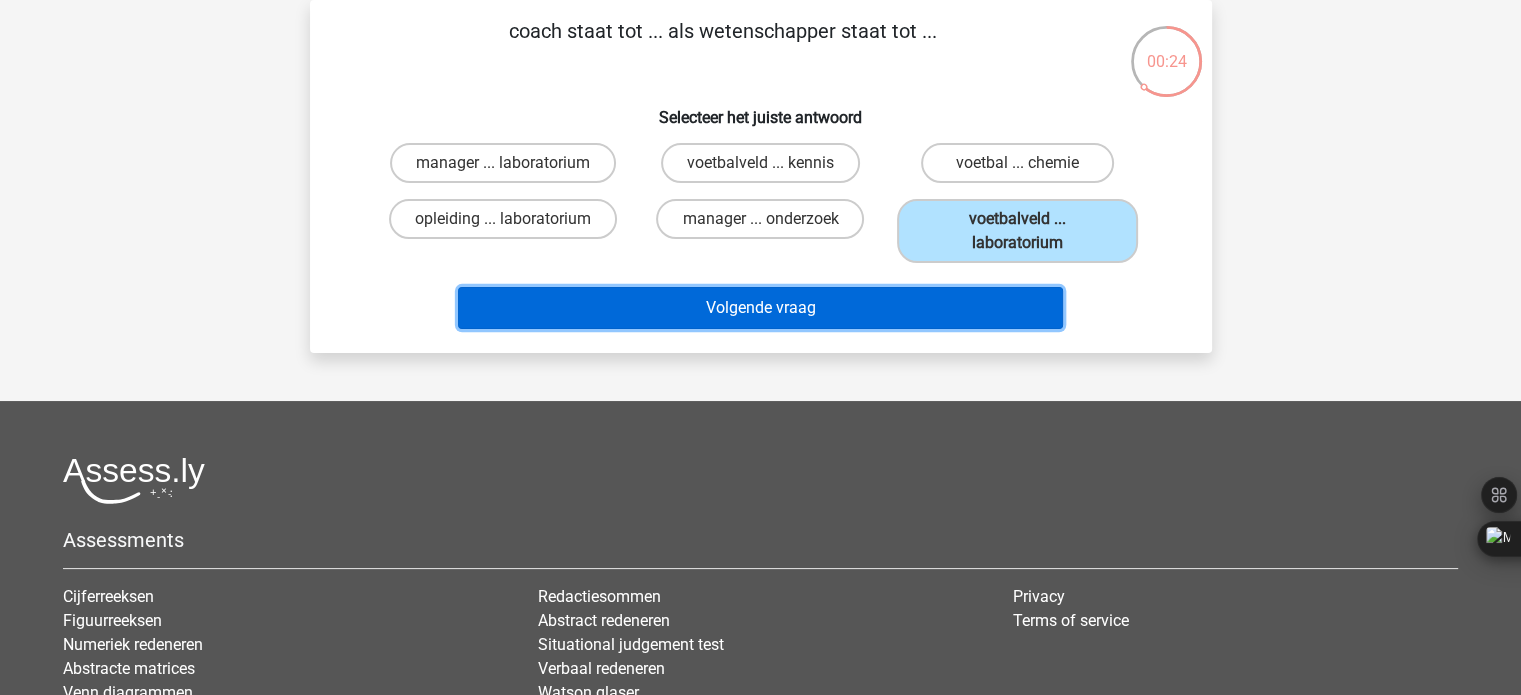 click on "Volgende vraag" at bounding box center [760, 308] 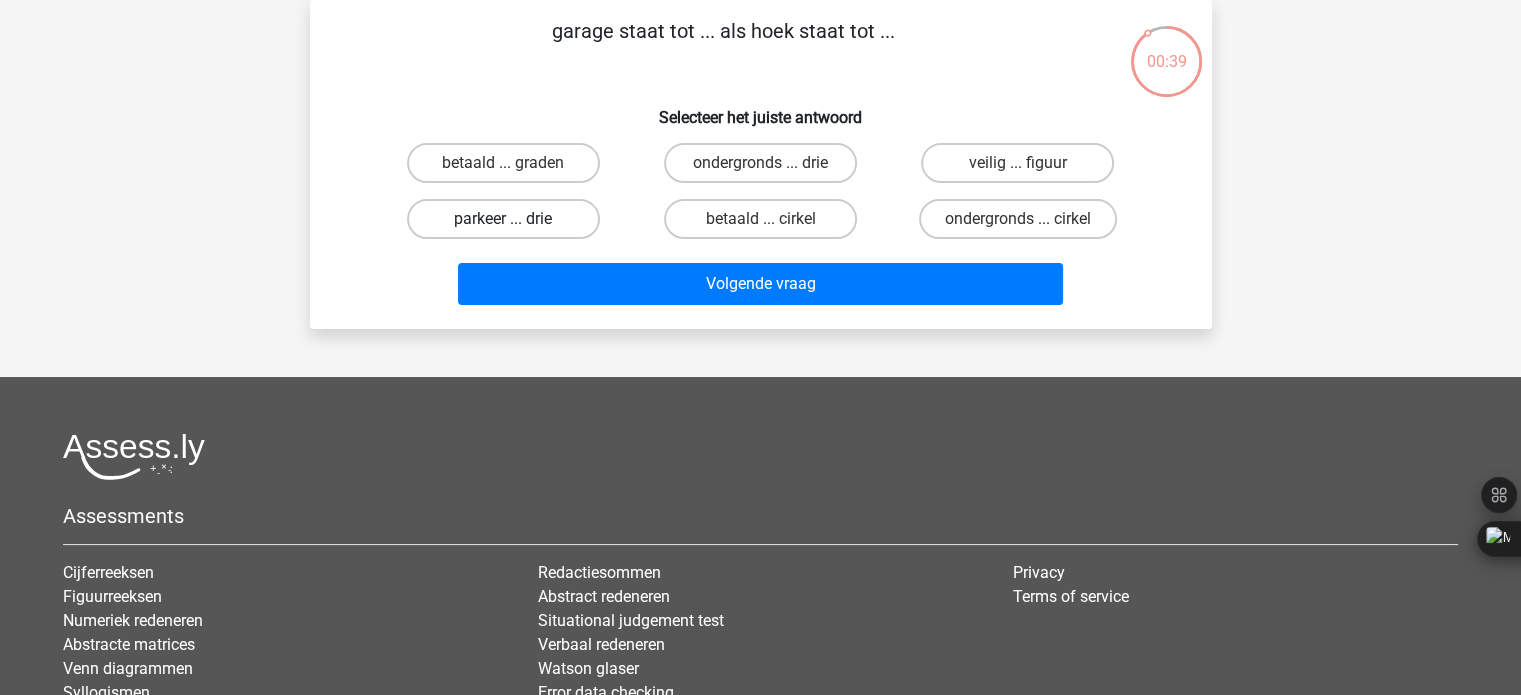click on "parkeer ... drie" at bounding box center (503, 219) 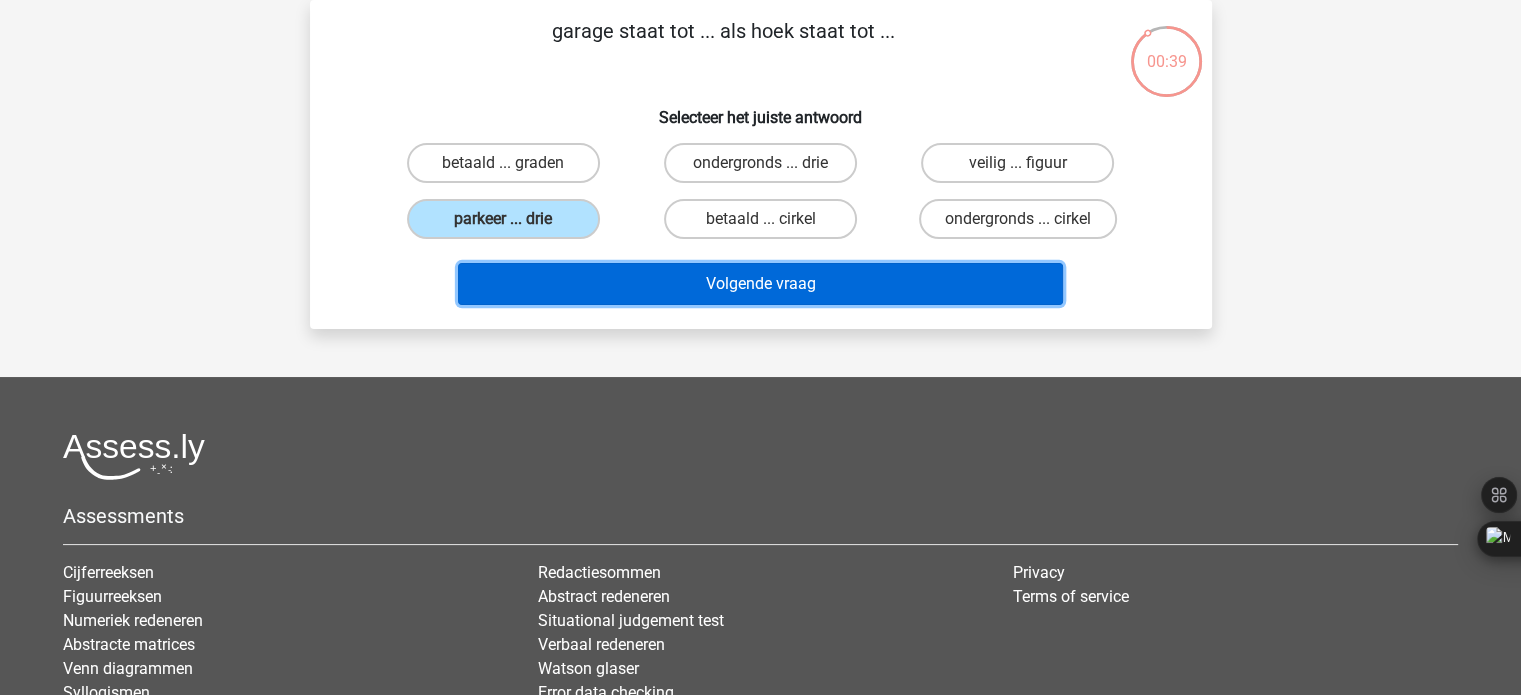 click on "Volgende vraag" at bounding box center (760, 284) 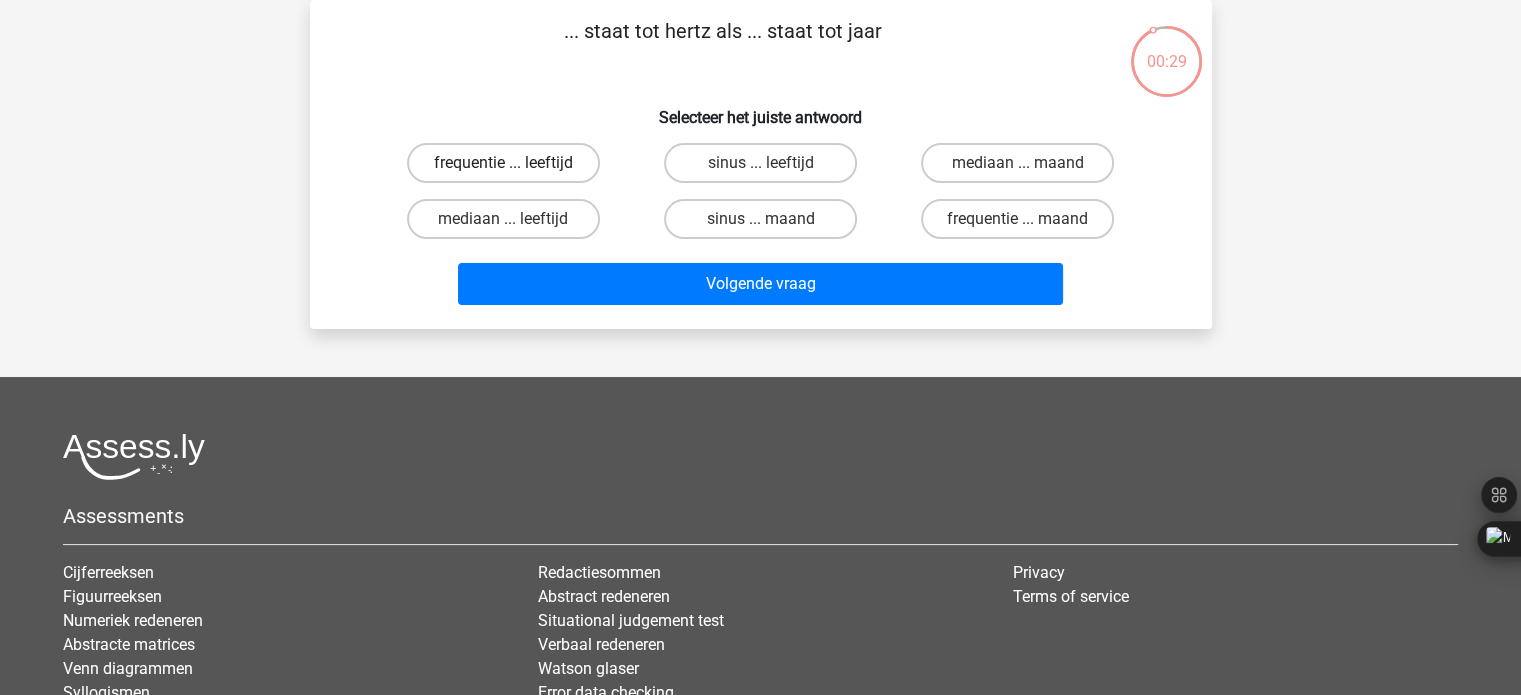 click on "frequentie ... leeftijd" at bounding box center [503, 163] 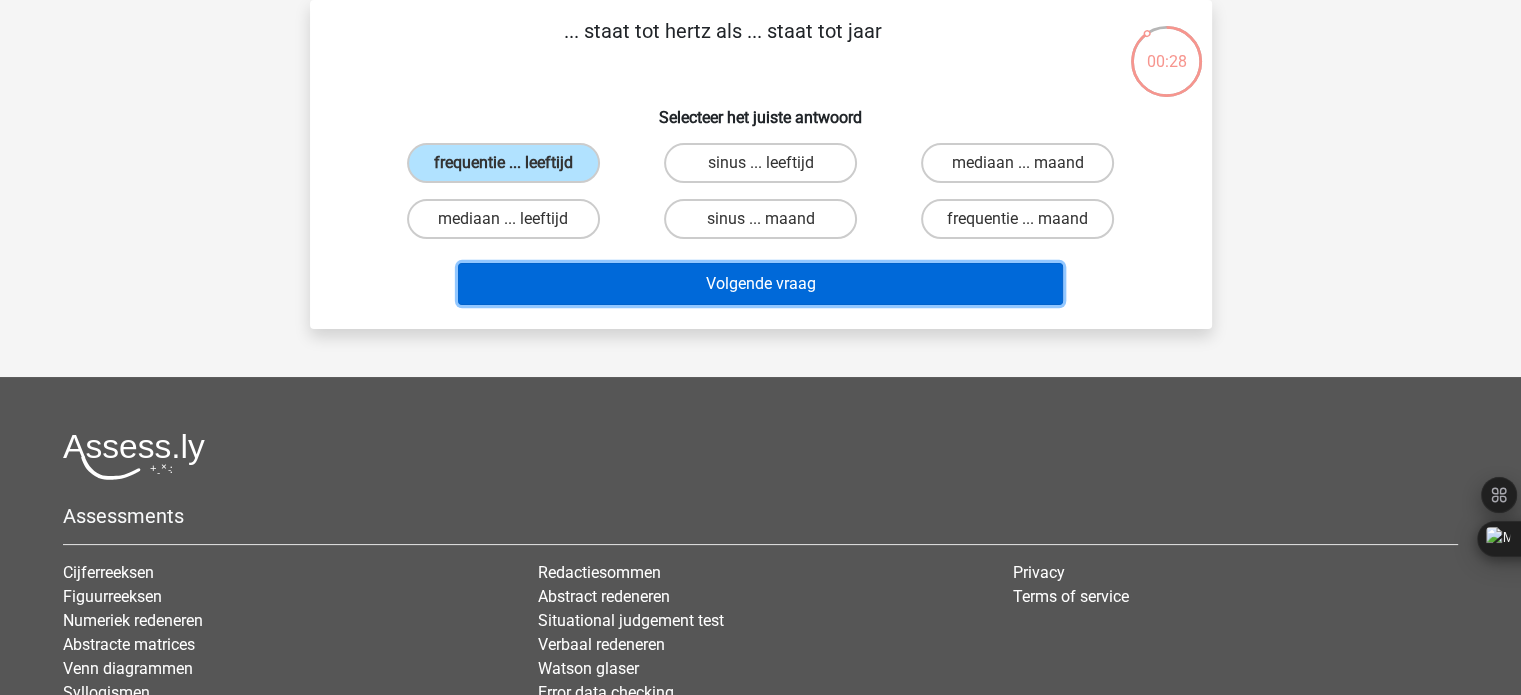 click on "Volgende vraag" at bounding box center (760, 284) 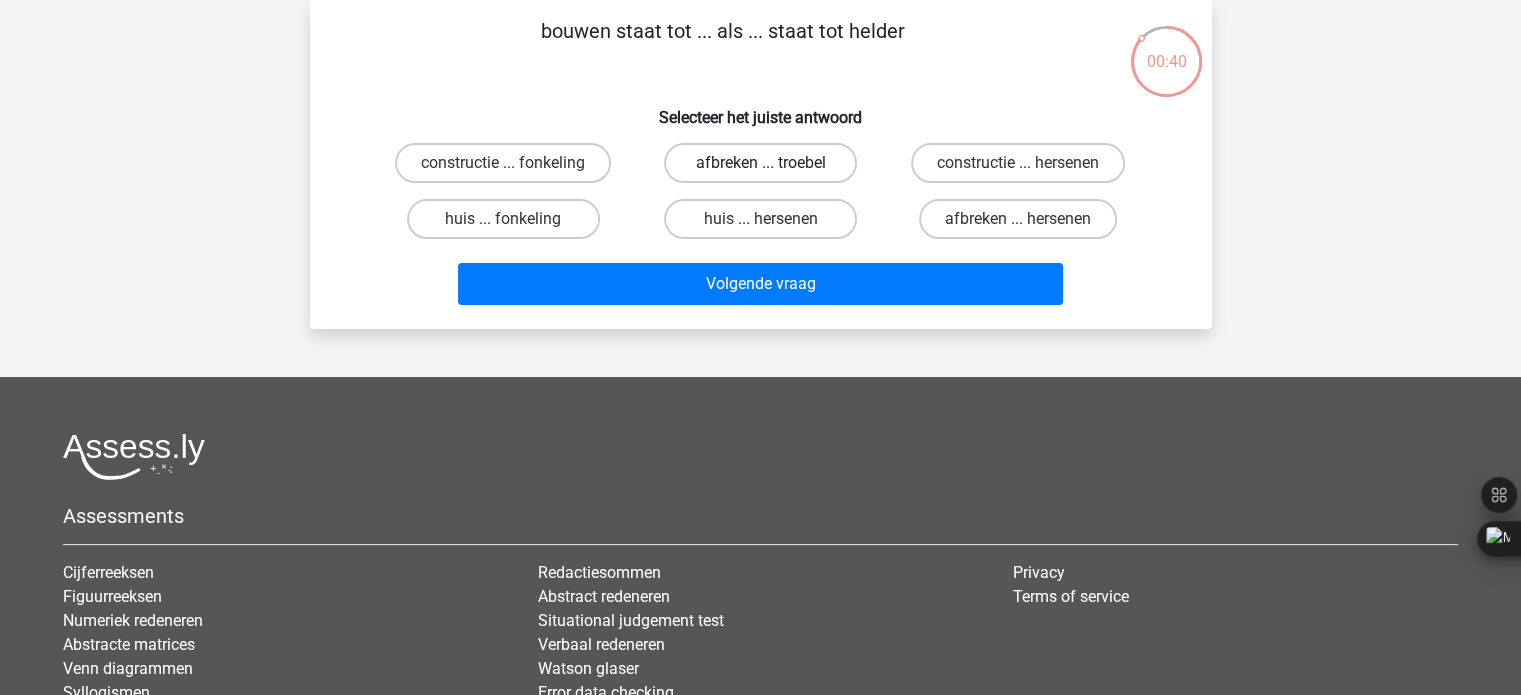 click on "afbreken ... troebel" at bounding box center [760, 163] 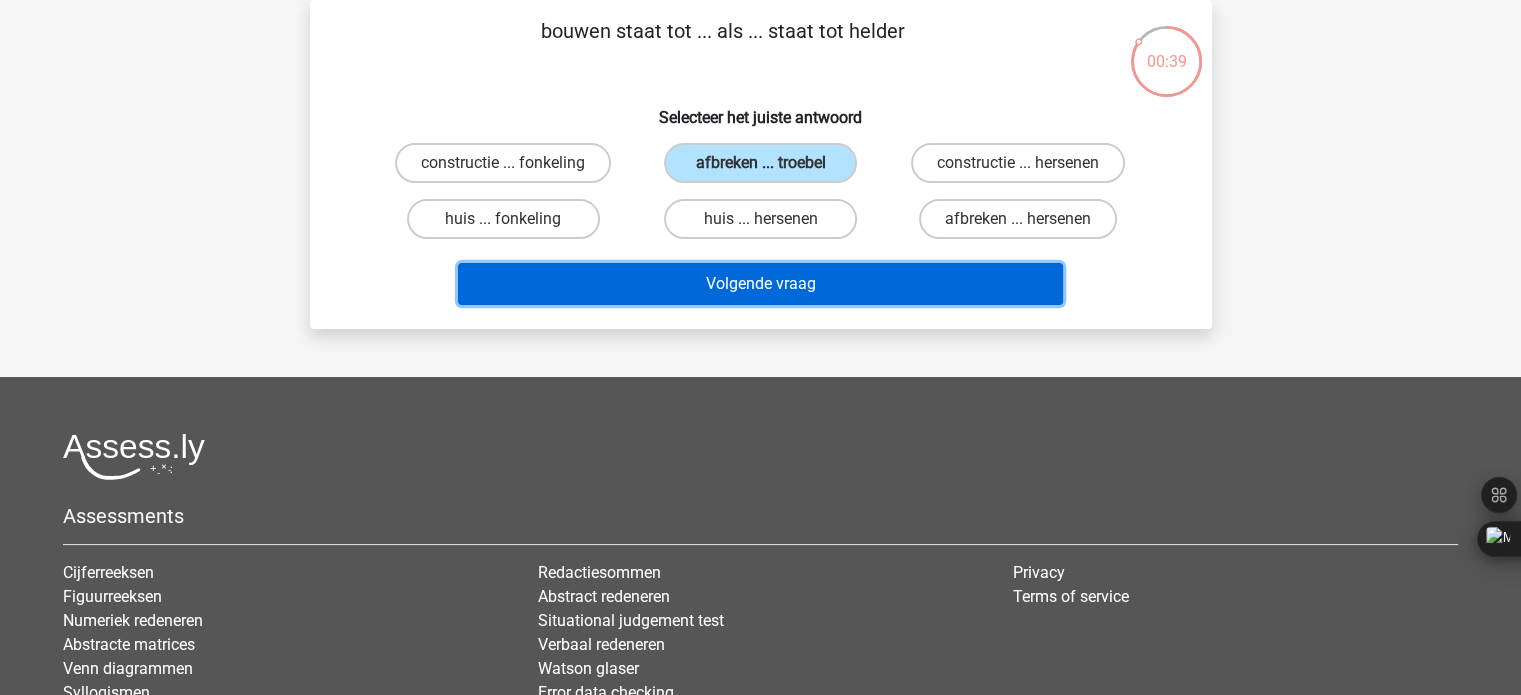click on "Volgende vraag" at bounding box center (760, 284) 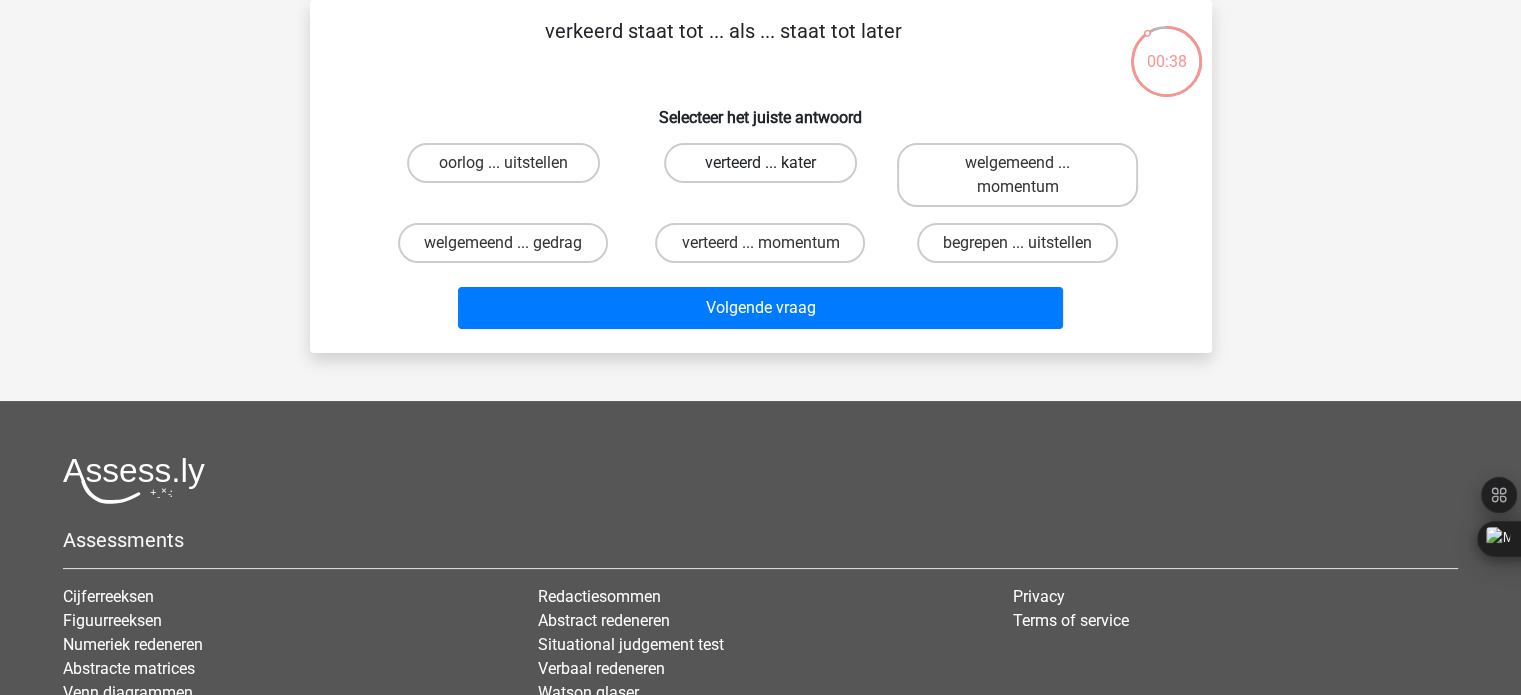 click on "verteerd ... kater" at bounding box center (760, 163) 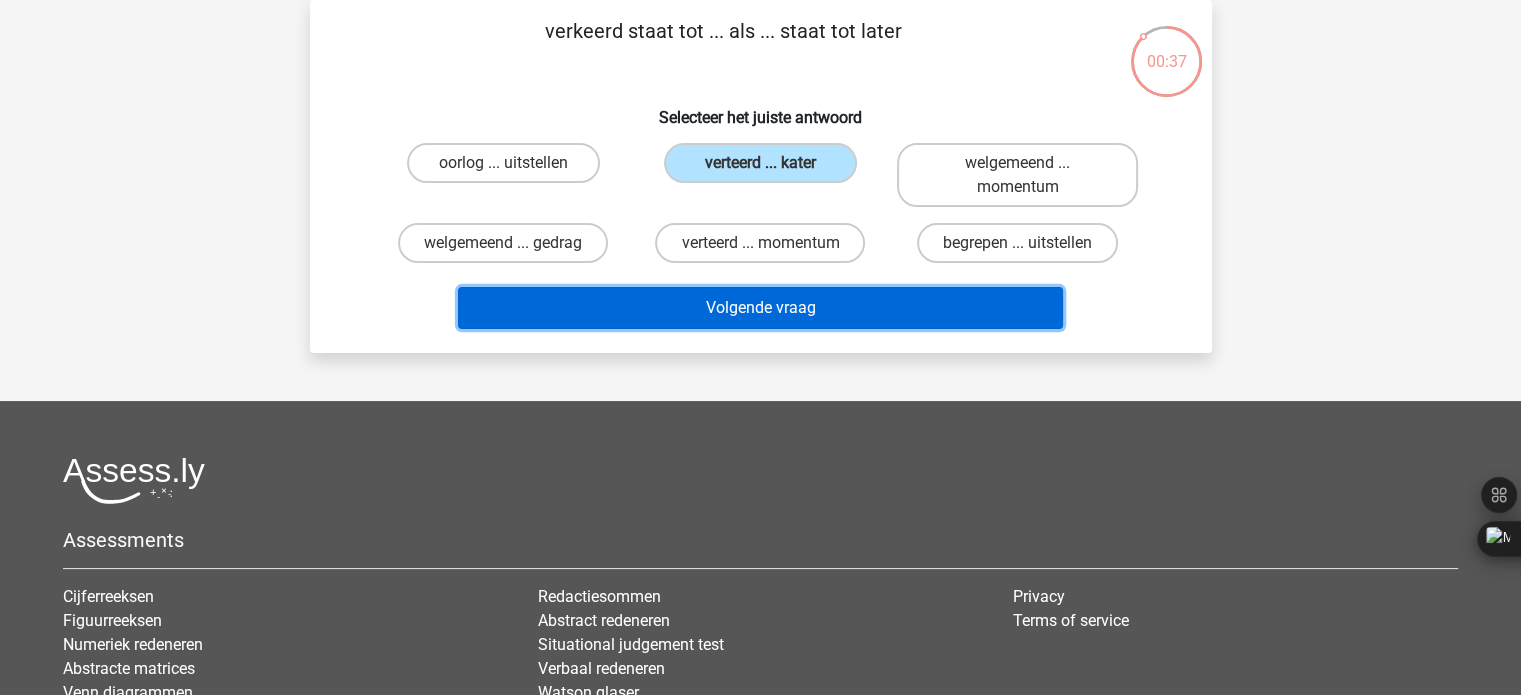 click on "Volgende vraag" at bounding box center [760, 308] 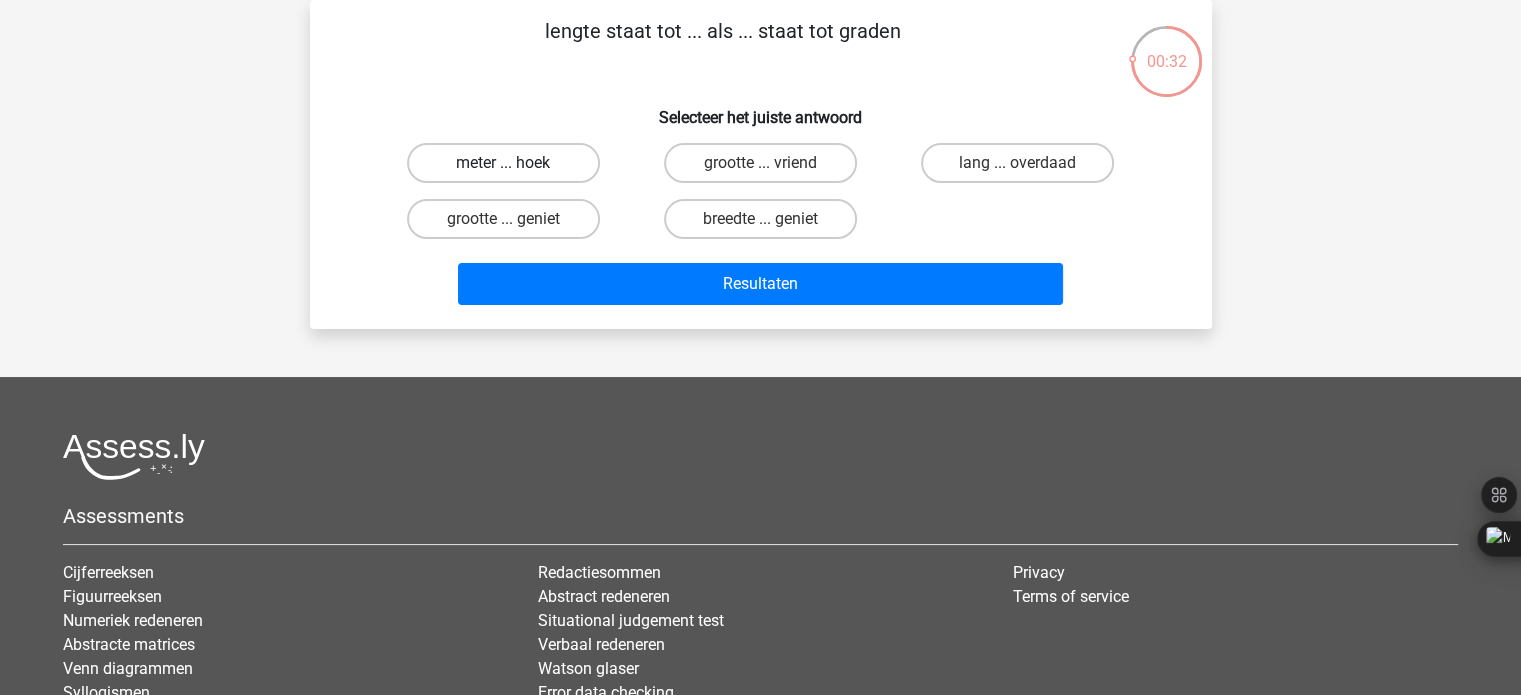click on "meter ... hoek" at bounding box center [503, 163] 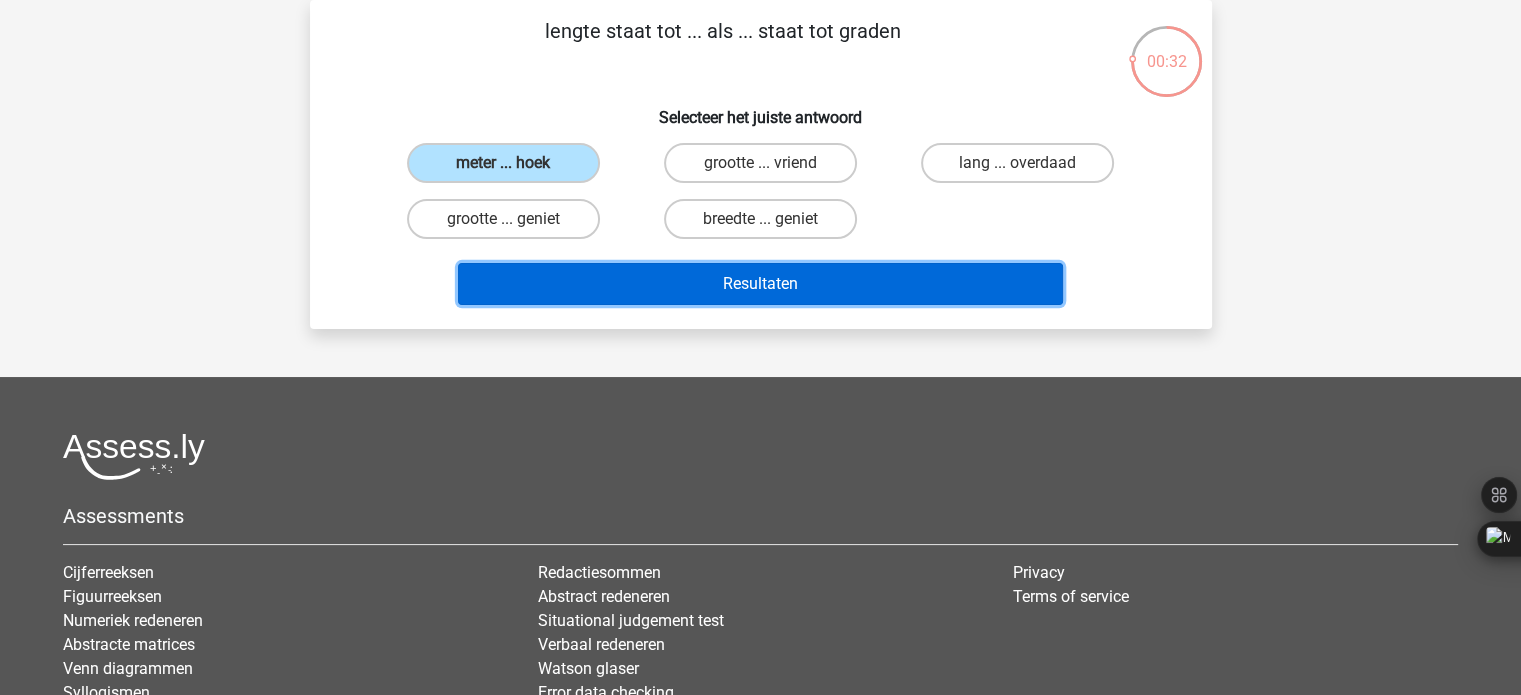 click on "Resultaten" at bounding box center (760, 284) 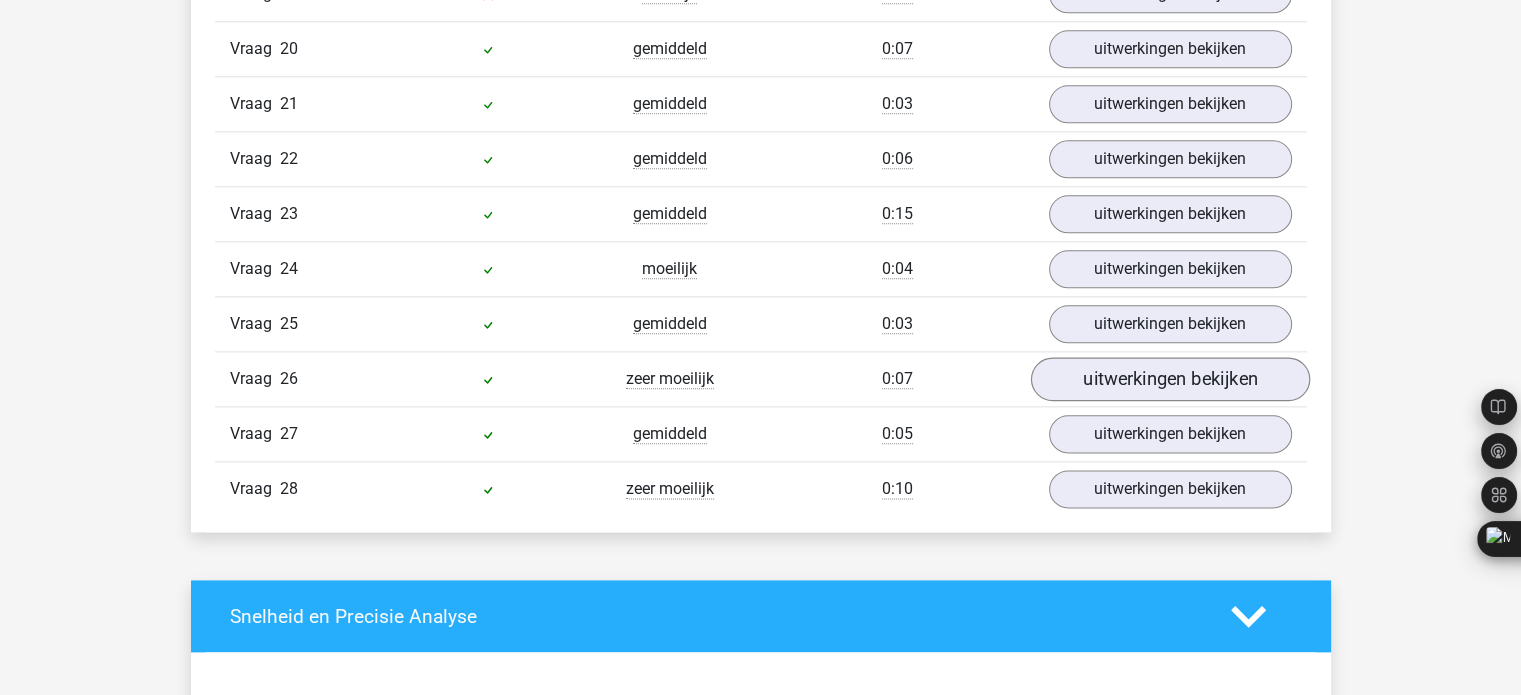 scroll, scrollTop: 2133, scrollLeft: 0, axis: vertical 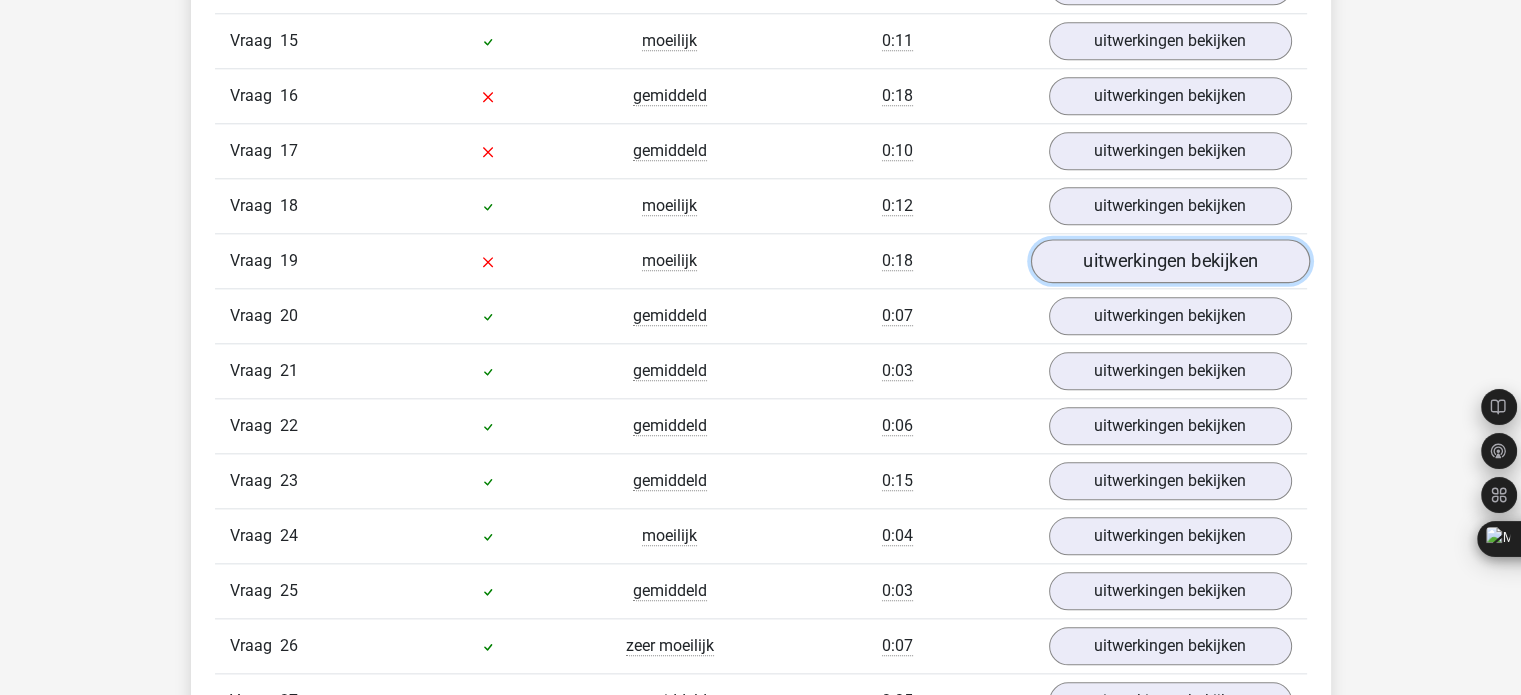click on "uitwerkingen bekijken" at bounding box center [1169, 262] 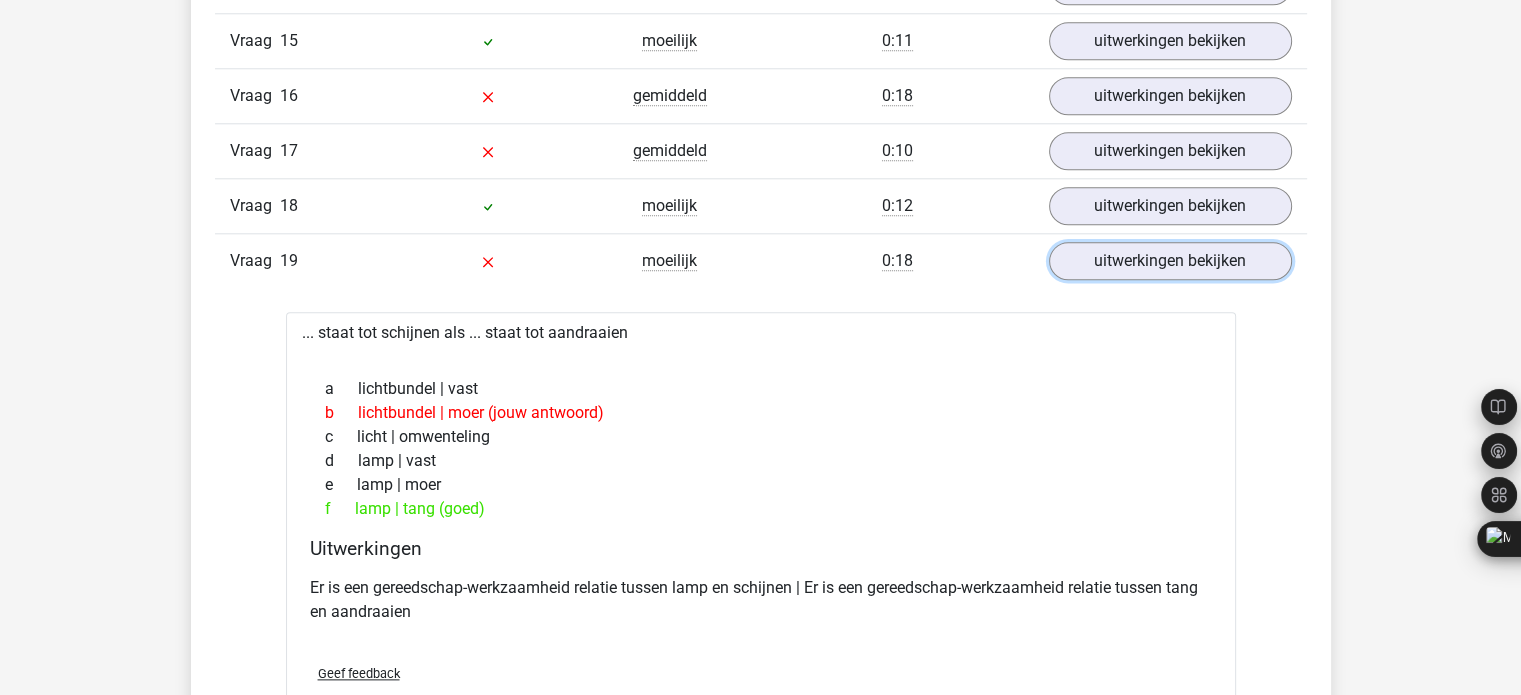 scroll, scrollTop: 2400, scrollLeft: 0, axis: vertical 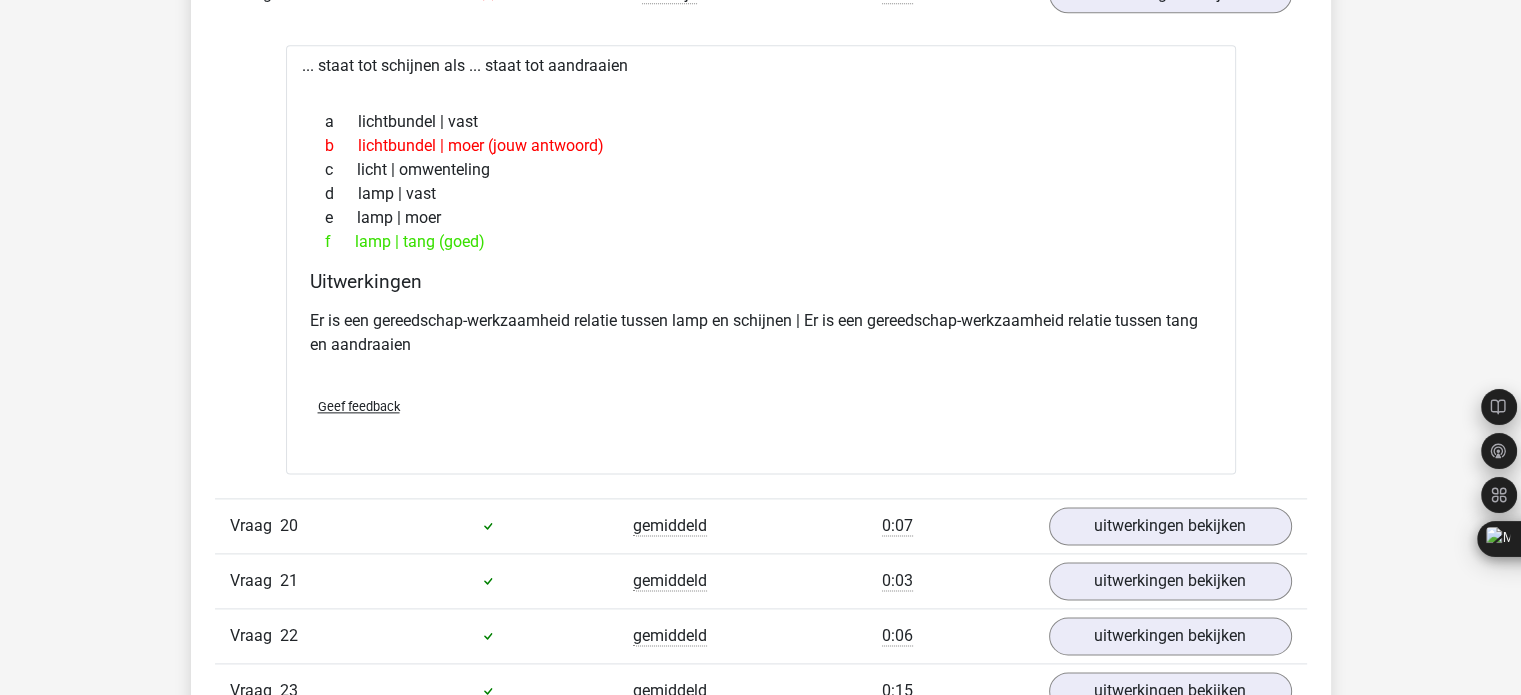 click on "Geef feedback" at bounding box center (359, 406) 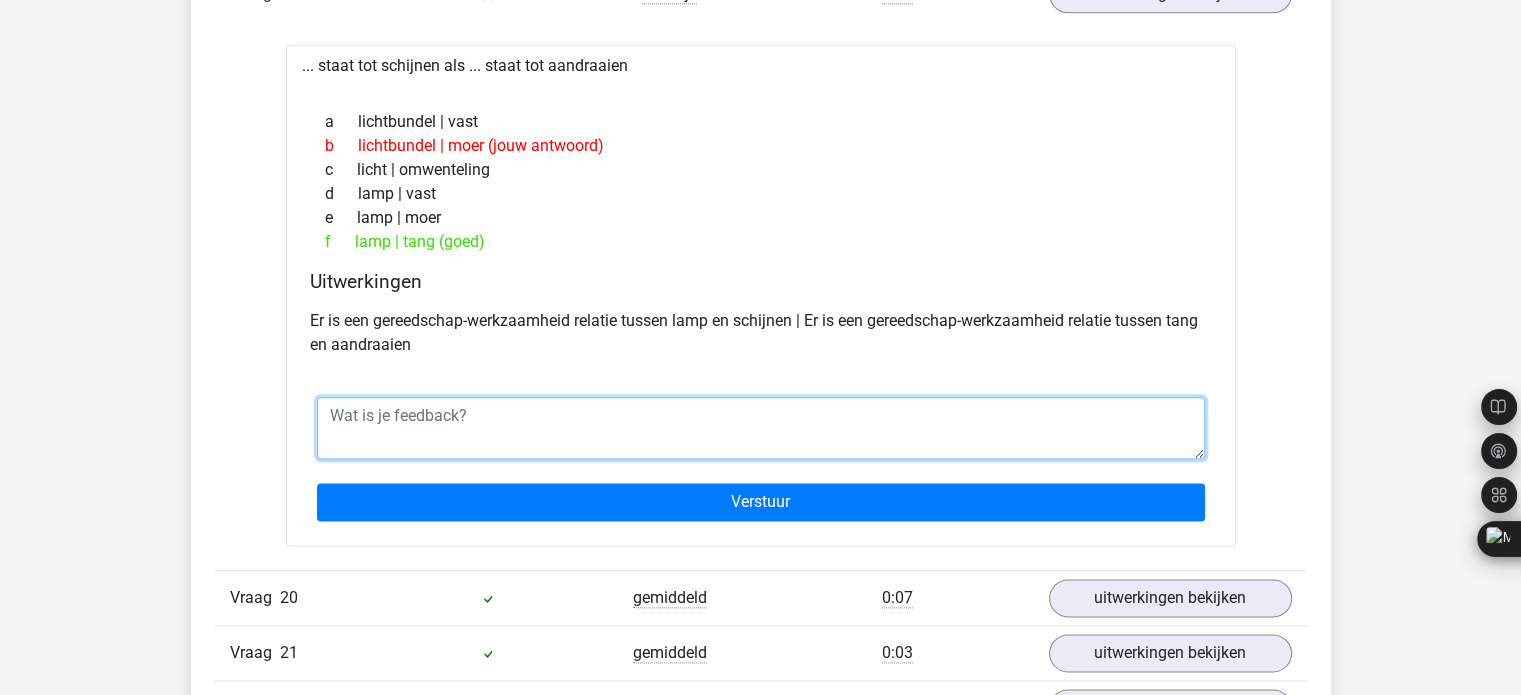 click at bounding box center [761, 428] 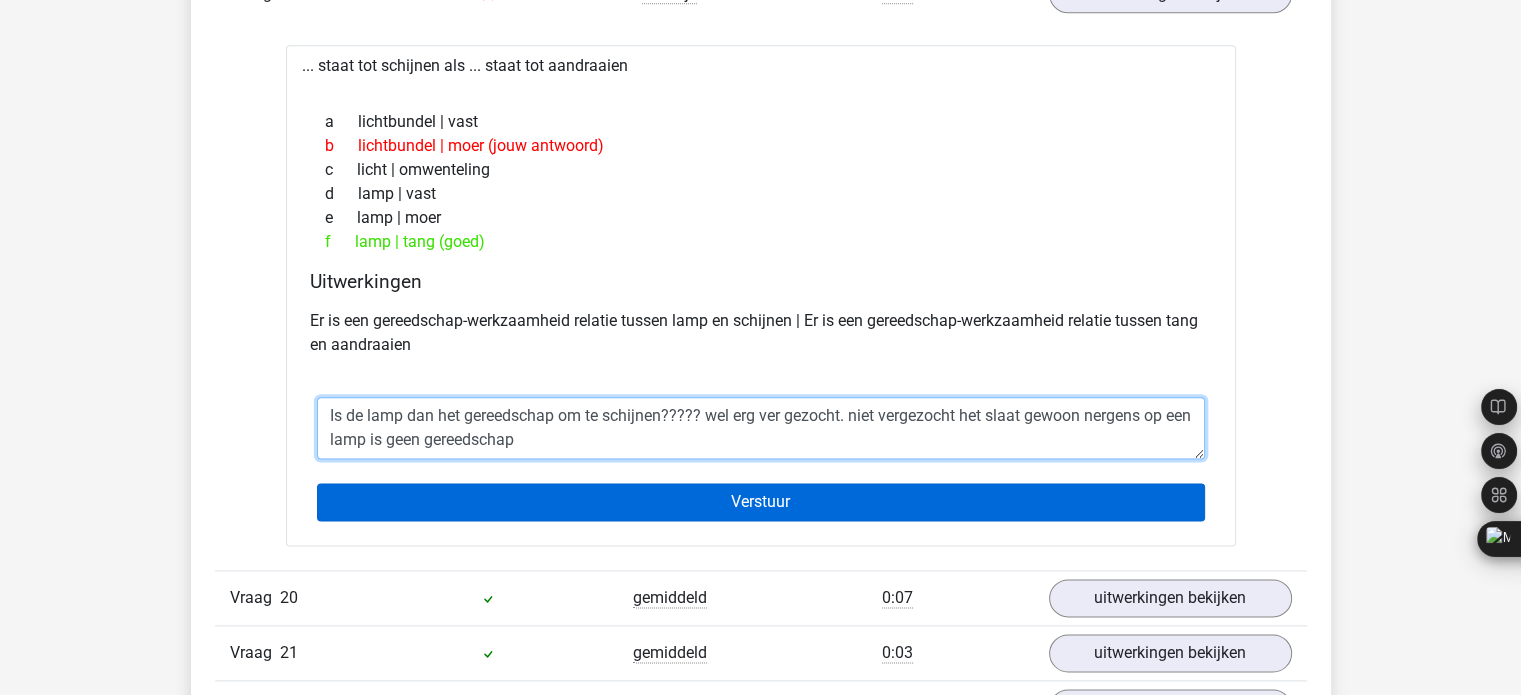 type on "Is de lamp dan het gereedschap om te schijnen????? wel erg ver gezocht. niet vergezocht het slaat gewoon nergens op een lamp is geen gereedschap" 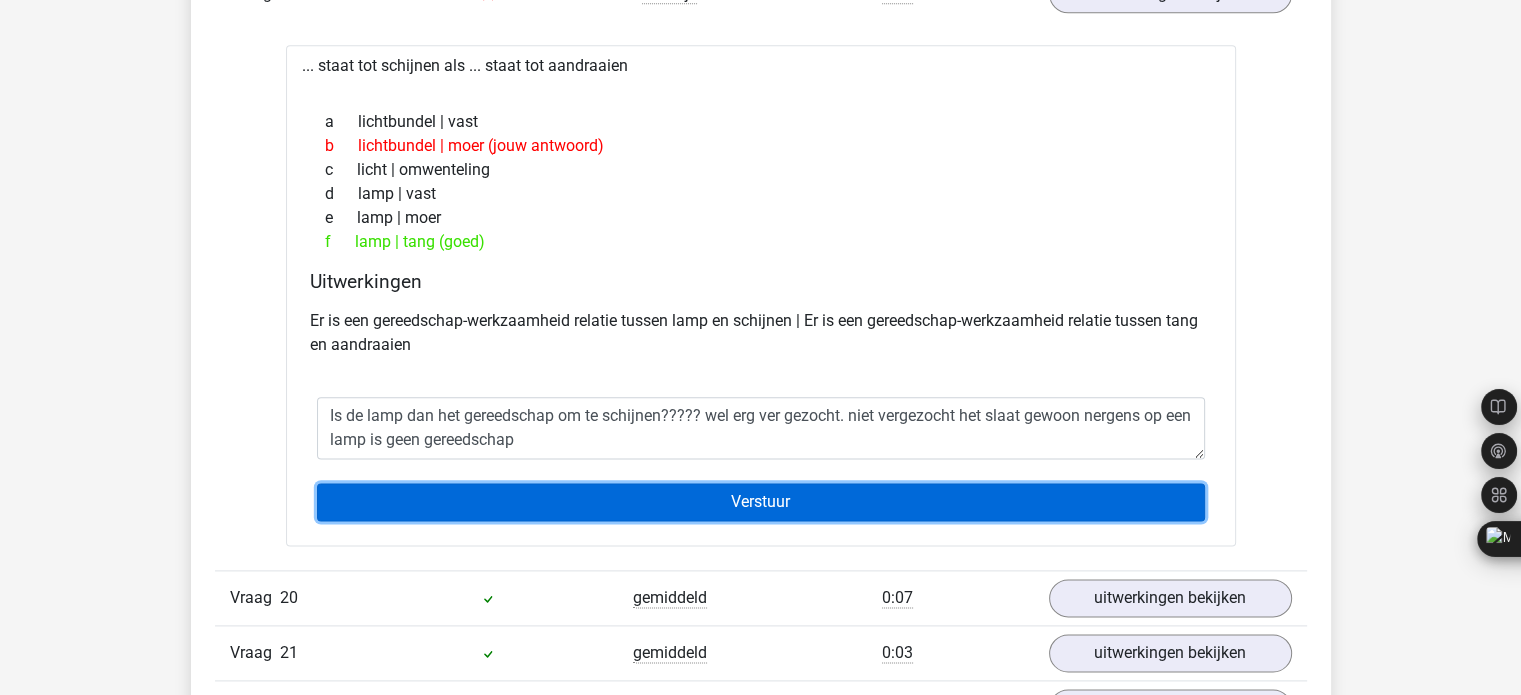 click on "Verstuur" at bounding box center (761, 502) 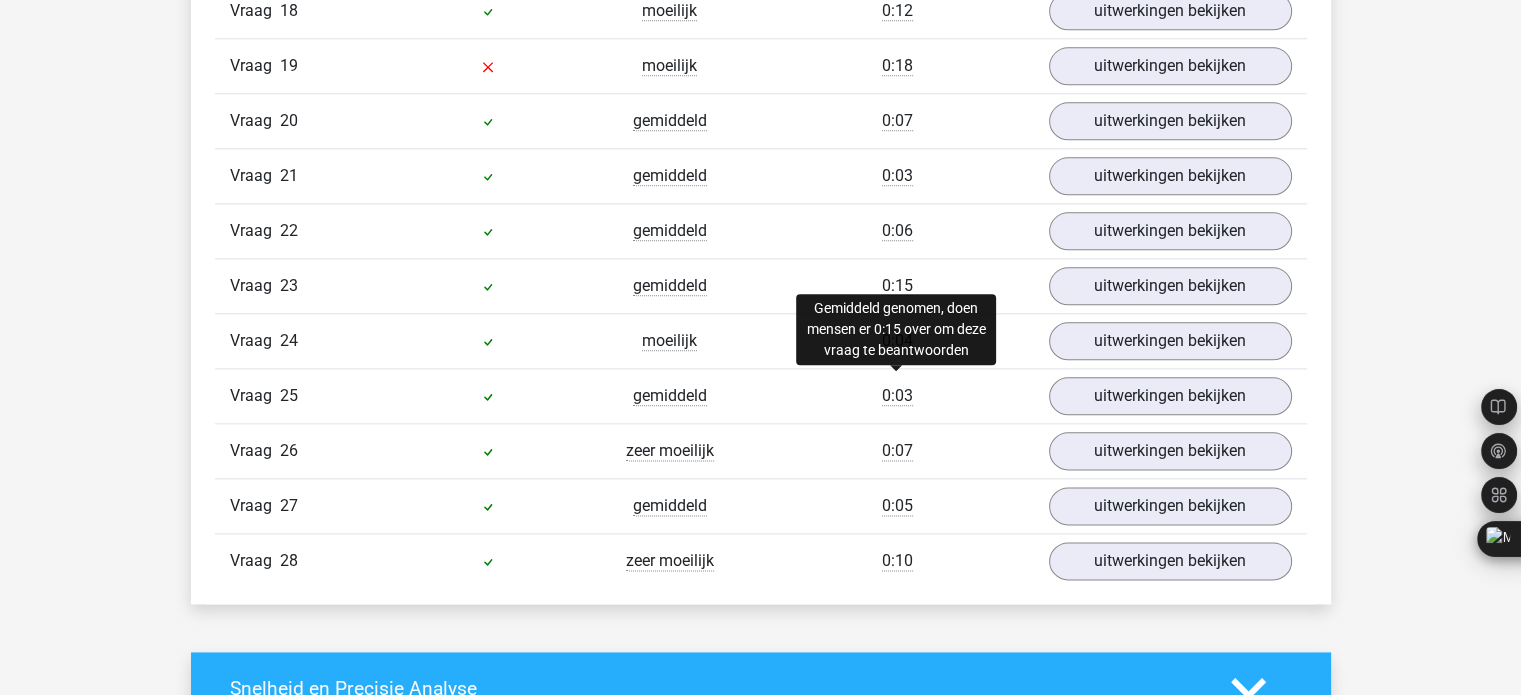 scroll, scrollTop: 2133, scrollLeft: 0, axis: vertical 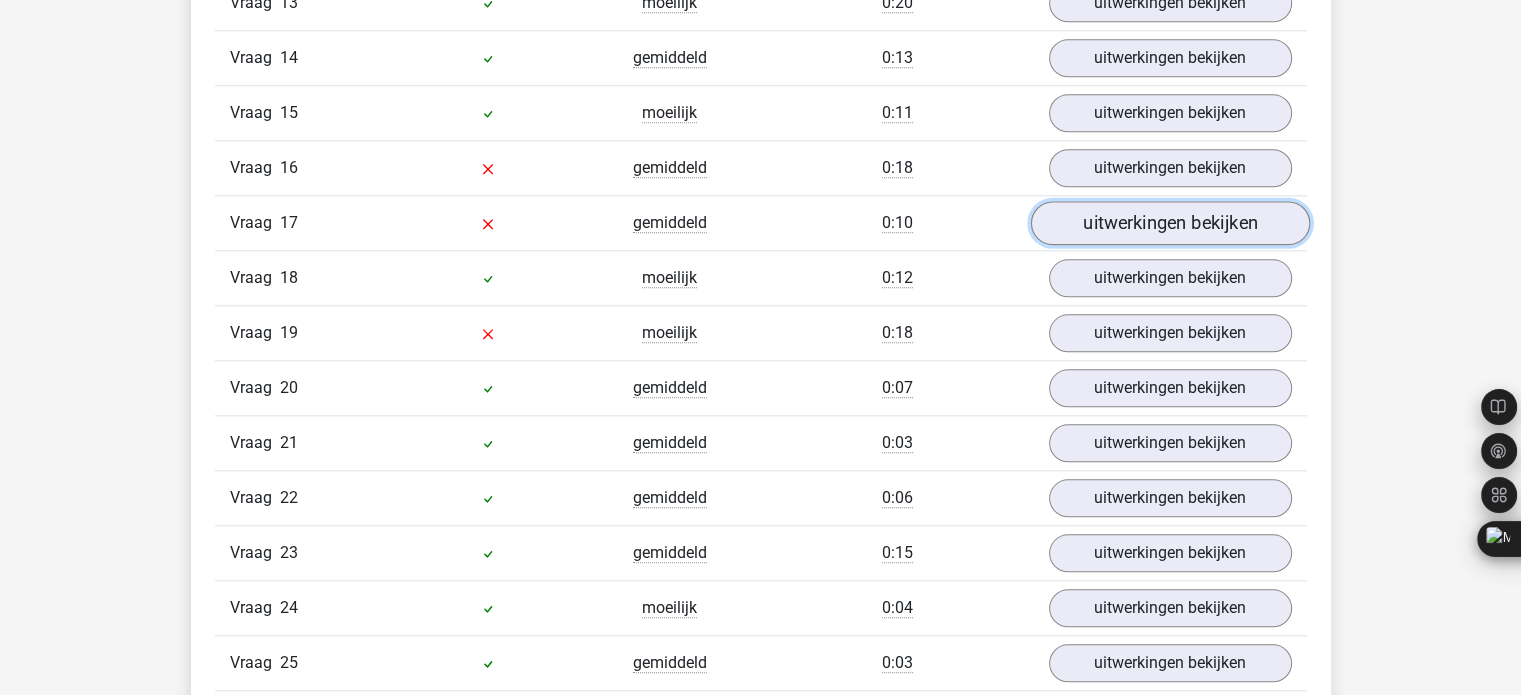 click on "uitwerkingen bekijken" at bounding box center [1169, 224] 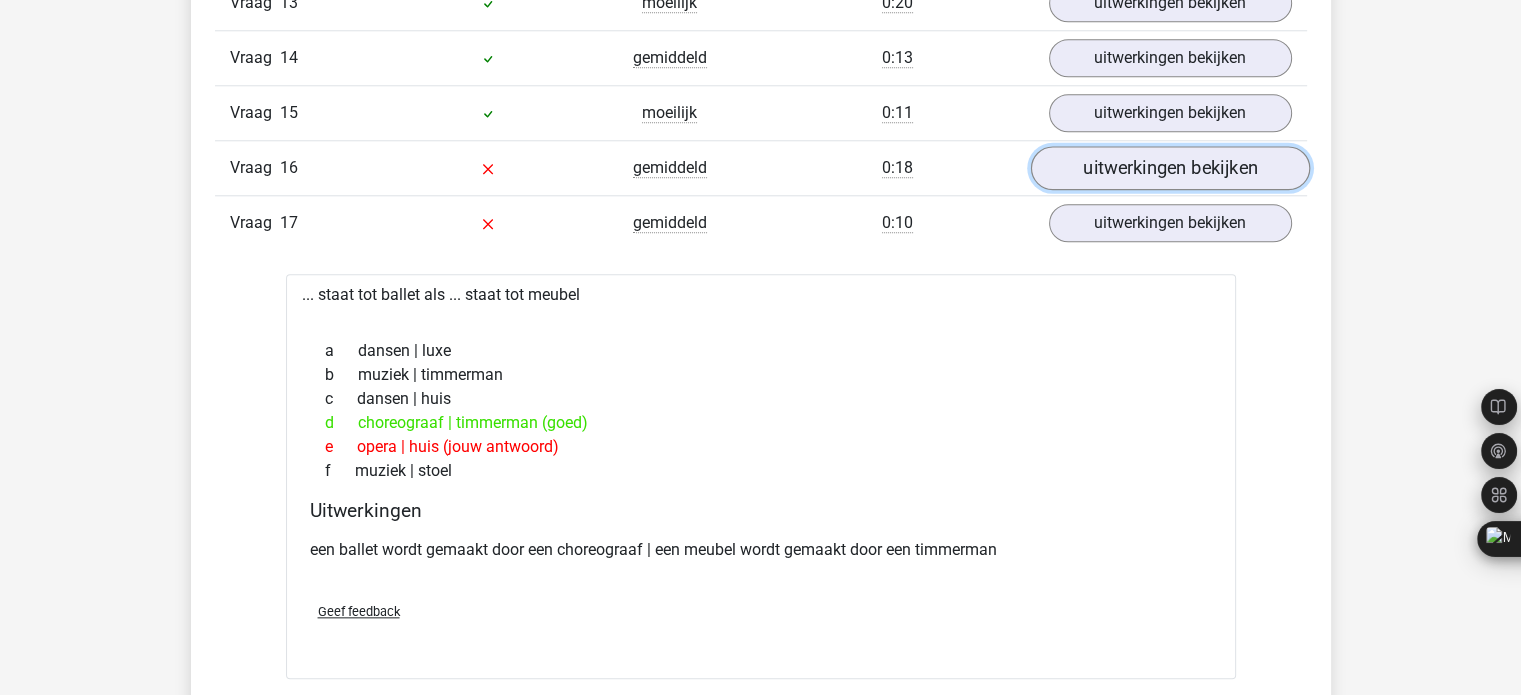 click on "uitwerkingen bekijken" at bounding box center (1169, 169) 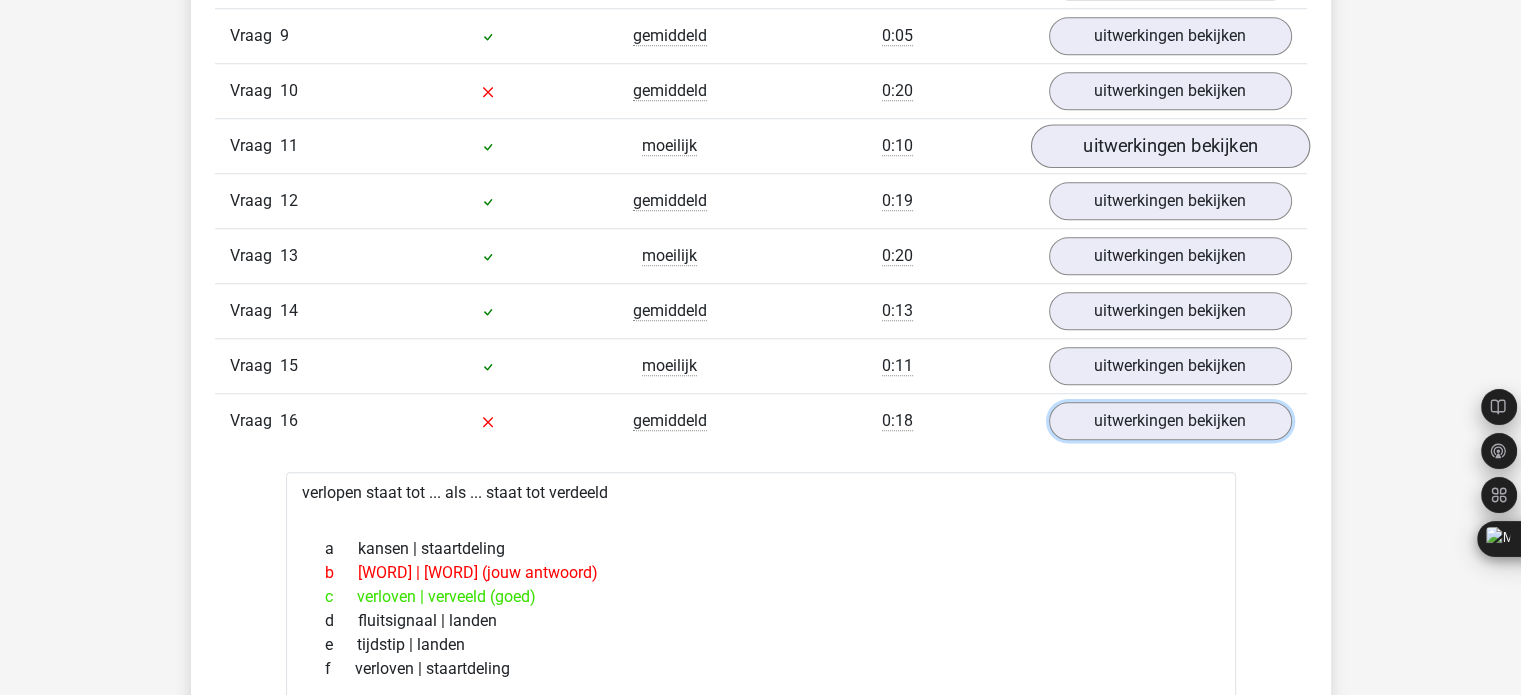 scroll, scrollTop: 1794, scrollLeft: 0, axis: vertical 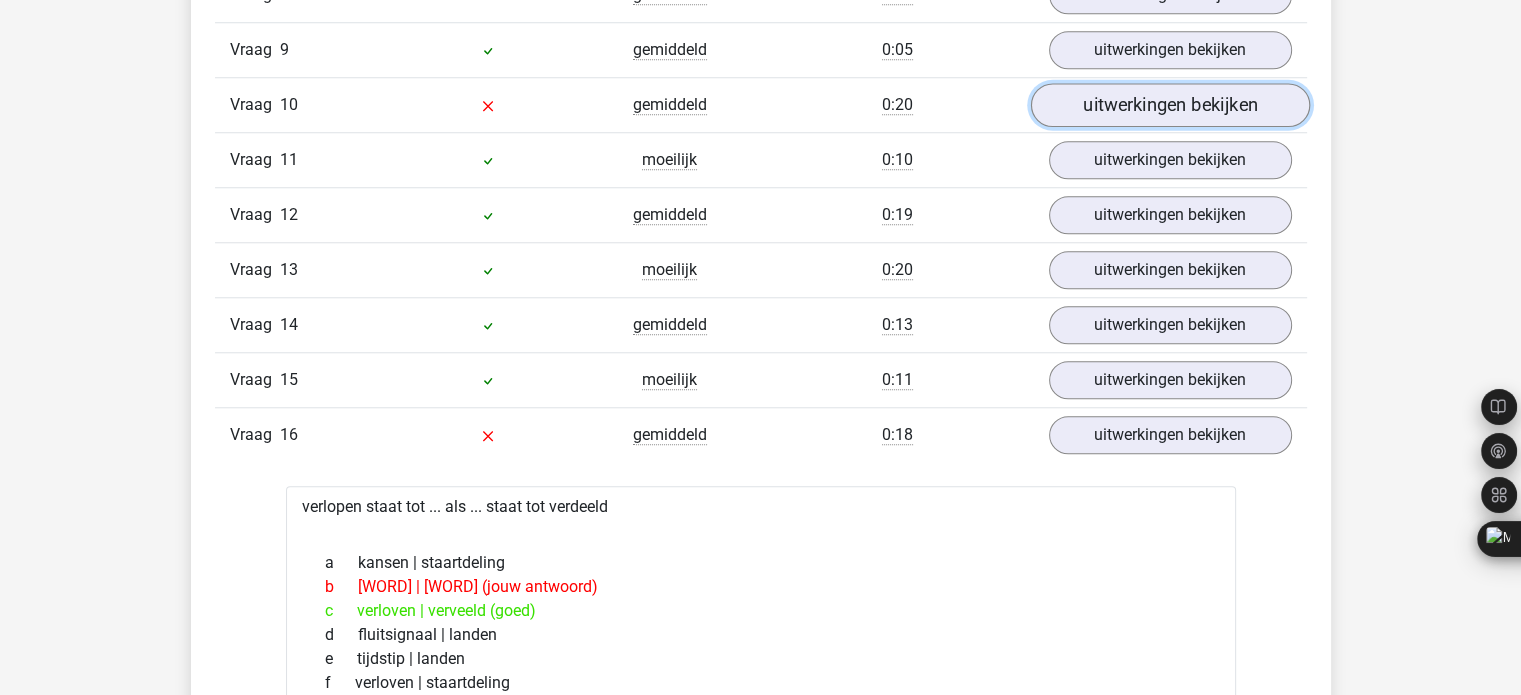 click on "uitwerkingen bekijken" at bounding box center [1169, 106] 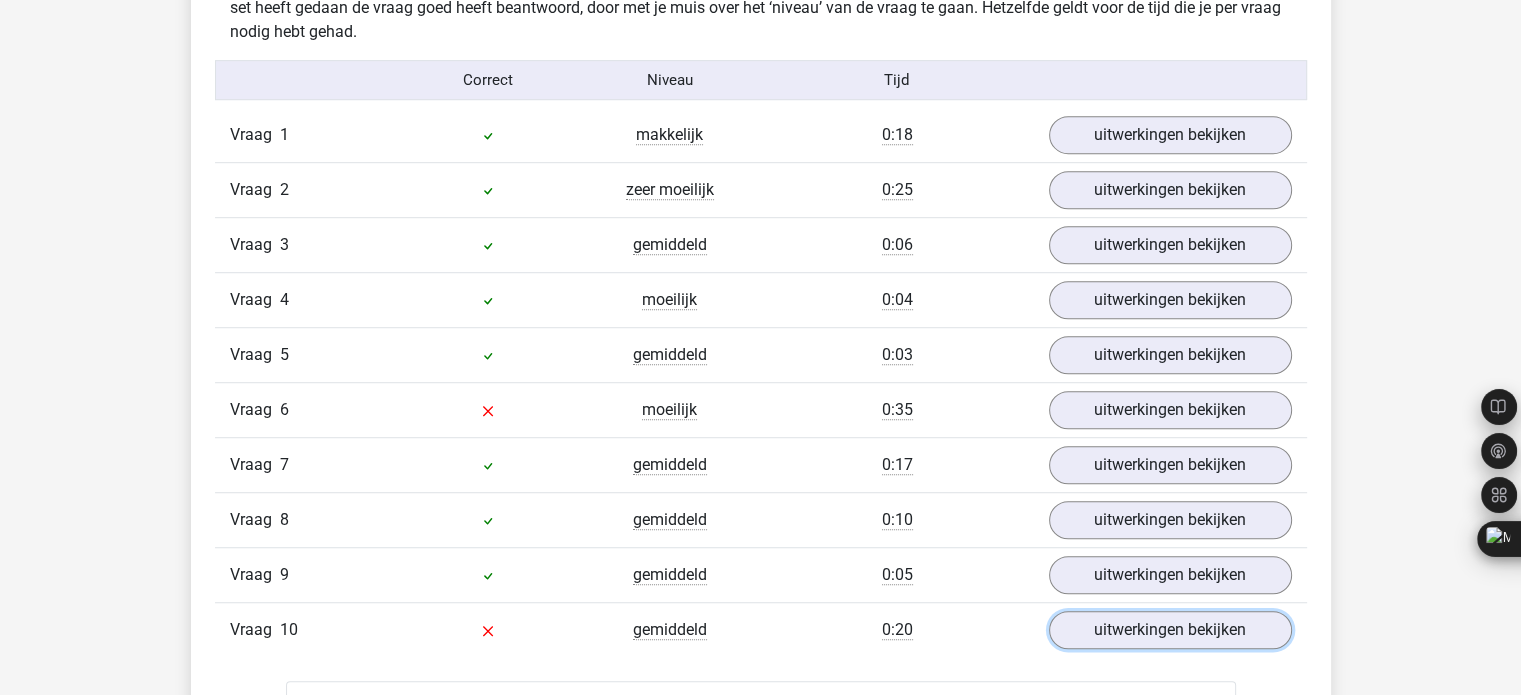scroll, scrollTop: 1261, scrollLeft: 0, axis: vertical 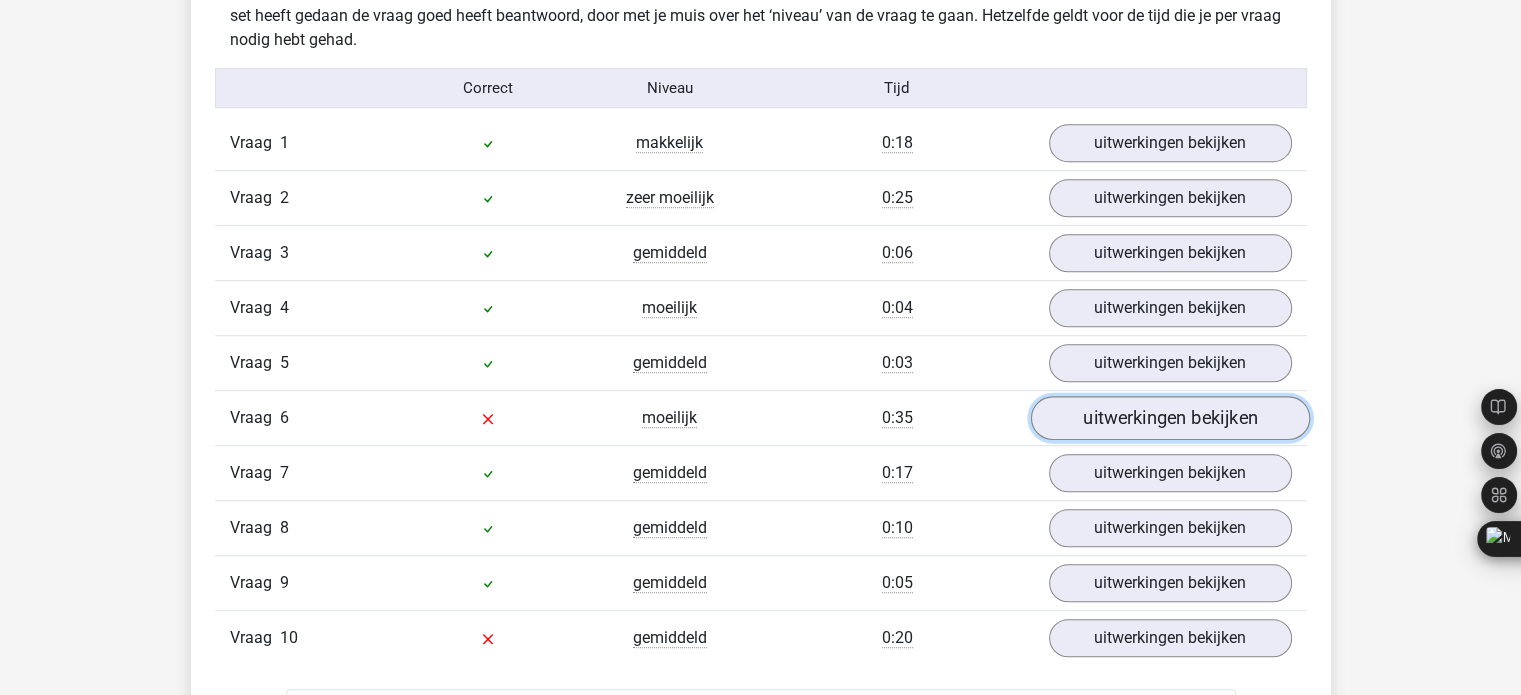 click on "uitwerkingen bekijken" at bounding box center [1169, 419] 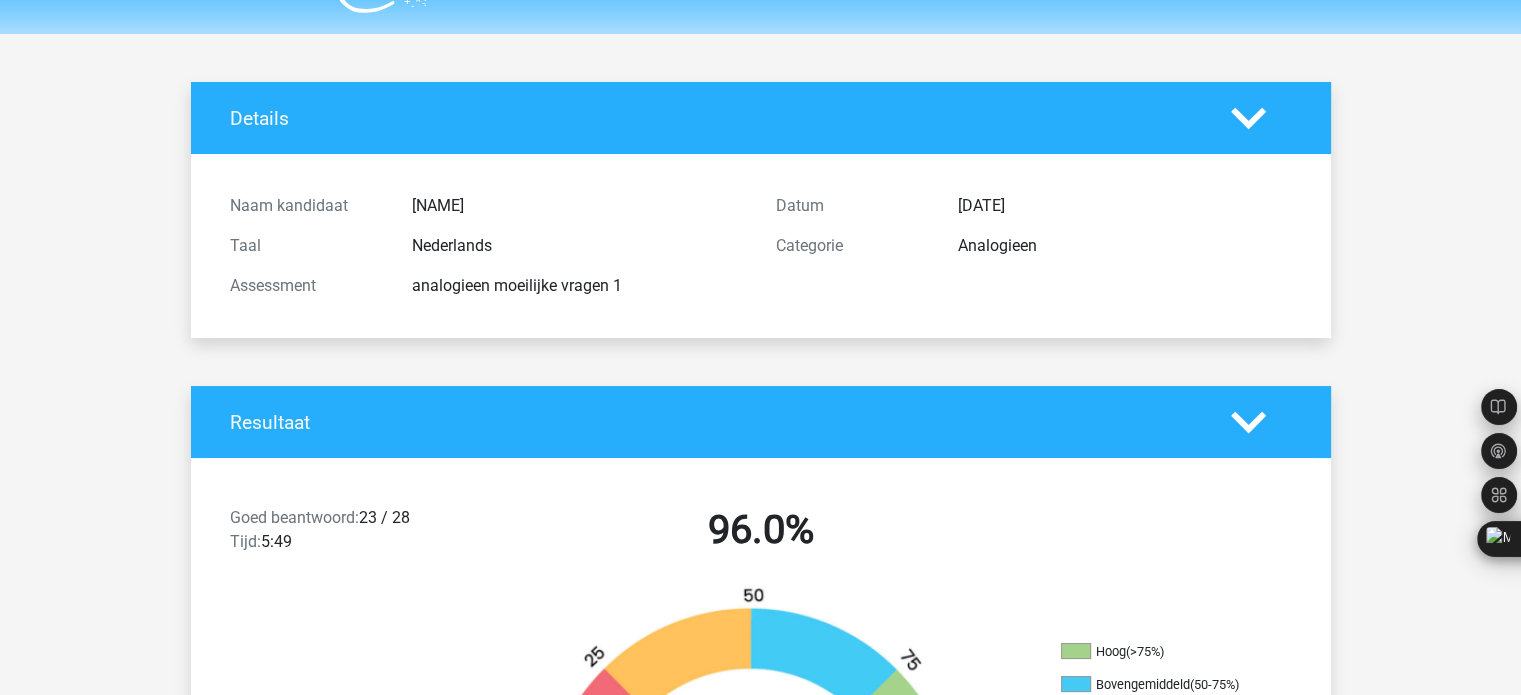 scroll, scrollTop: 0, scrollLeft: 0, axis: both 